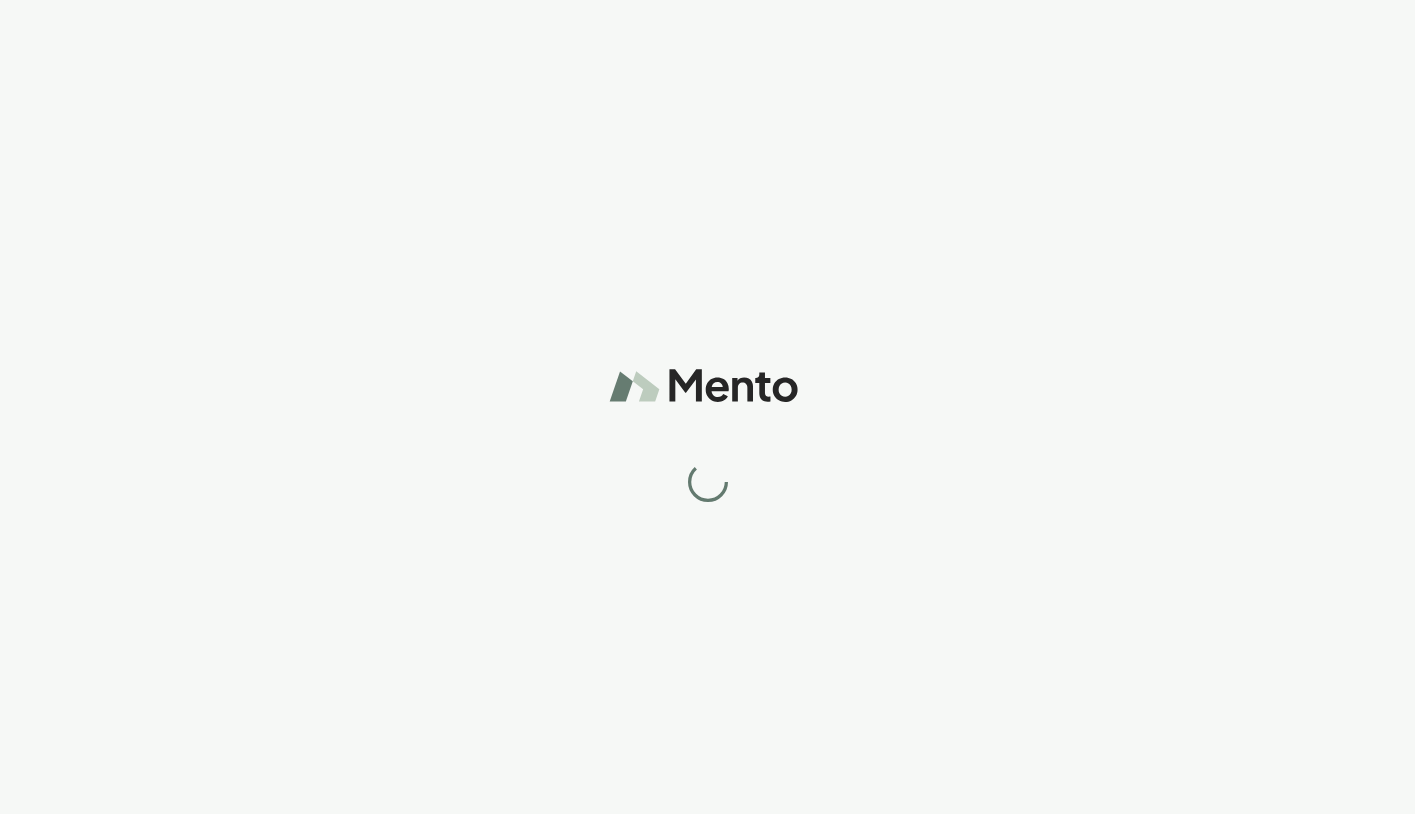 scroll, scrollTop: 0, scrollLeft: 0, axis: both 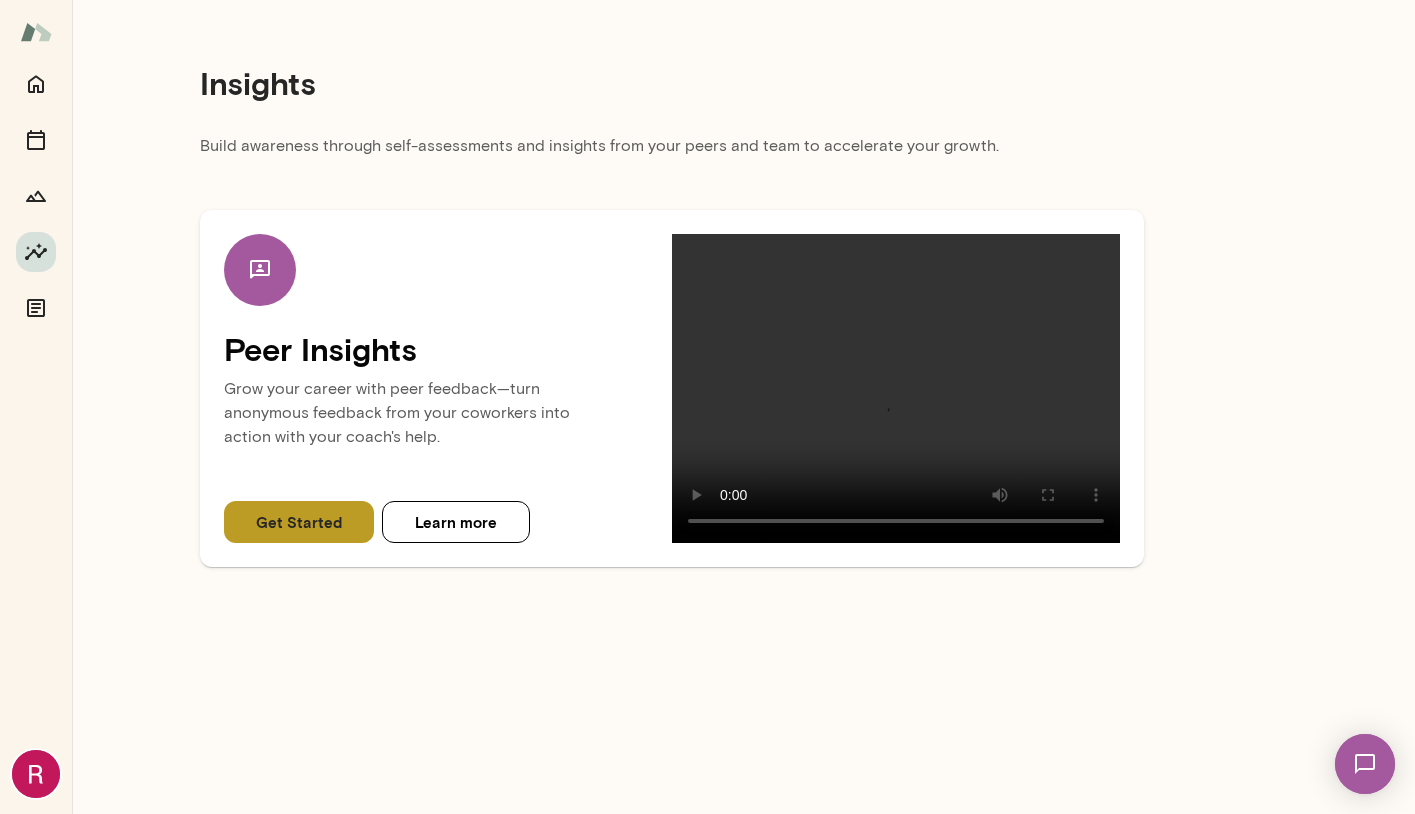 click on "Get Started" at bounding box center [299, 522] 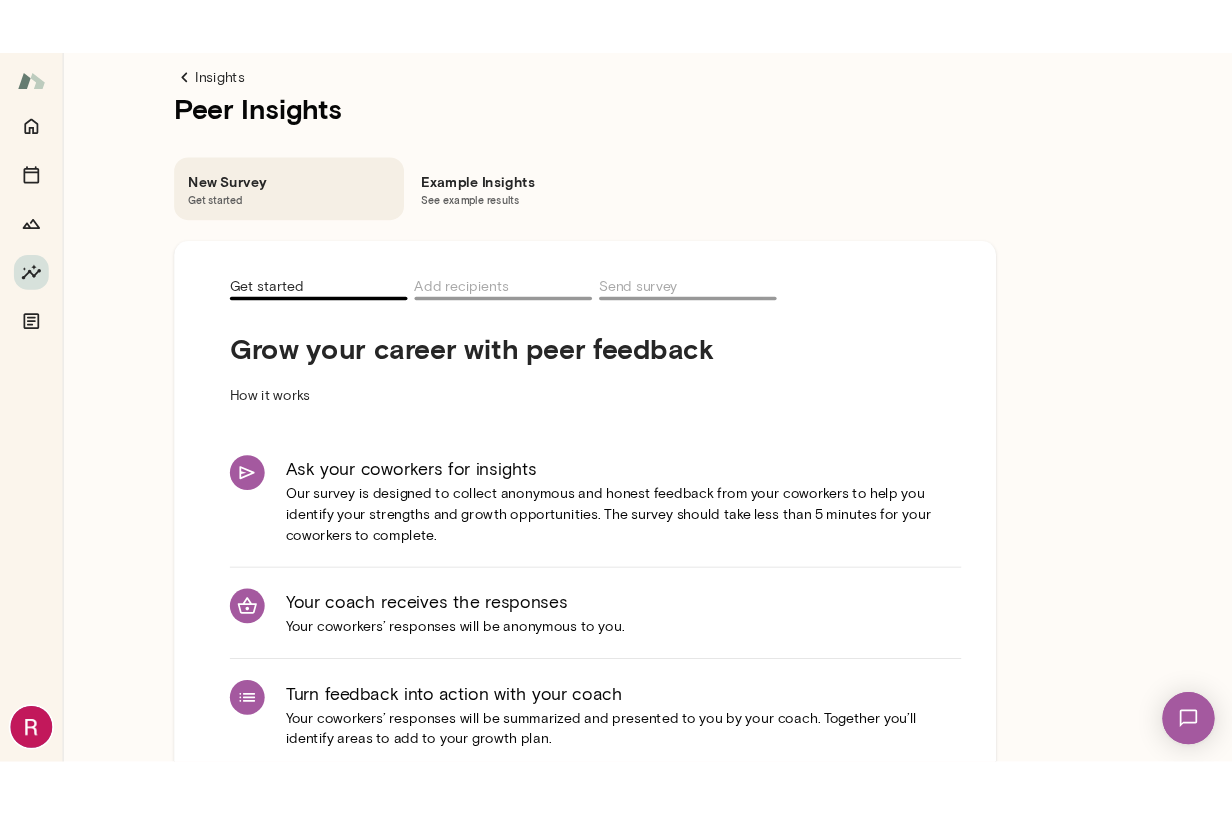 scroll, scrollTop: 140, scrollLeft: 0, axis: vertical 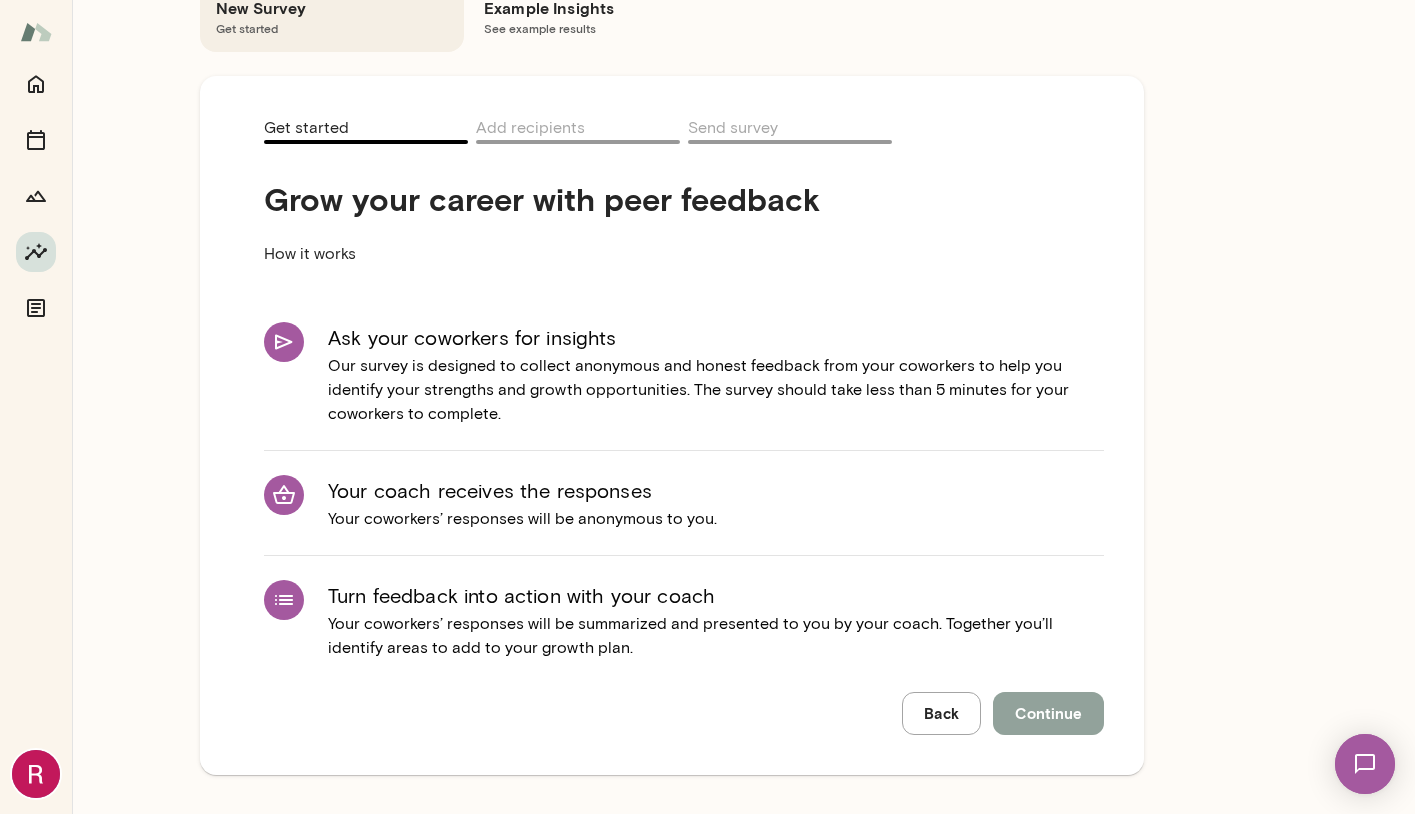 click on "Continue" at bounding box center (1048, 713) 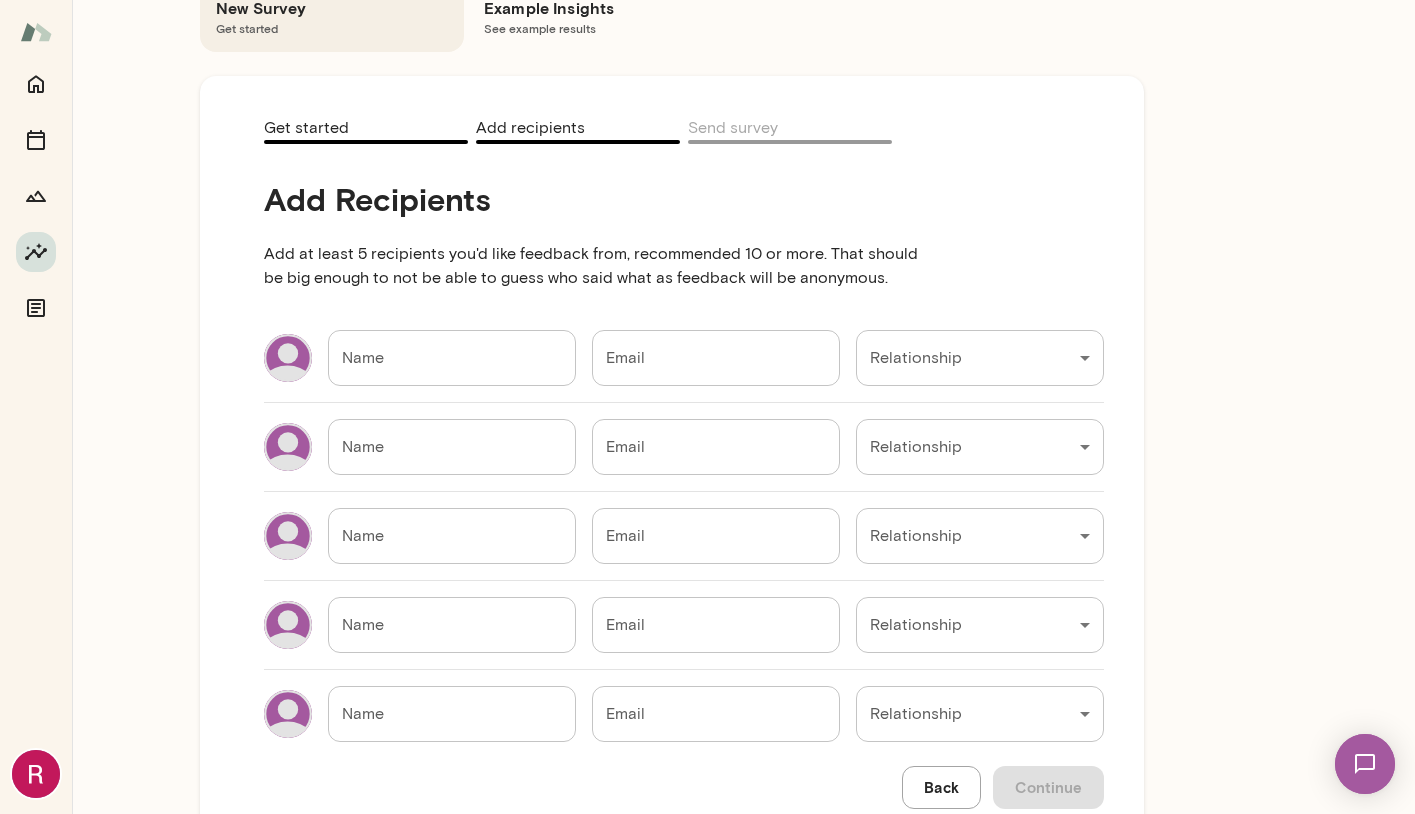 click on "Name" at bounding box center (452, 358) 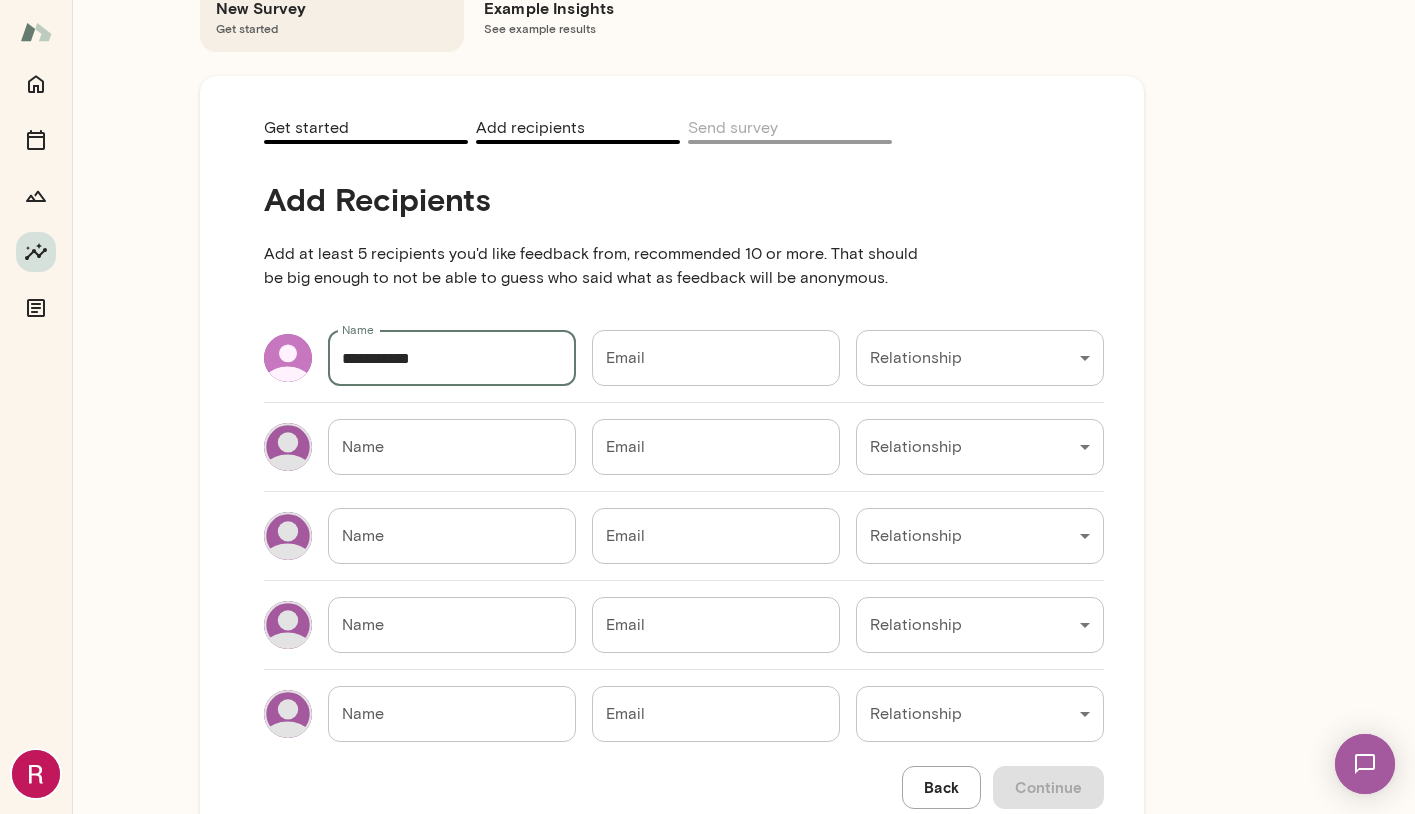 type on "**********" 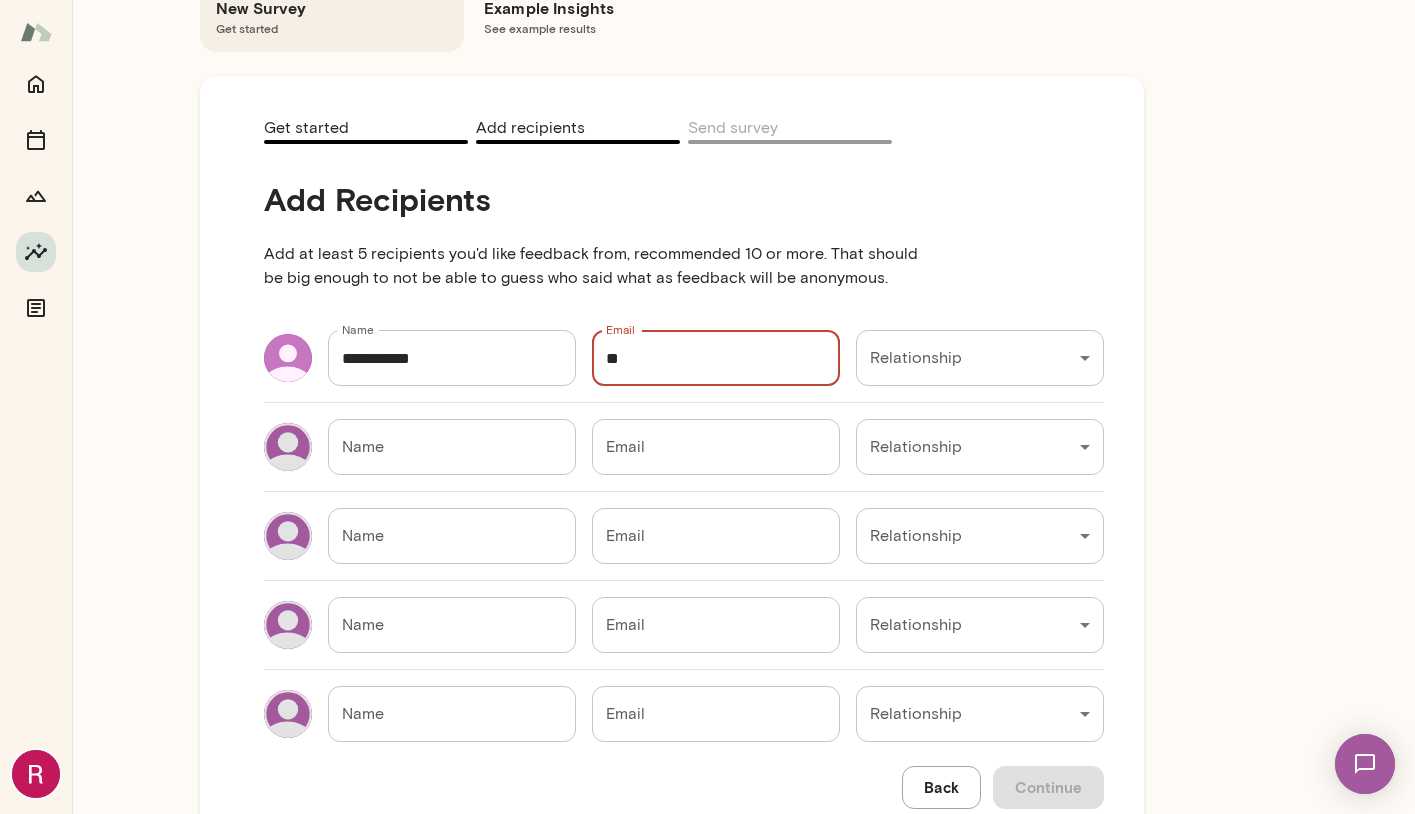 type on "*" 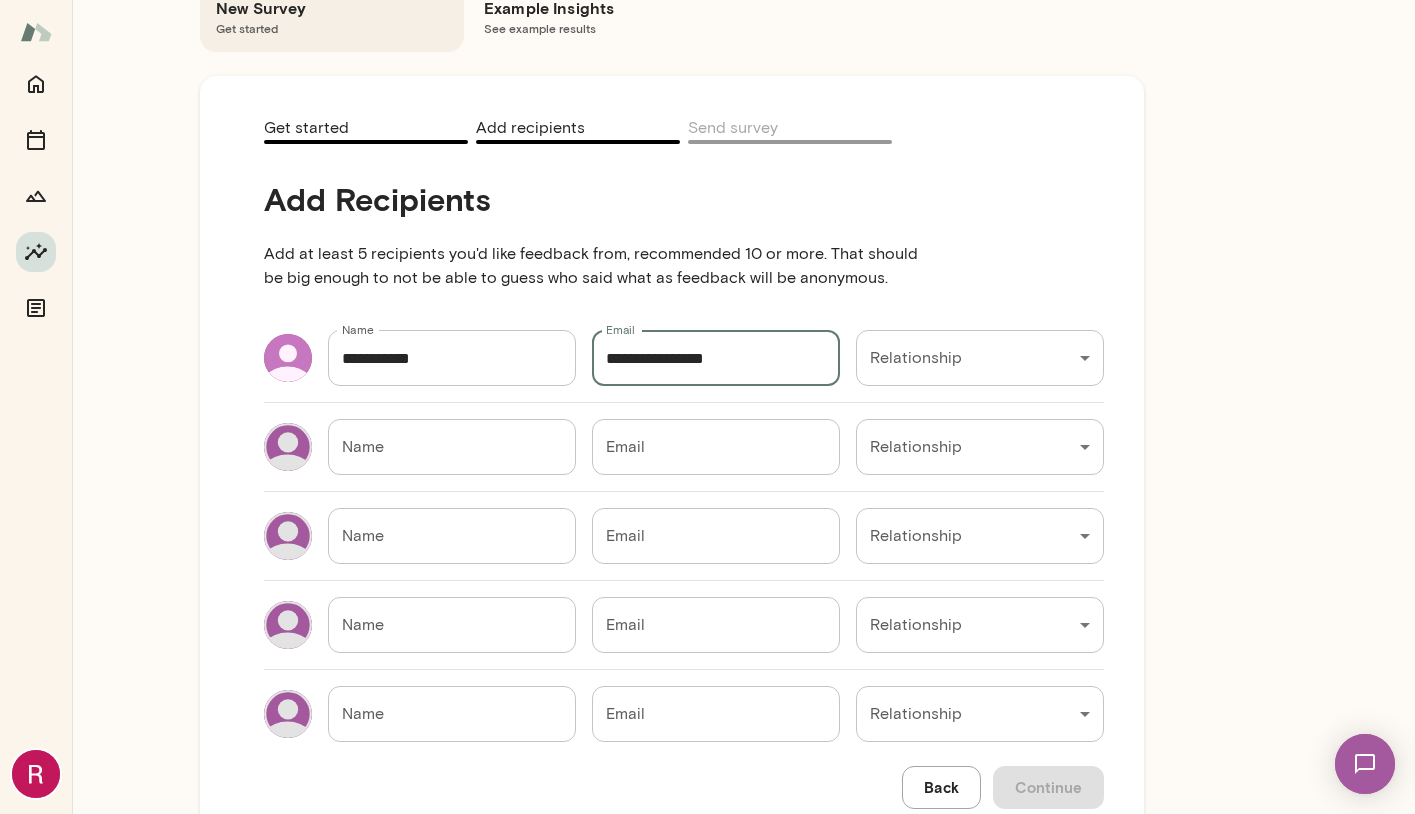 type on "**********" 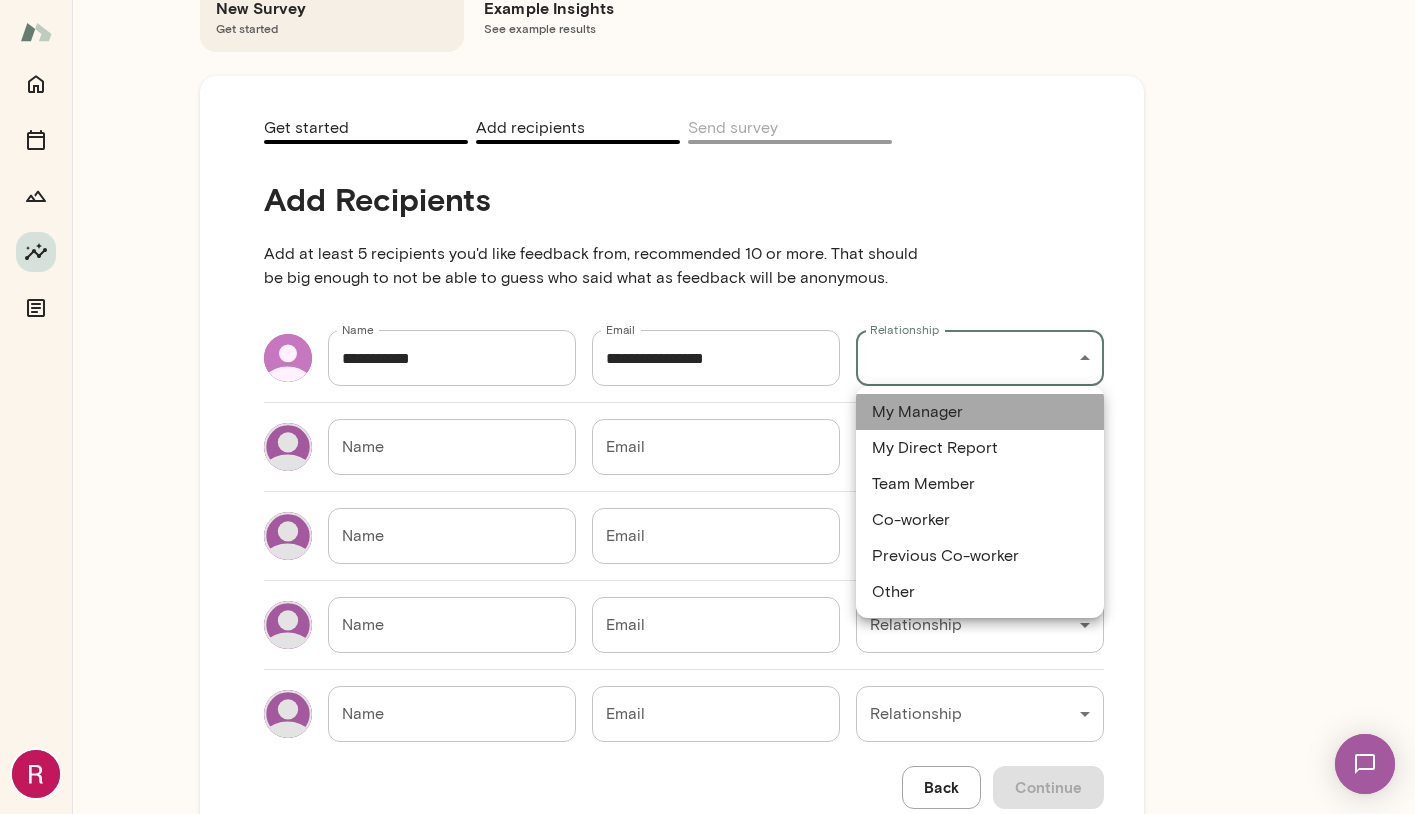 click on "My Manager" at bounding box center [980, 412] 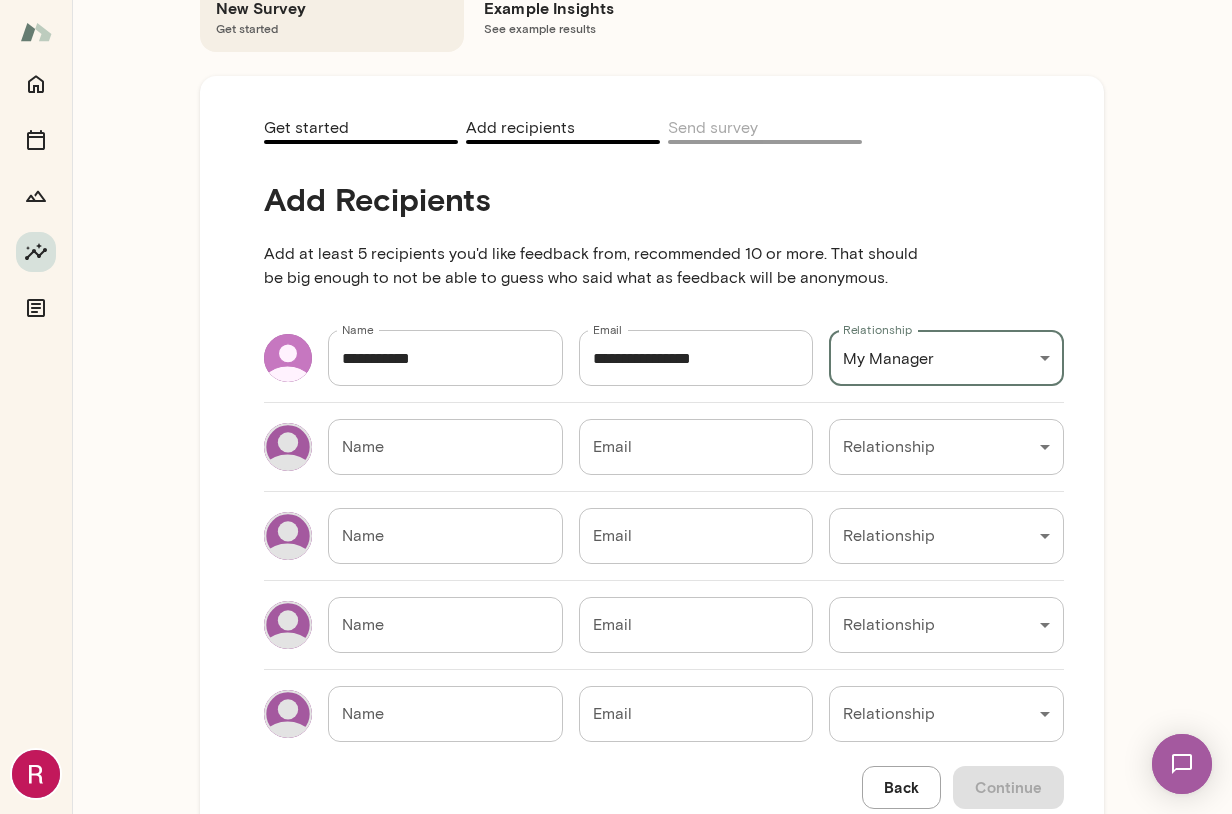 click on "Name" at bounding box center (445, 447) 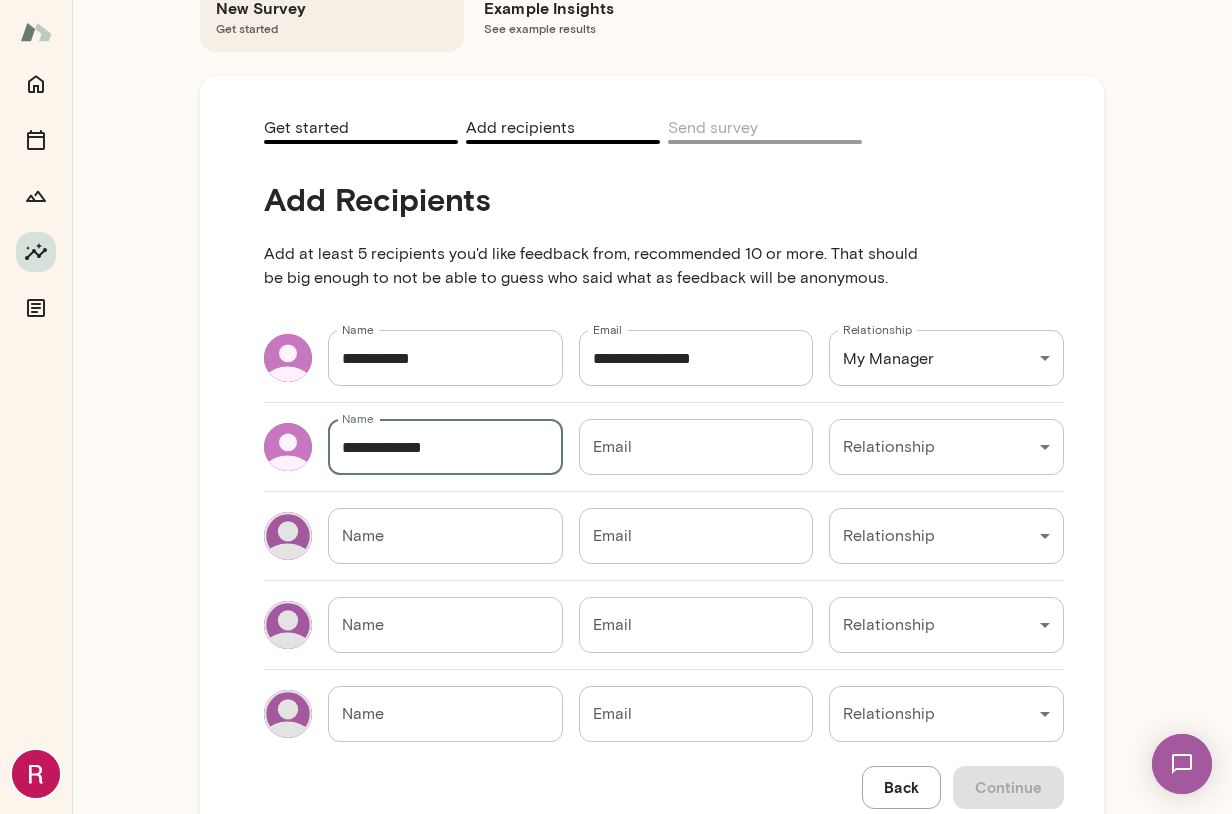 type on "**********" 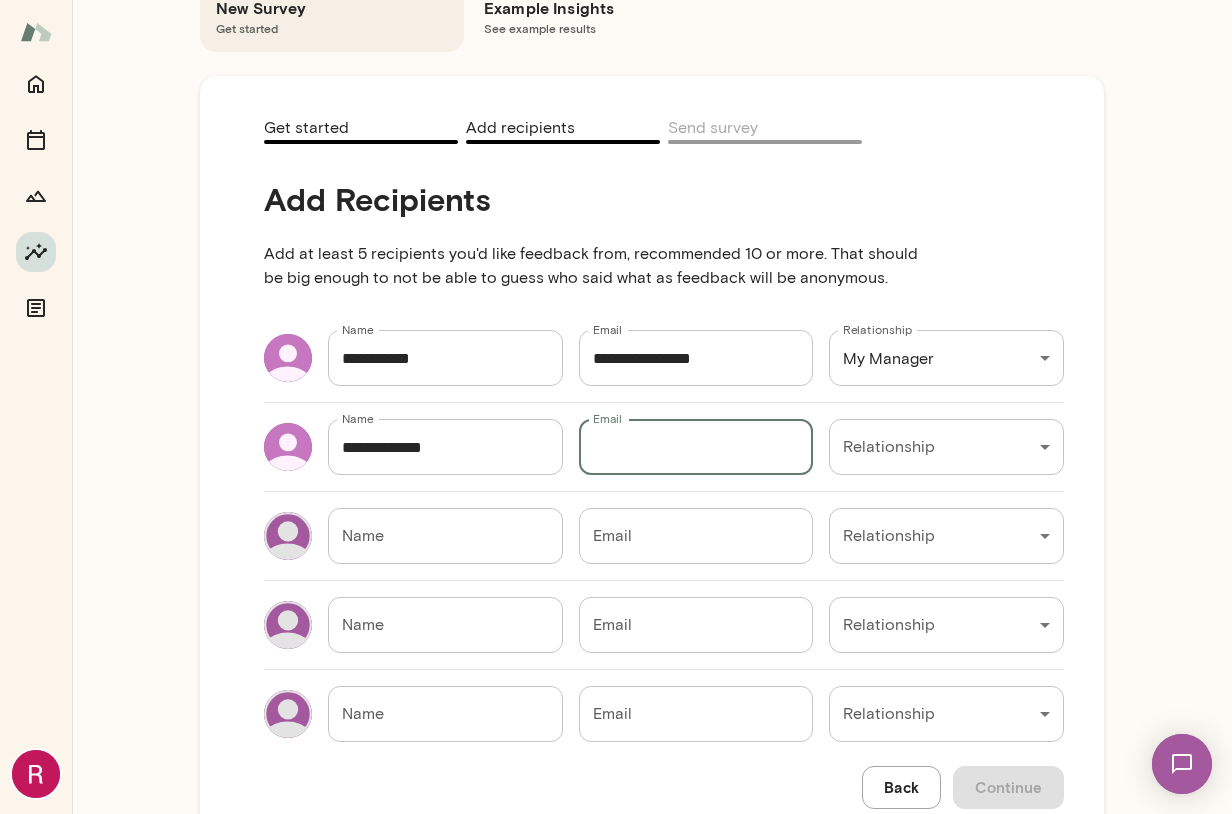 click on "Email" at bounding box center [696, 447] 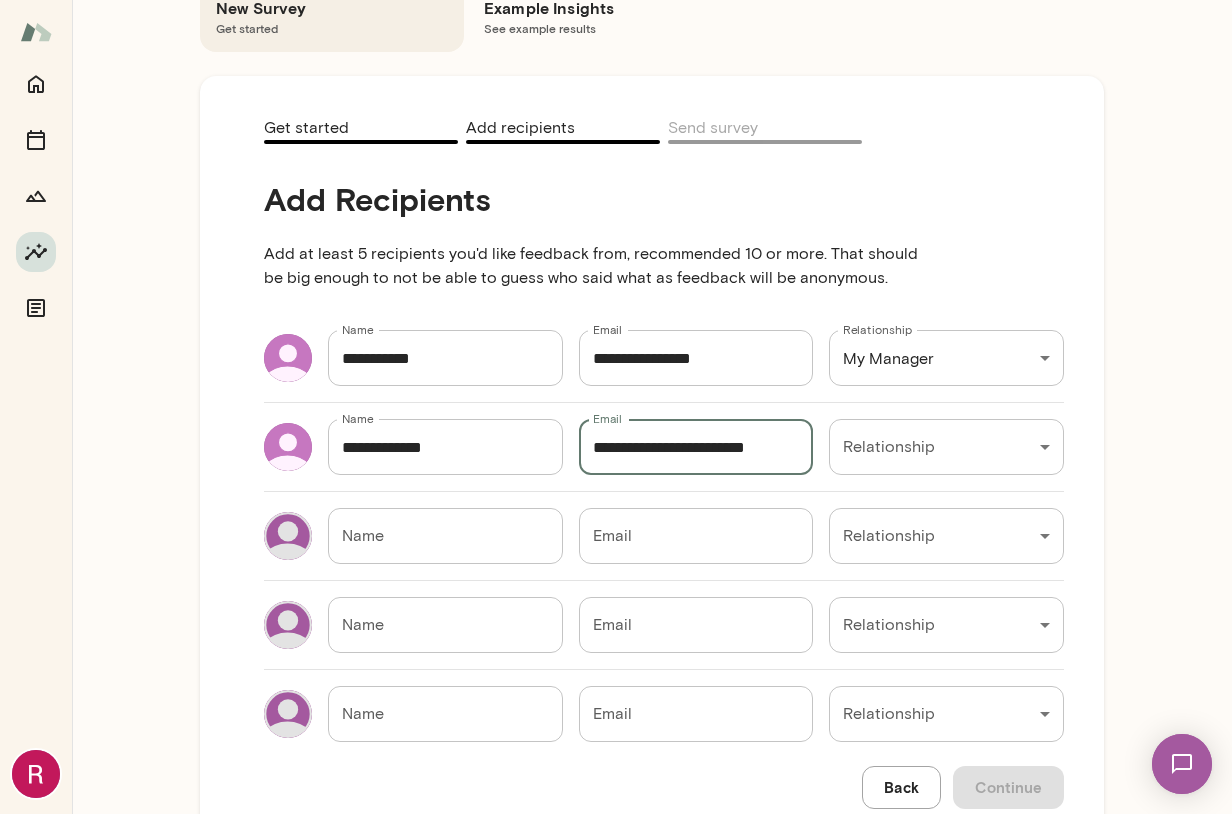 type on "**********" 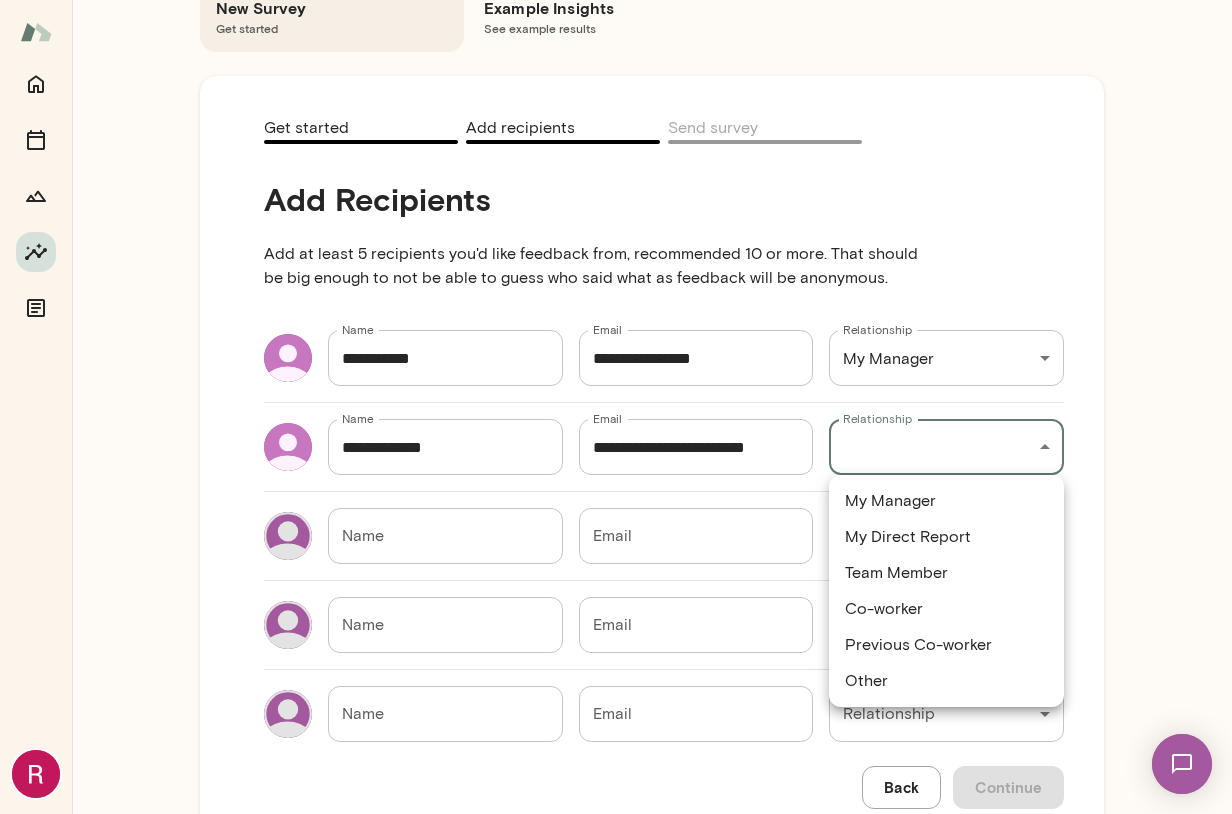 click on "Team Member" at bounding box center [946, 573] 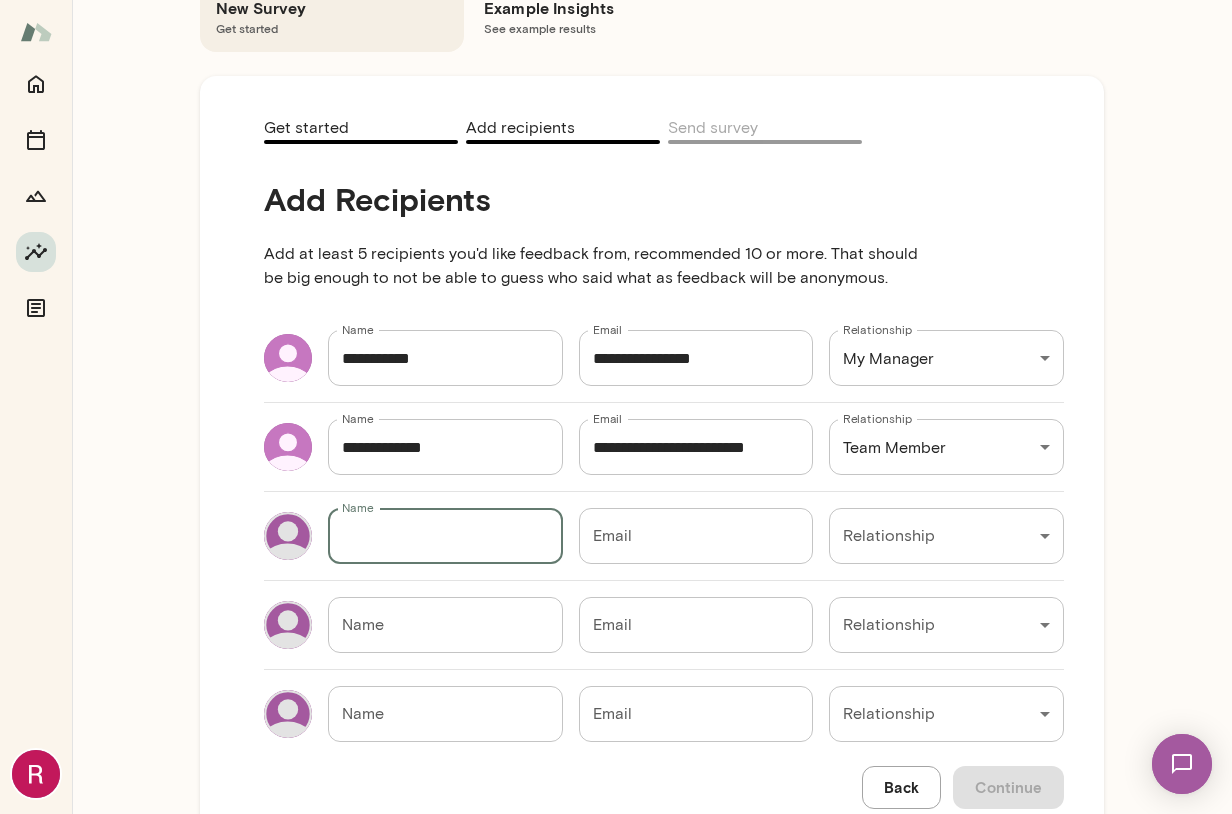 click on "Name" at bounding box center (445, 536) 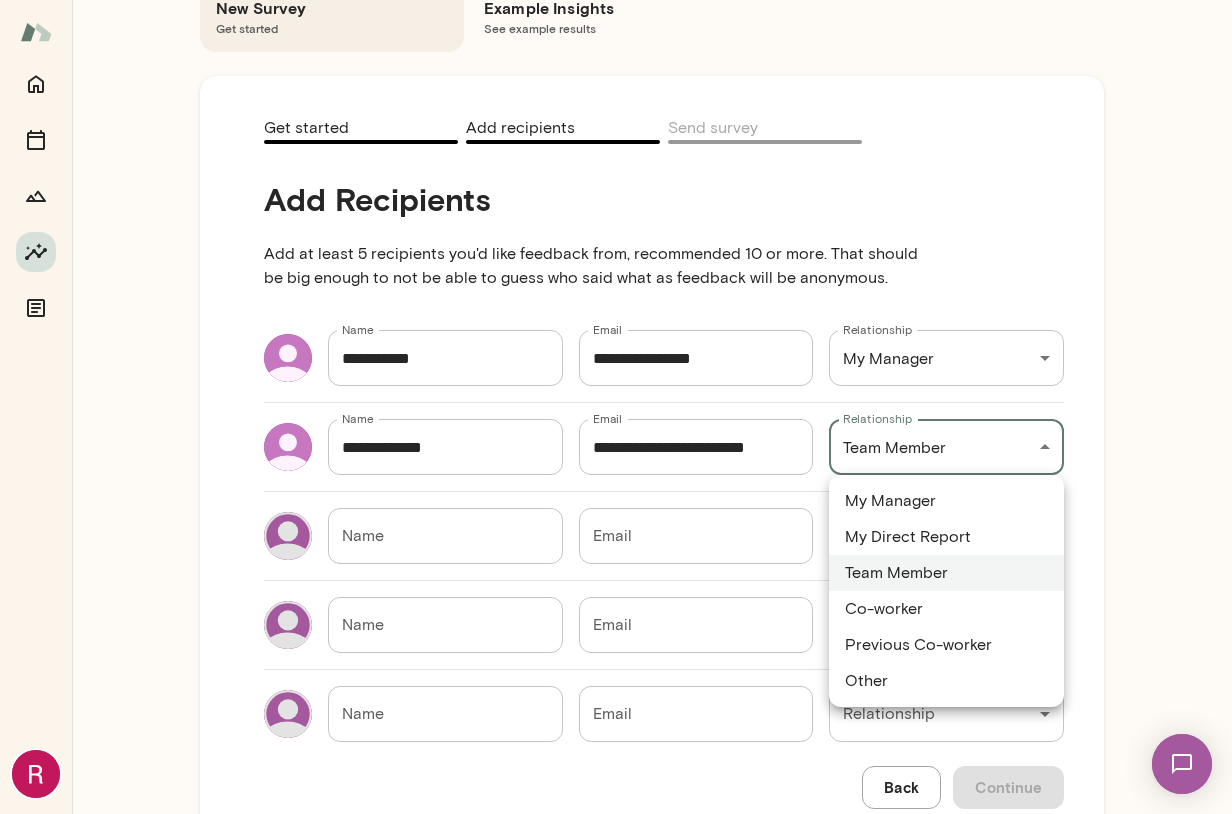 click on "Insights Peer Insights New Survey Get started Example Insights See example results Get started Add recipients Send survey Add Recipients Add at least 5 recipients you'd like feedback from, recommended 10 or more. That should be big enough to not be able to guess who said what as feedback will be anonymous. Name [NAME] Name Email [EMAIL] Email Relationship My Manager [RELATIONSHIP] Relationship Name [NAME] Name Email [EMAIL] Email Relationship Team Member [RELATIONSHIP] Relationship Name [NAME] Name Email [EMAIL] Email Relationship ​ Relationship Name [NAME] Name Email [EMAIL] Email Relationship ​ Relationship Back Continue Home Sessions Growth My Manager My Direct Report Team Member Co-worker Previous Co-worker Other" at bounding box center (616, 0) 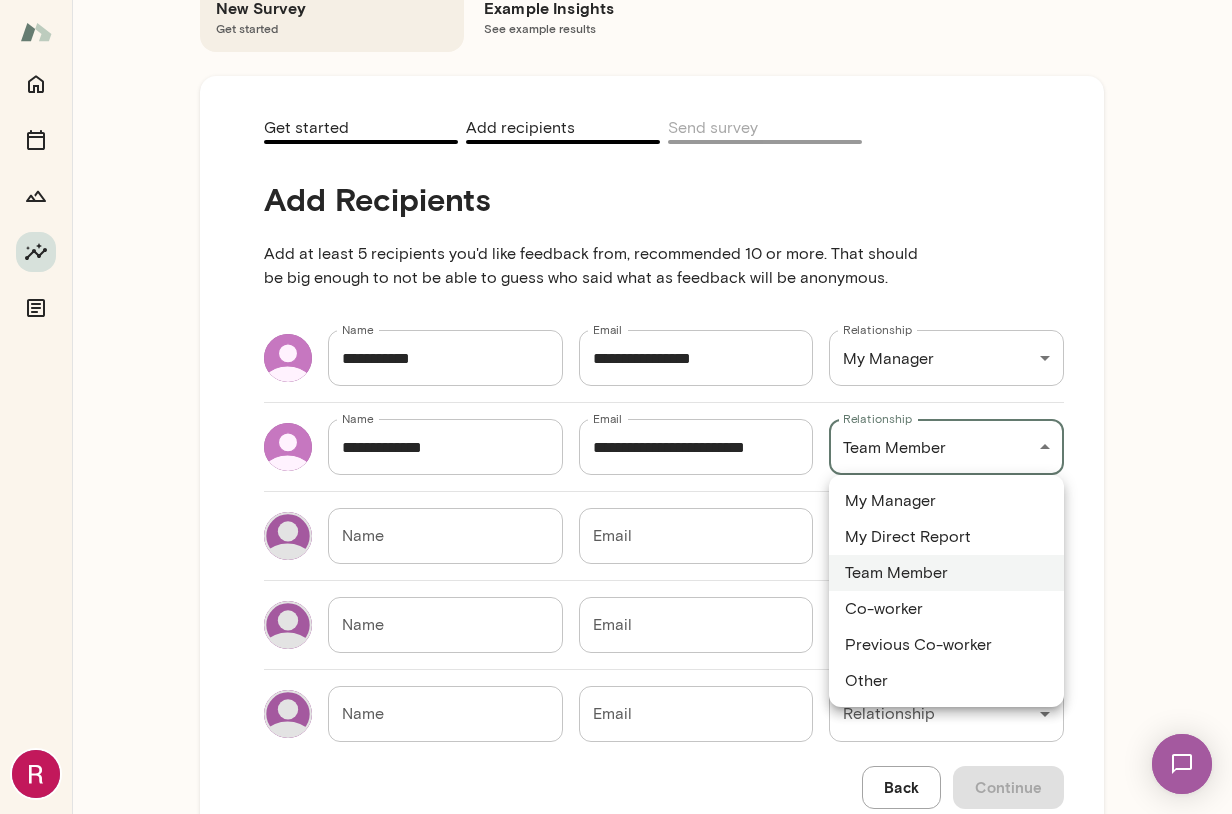 click at bounding box center (616, 407) 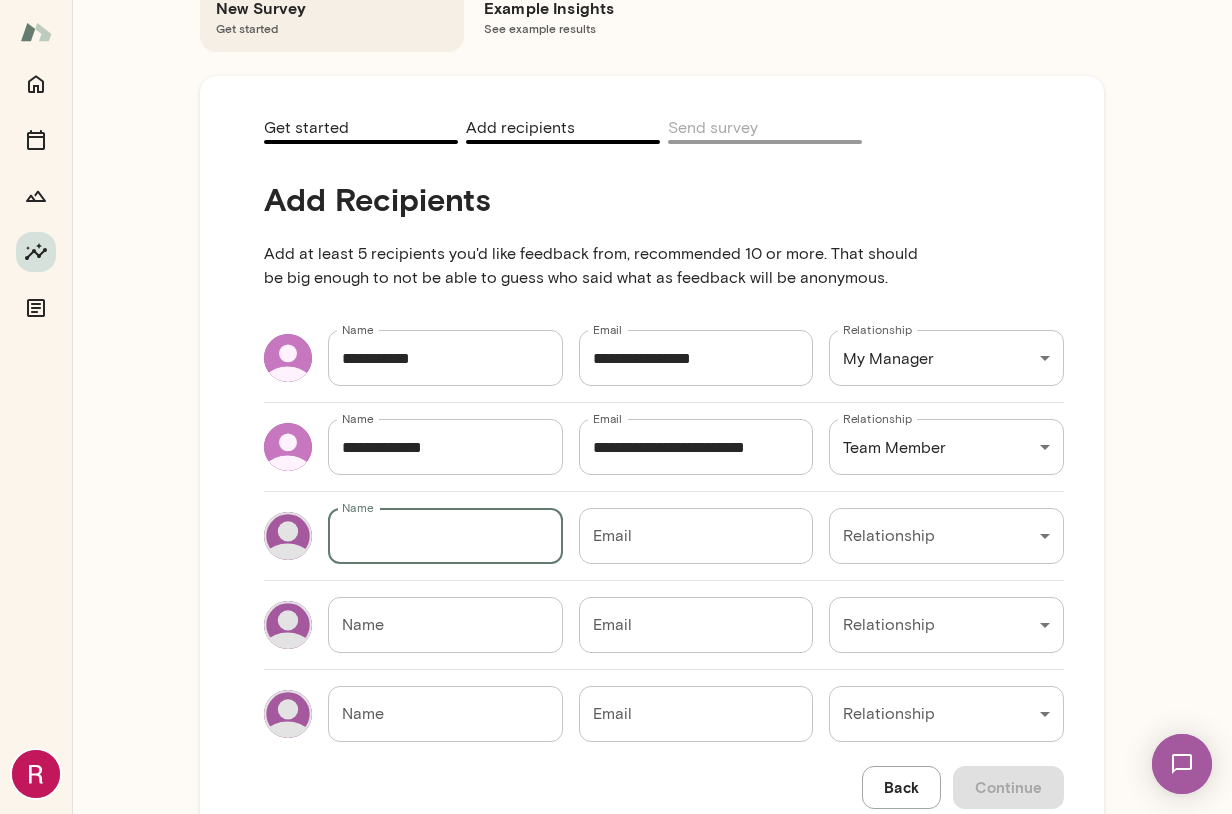 click on "Name" at bounding box center [445, 536] 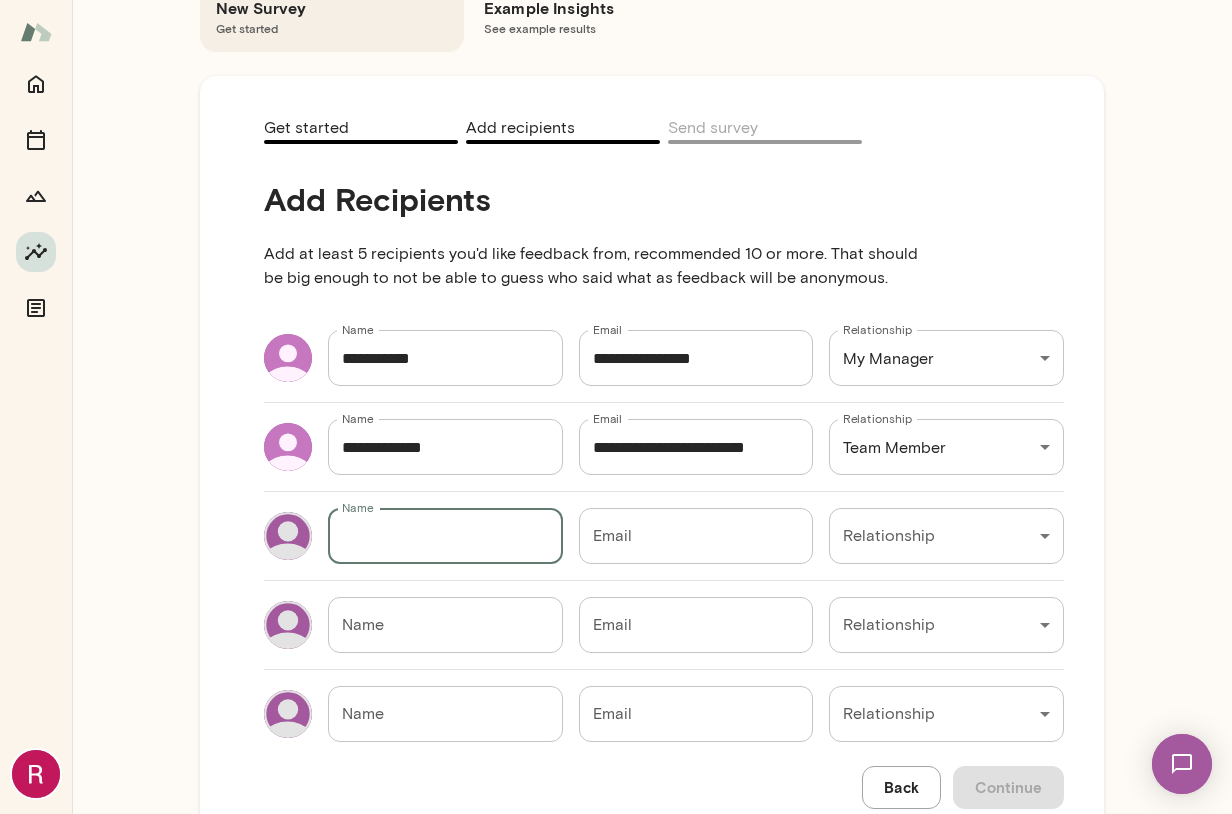 click on "Email" at bounding box center (696, 536) 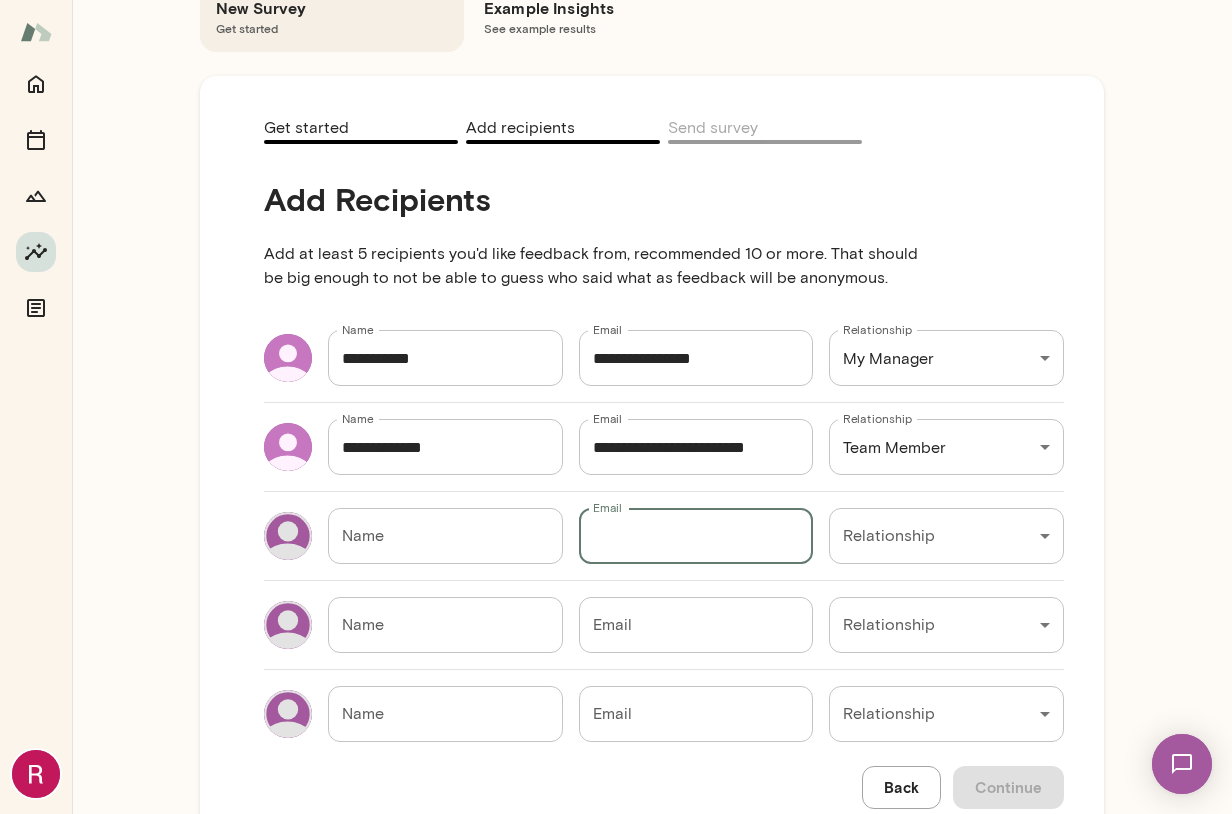 paste on "**********" 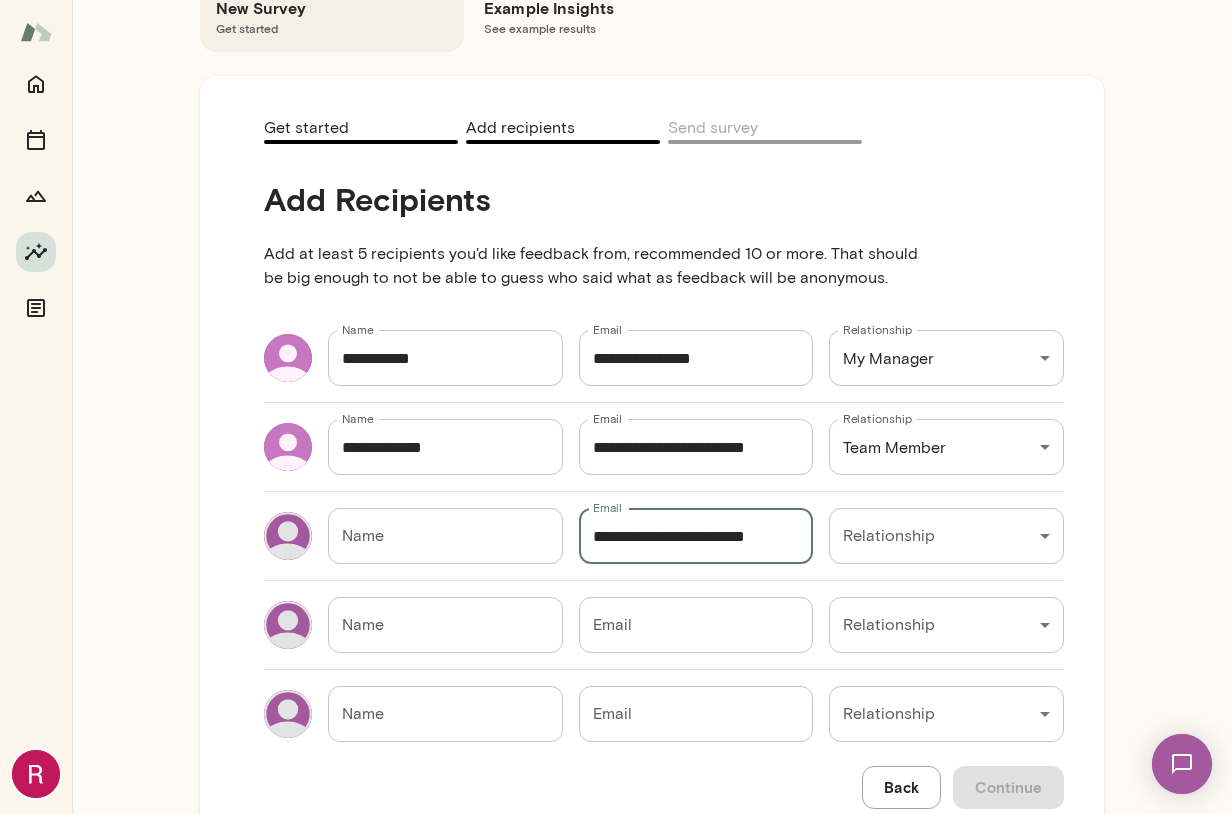 scroll, scrollTop: 0, scrollLeft: 1, axis: horizontal 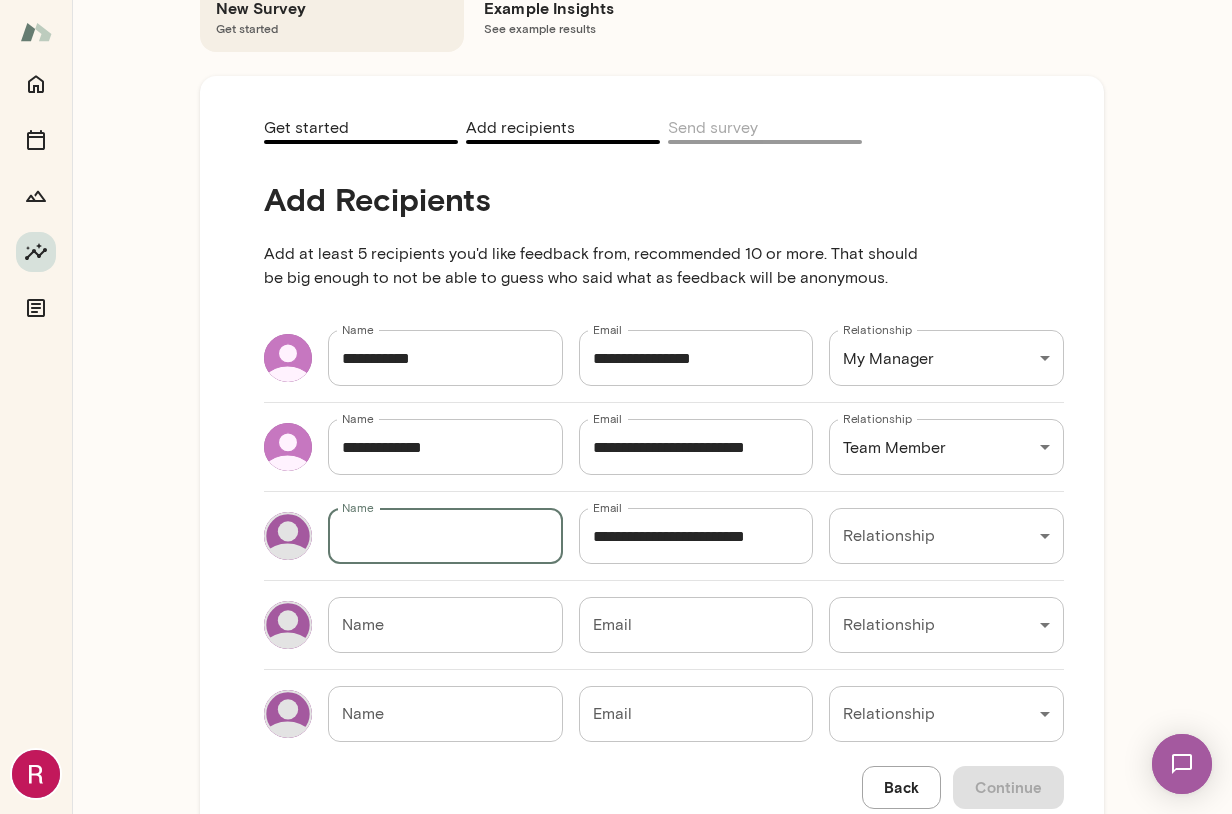 click on "Name" at bounding box center [445, 536] 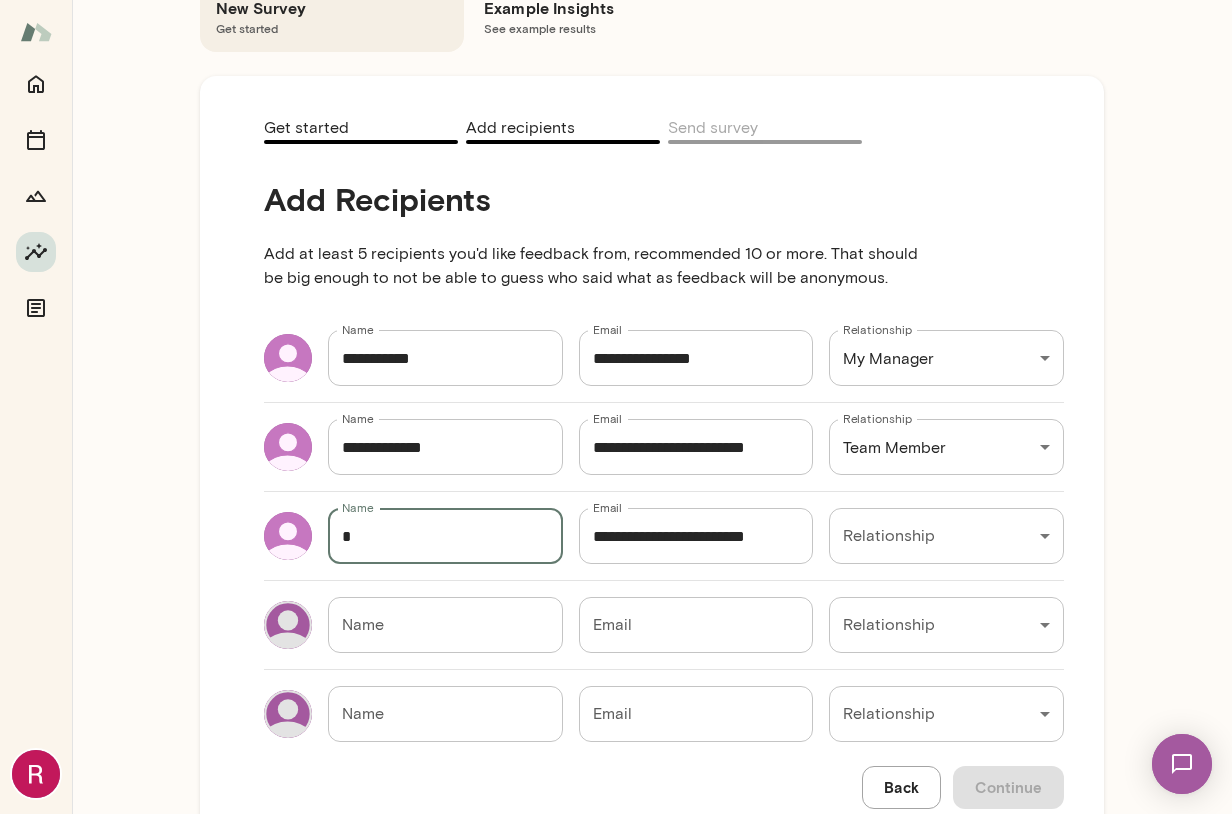 paste on "**********" 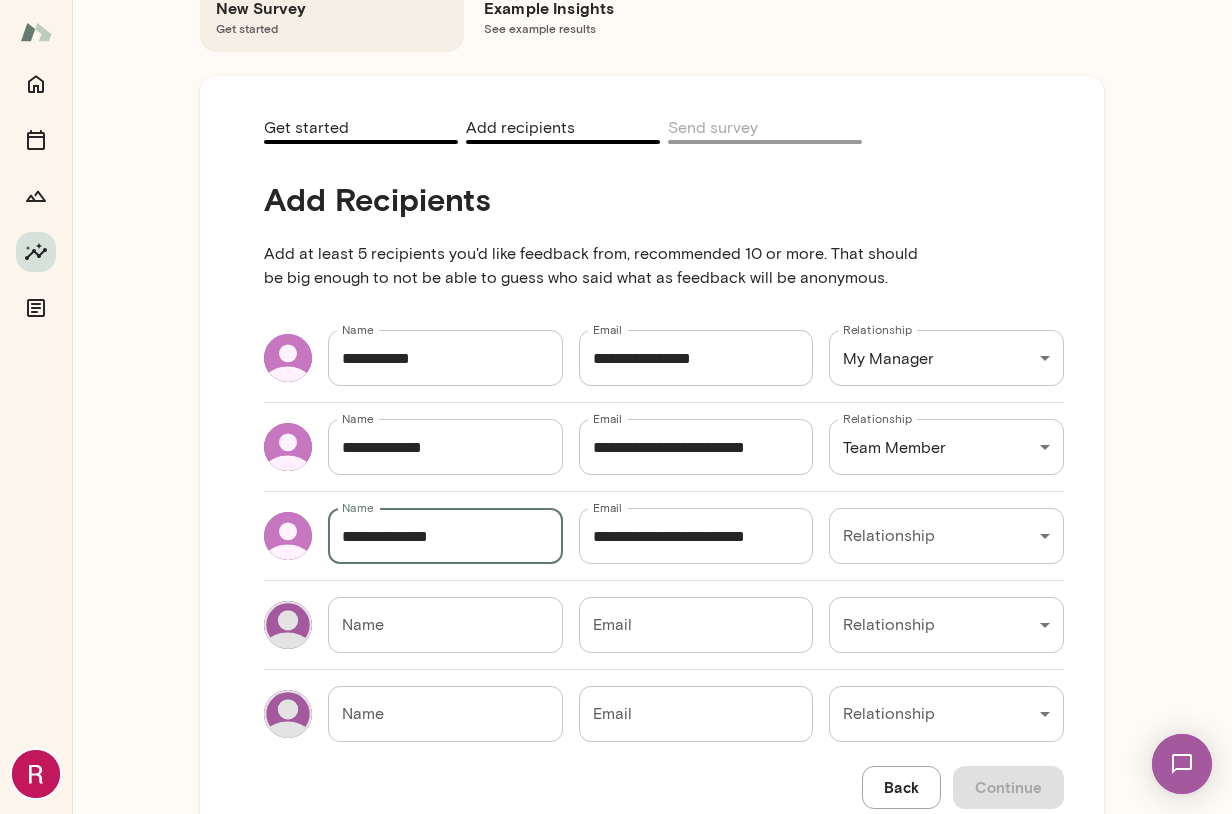 click on "**********" at bounding box center (445, 536) 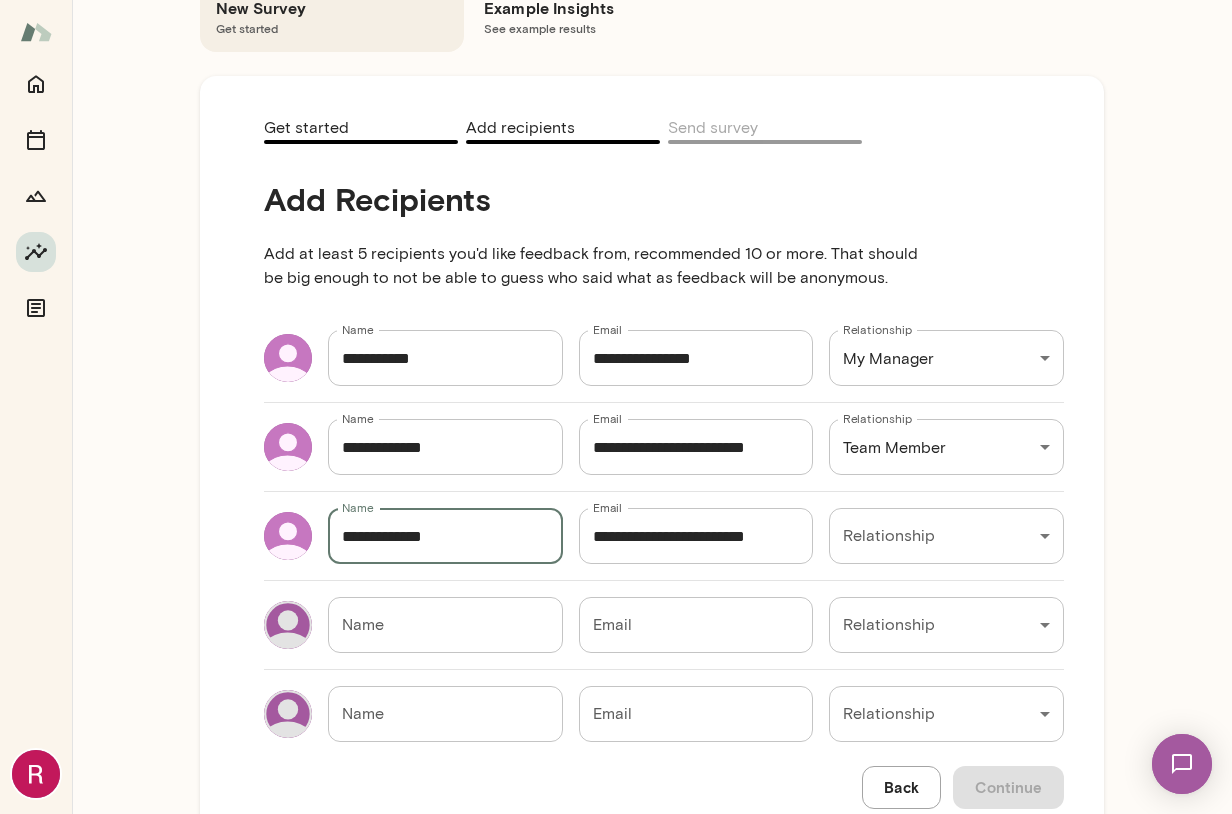type on "**********" 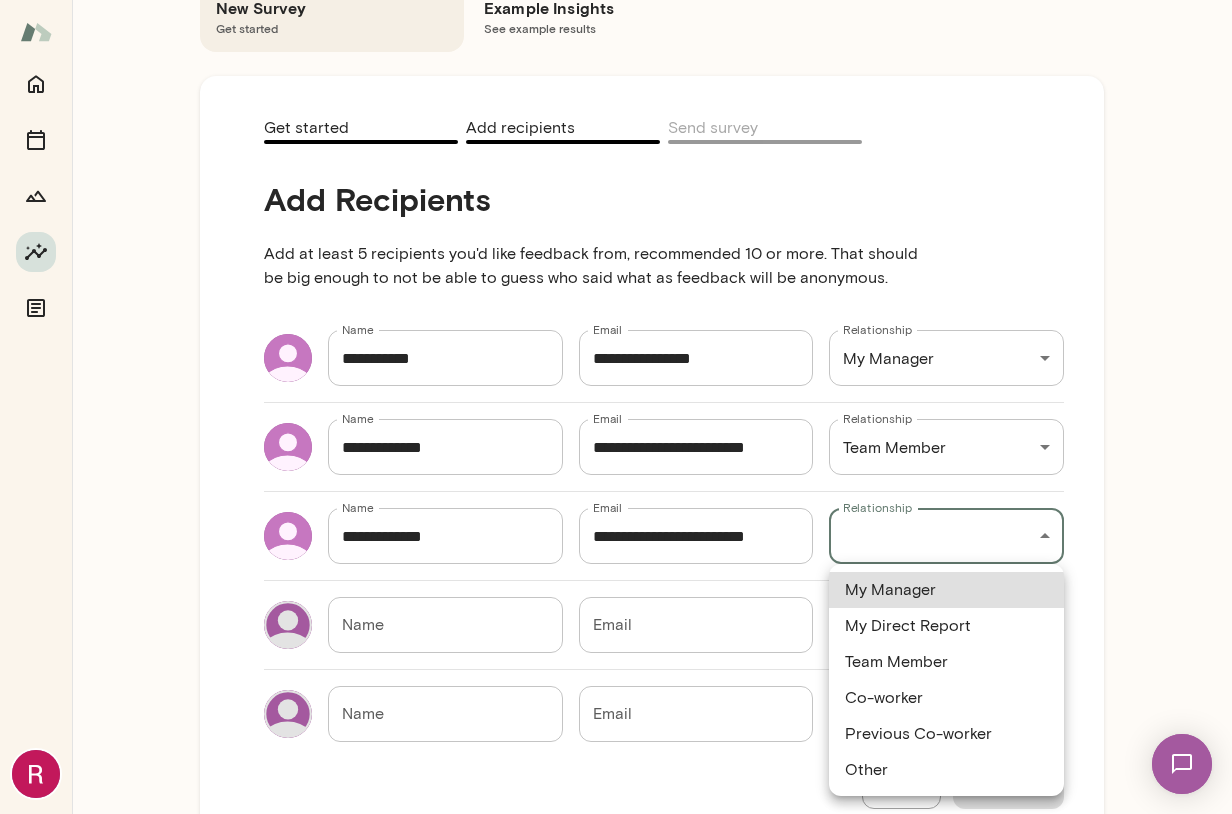 click on "Insights Peer Insights New Survey Get started Example Insights See example results Get started Add recipients Send survey Add Recipients Add at least 5 recipients you'd like feedback from, recommended 10 or more. That should be big enough to not be able to guess who said what as feedback will be anonymous. Name [NAME] Name Email [EMAIL] Email Relationship My Manager [RELATIONSHIP] Relationship Name [NAME] Name Email [EMAIL] Email Relationship Team Member [RELATIONSHIP] Relationship Name [NAME] Name Email [EMAIL] Email Relationship ​ Relationship Name [NAME] Name Email [EMAIL] Email Relationship ​ Relationship Name [NAME] Name Email [EMAIL] Email Relationship ​ Relationship Back Continue Home Sessions Growth My Manager My Direct Report Team Member Co-worker Previous Co-worker Other" at bounding box center [616, 0] 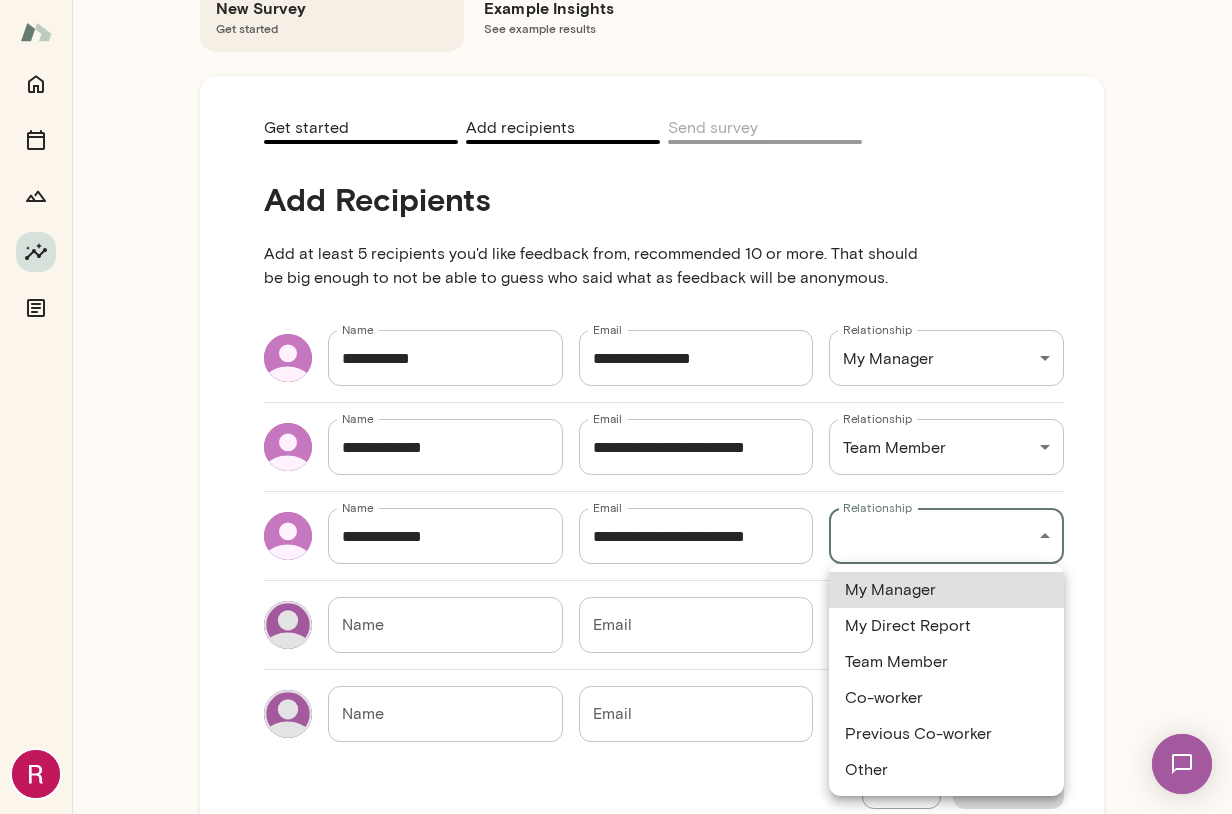 click on "Team Member" at bounding box center [946, 662] 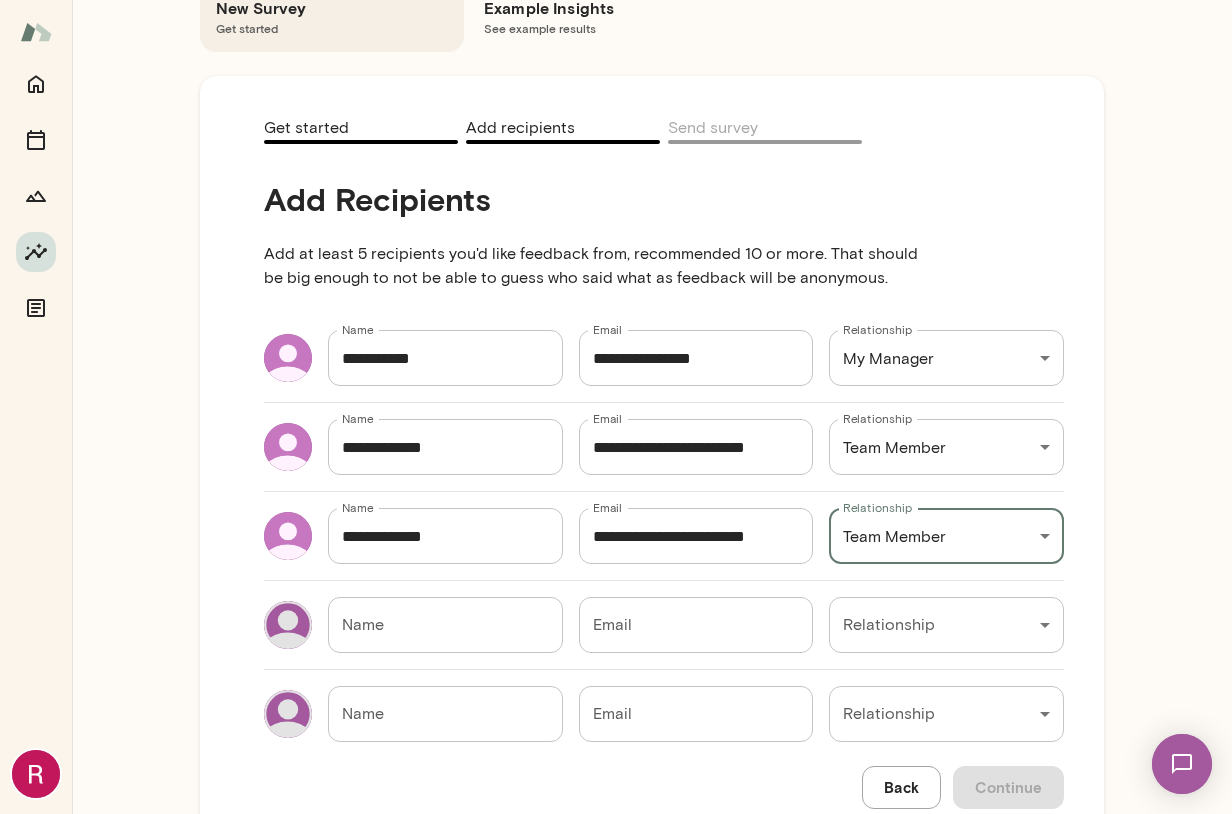 scroll, scrollTop: 214, scrollLeft: 0, axis: vertical 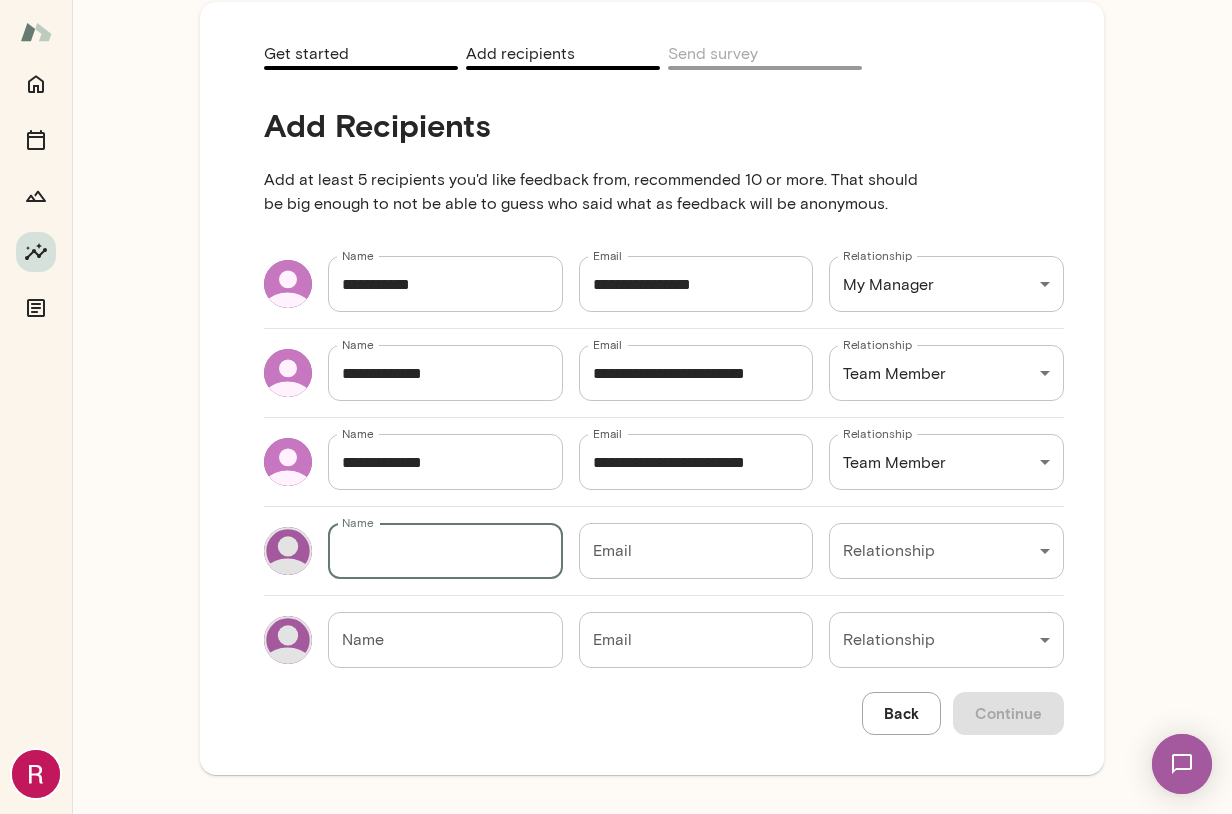 click on "Name" at bounding box center [445, 551] 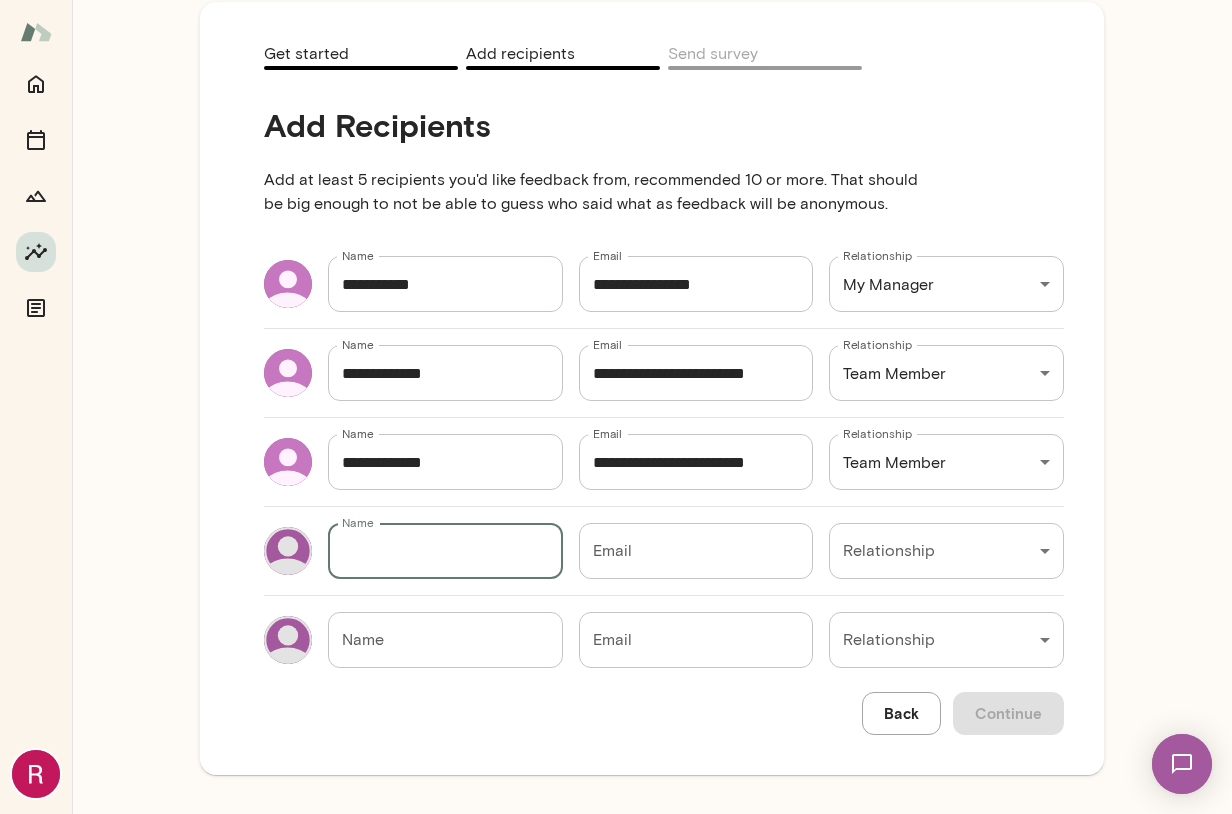 click on "Email" at bounding box center [696, 551] 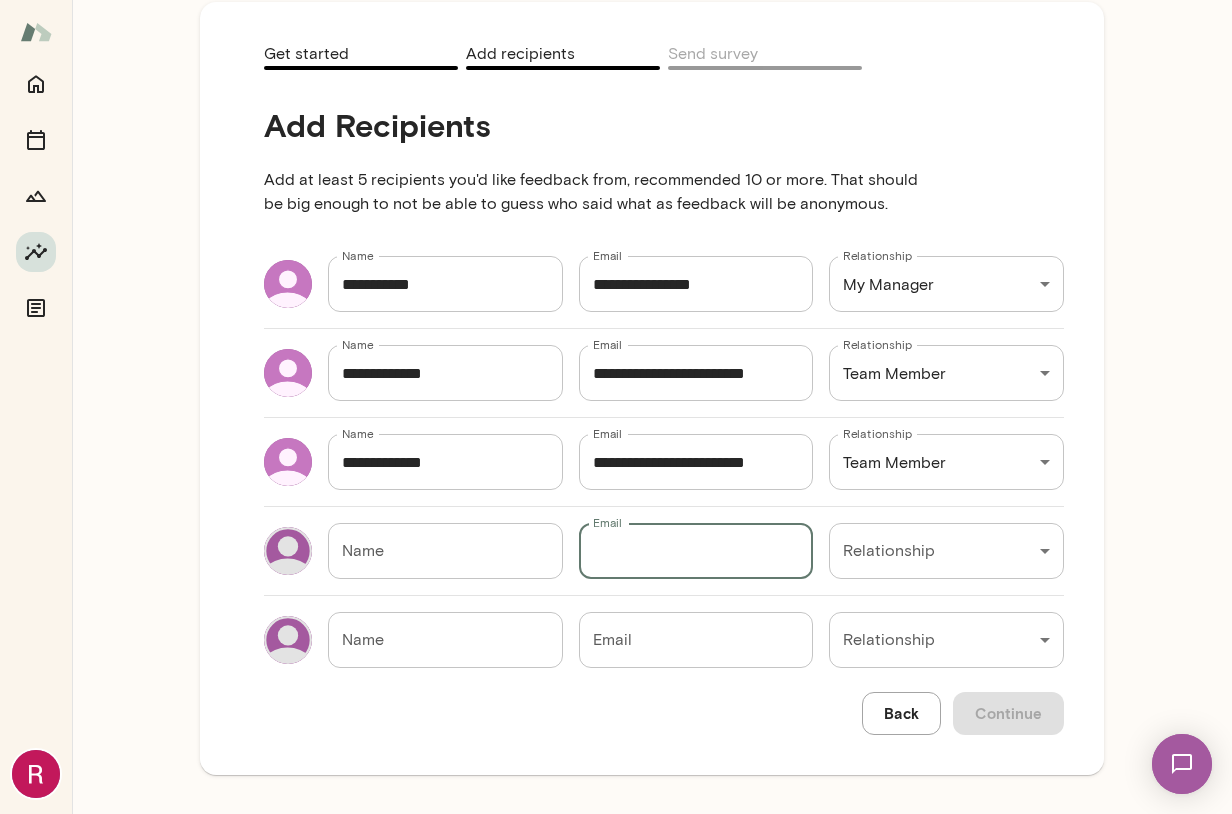 paste on "**********" 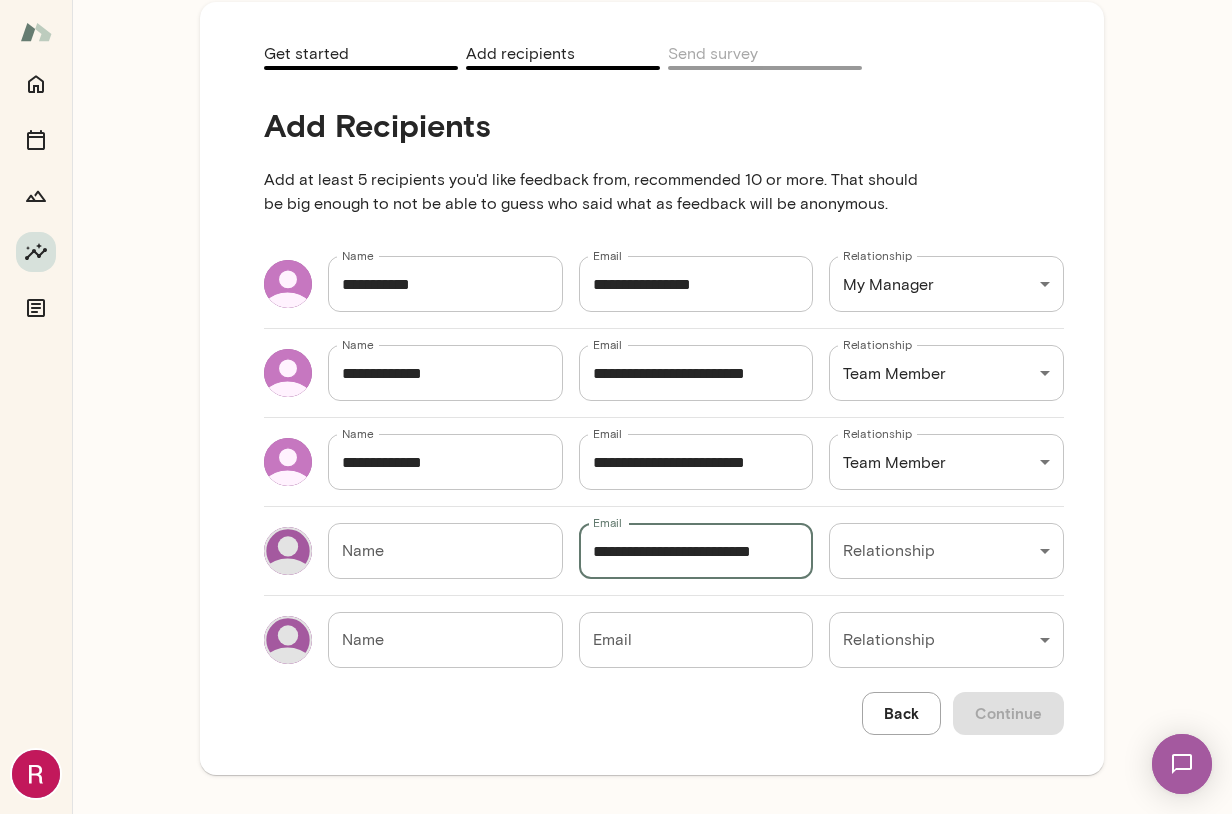 scroll, scrollTop: 0, scrollLeft: 3, axis: horizontal 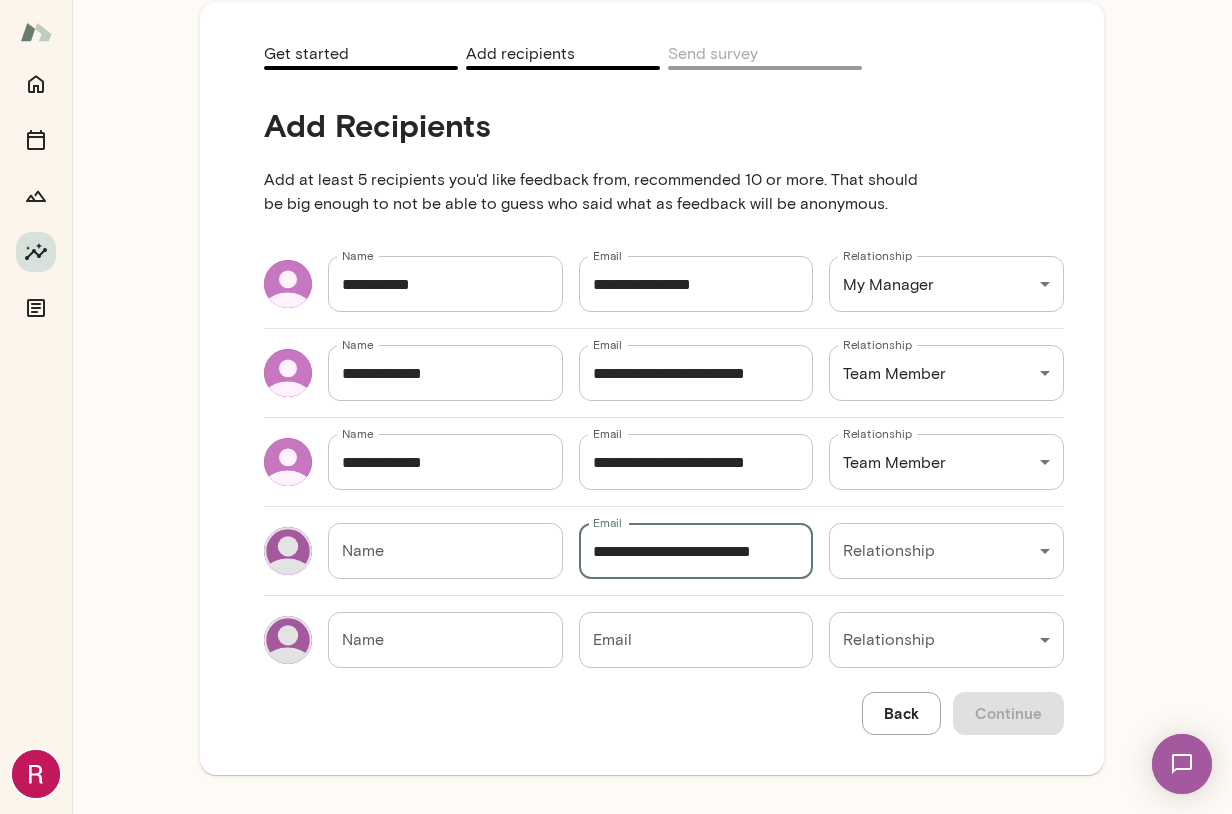 type on "**********" 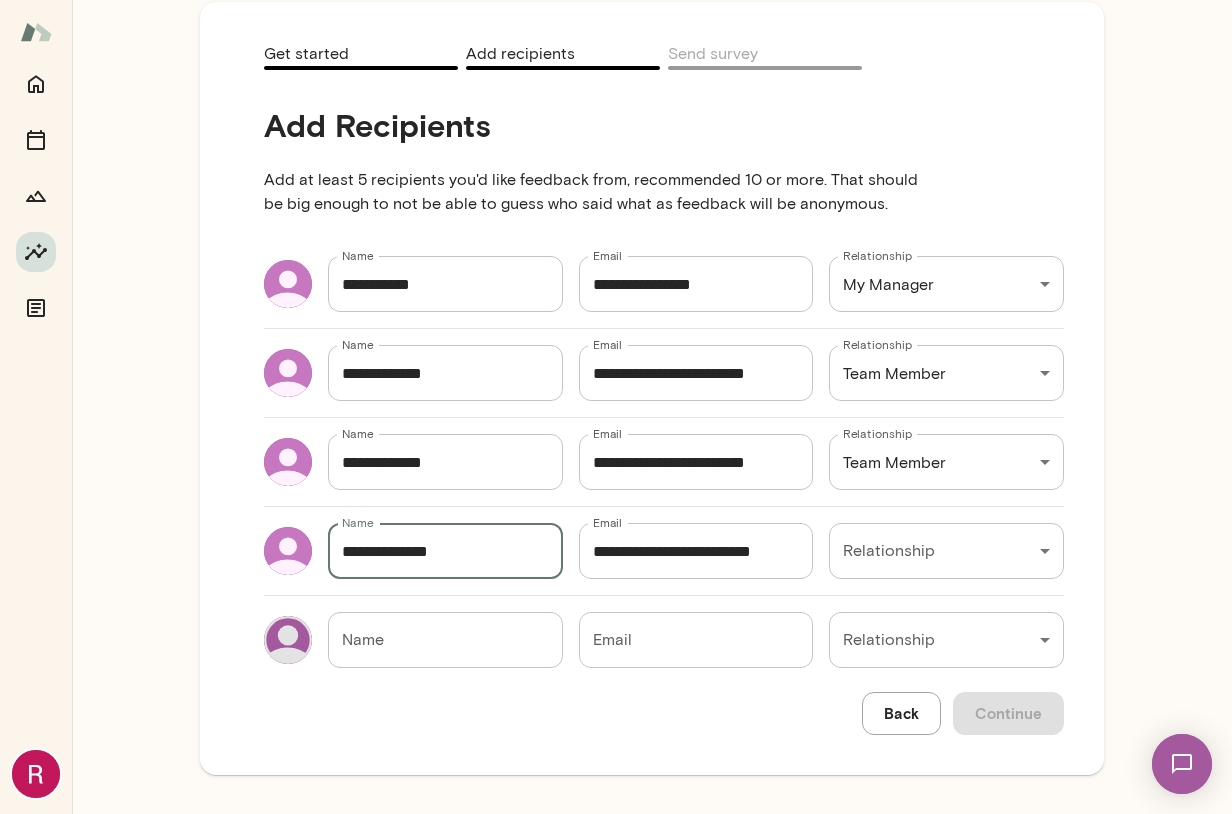 type on "**********" 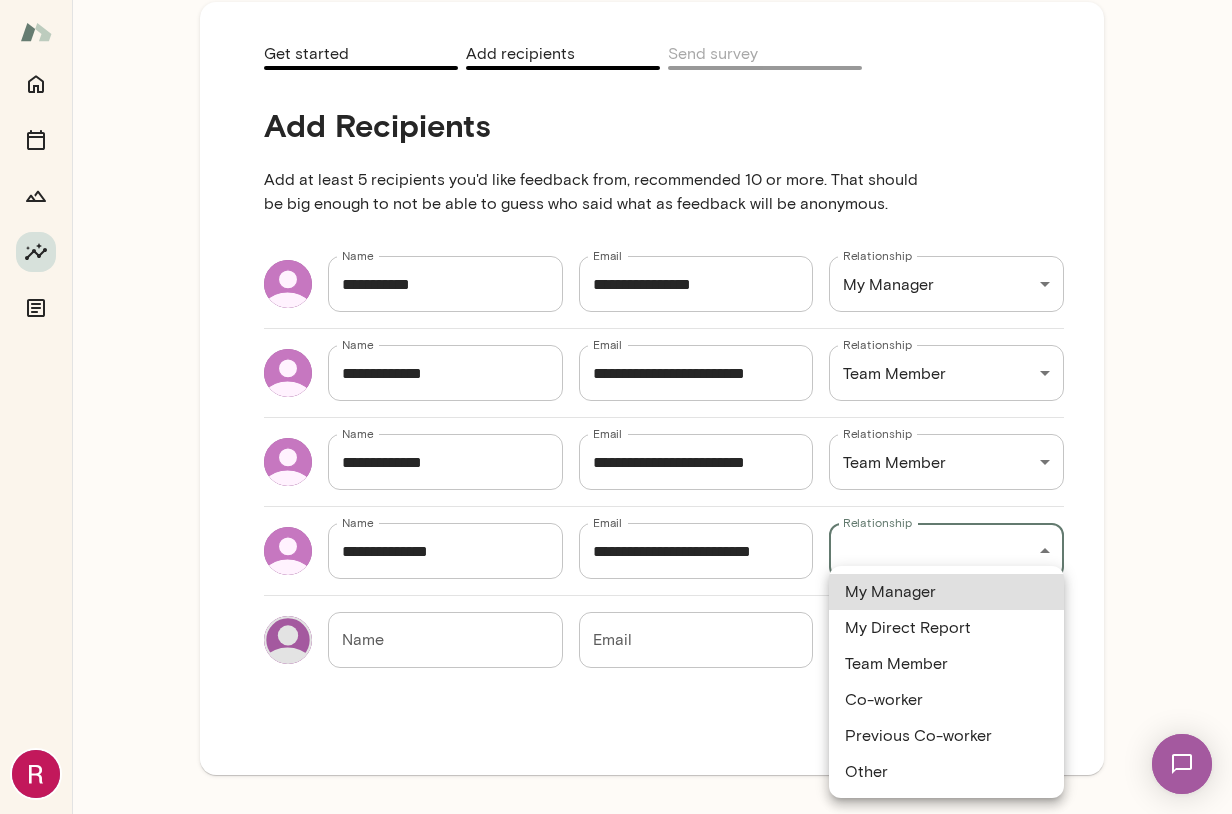 click on "Insights Peer Insights New Survey Get started Example Insights See example results Get started Add recipients Send survey Add Recipients Add at least 5 recipients you'd like feedback from, recommended 10 or more. That should be big enough to not be able to guess who said what as feedback will be anonymous. Name [NAME] Name Email [EMAIL] Email Relationship My Manager [RELATIONSHIP] Relationship Name [NAME] Name Email [EMAIL] Email Relationship Team Member [RELATIONSHIP] Relationship Name [NAME] Name Email [EMAIL] Email Relationship Team Member [RELATIONSHIP] Relationship Name [NAME] Name Email [EMAIL] Email Relationship ​ Relationship Name [NAME] Name Email [EMAIL] Email Relationship ​ Relationship Back Continue Home Sessions Growth My Manager My Direct Report Team Member Co-worker Previous Co-worker Other" at bounding box center (616, 0) 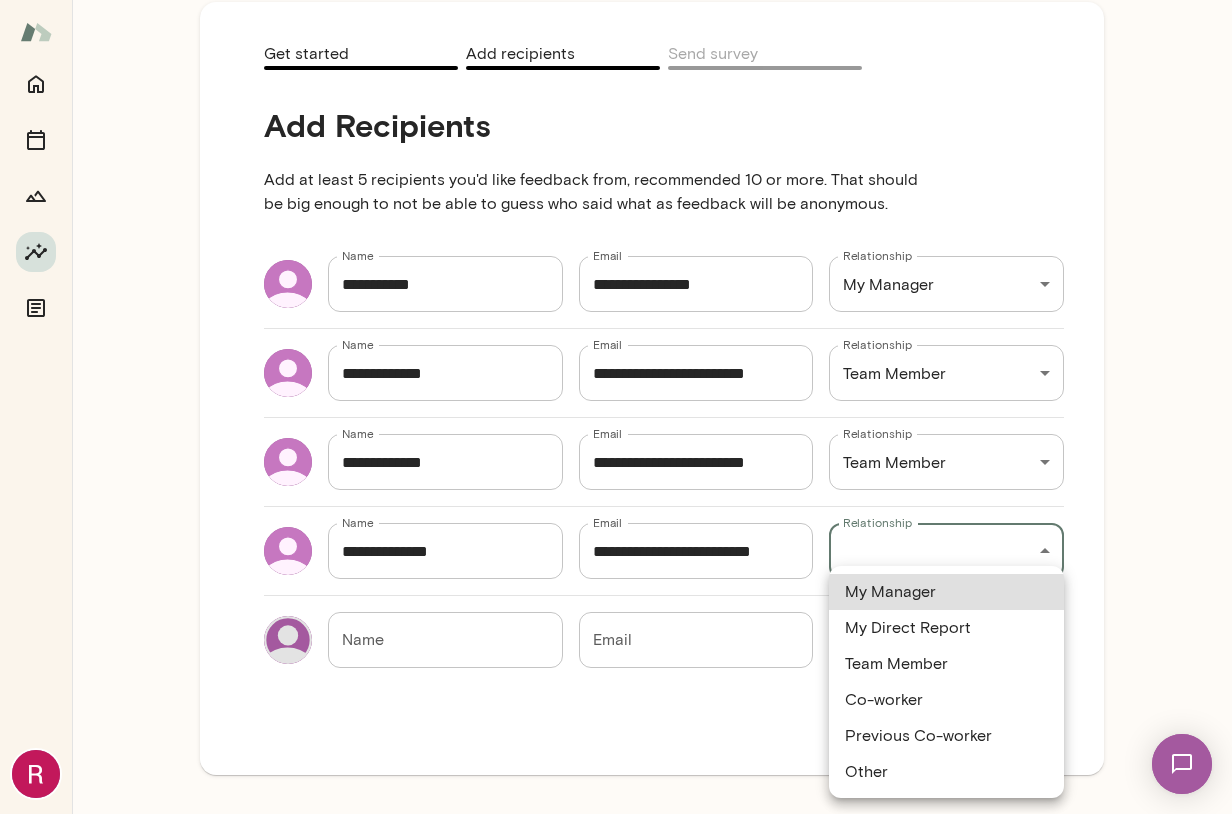 click on "Team Member" at bounding box center (946, 664) 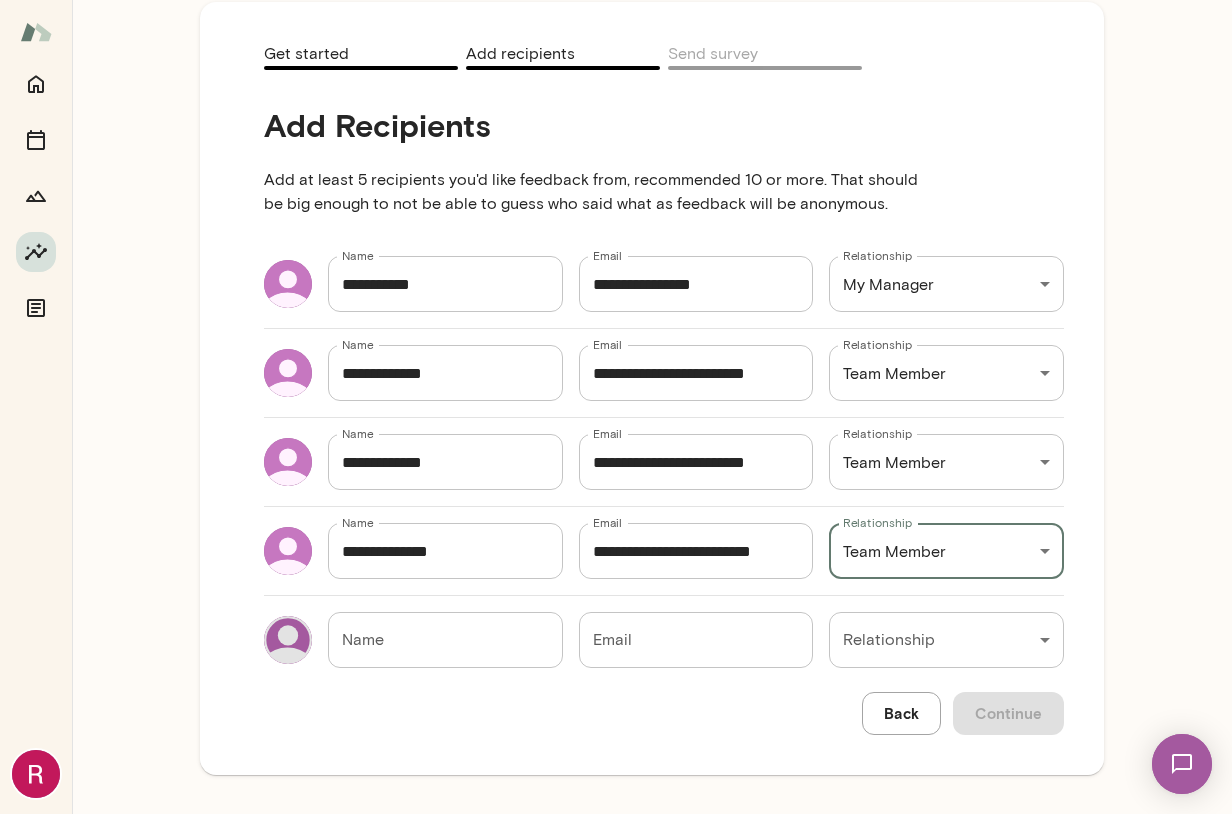click on "Email" at bounding box center [696, 640] 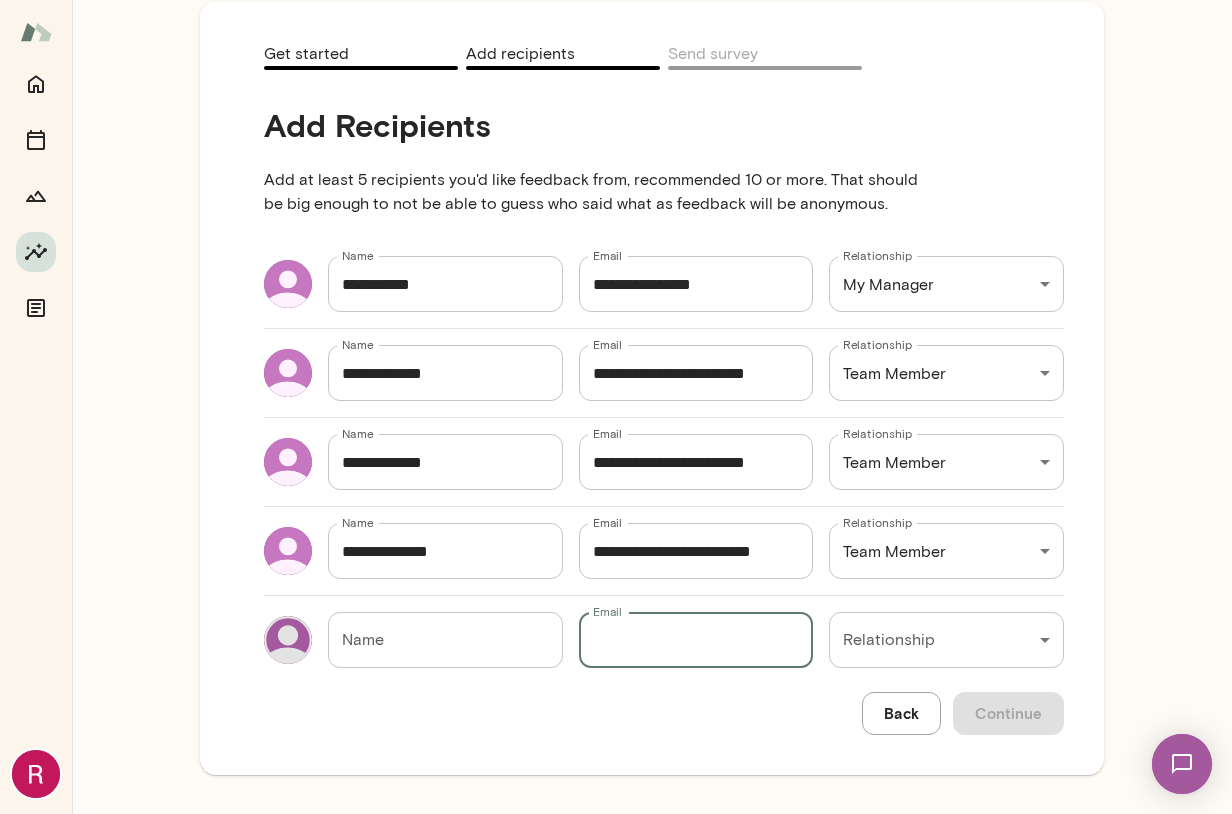 paste on "**********" 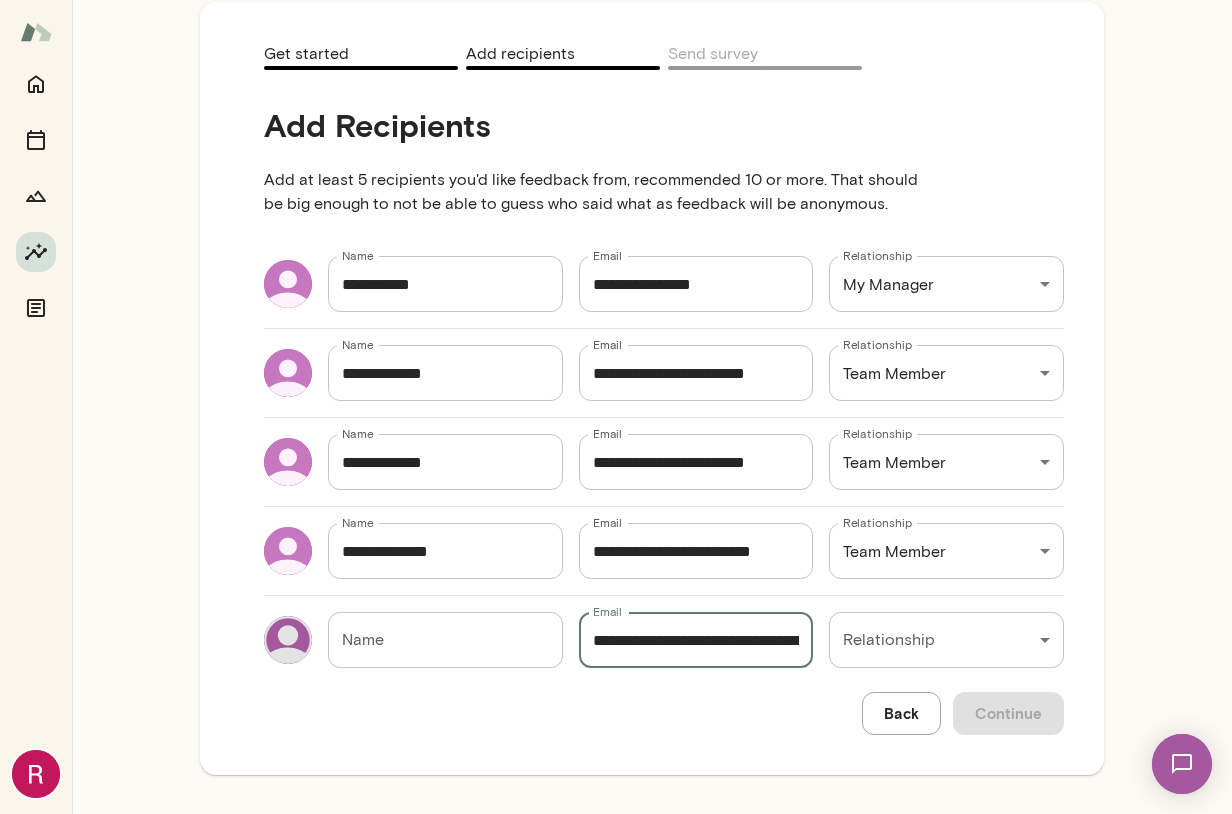 scroll, scrollTop: 0, scrollLeft: 102, axis: horizontal 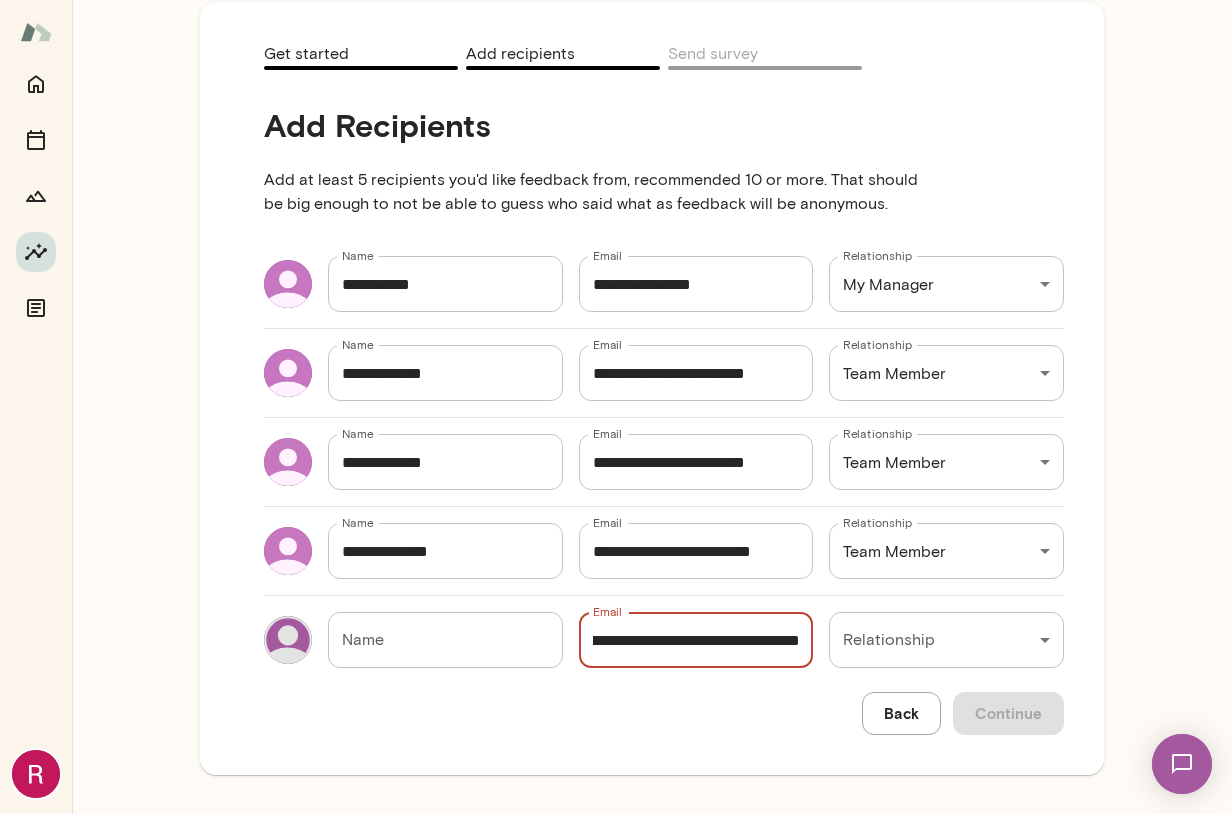 click on "**********" at bounding box center (696, 640) 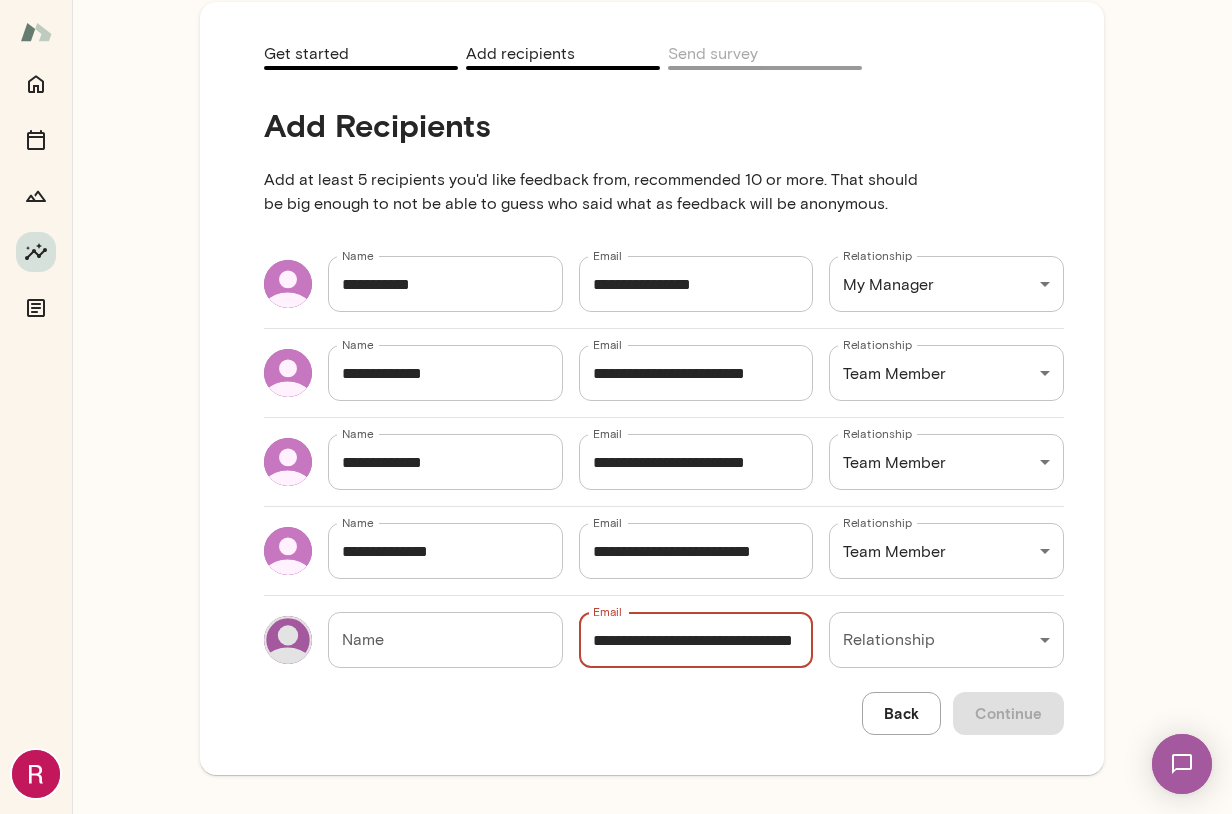 scroll, scrollTop: 0, scrollLeft: 0, axis: both 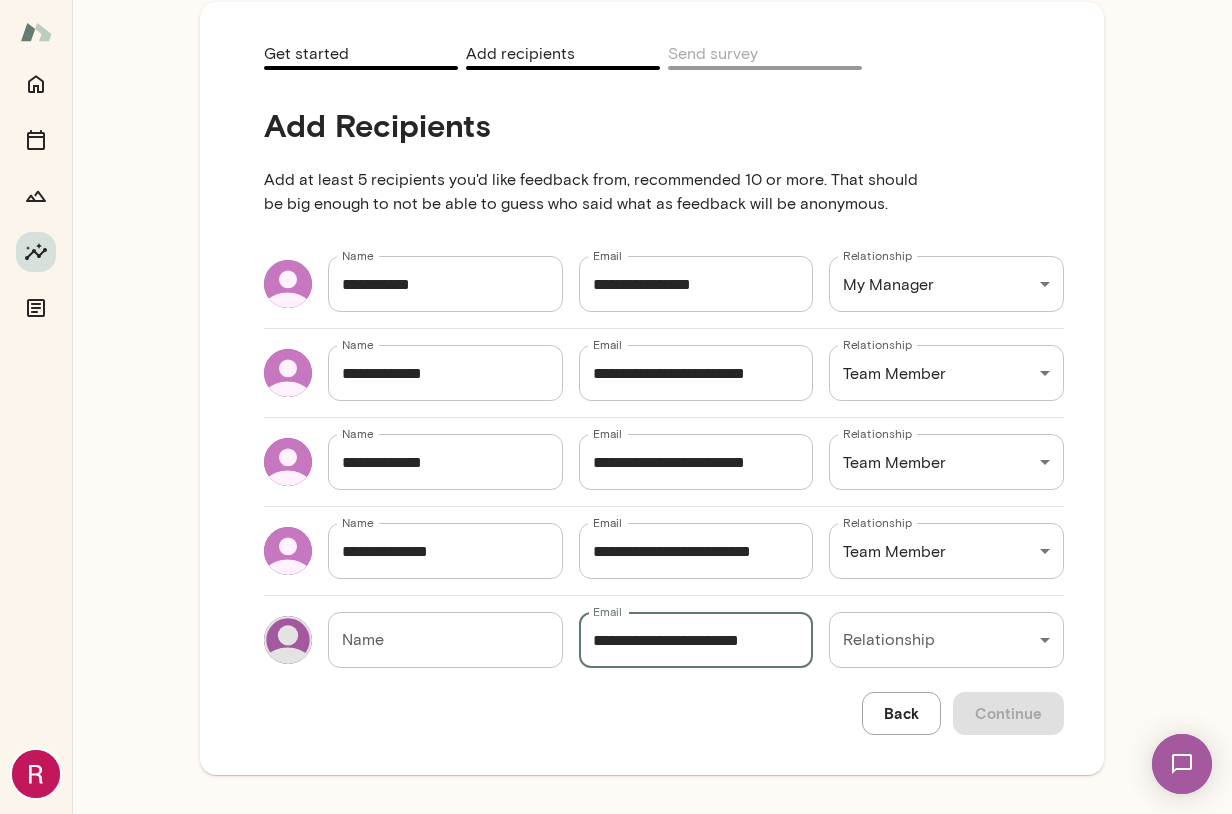 type on "**********" 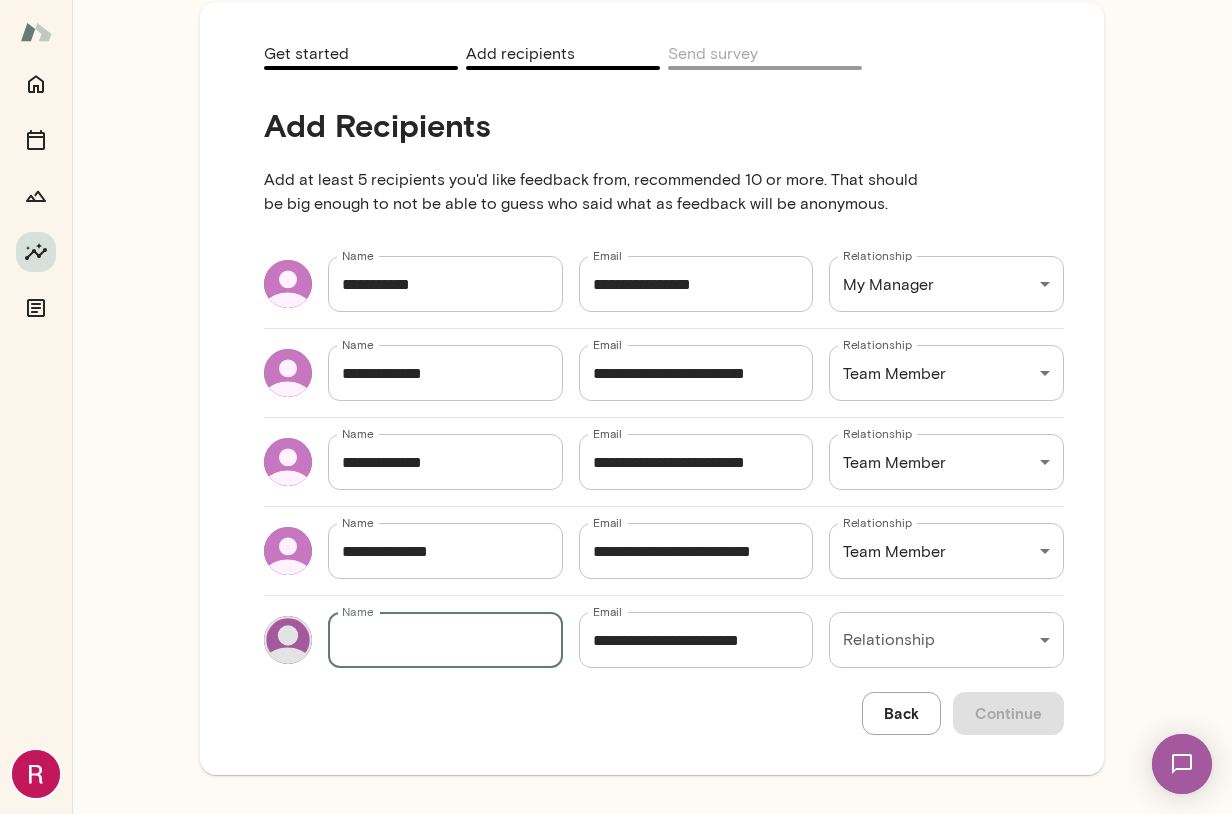 paste on "**********" 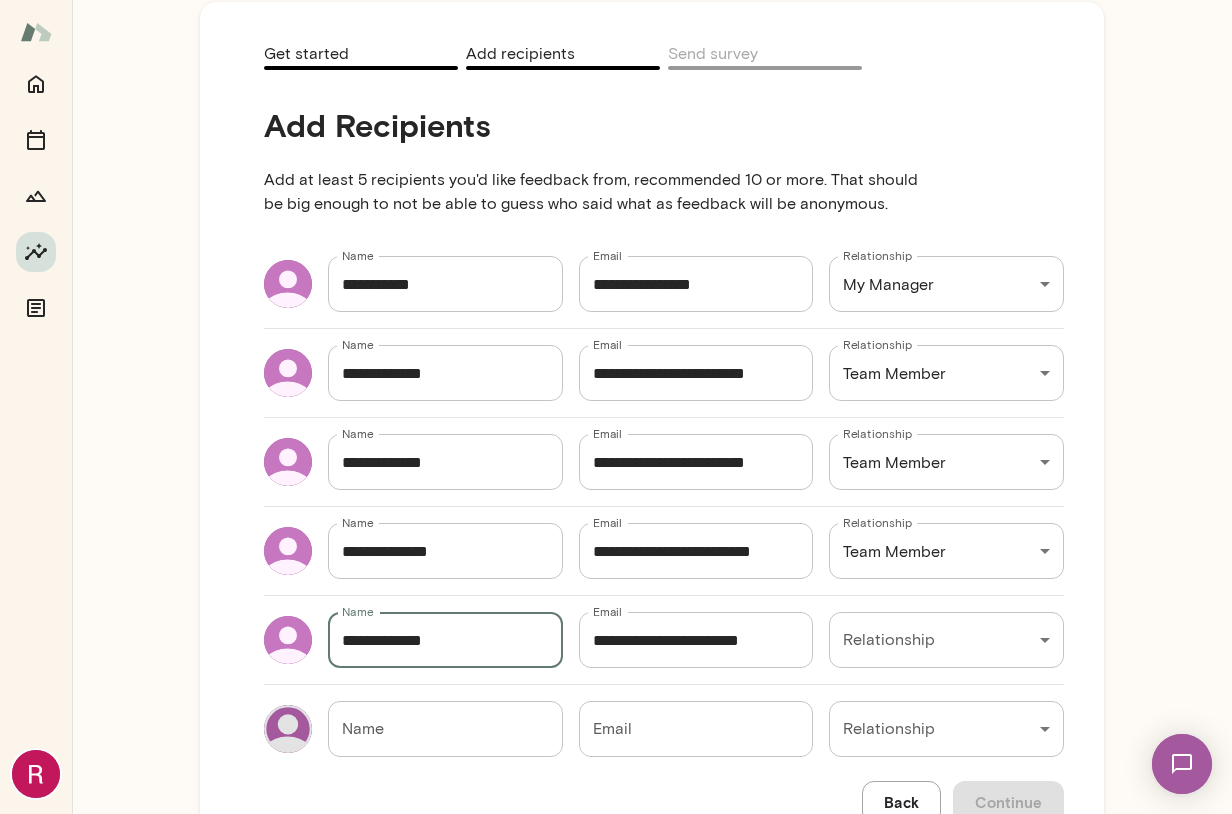 scroll, scrollTop: 0, scrollLeft: 0, axis: both 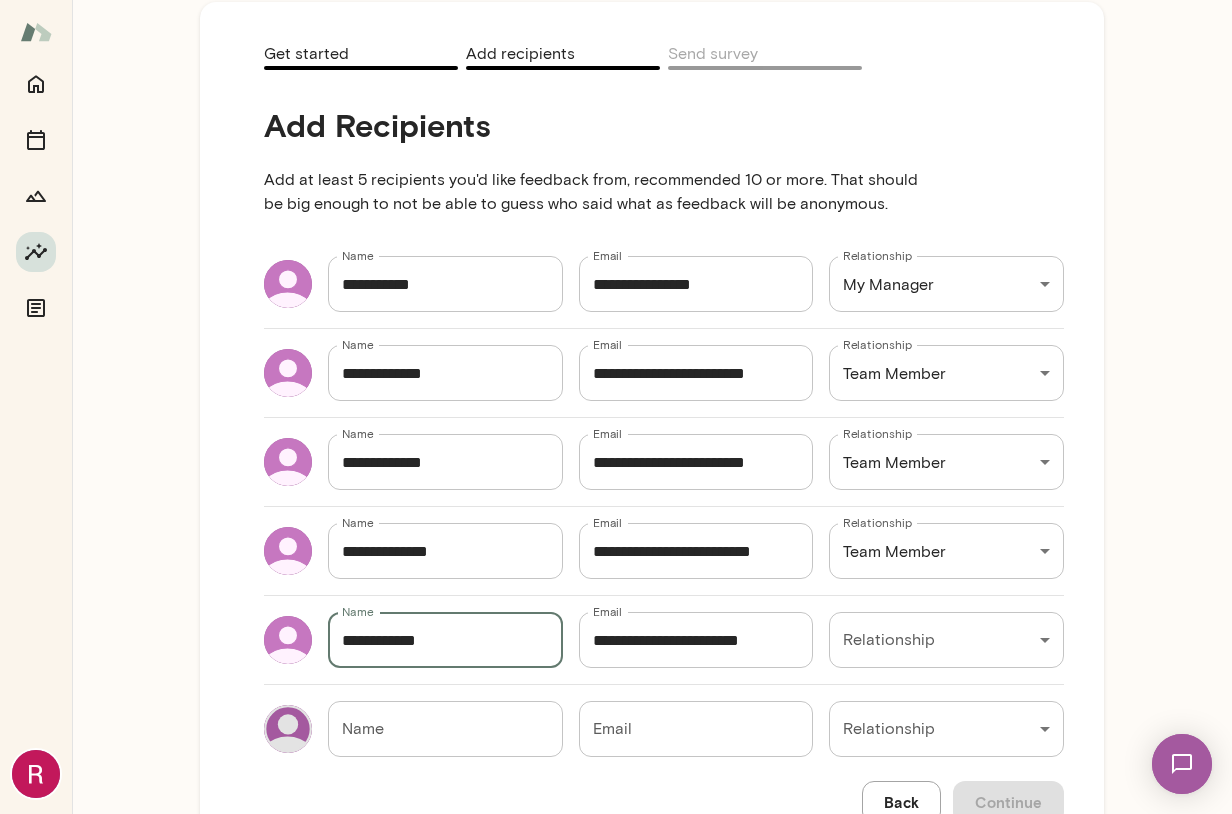 type on "**********" 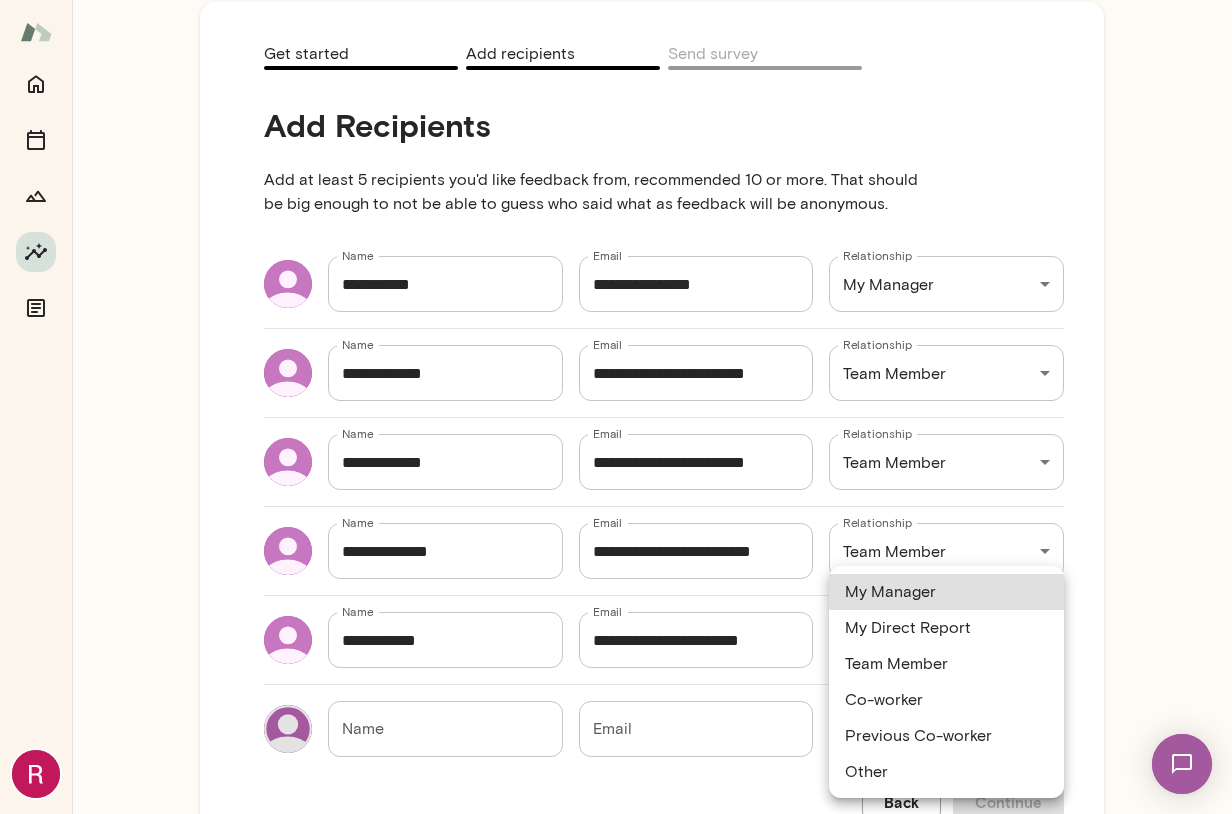 click on "Team Member" at bounding box center (946, 664) 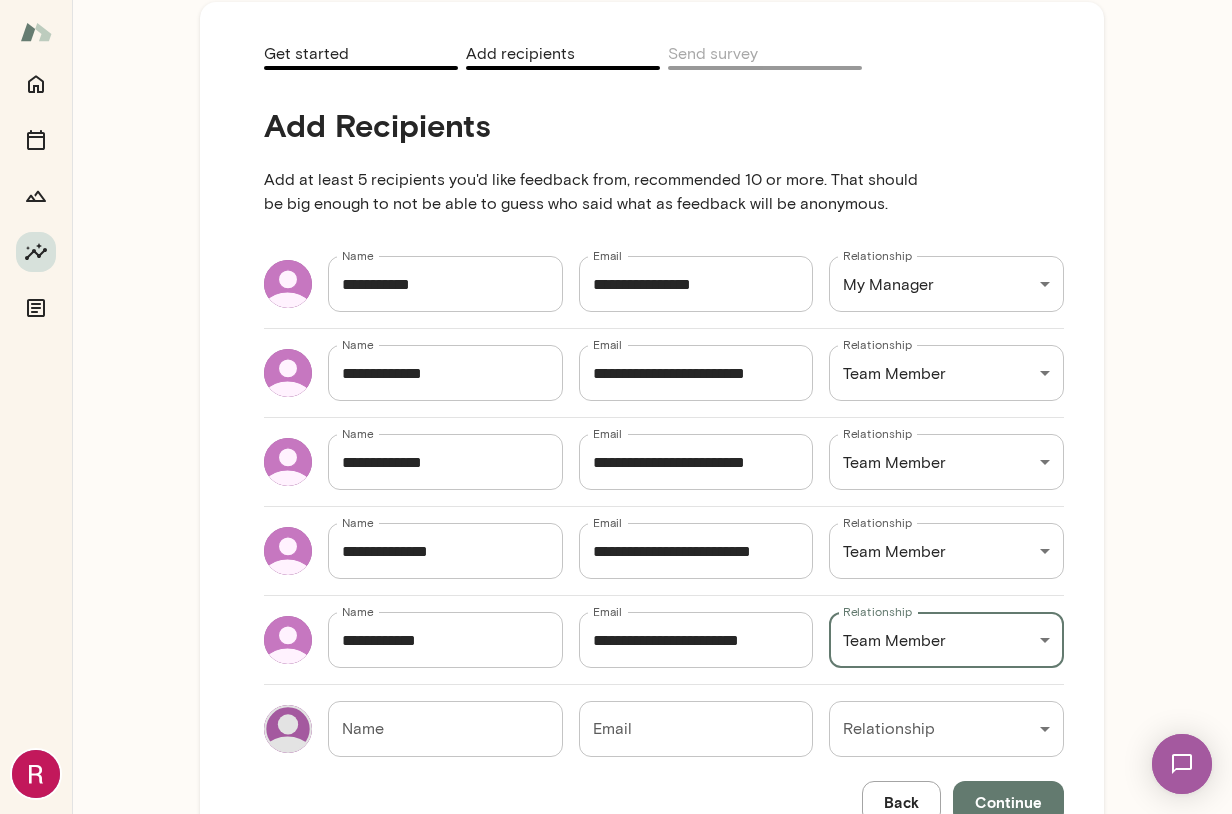 scroll, scrollTop: 303, scrollLeft: 0, axis: vertical 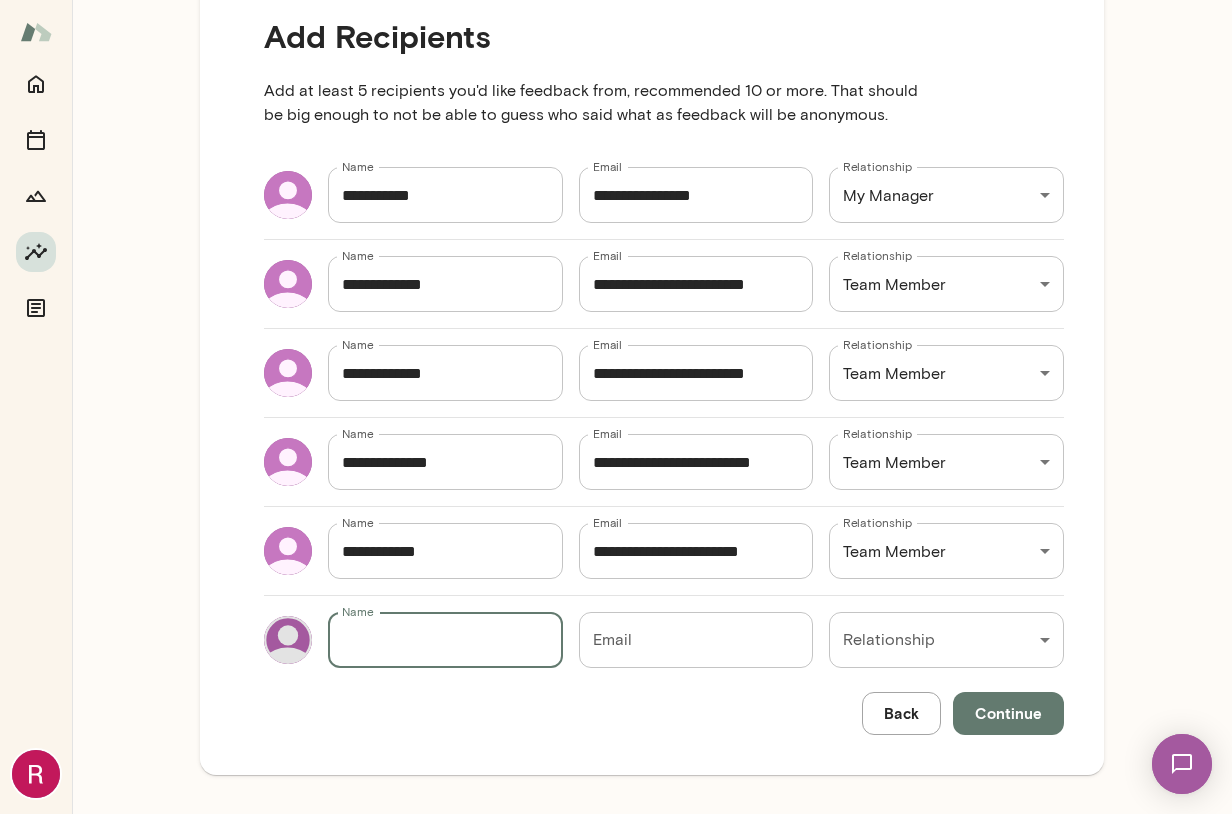 click on "Name" at bounding box center [445, 640] 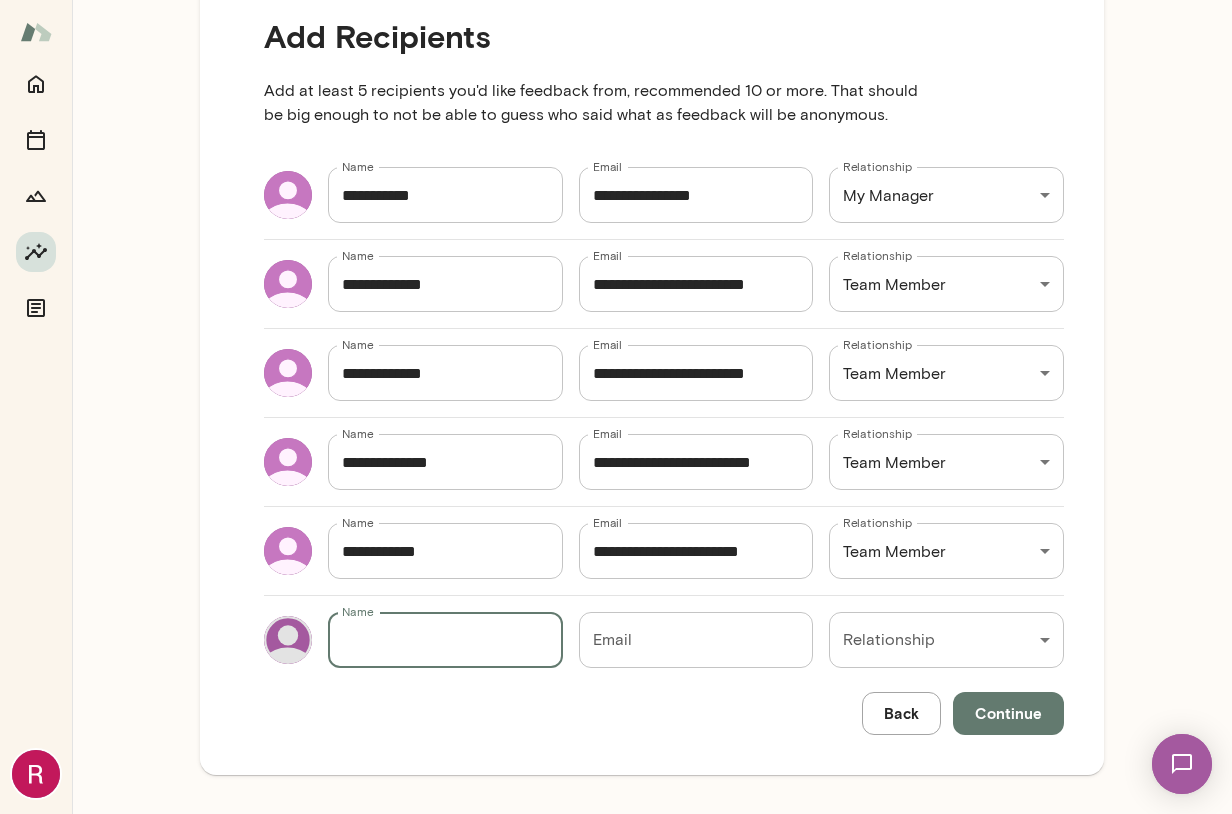 click on "Email" at bounding box center (696, 640) 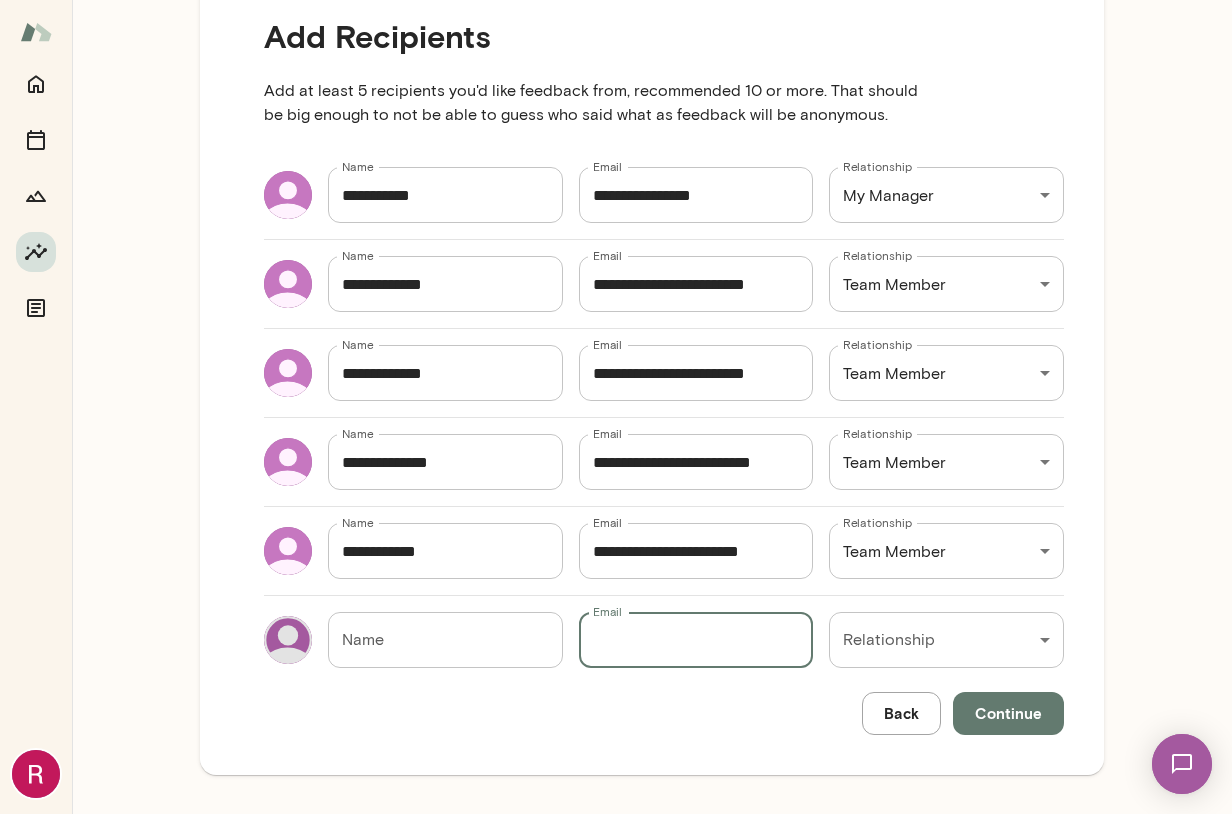 paste on "**********" 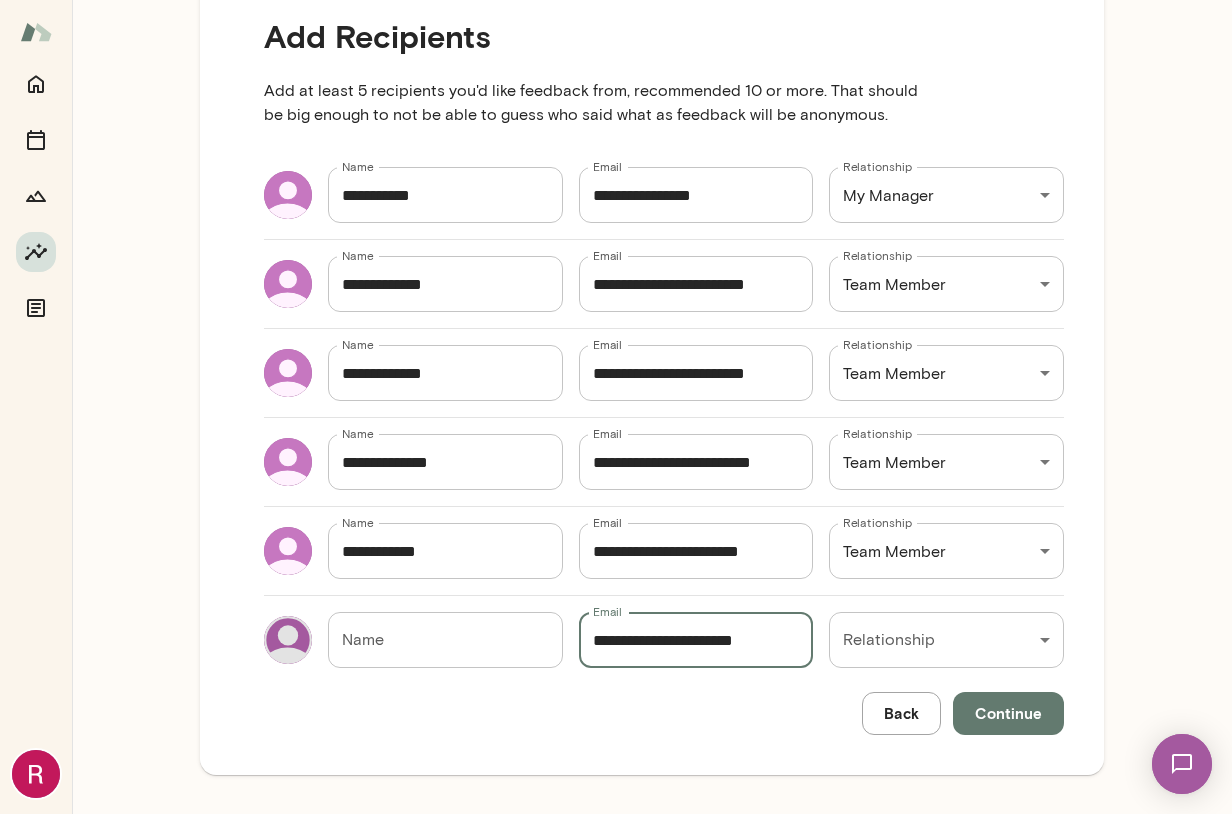 type on "**********" 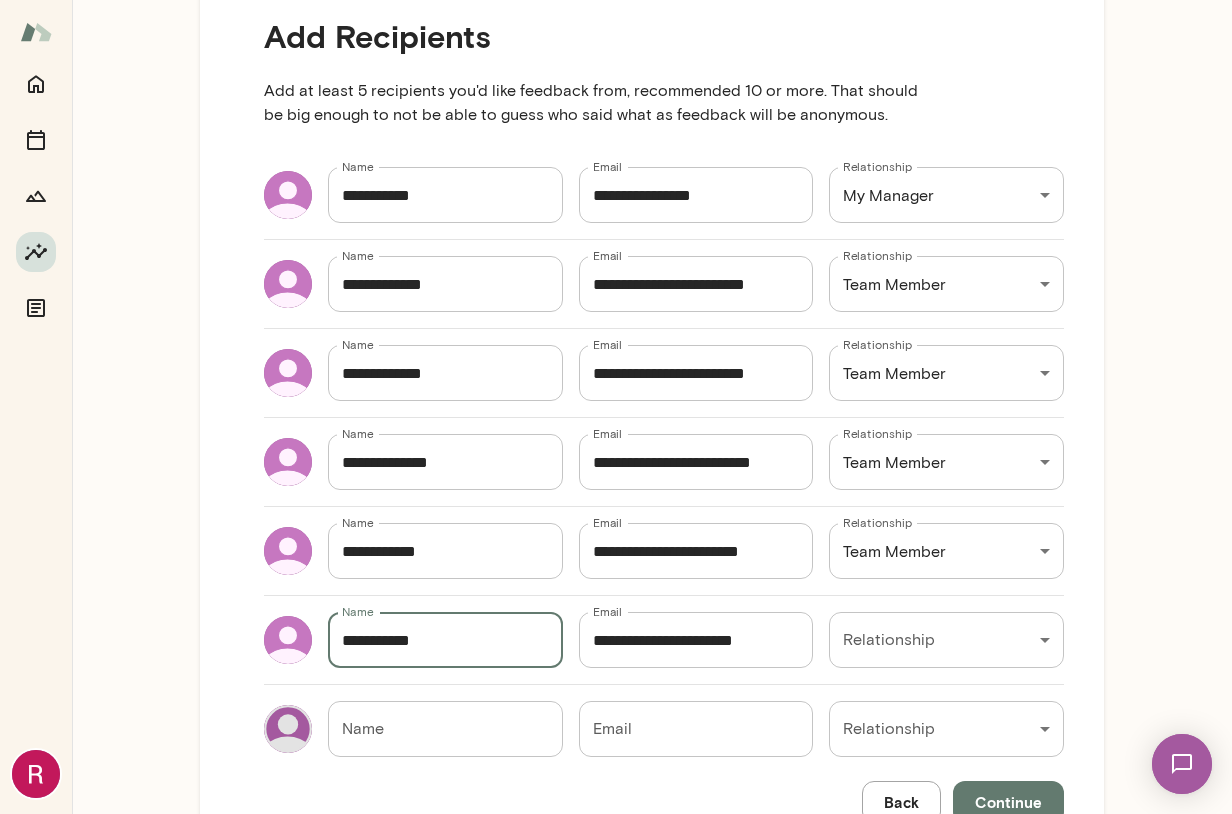 type on "**********" 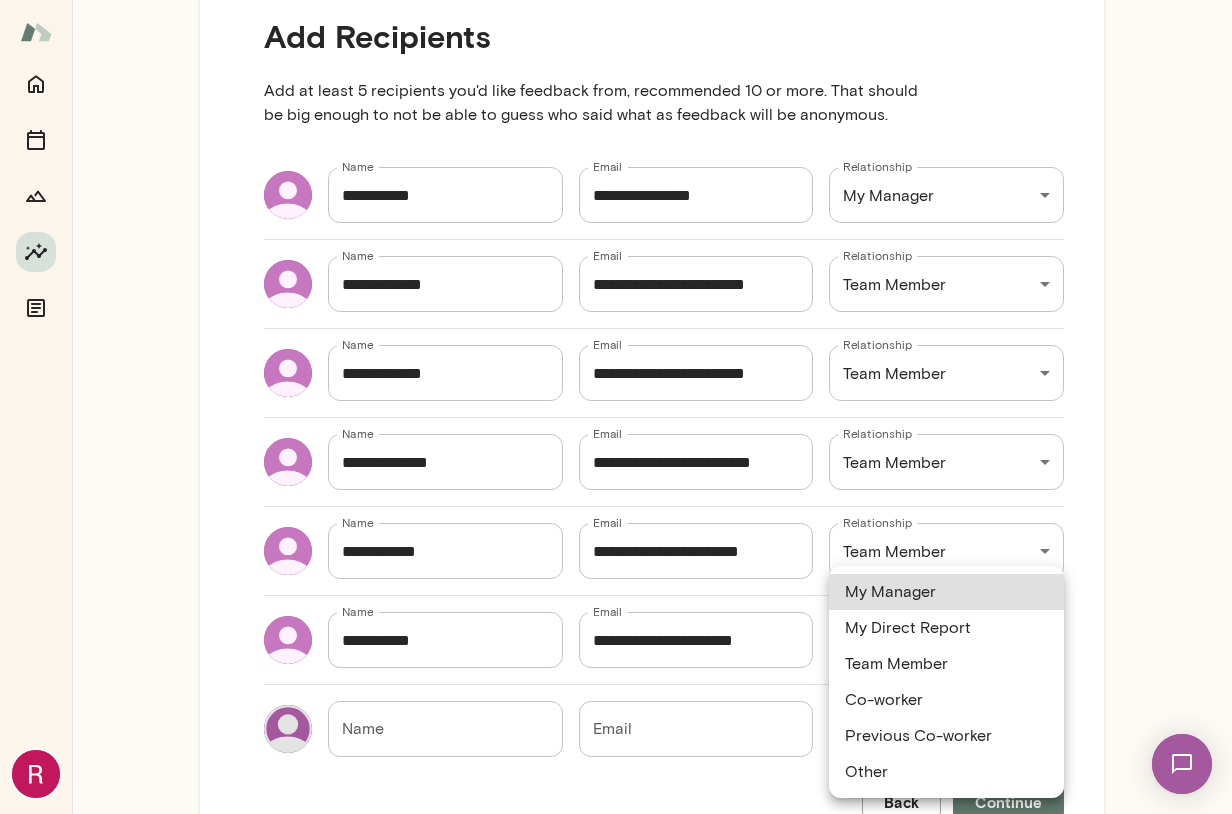 click on "Team Member" at bounding box center [946, 664] 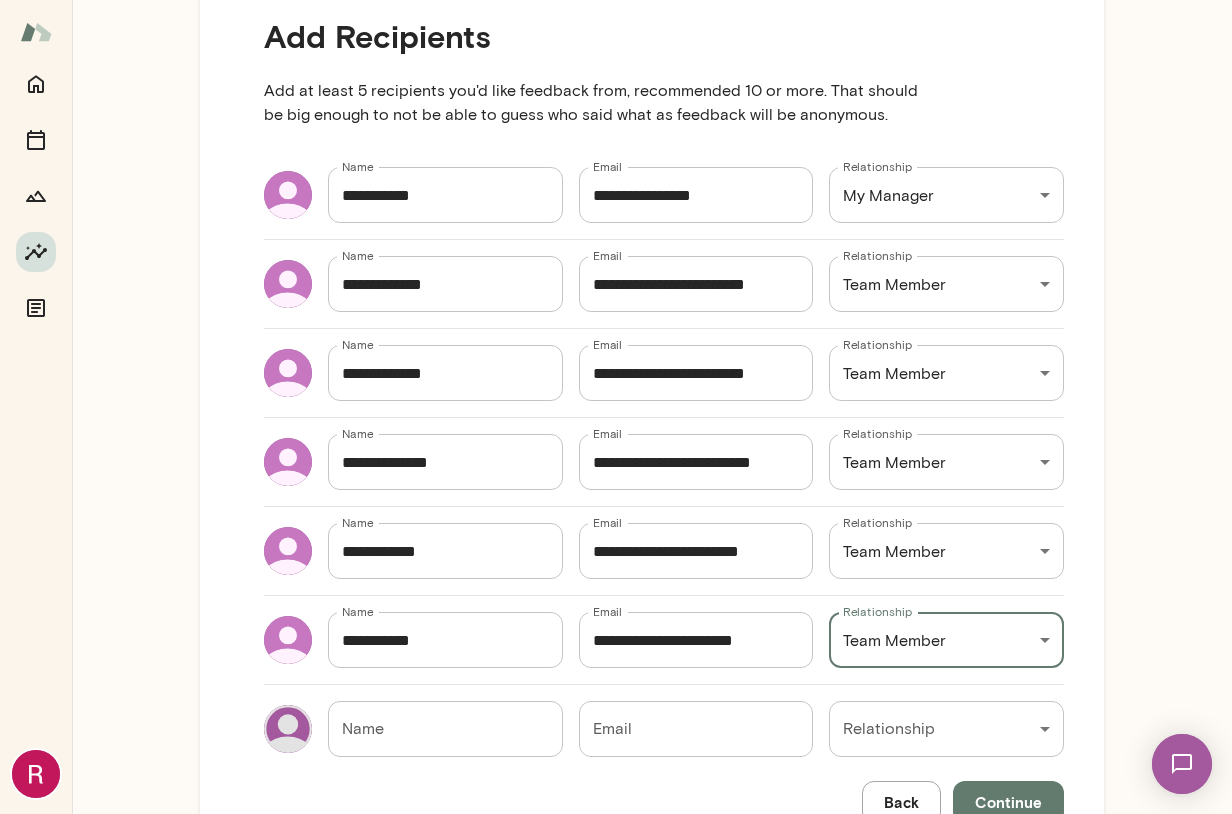 scroll, scrollTop: 392, scrollLeft: 0, axis: vertical 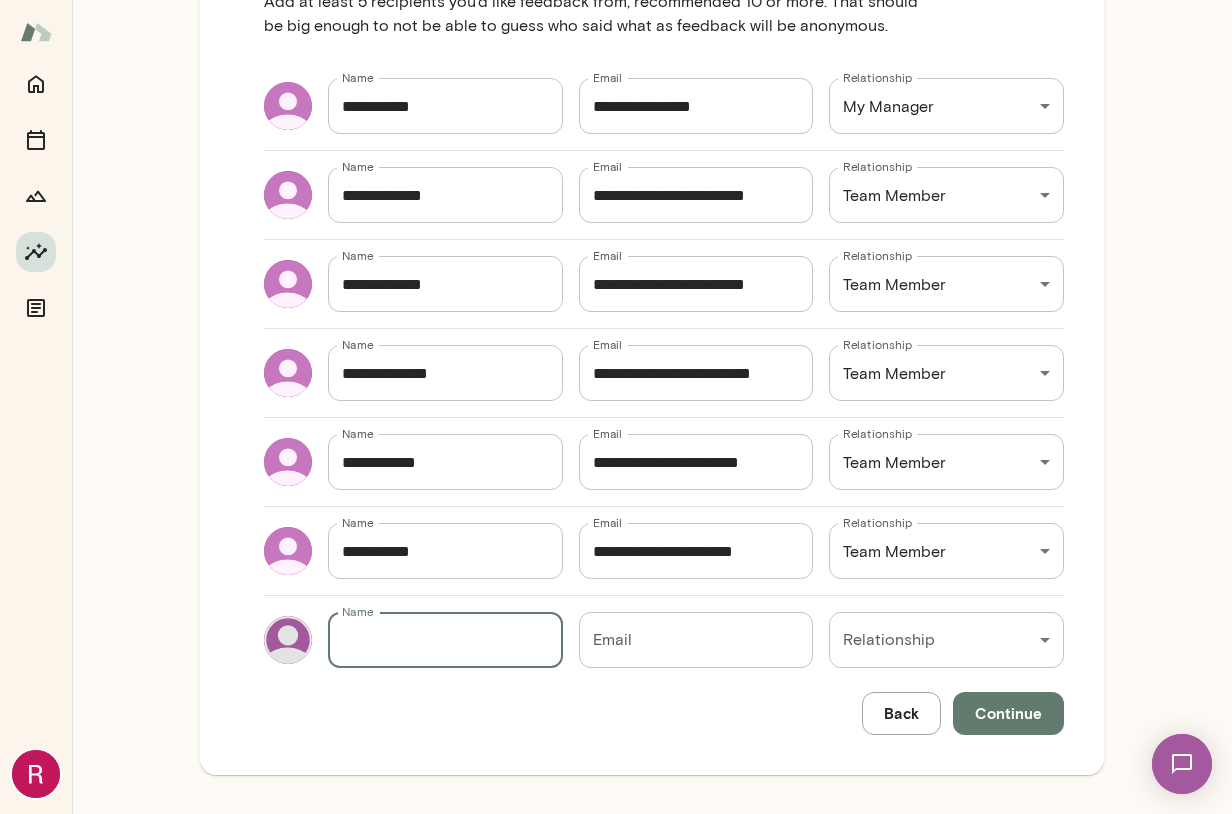click on "Name" at bounding box center [445, 640] 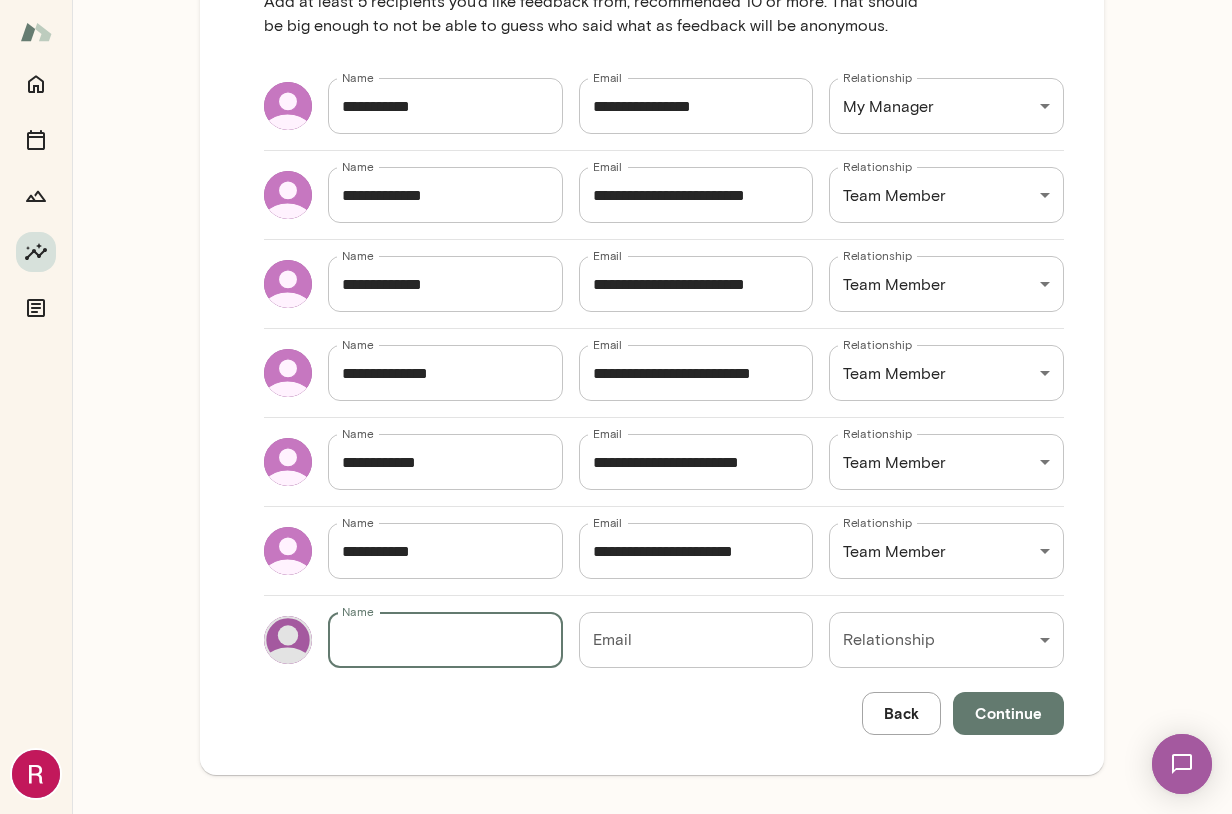 click on "Email" at bounding box center [696, 640] 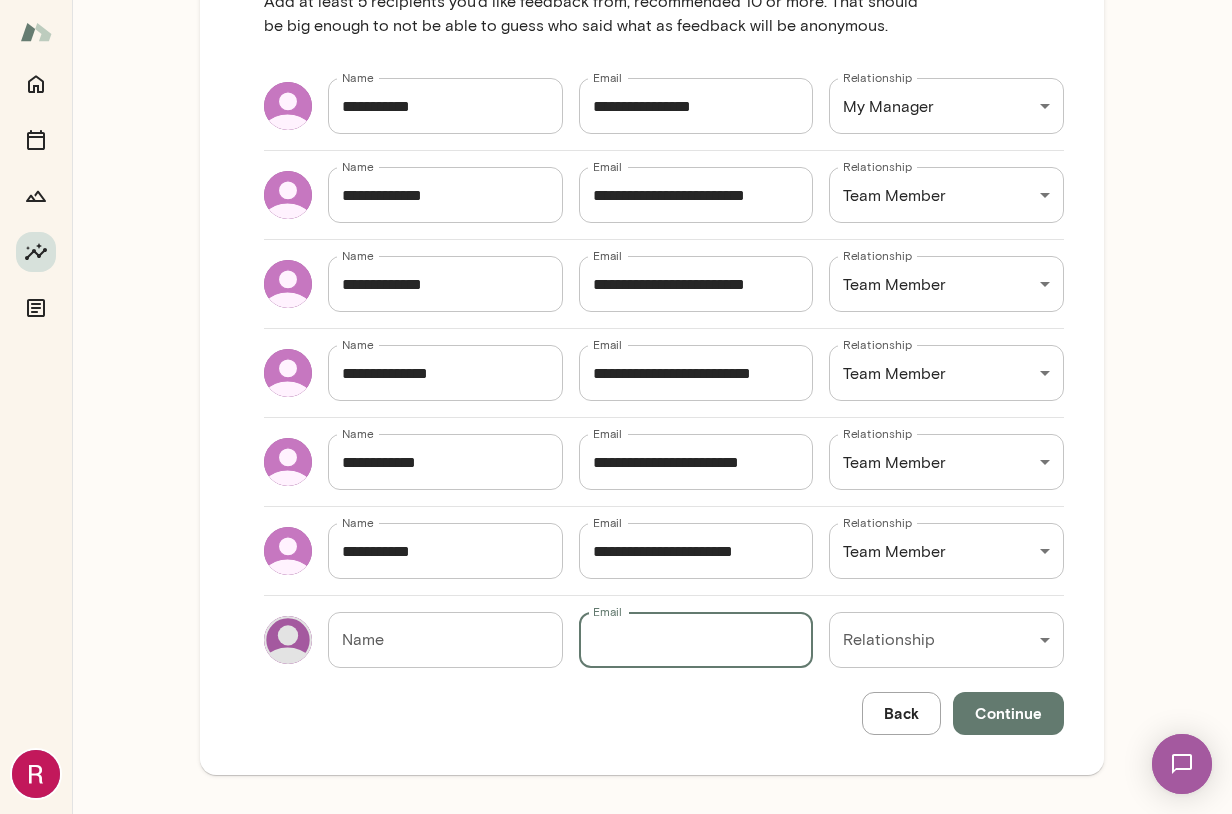 paste on "**********" 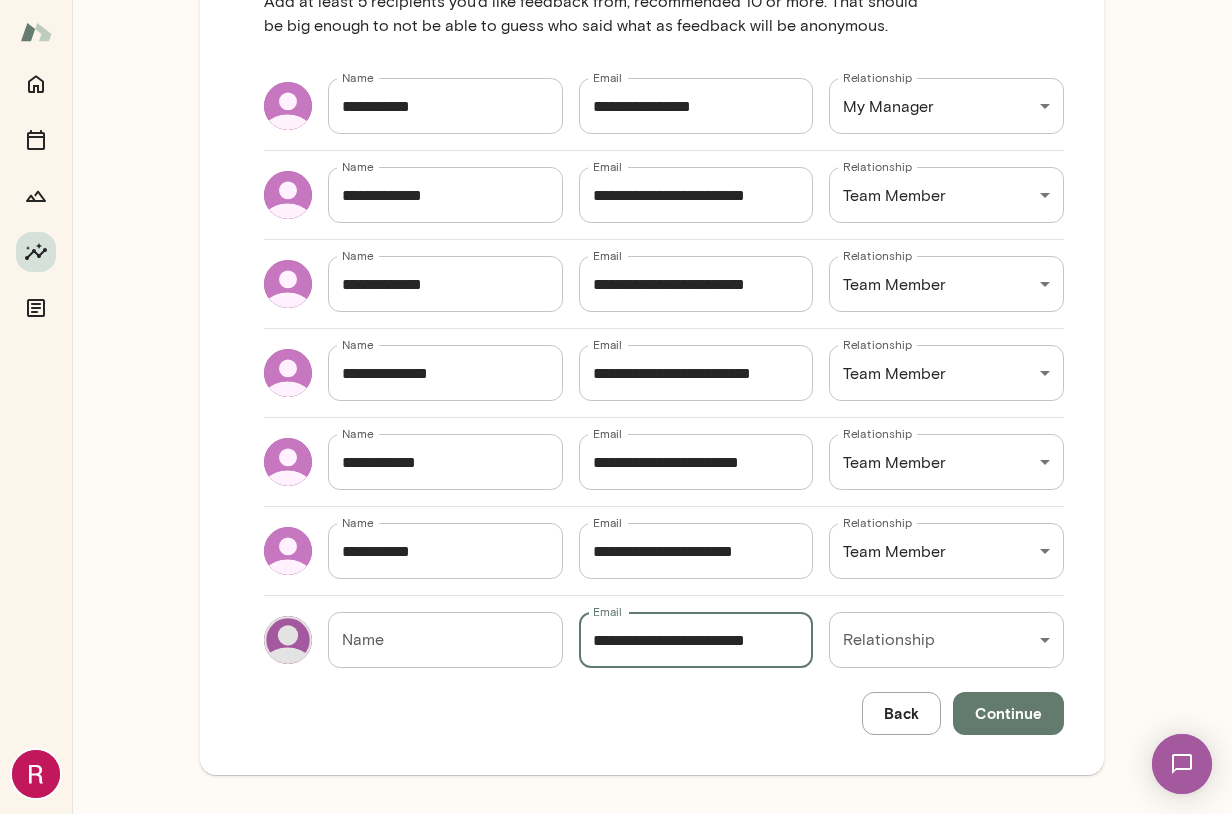 type on "**********" 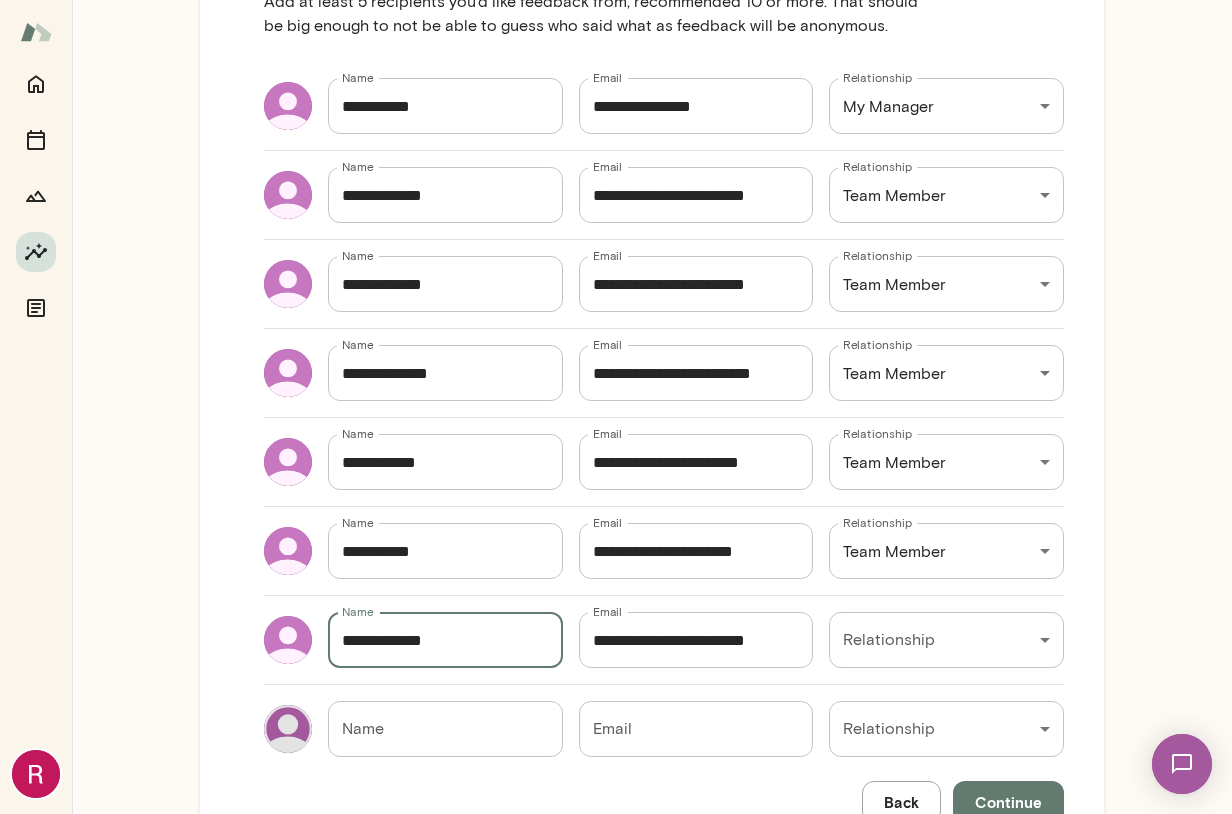 type on "**********" 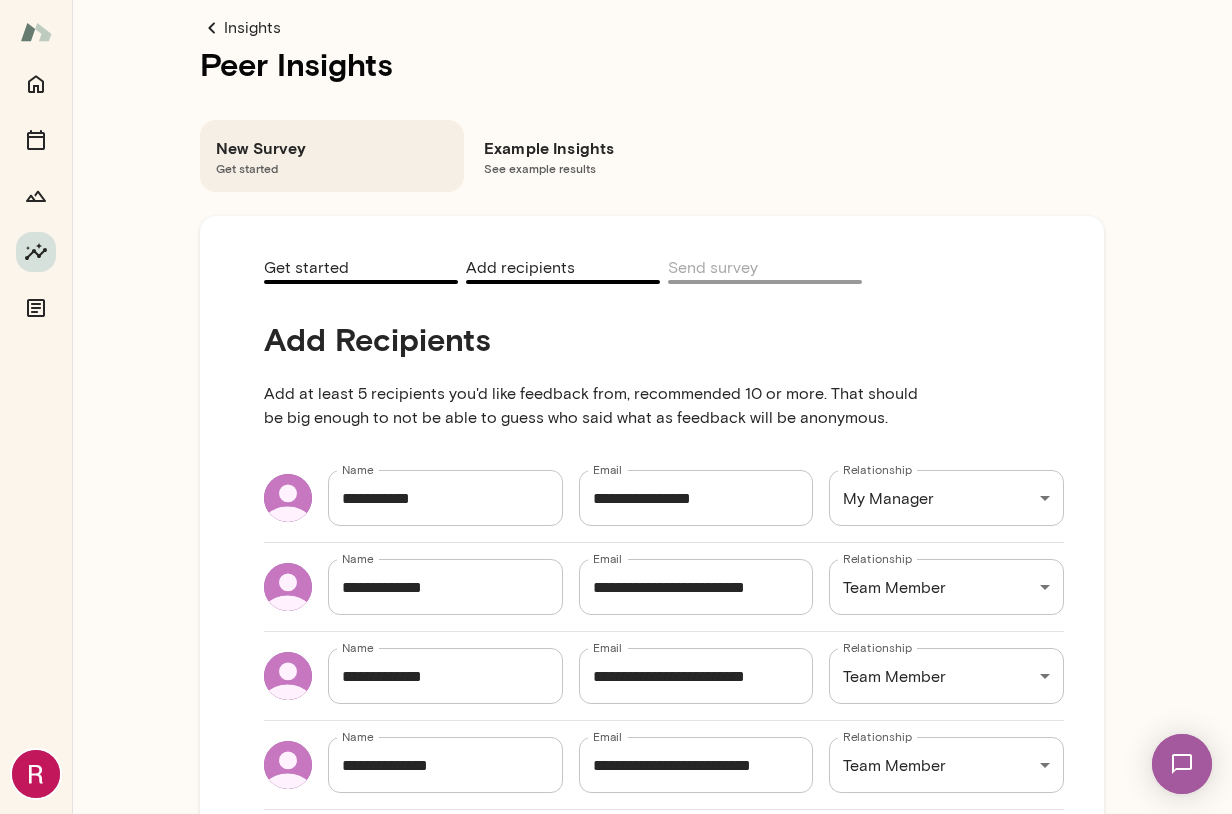 scroll, scrollTop: 481, scrollLeft: 0, axis: vertical 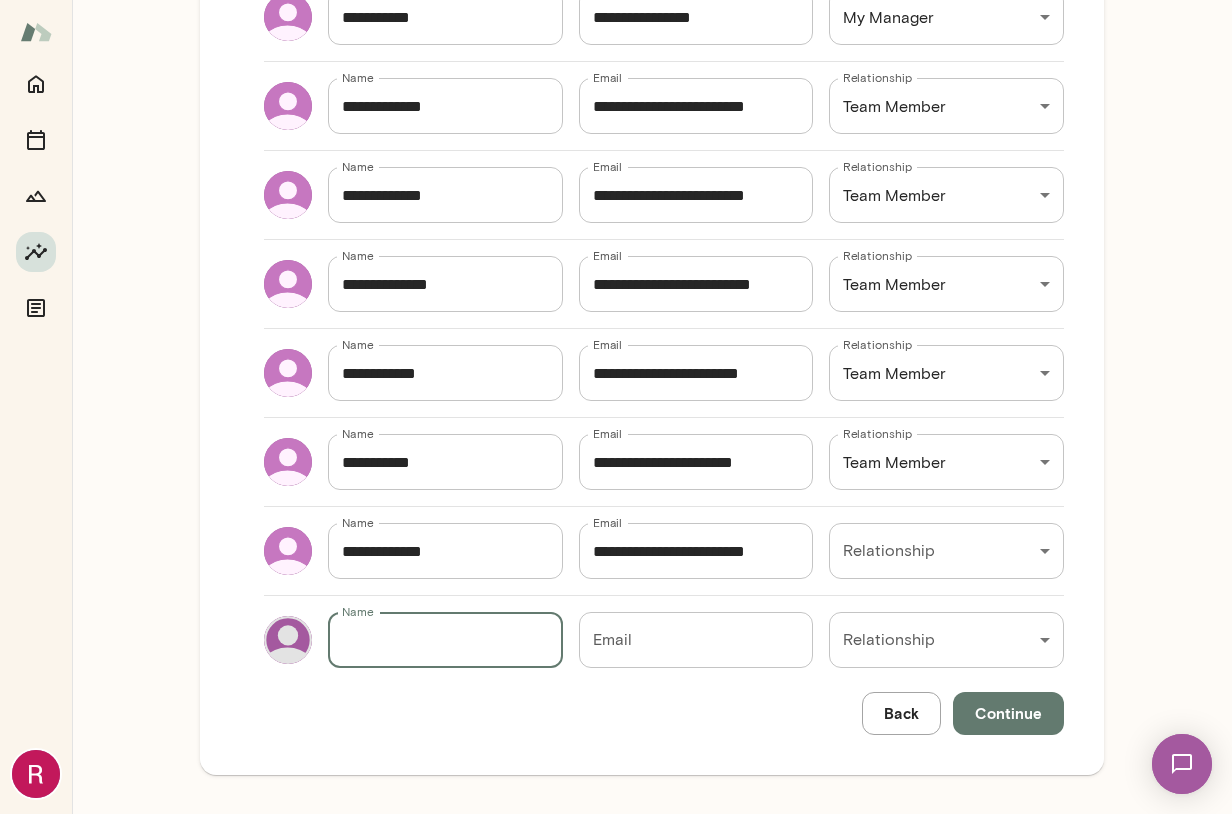 click on "Email" at bounding box center [696, 640] 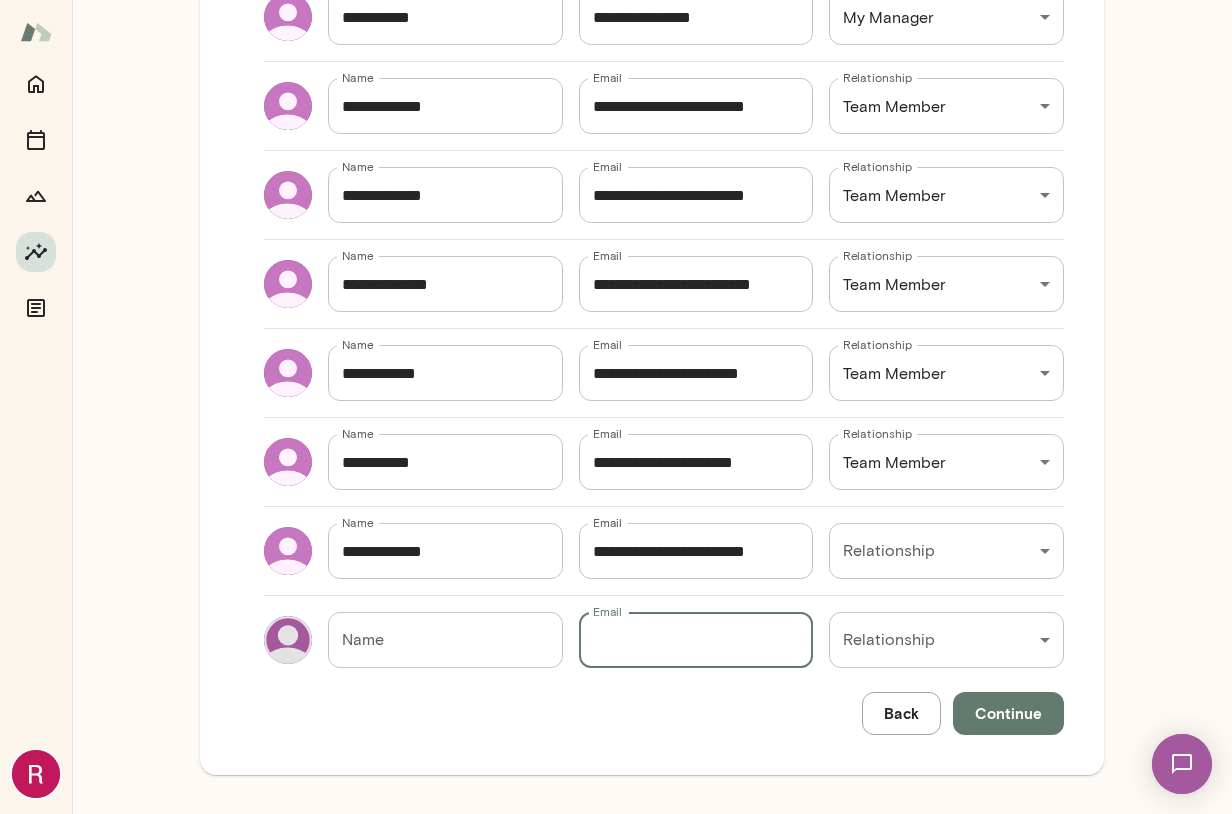 paste on "**********" 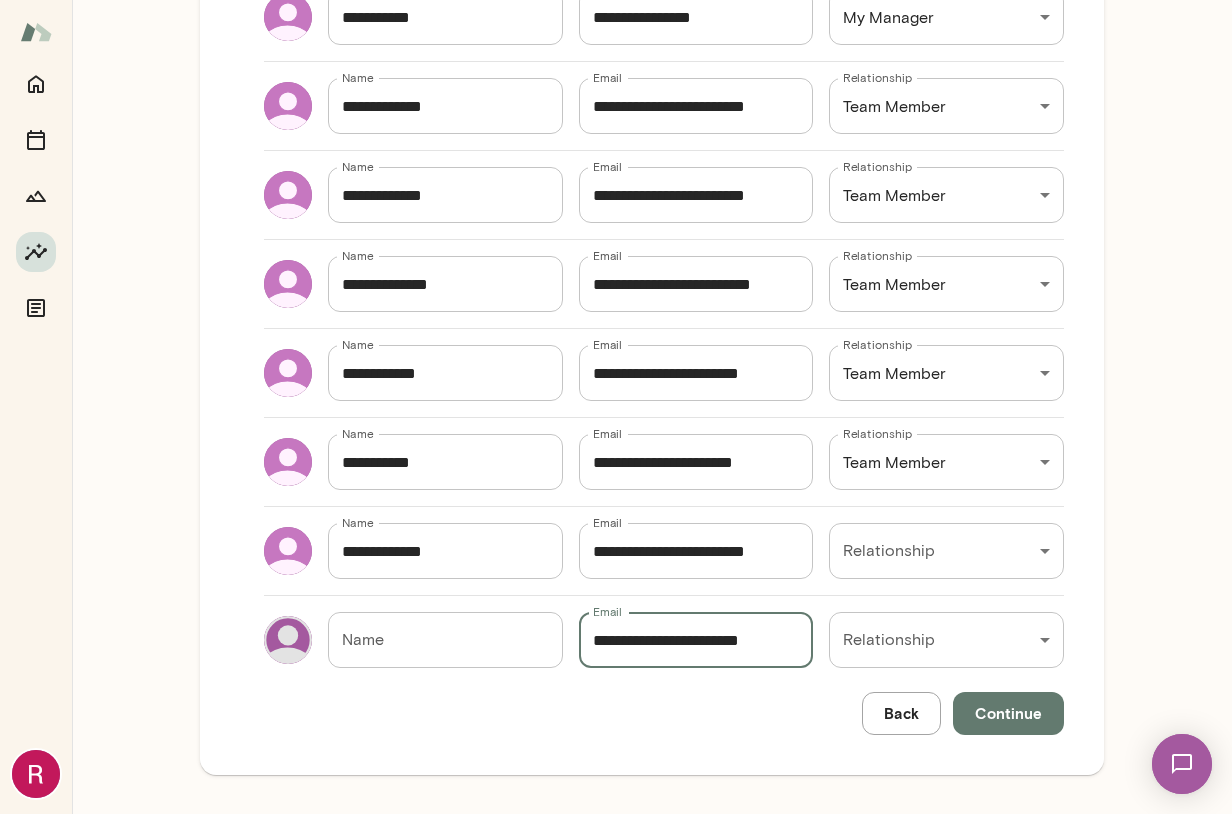 type on "**********" 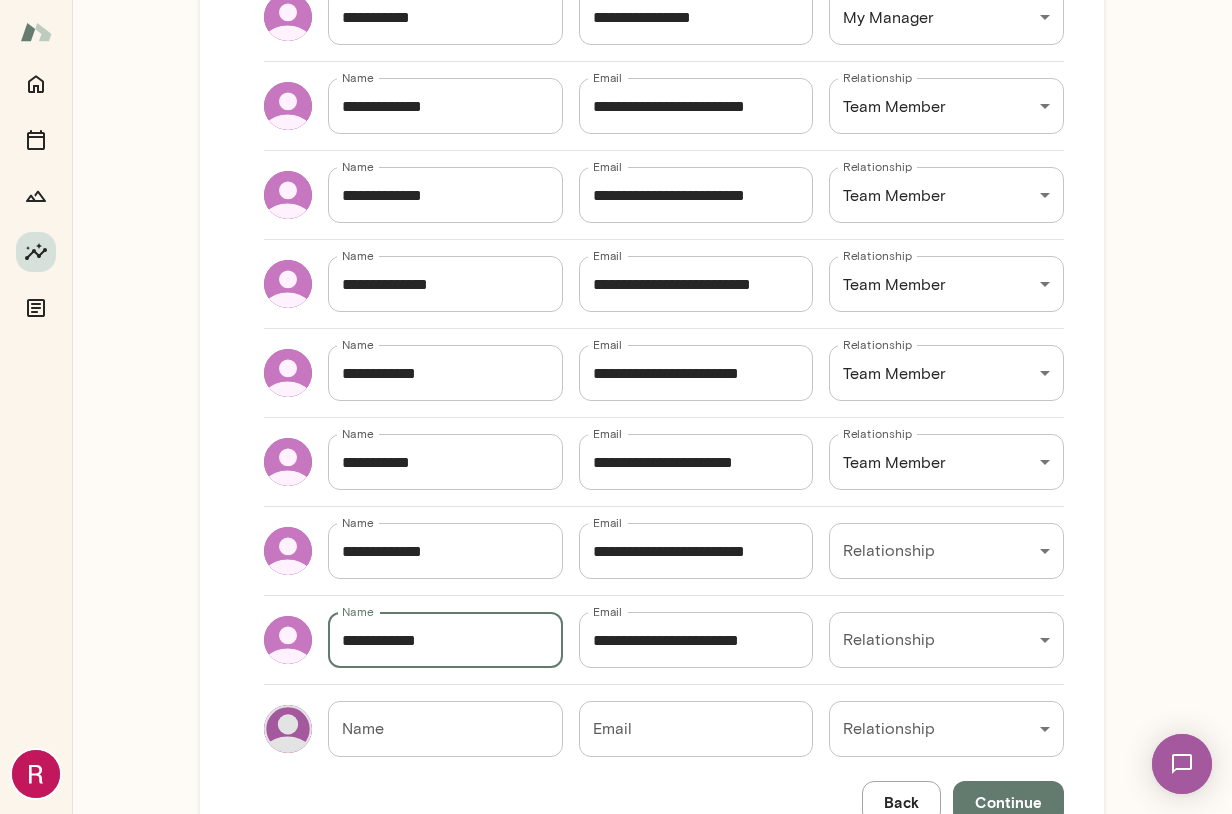 type on "**********" 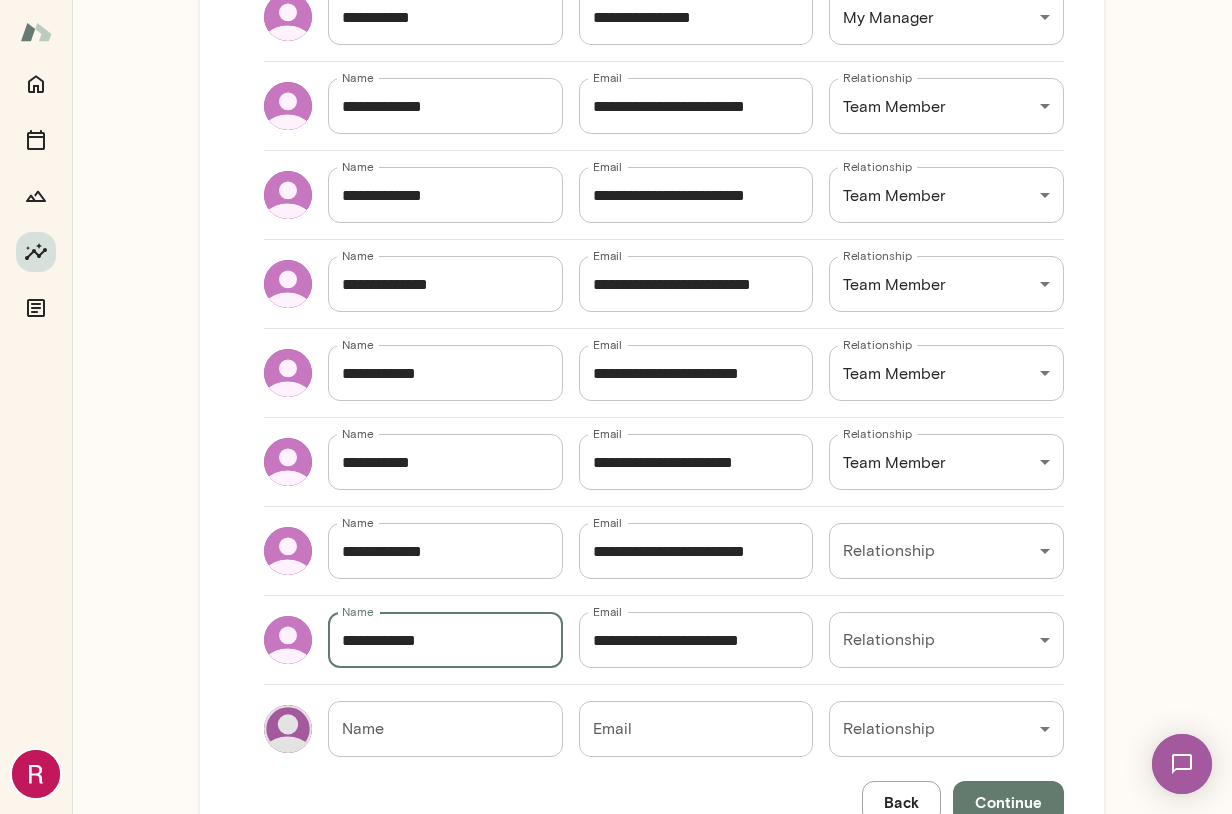 click on "Email" at bounding box center (696, 729) 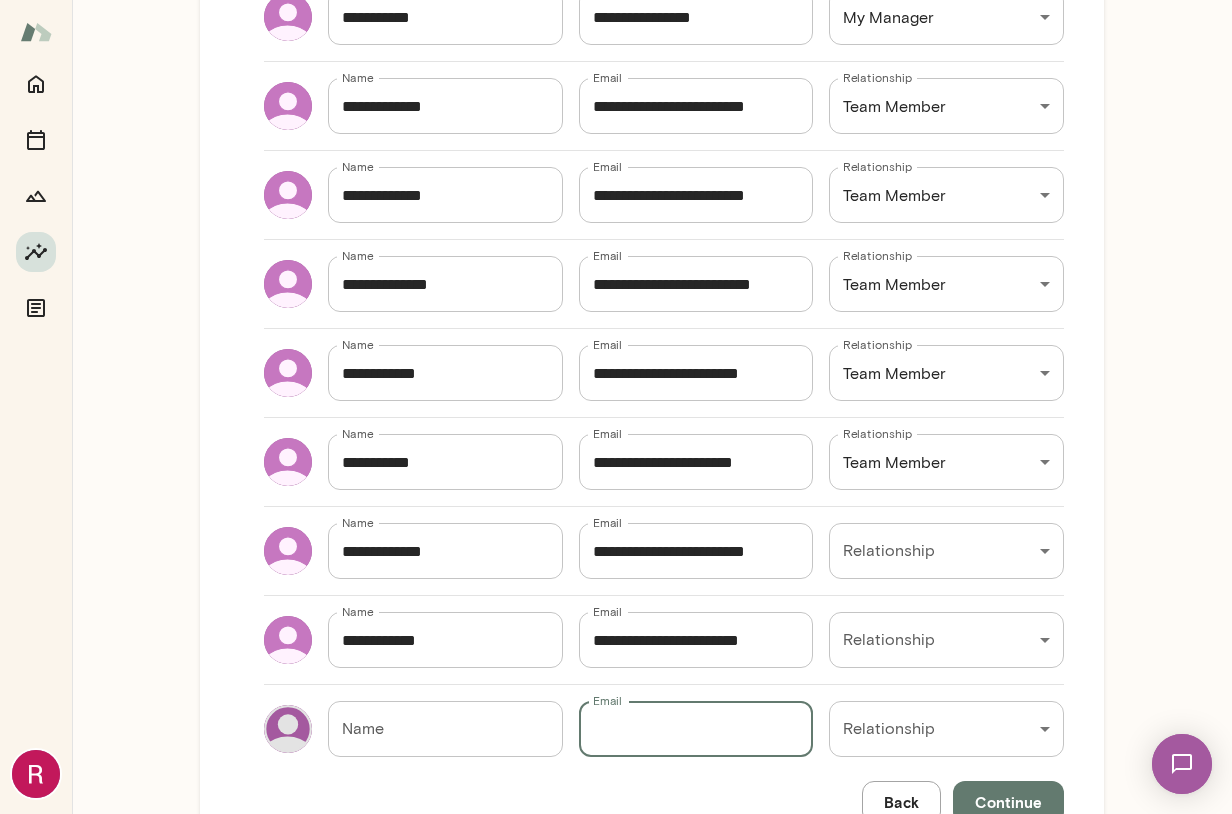 paste on "**********" 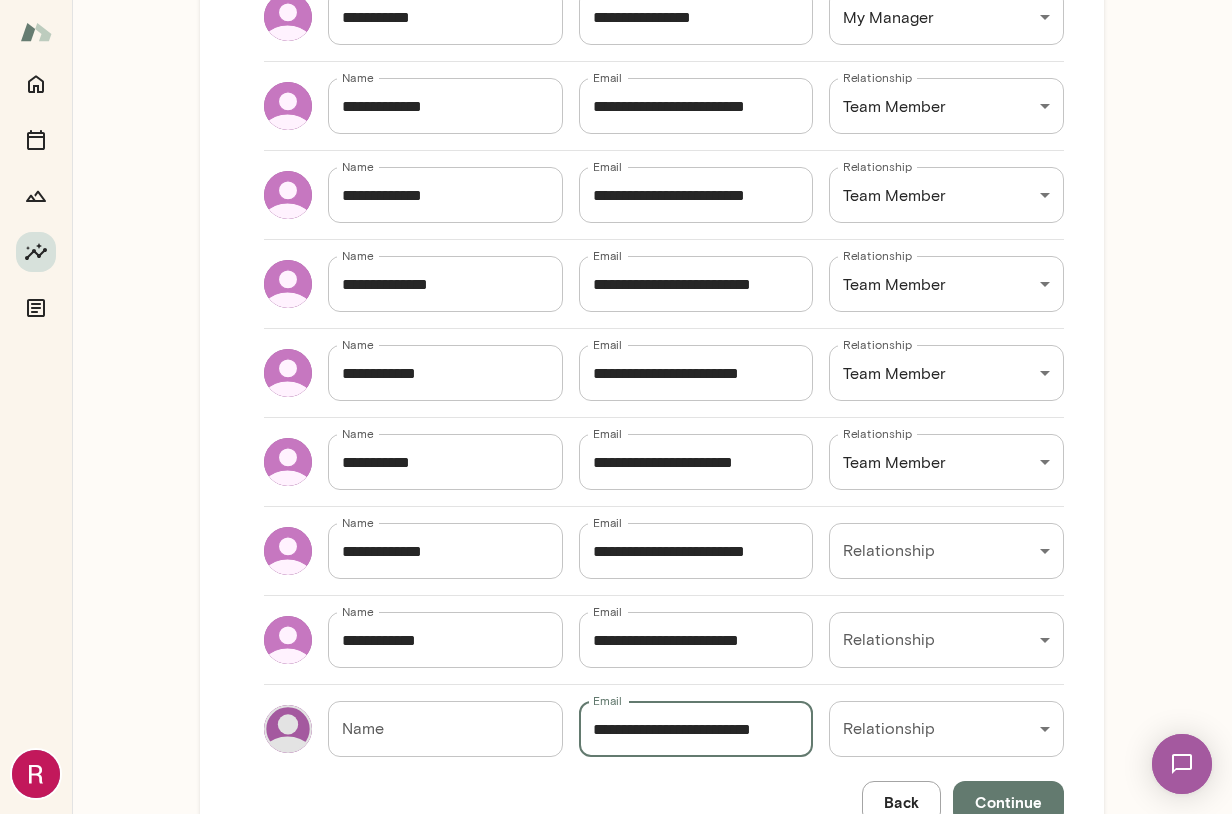 type on "**********" 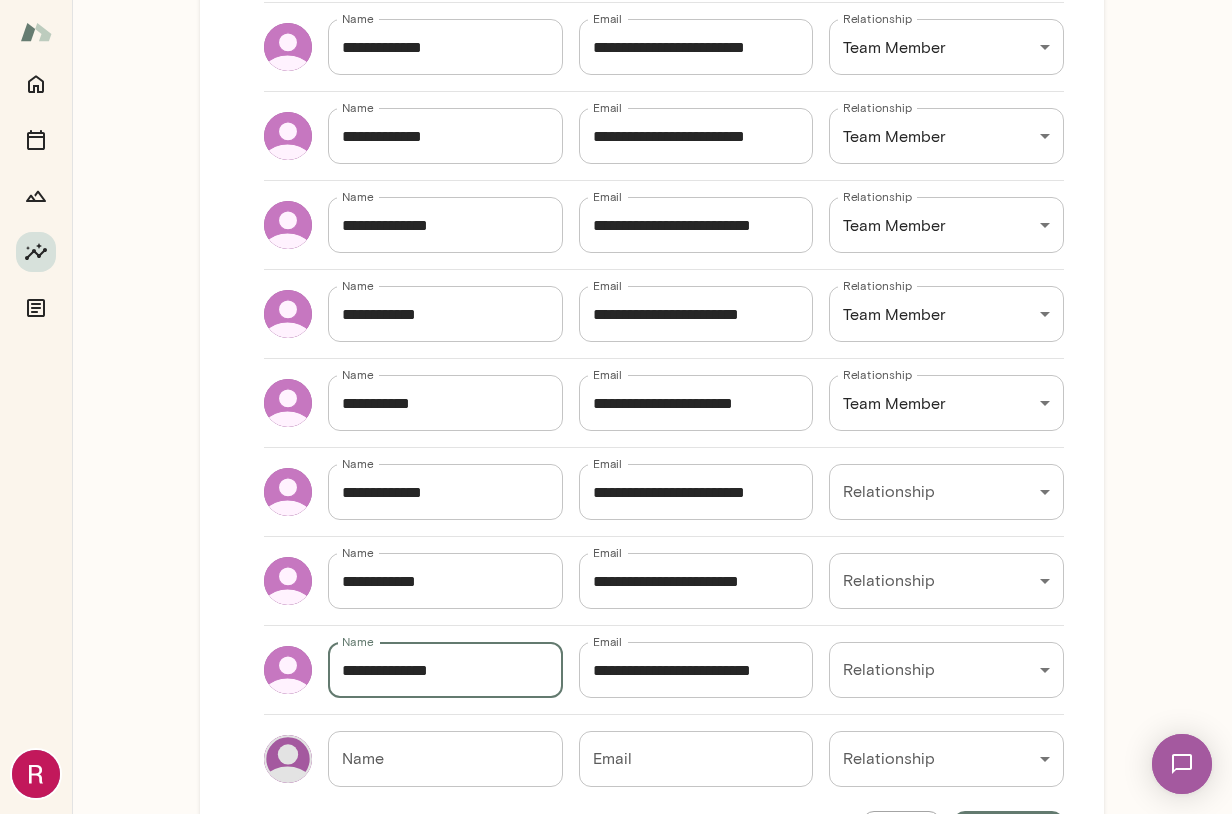 scroll, scrollTop: 659, scrollLeft: 0, axis: vertical 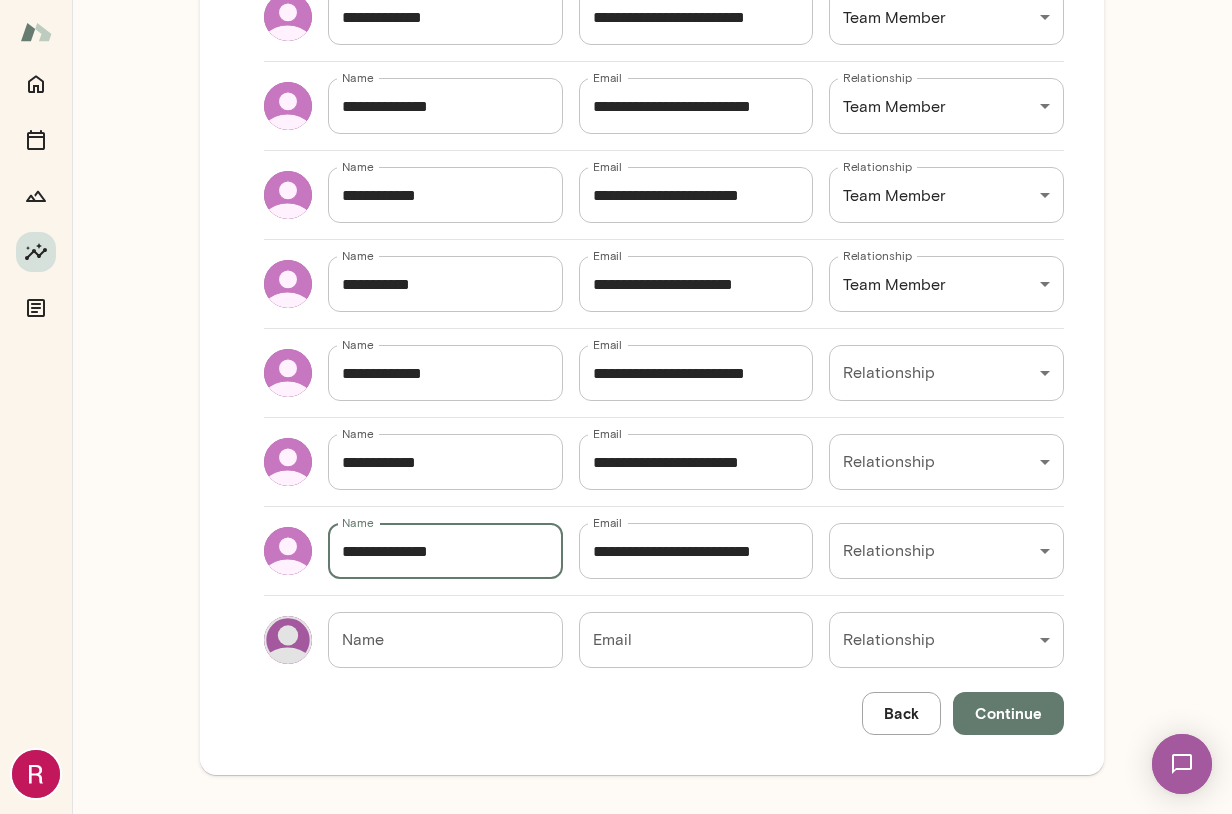 type on "**********" 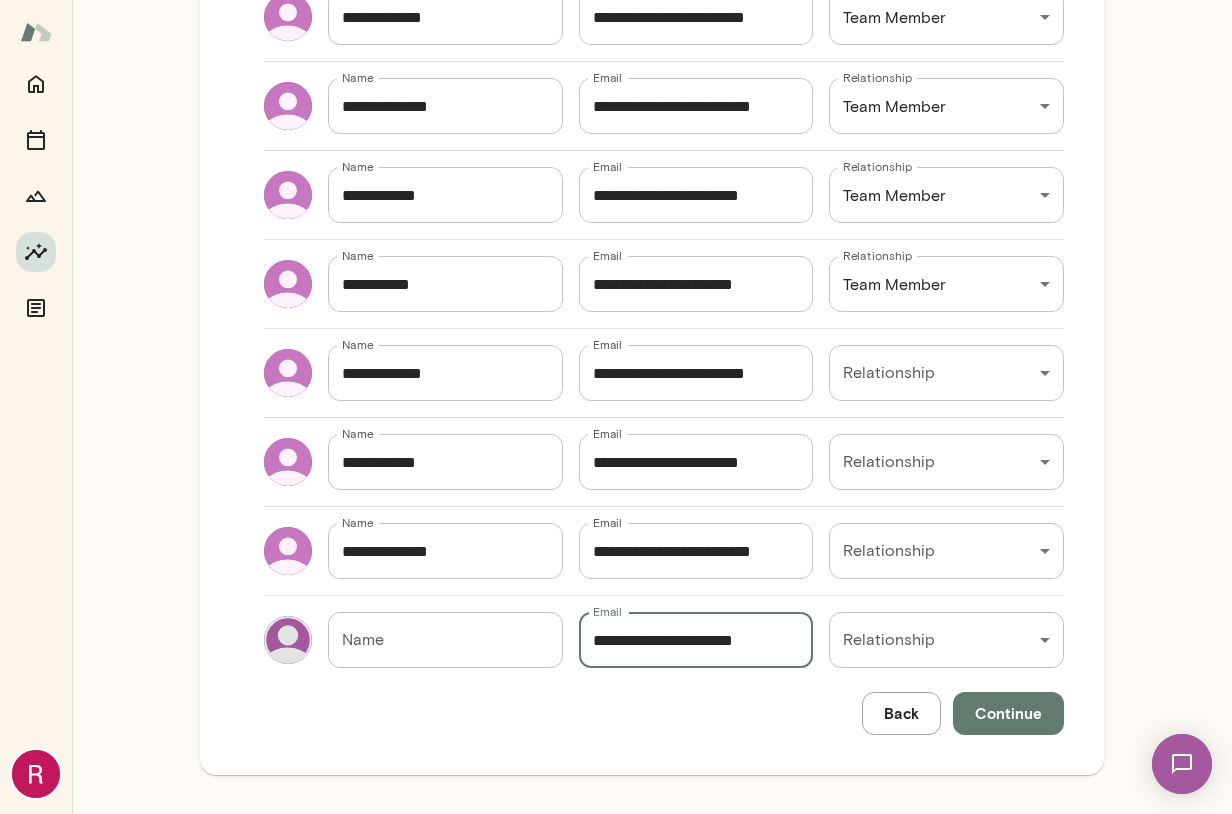type on "**********" 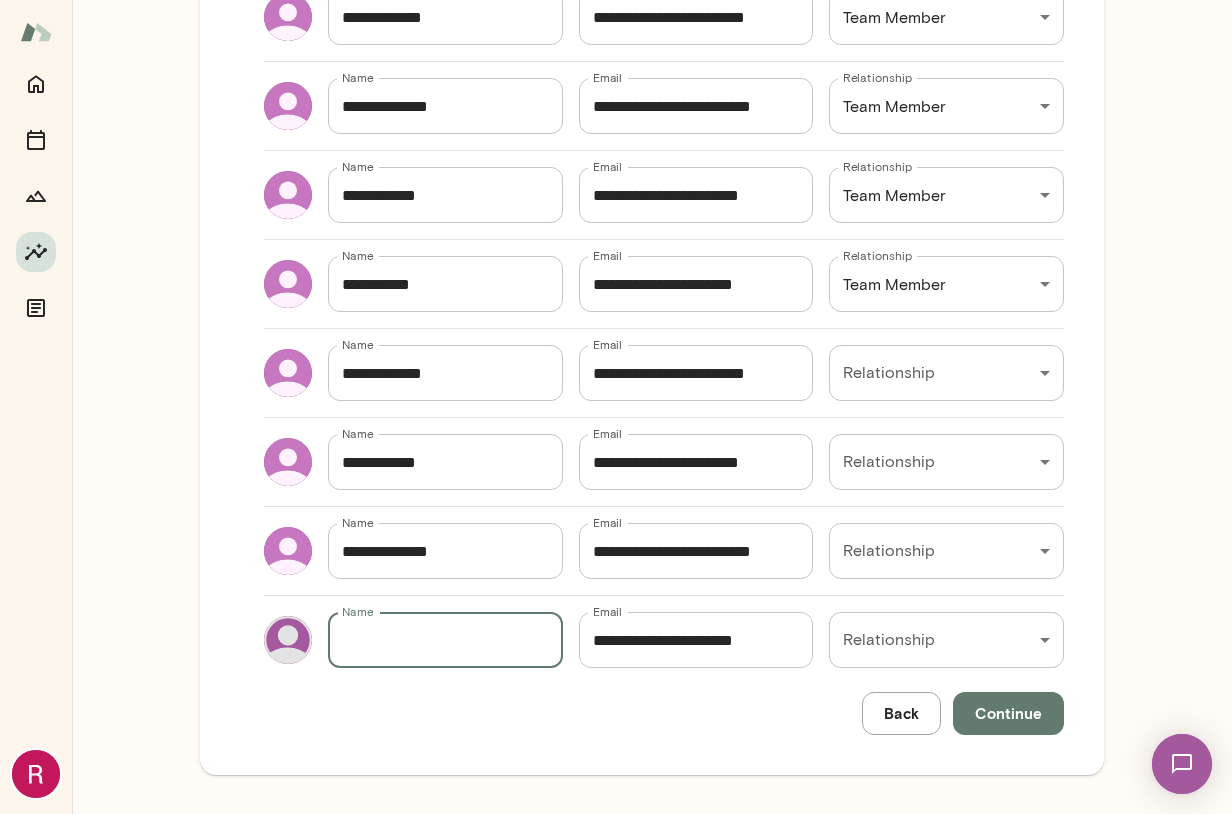 click on "Name" at bounding box center [445, 640] 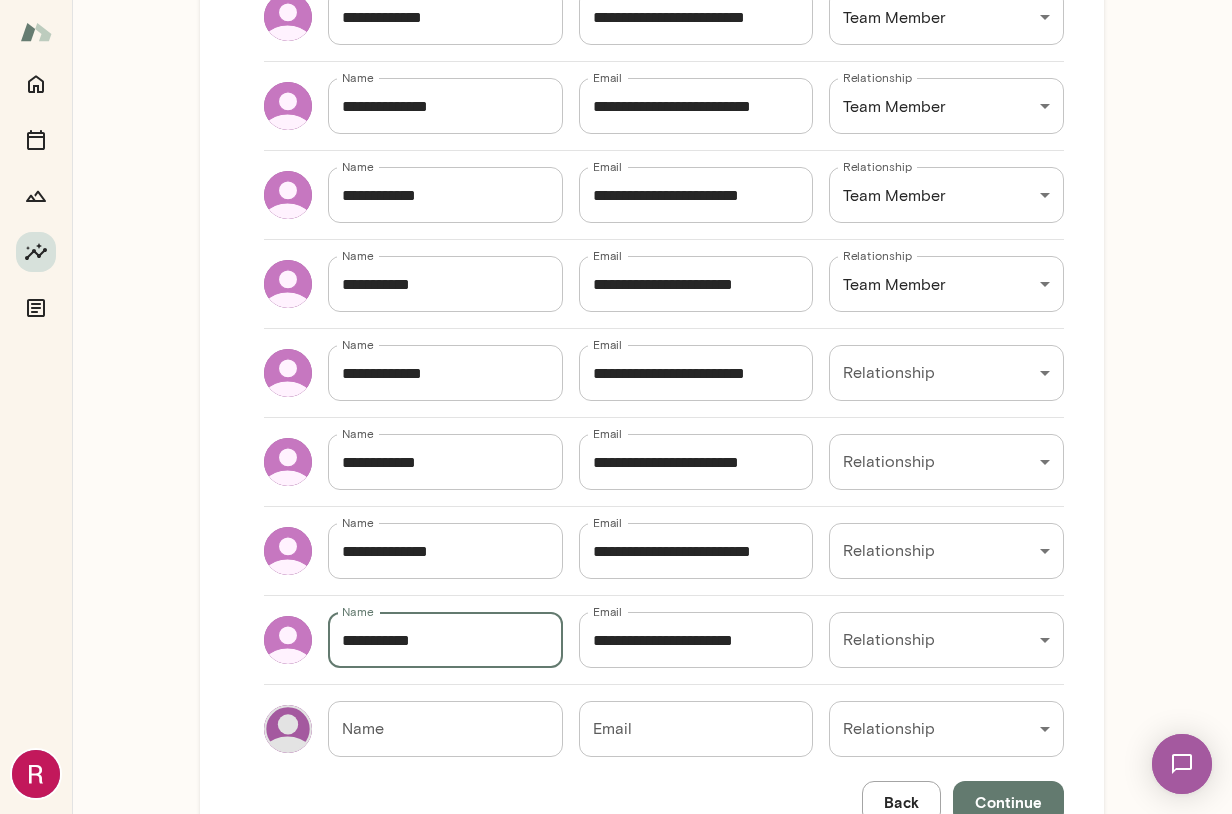 type on "**********" 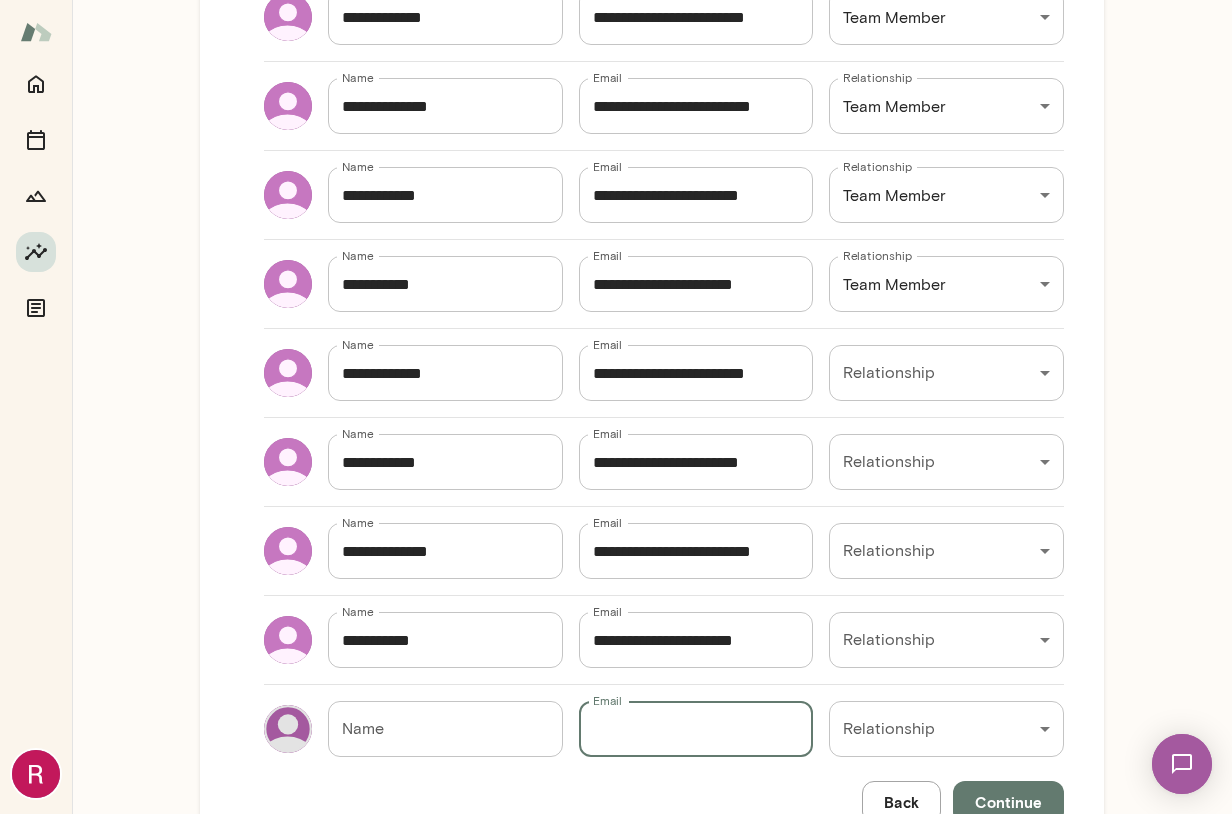 click on "Email" at bounding box center (696, 729) 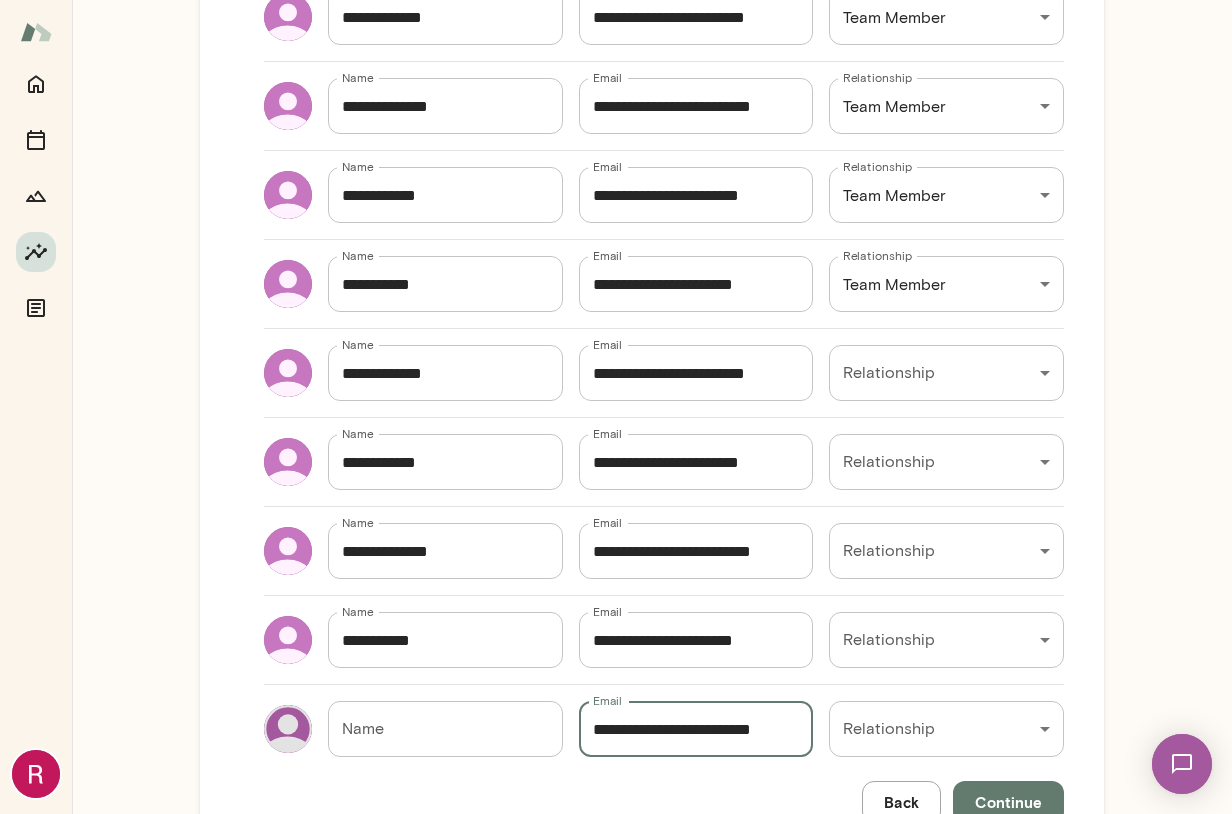 scroll, scrollTop: 0, scrollLeft: 1, axis: horizontal 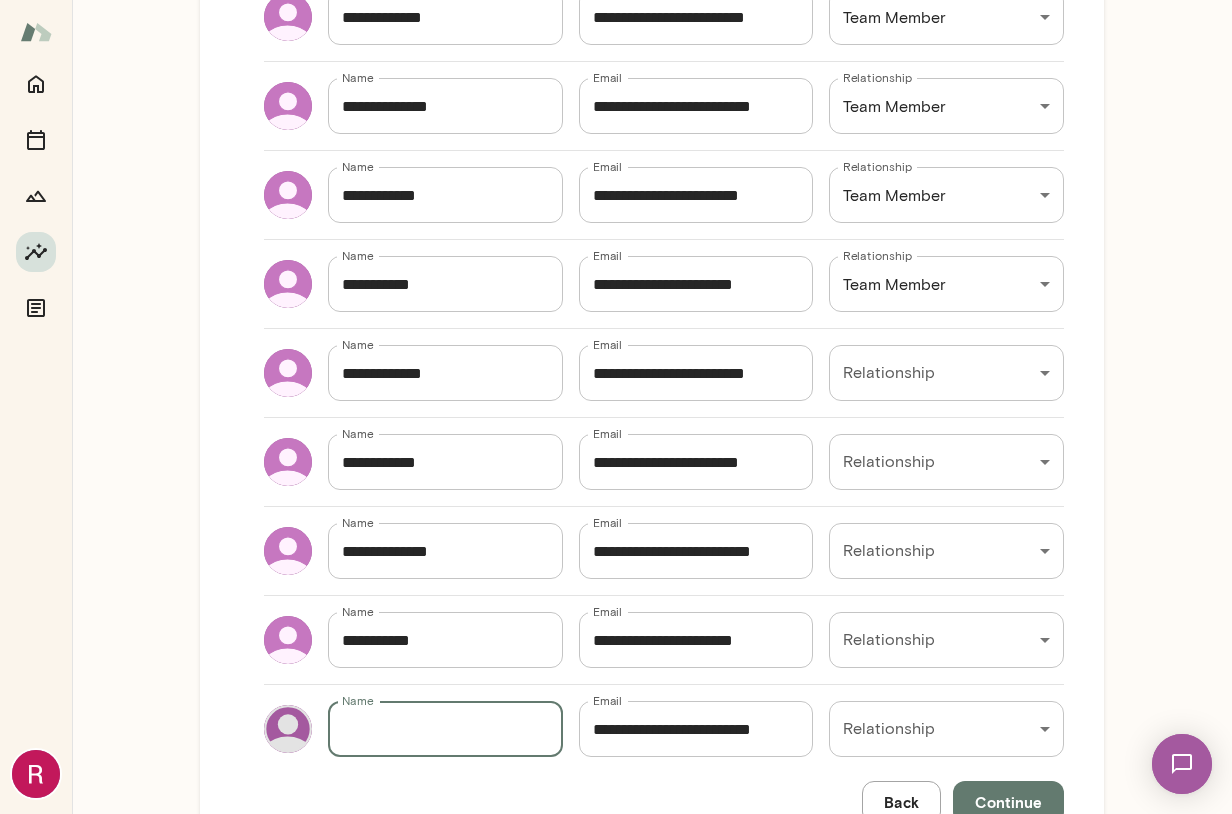 click on "Name" at bounding box center [445, 729] 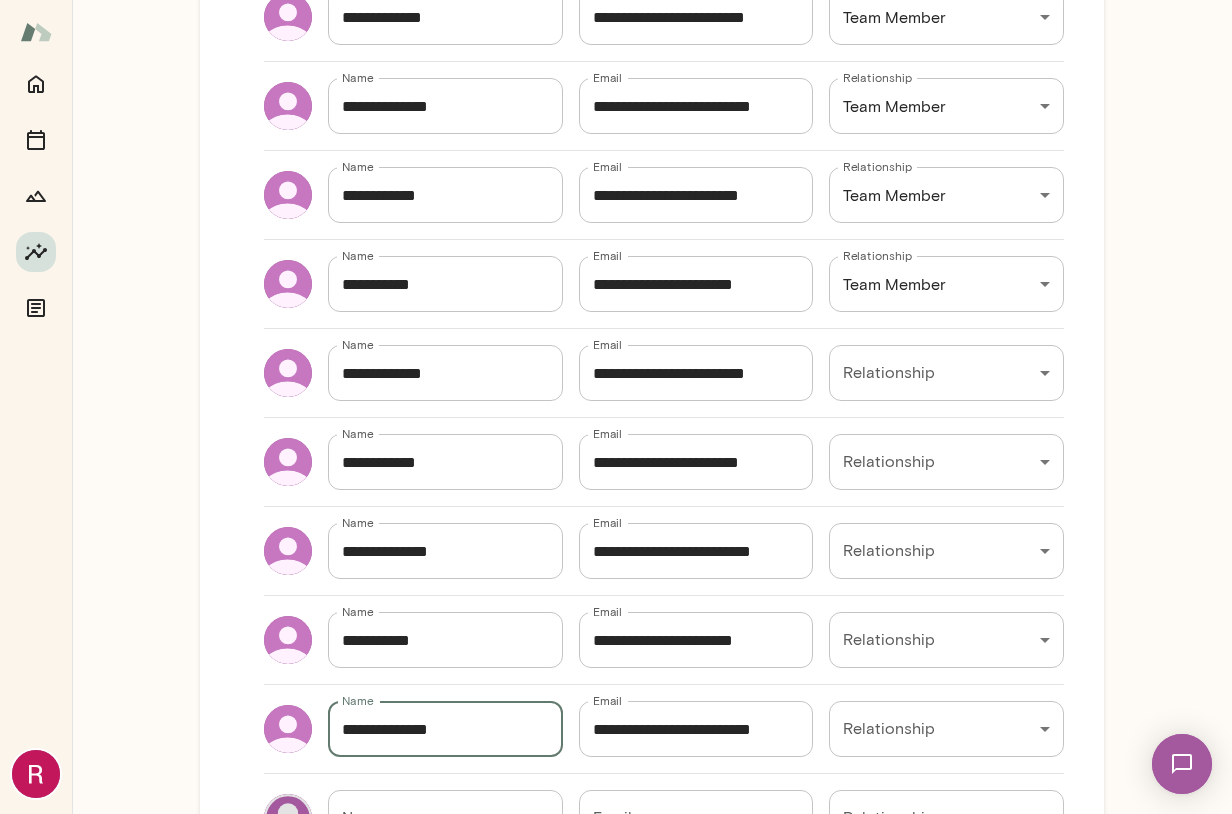 scroll, scrollTop: 837, scrollLeft: 0, axis: vertical 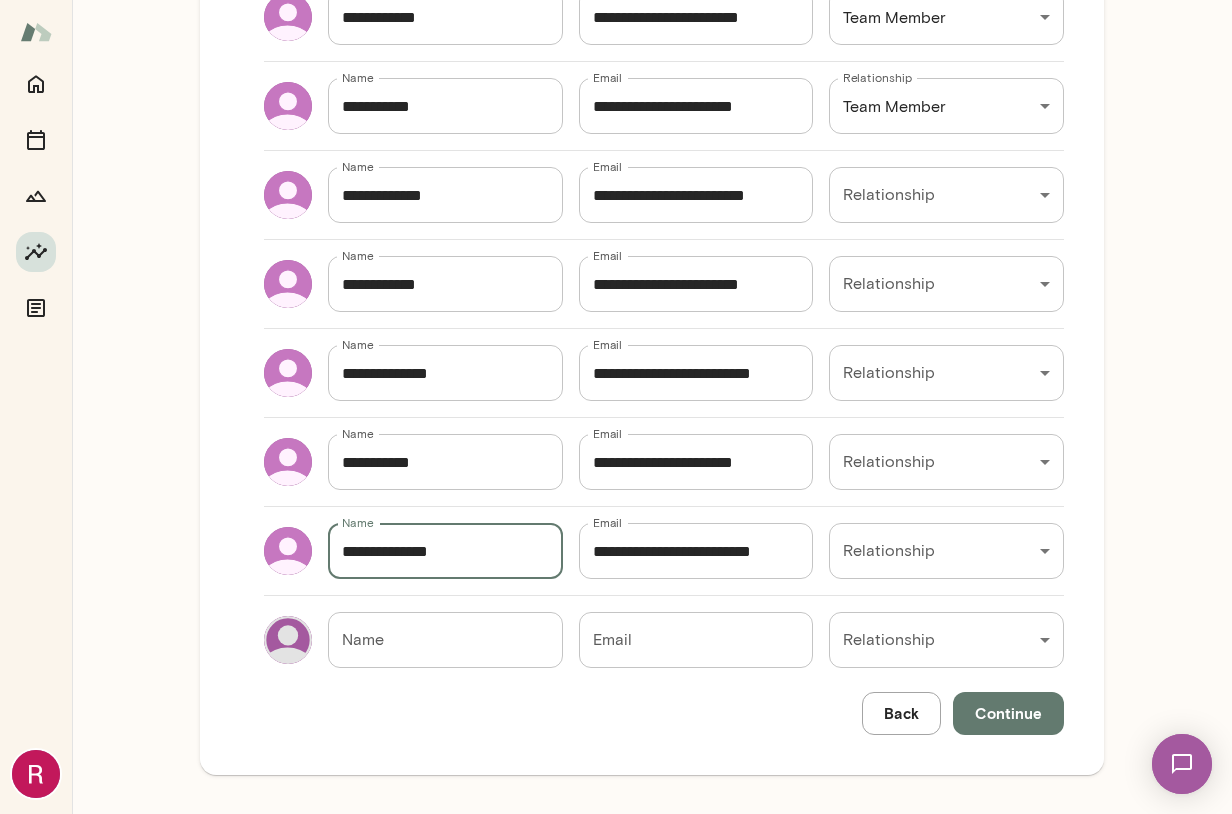 type on "**********" 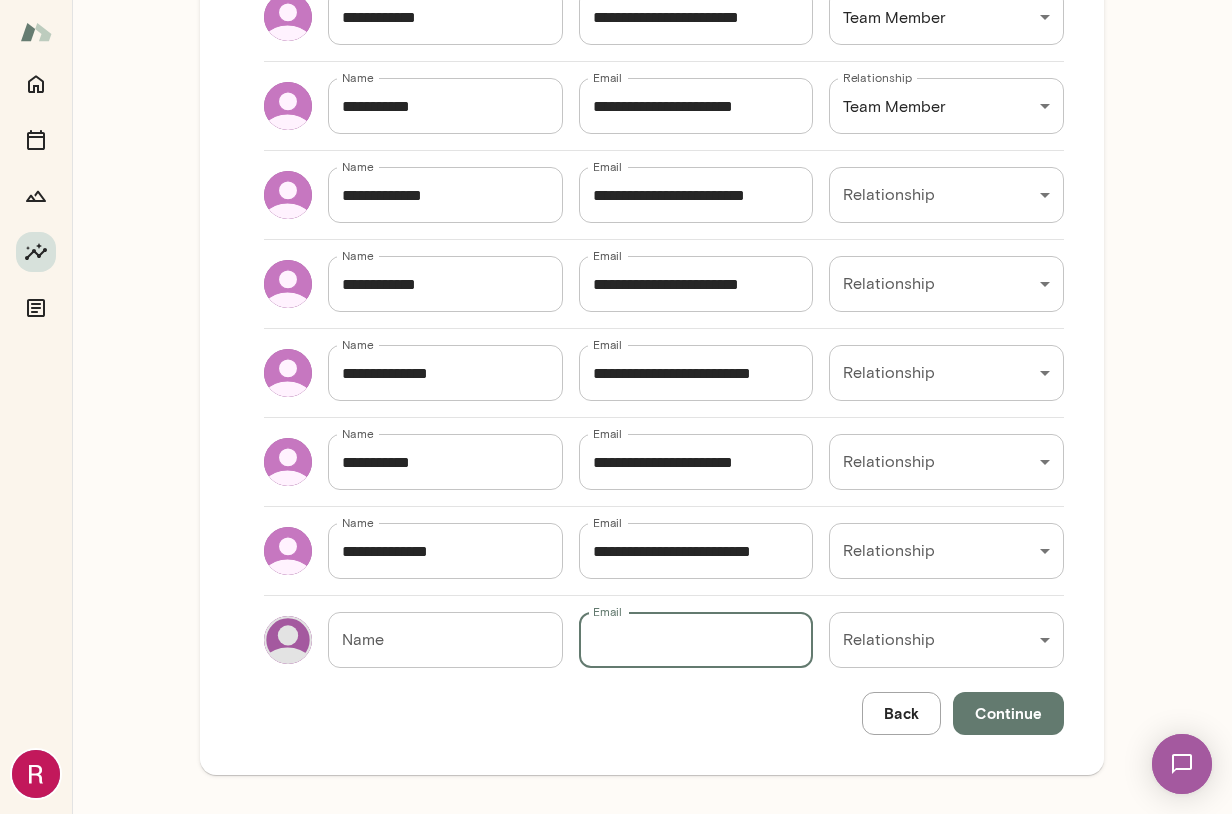 paste on "**********" 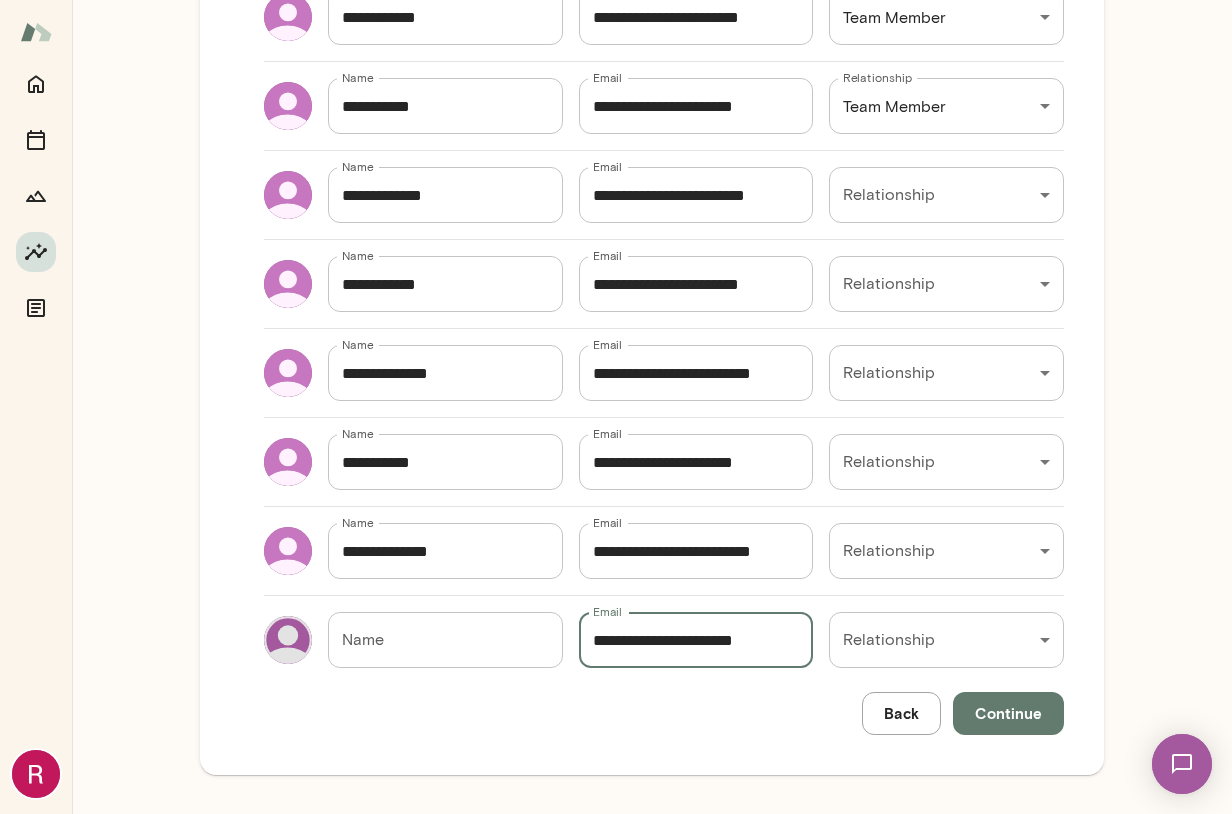 type on "**********" 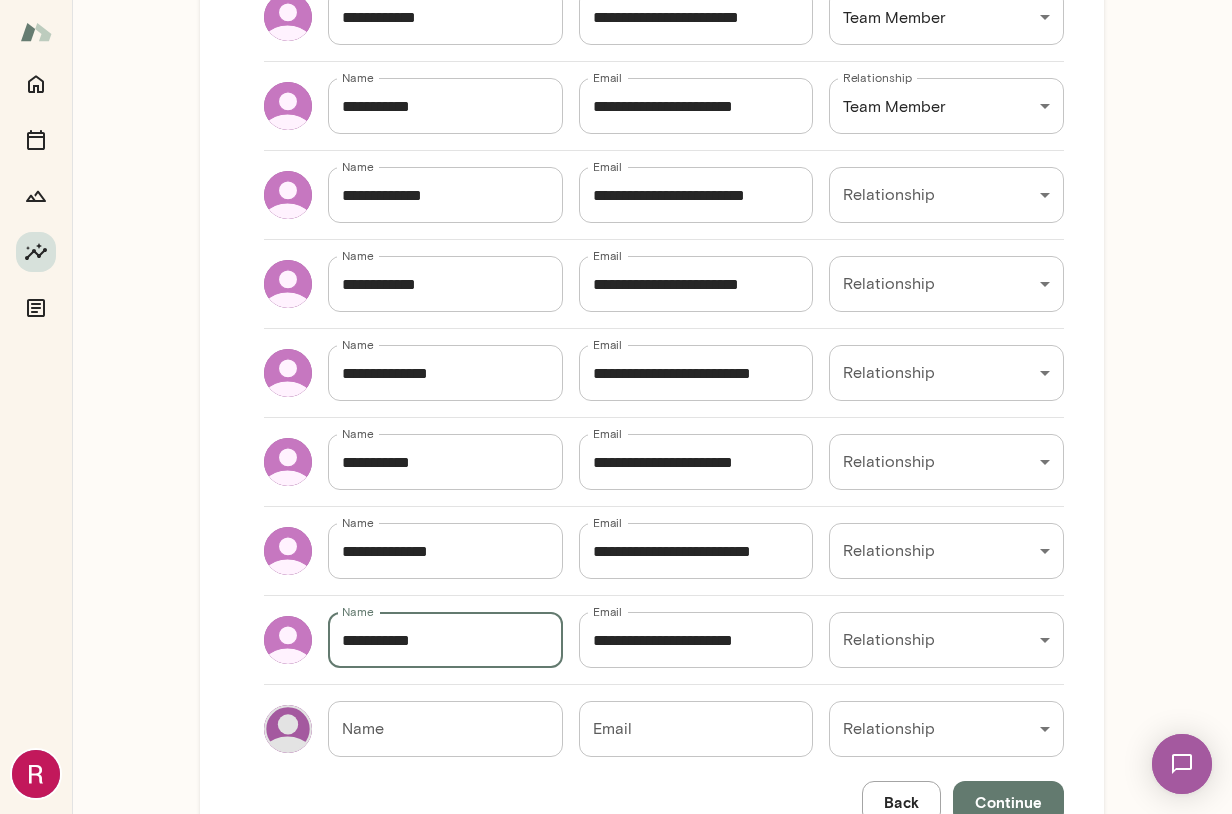 type on "**********" 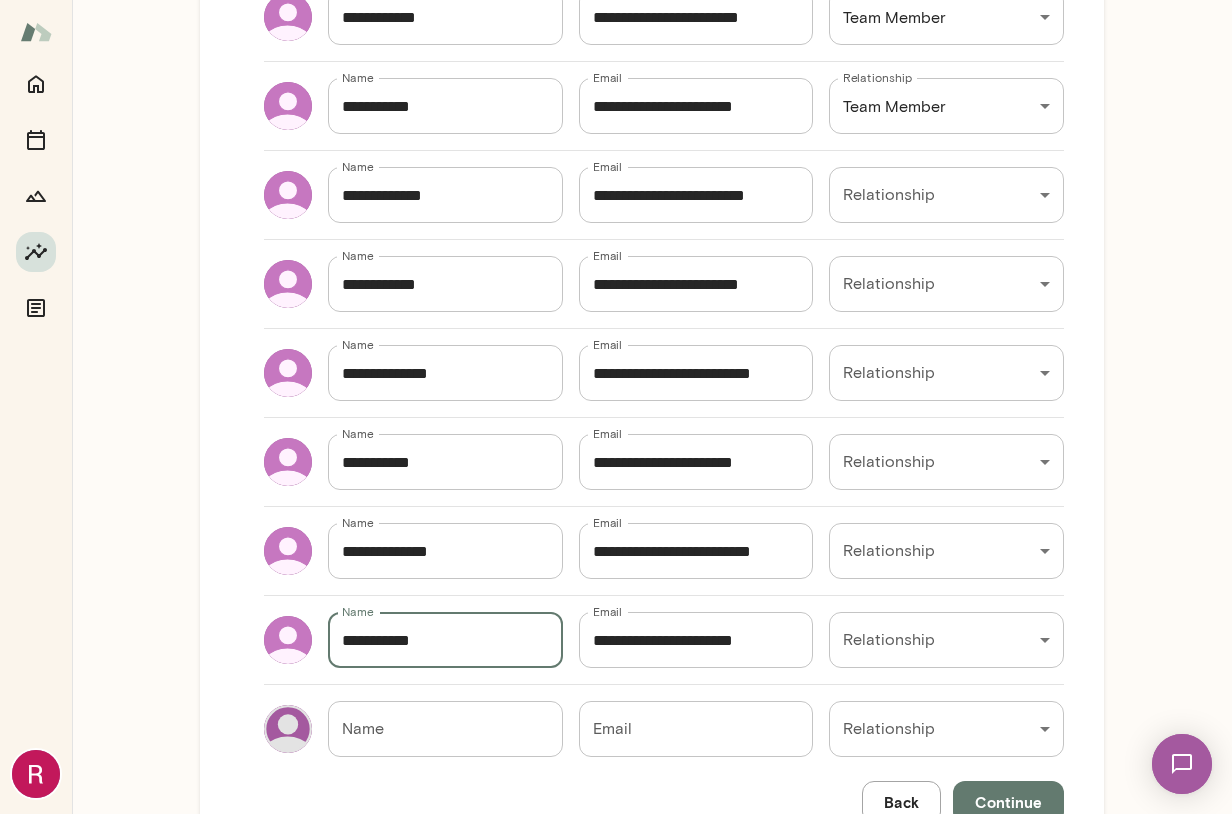 click on "Email" at bounding box center [696, 729] 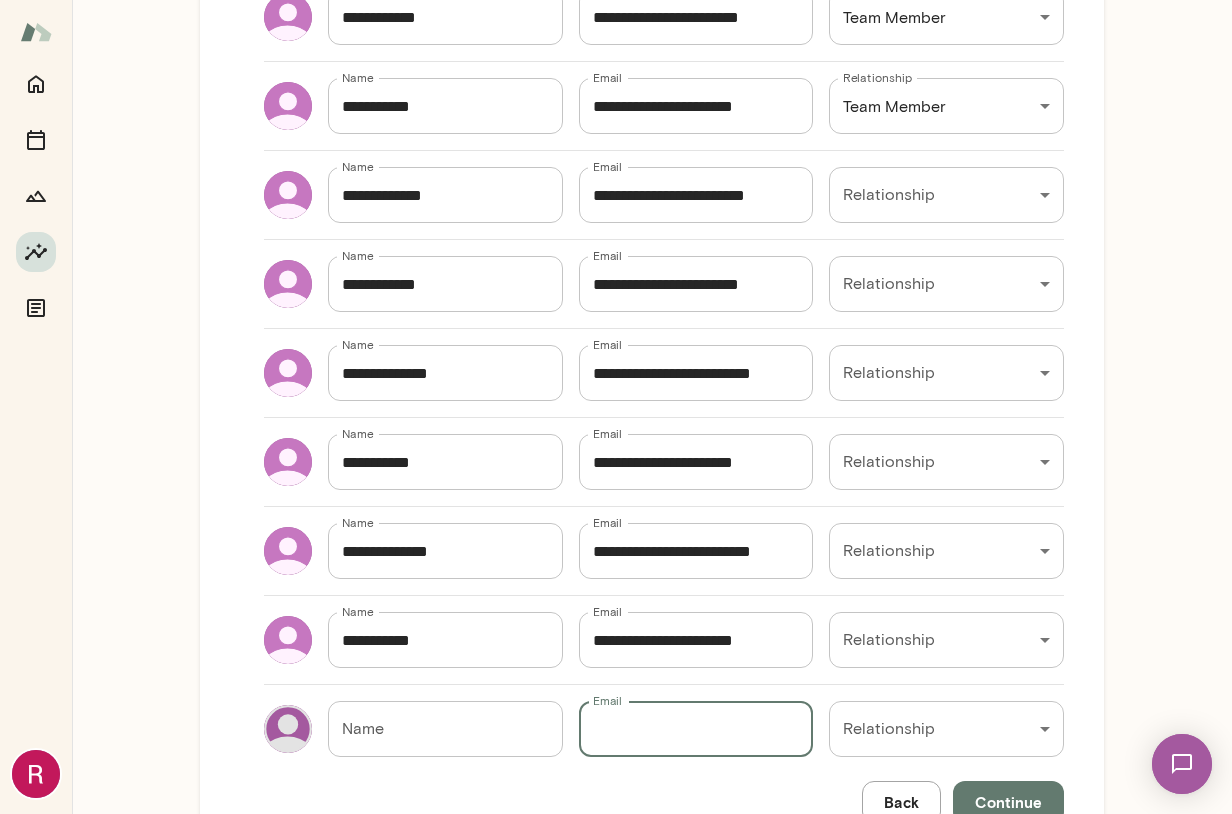paste on "**********" 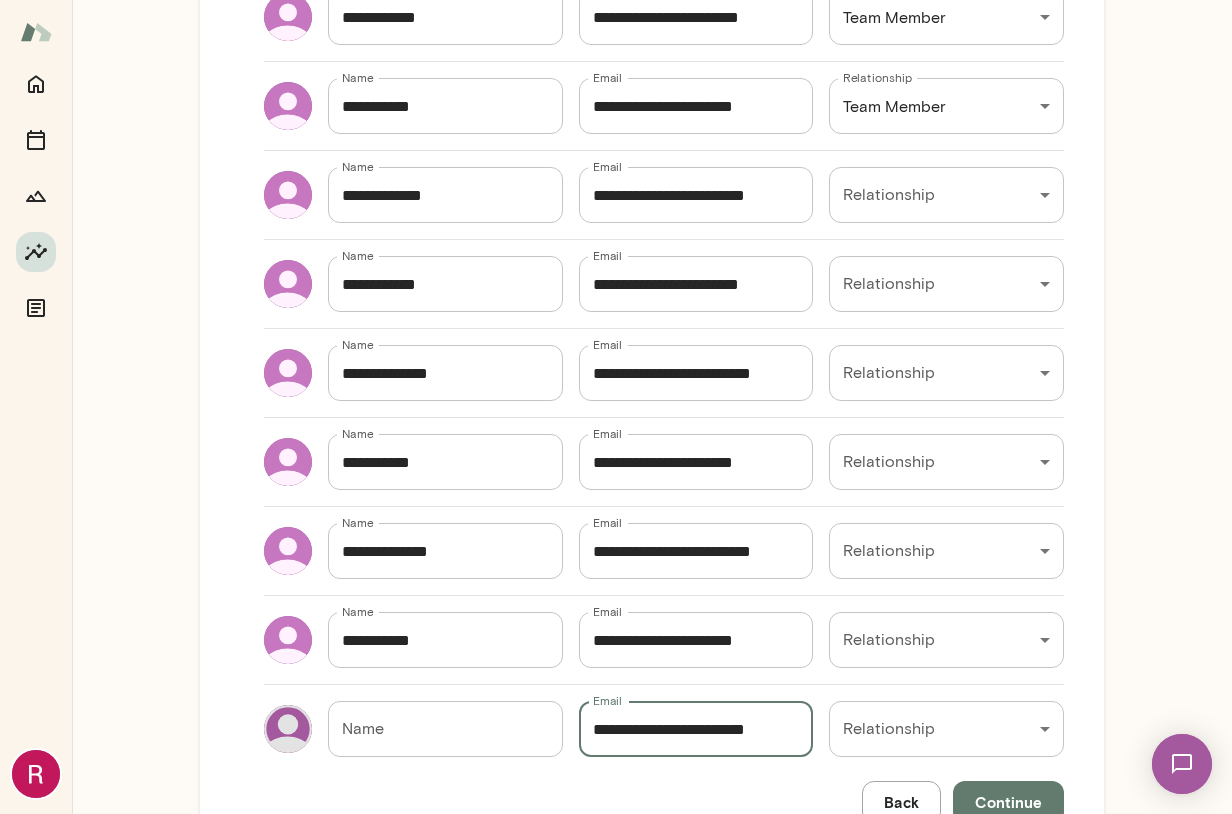 scroll, scrollTop: 0, scrollLeft: 2, axis: horizontal 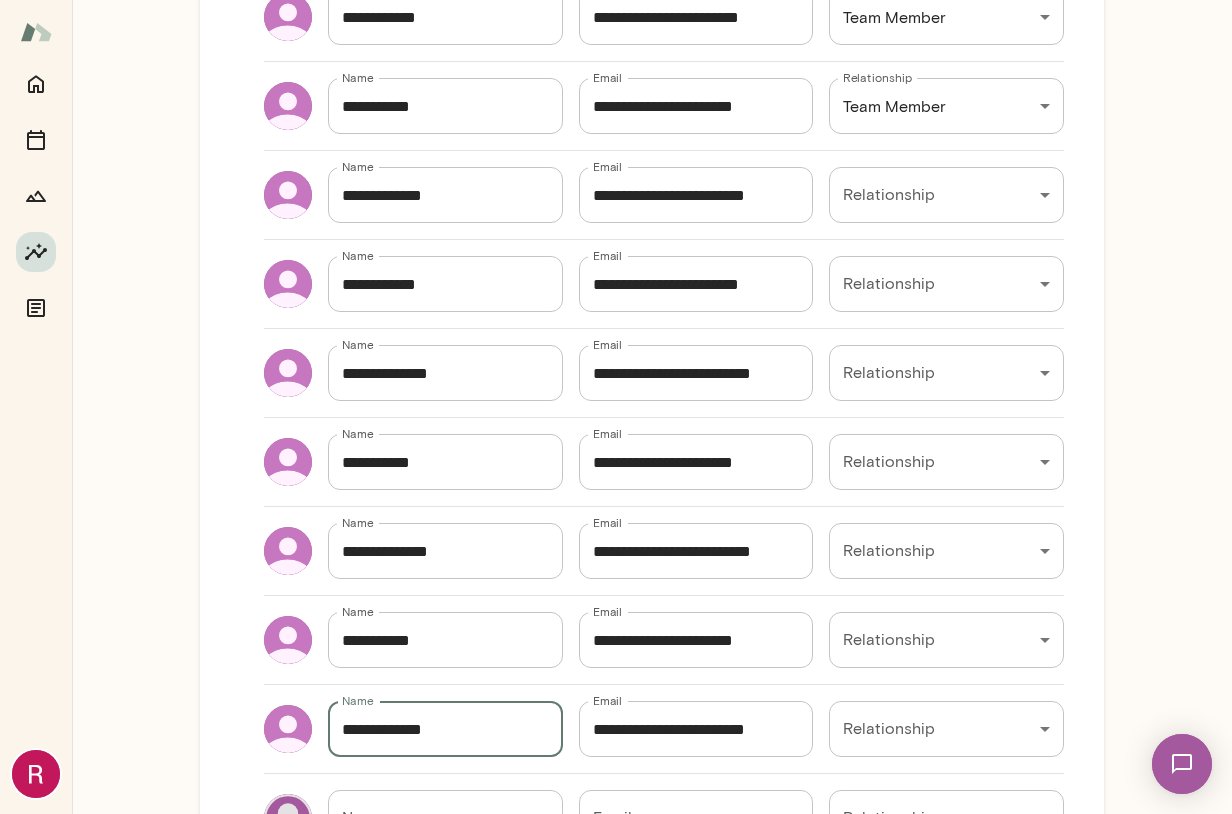 type on "**********" 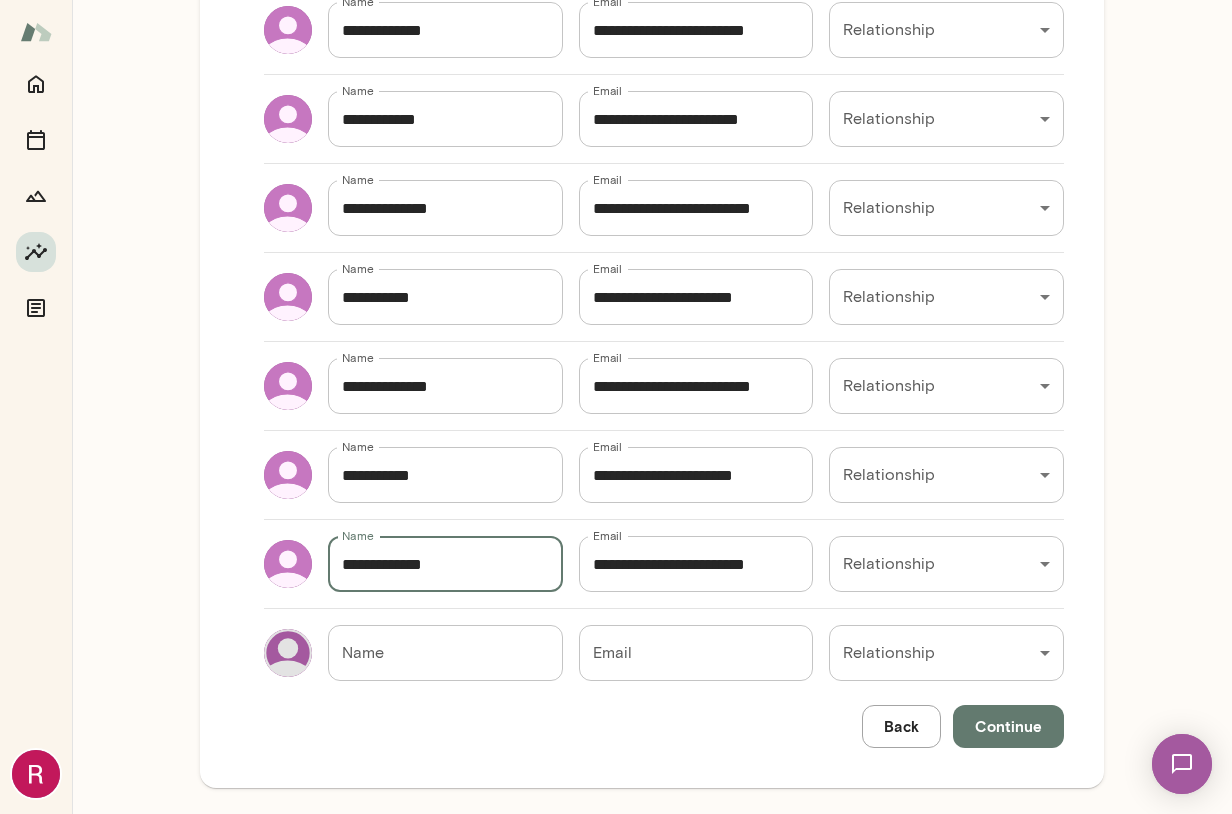 scroll, scrollTop: 1015, scrollLeft: 0, axis: vertical 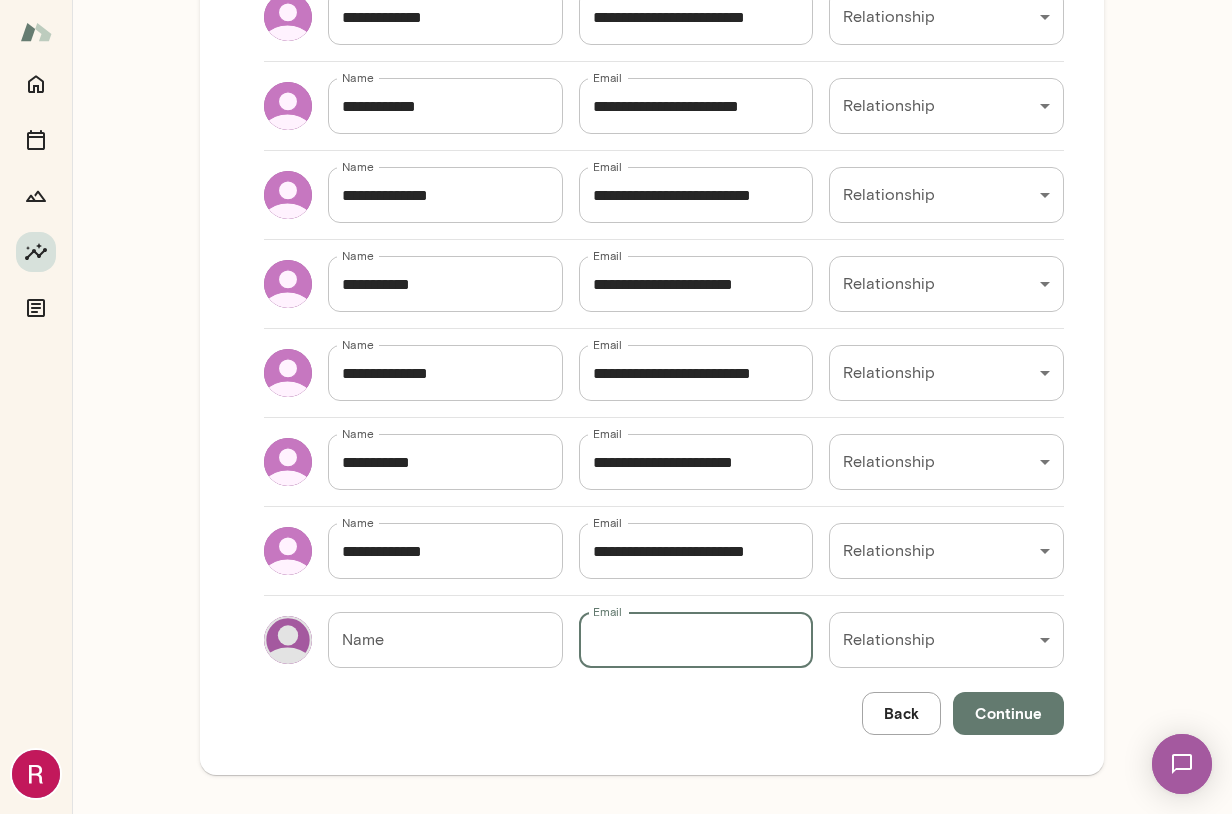 click on "Email" at bounding box center (696, 640) 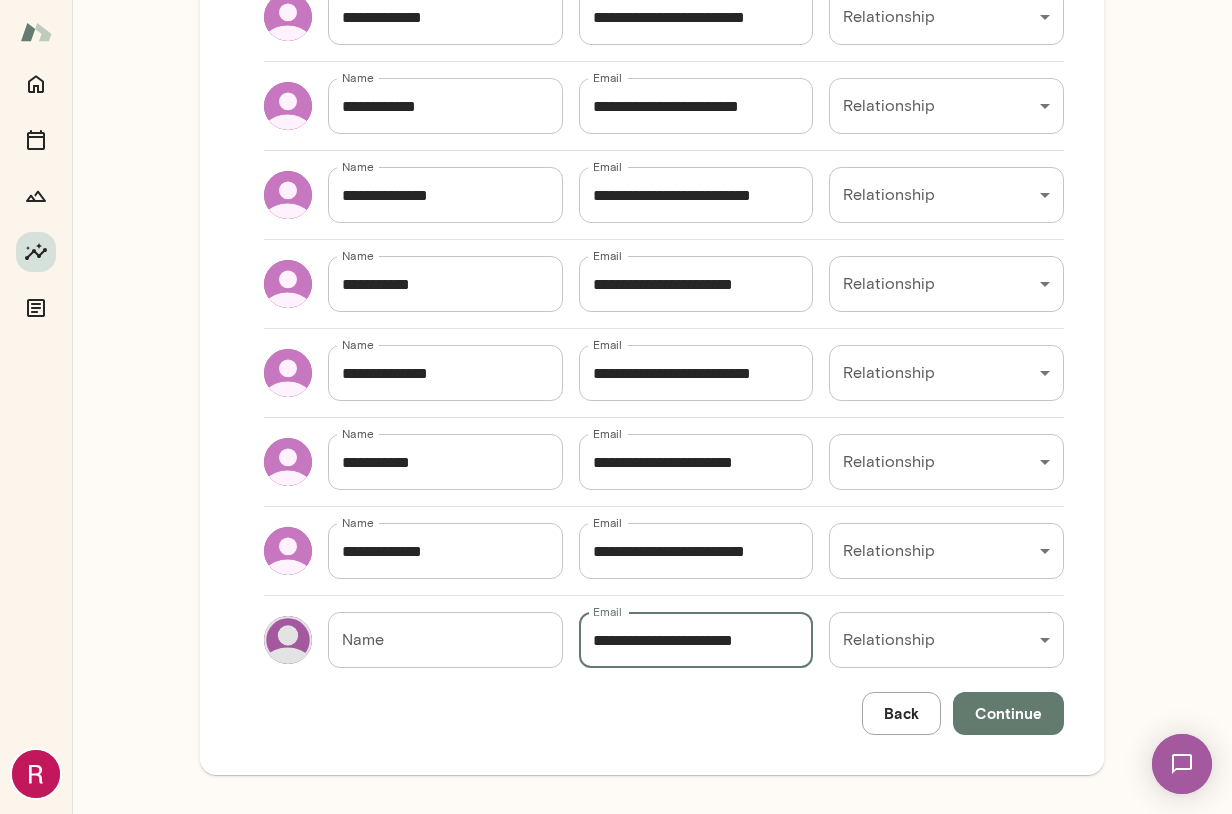 type on "**********" 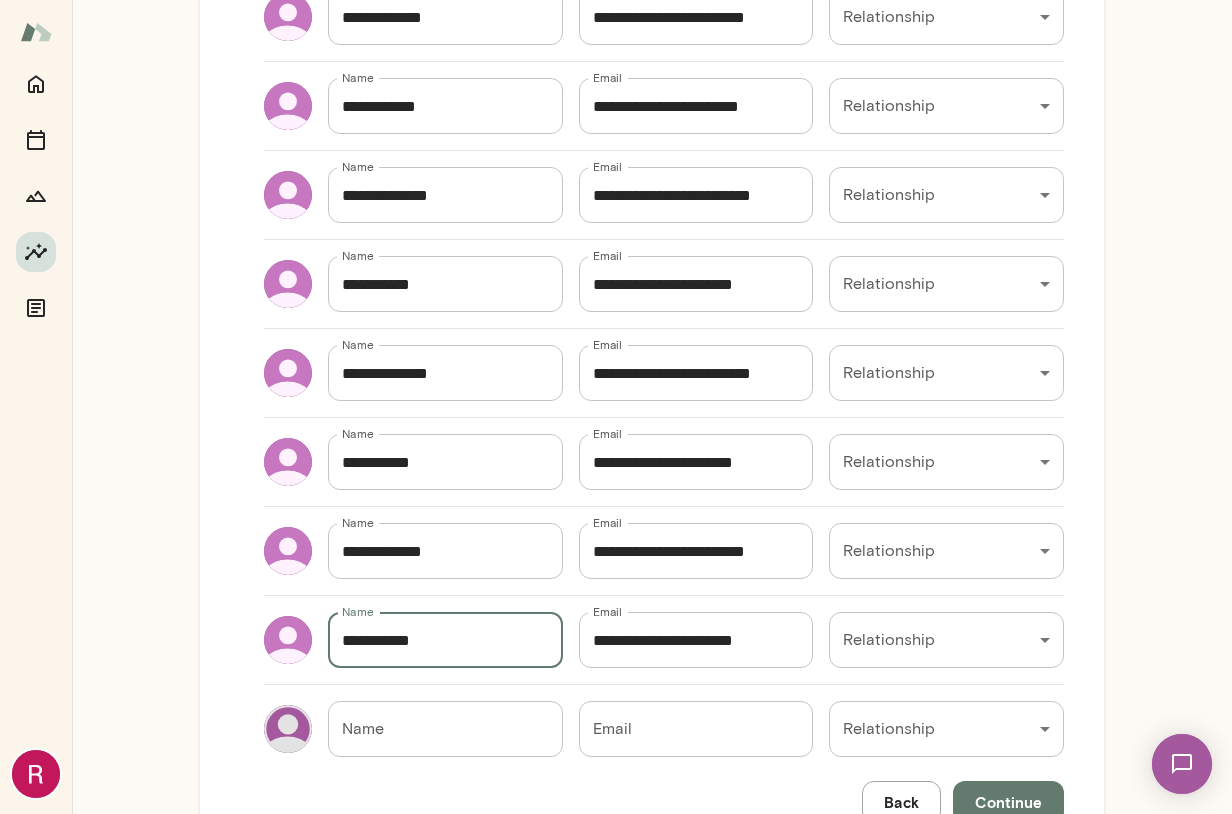 type on "**********" 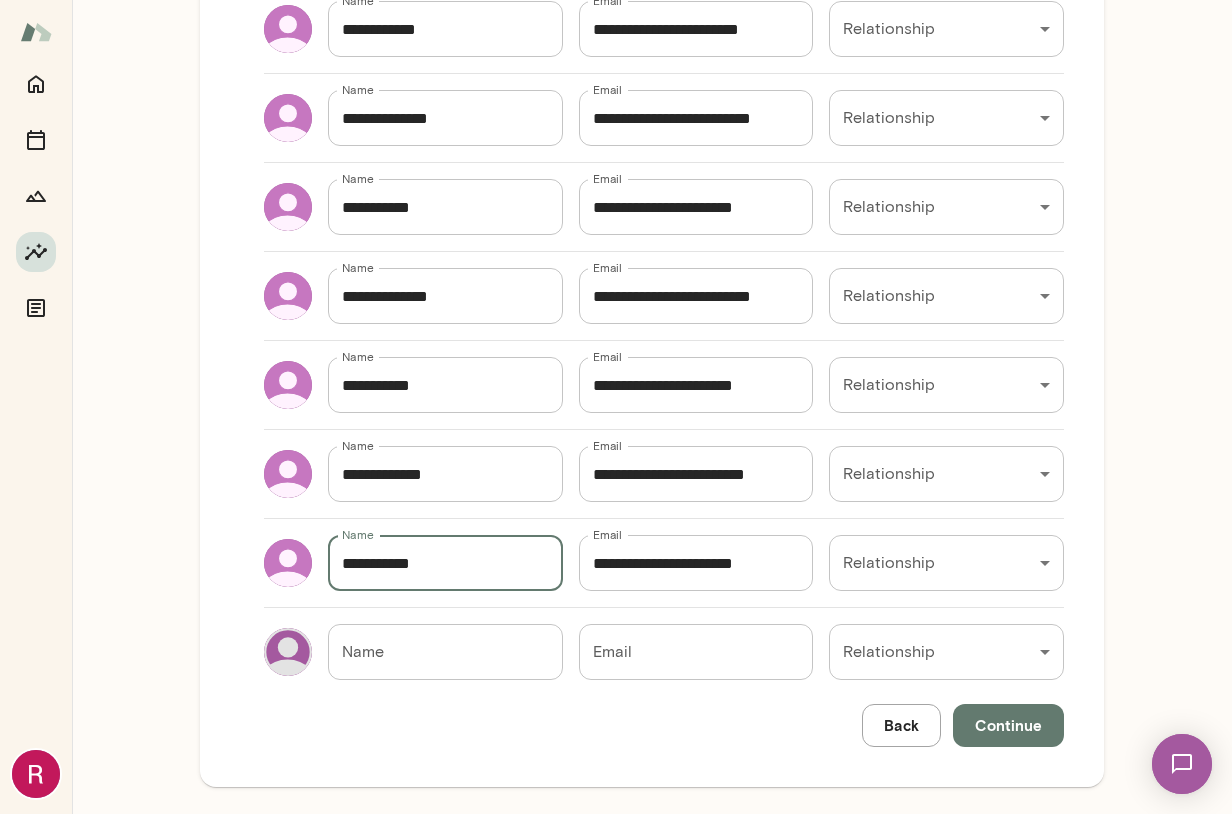 scroll, scrollTop: 1104, scrollLeft: 0, axis: vertical 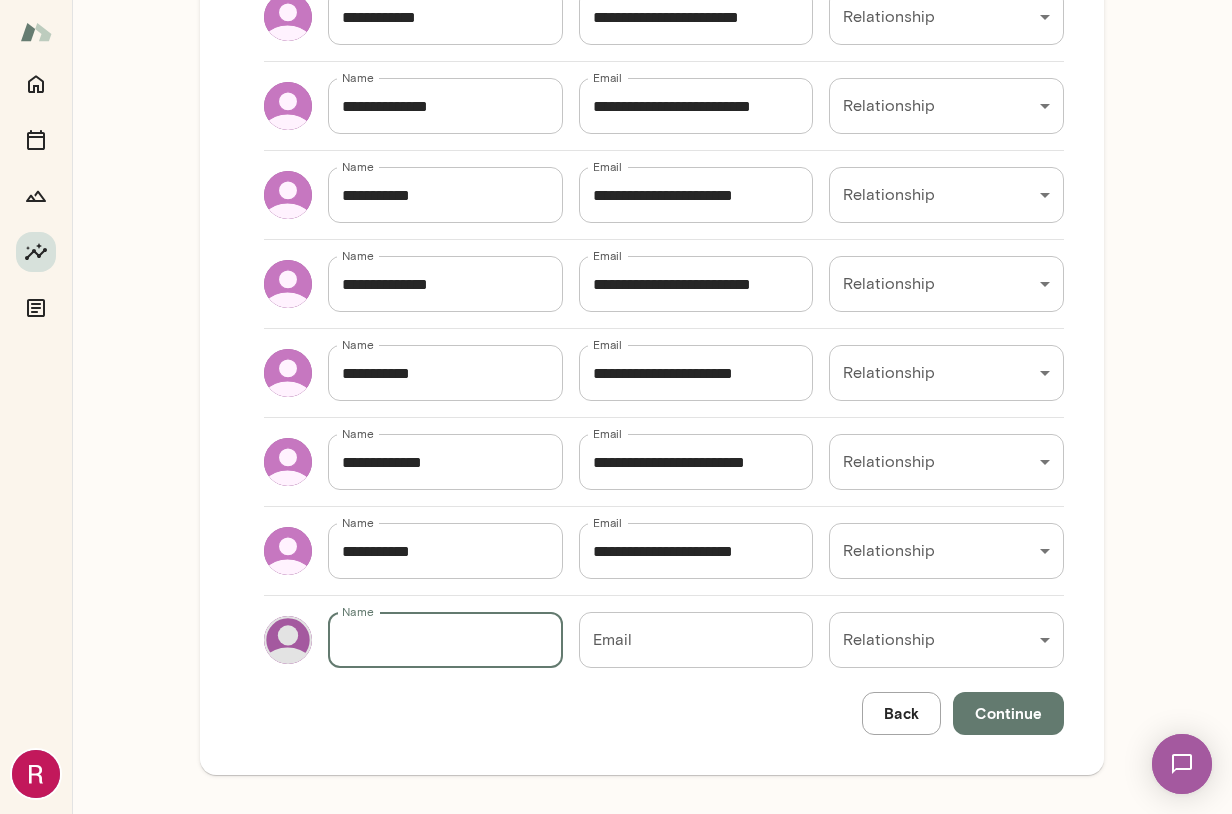 click on "Name" at bounding box center (445, 640) 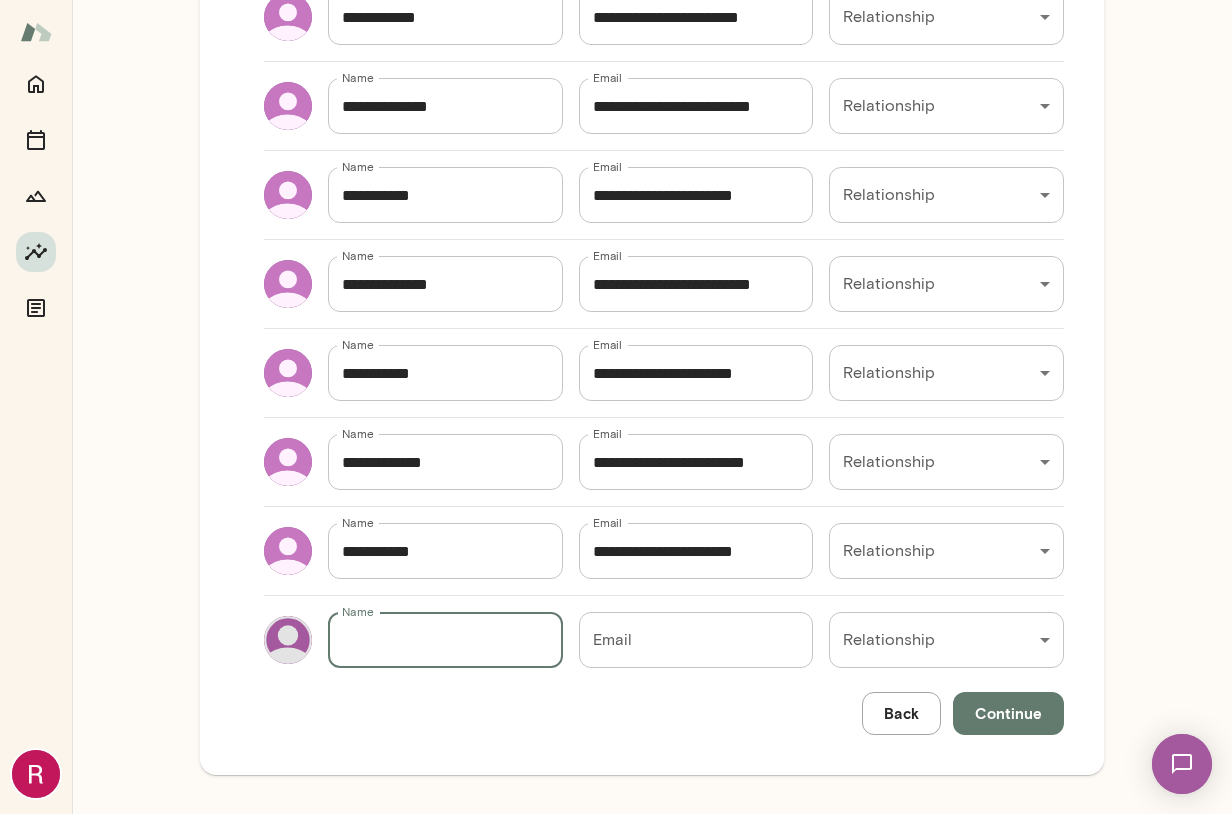 click on "Email" at bounding box center (696, 640) 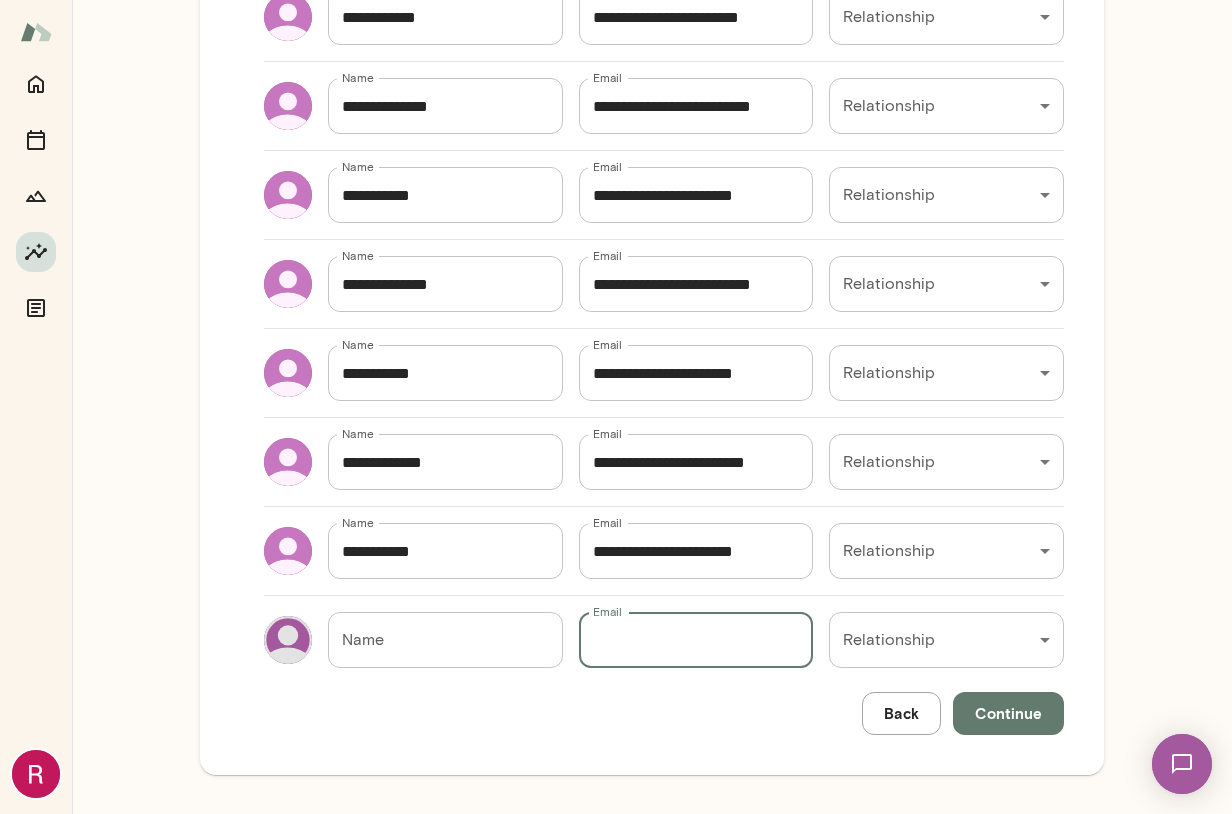 paste on "**********" 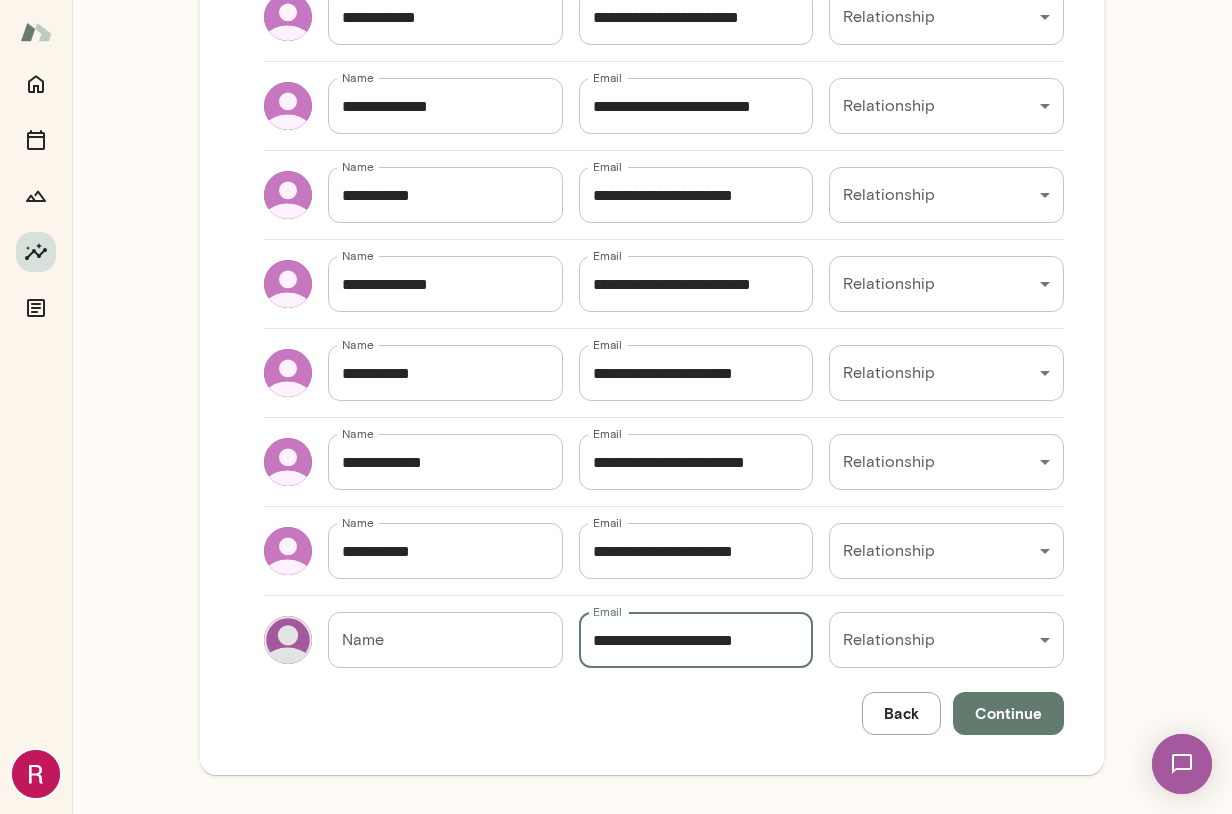 type on "**********" 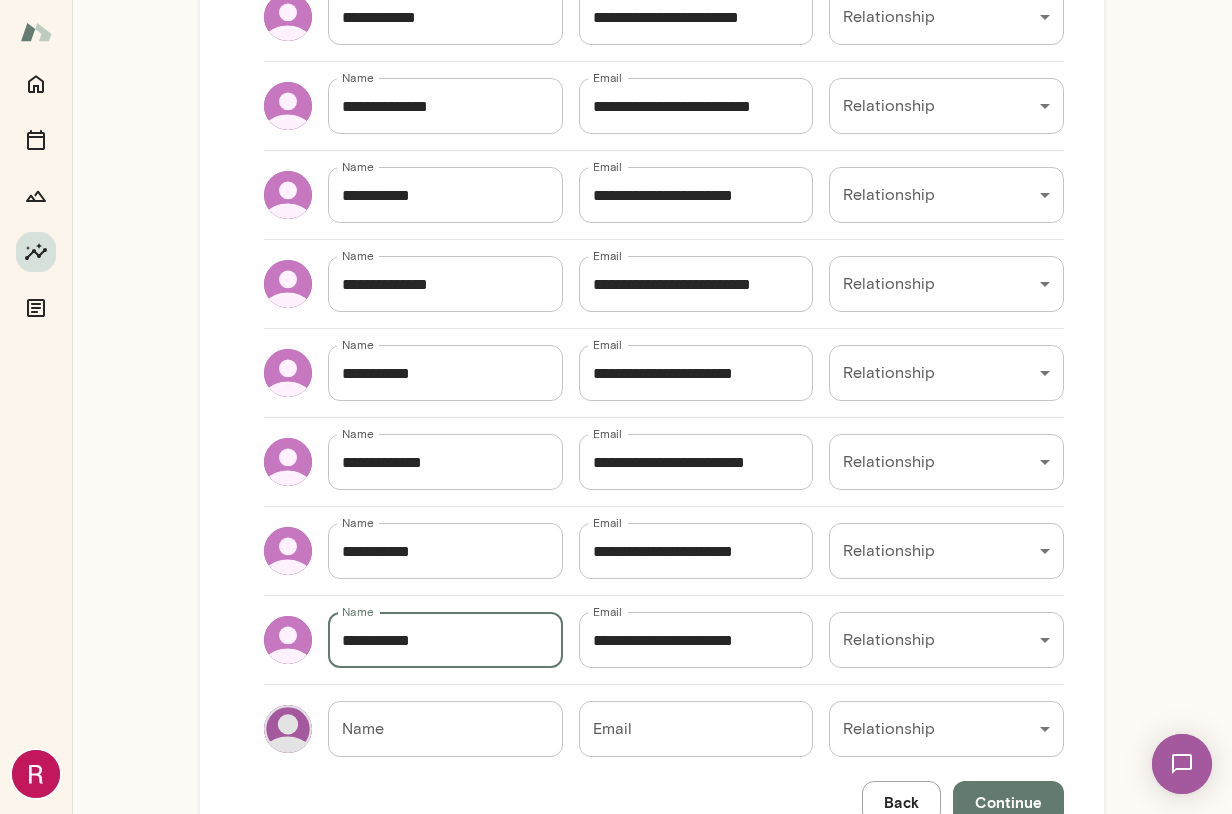 type on "**********" 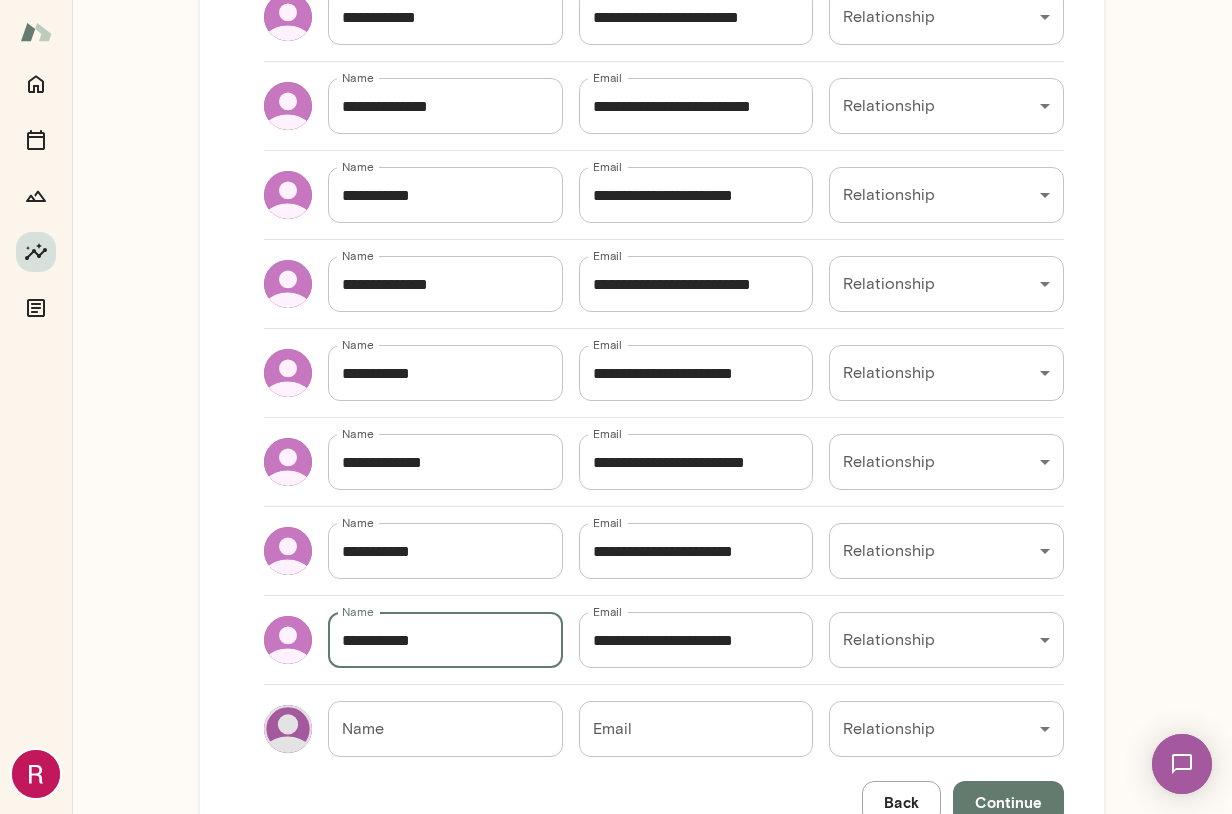 click on "Email" at bounding box center [696, 729] 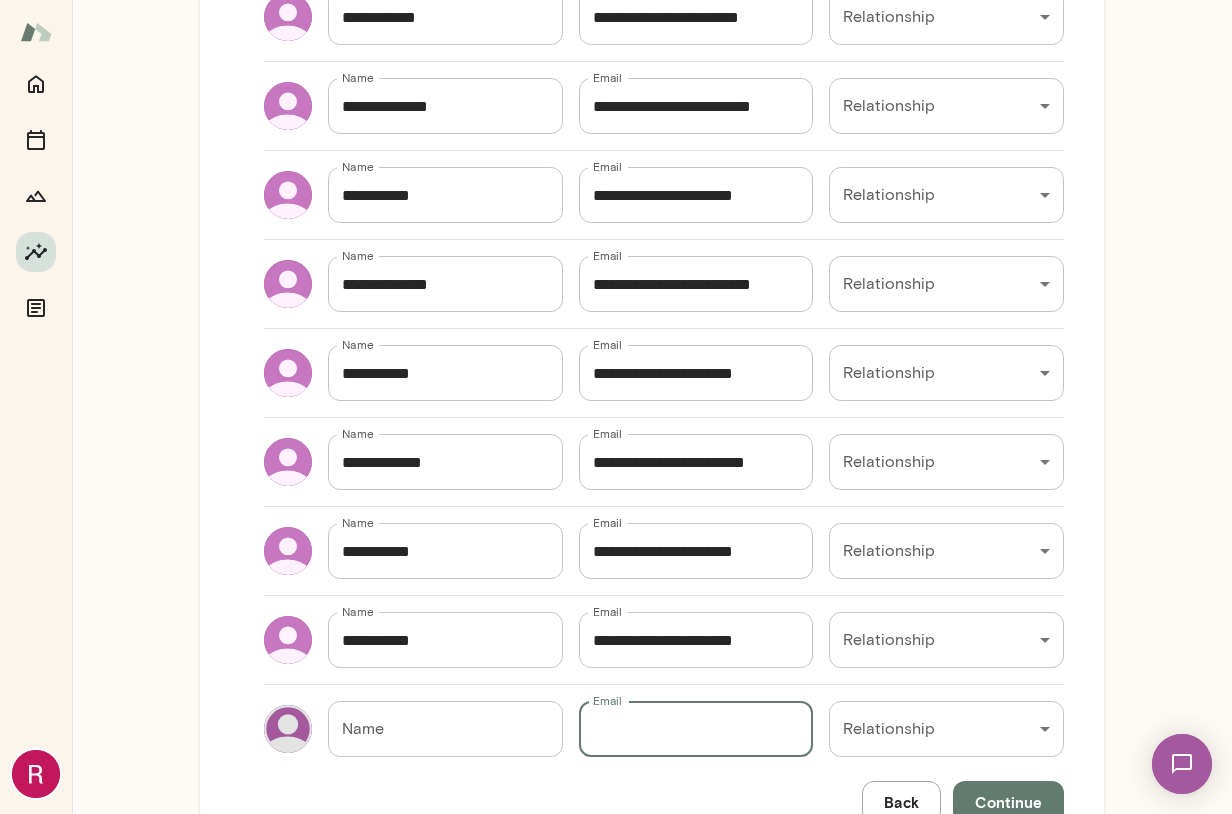 paste on "**********" 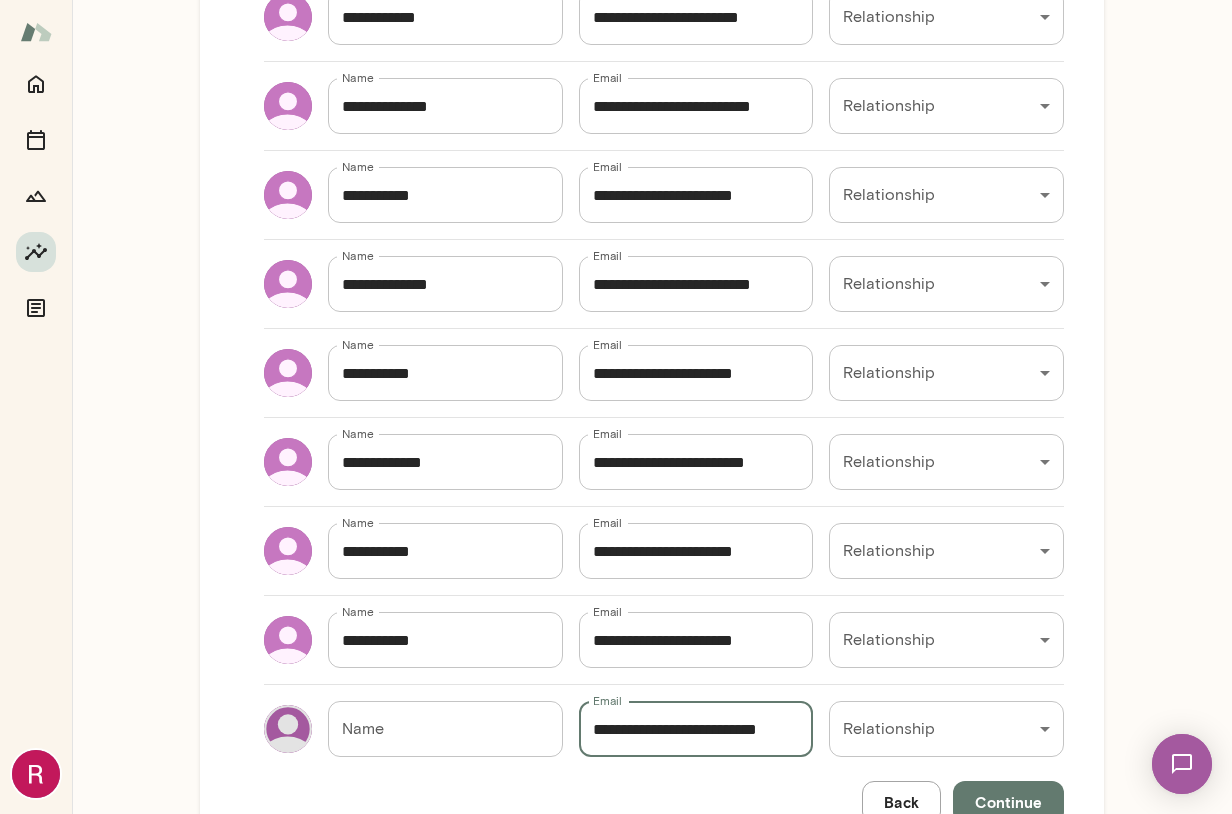 scroll, scrollTop: 0, scrollLeft: 11, axis: horizontal 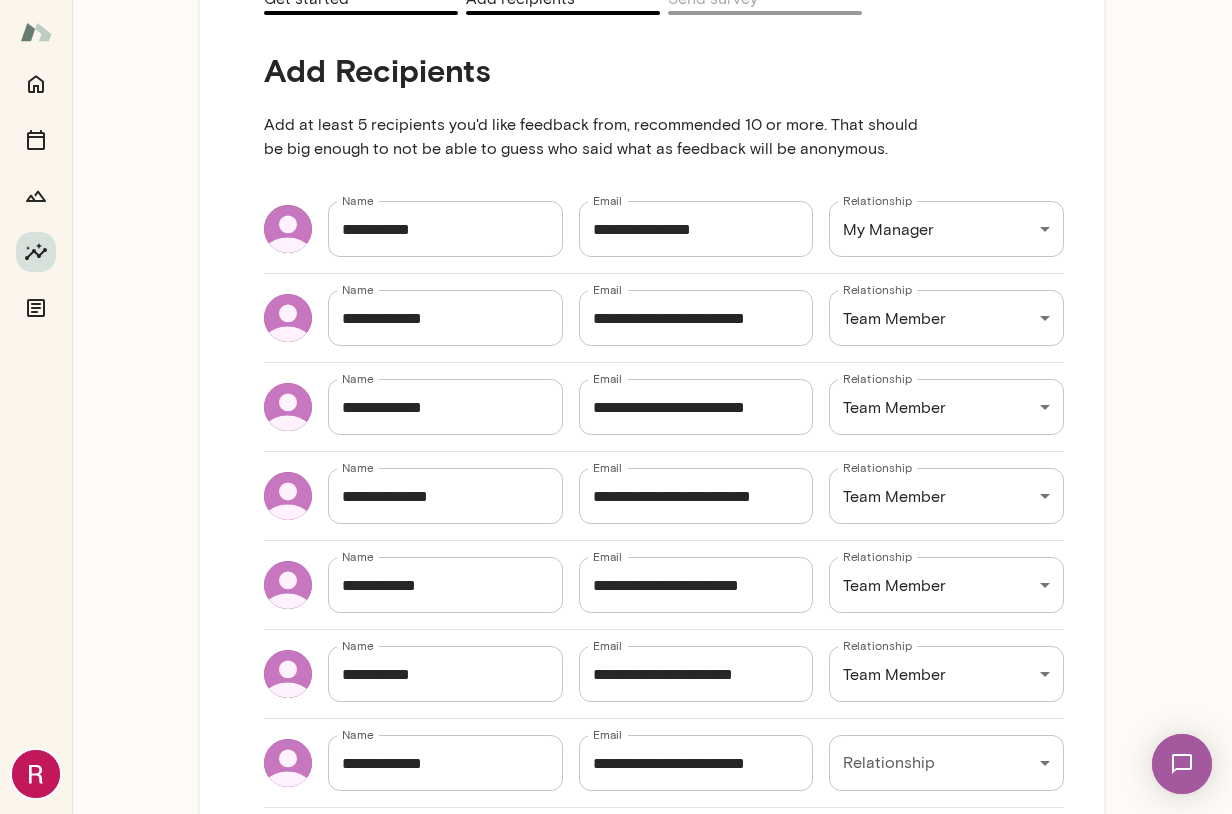 type on "**********" 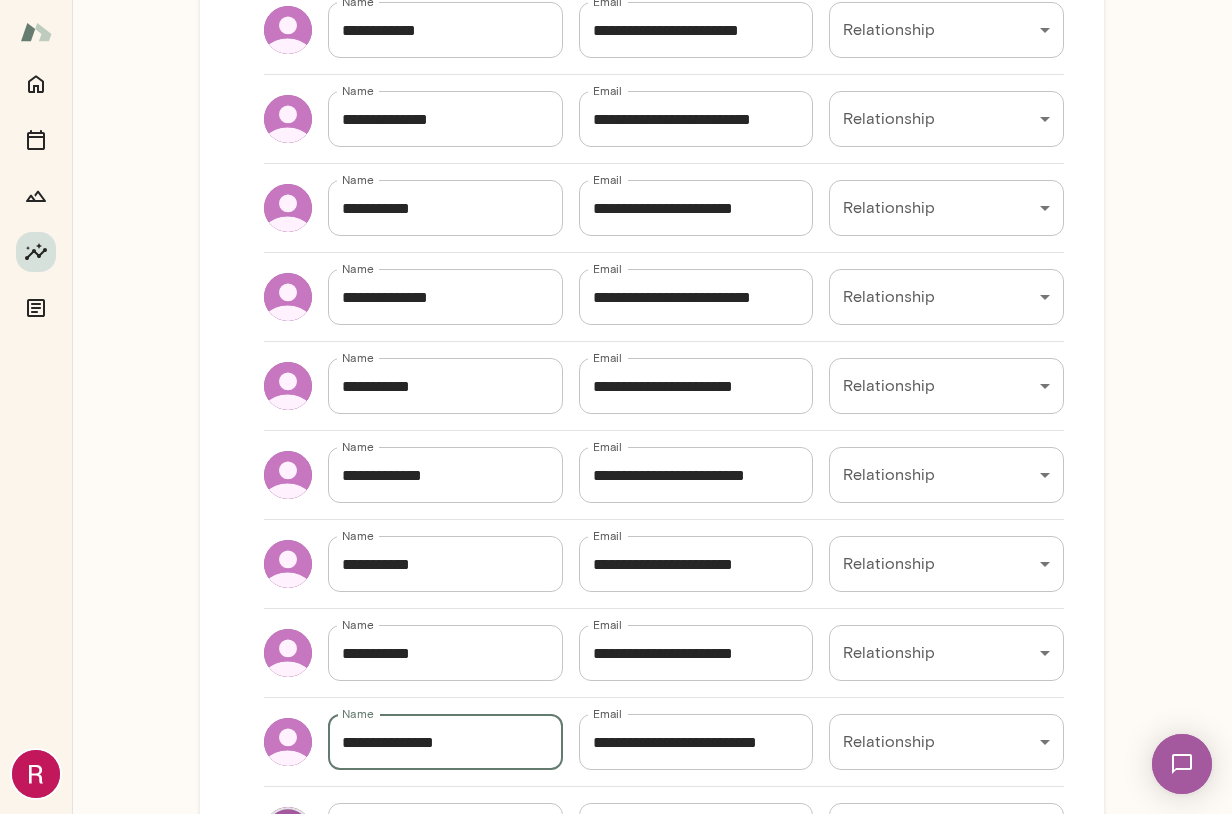 scroll, scrollTop: 1282, scrollLeft: 0, axis: vertical 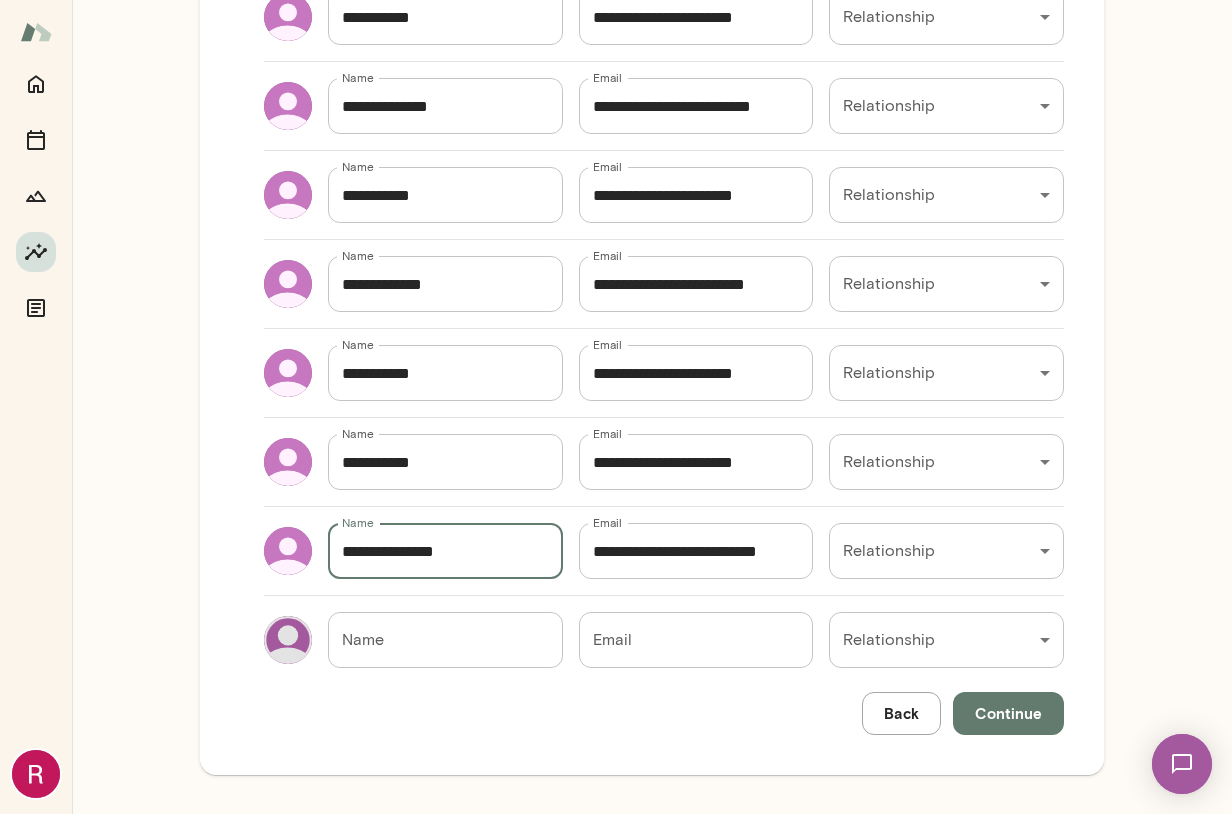 click on "Name" at bounding box center (445, 640) 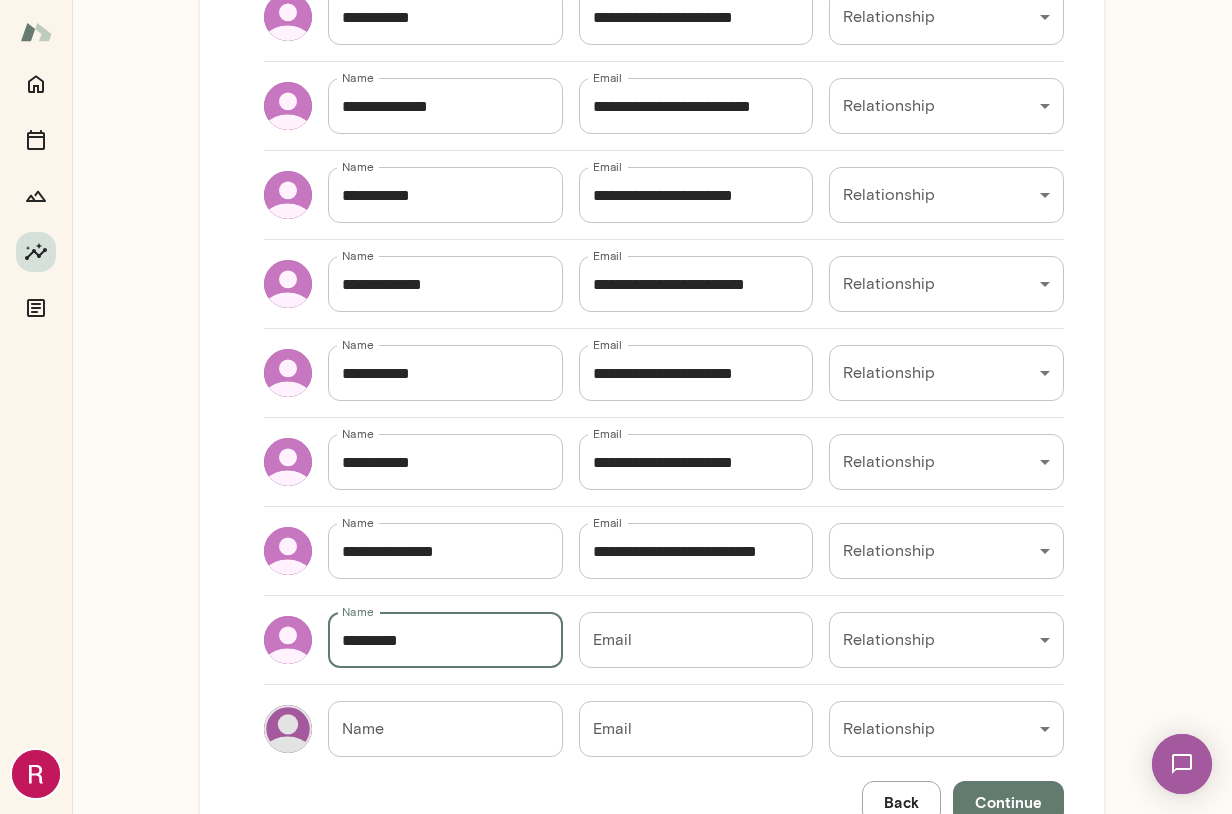 type on "*********" 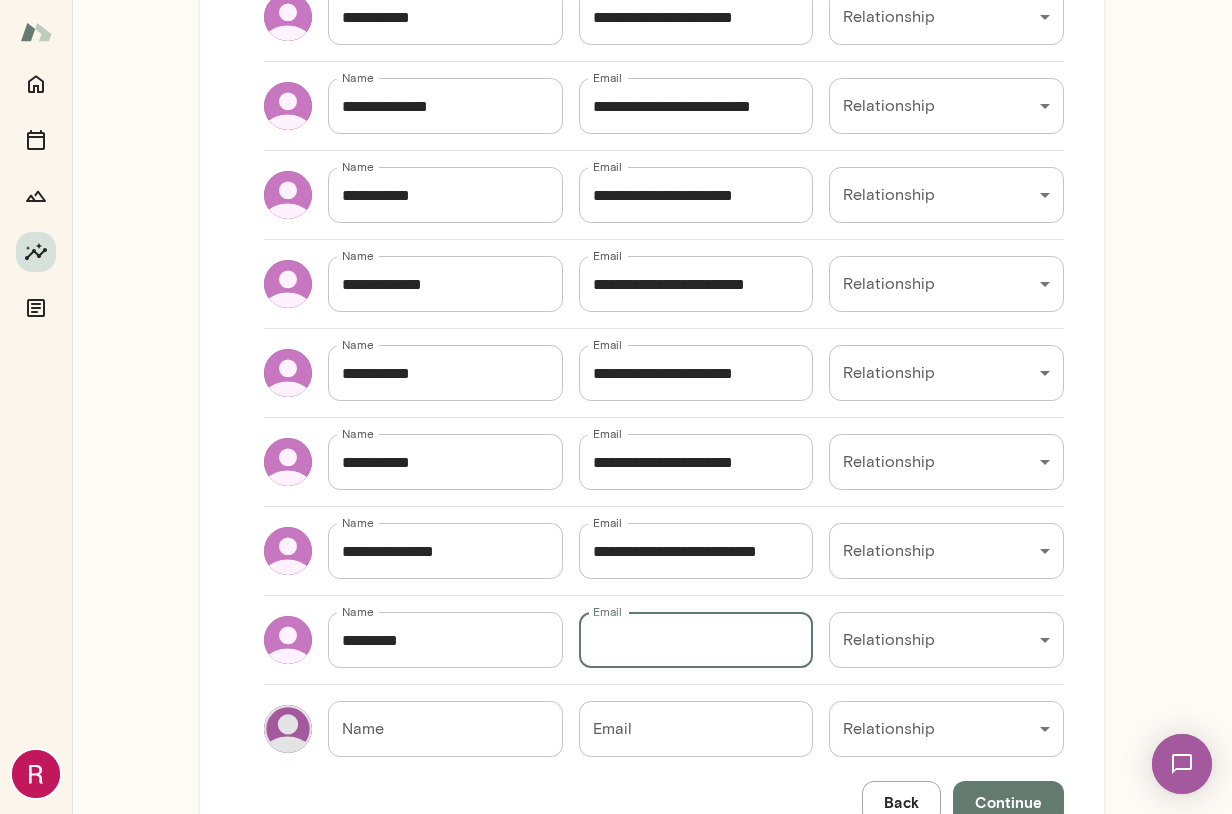 click on "Email" at bounding box center [696, 640] 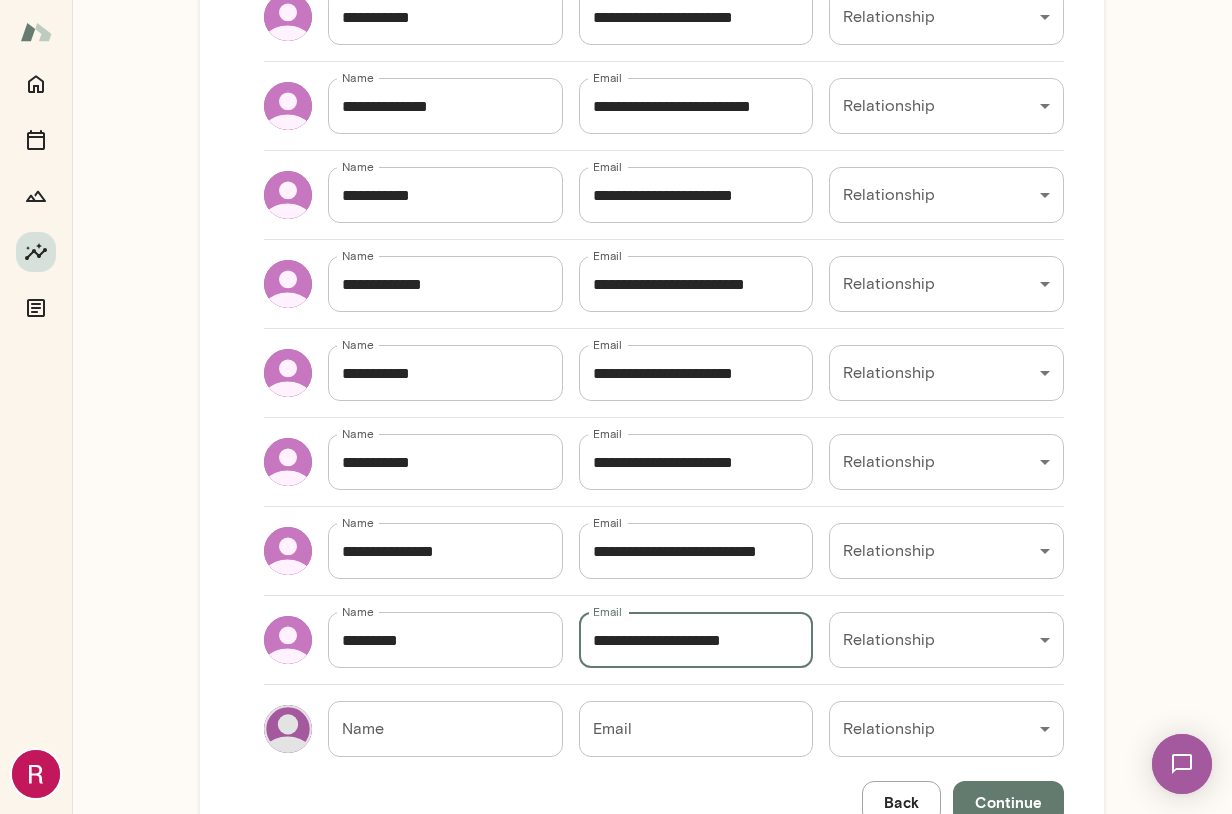type on "**********" 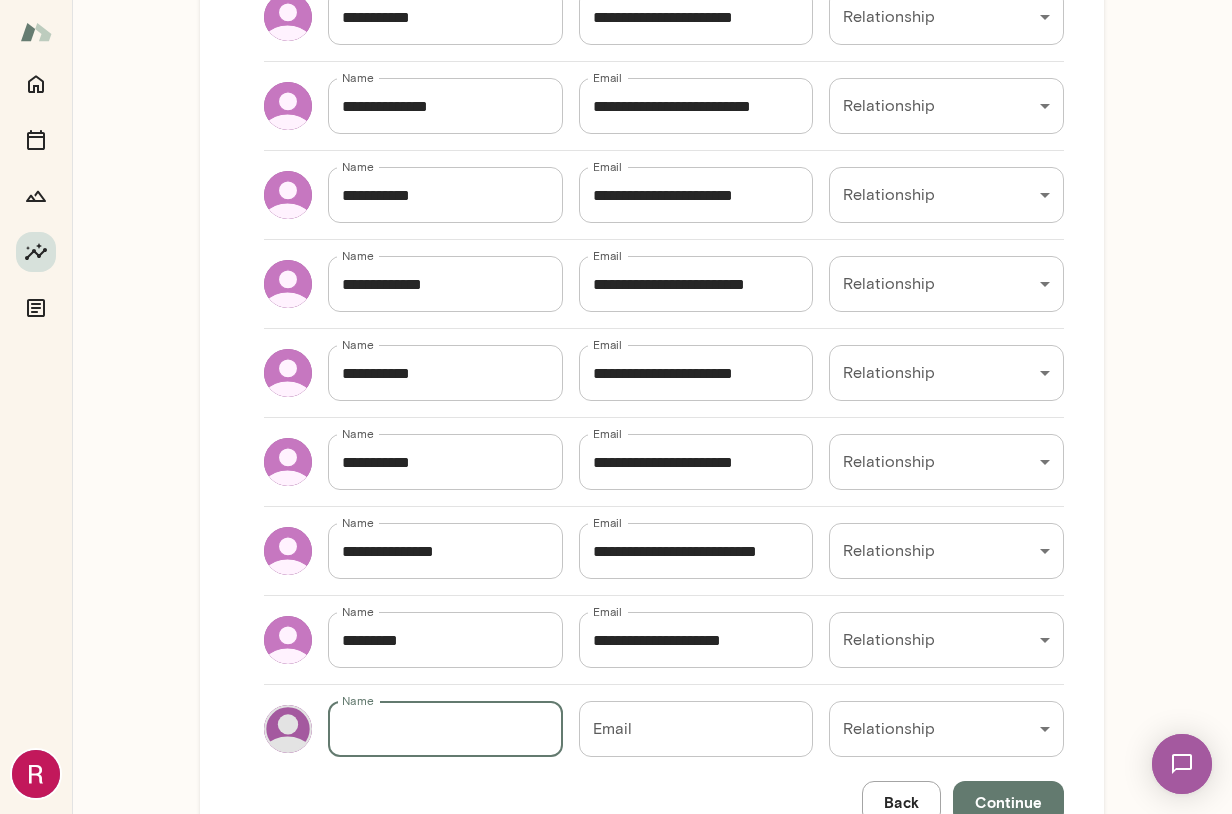 click on "Name" at bounding box center [445, 729] 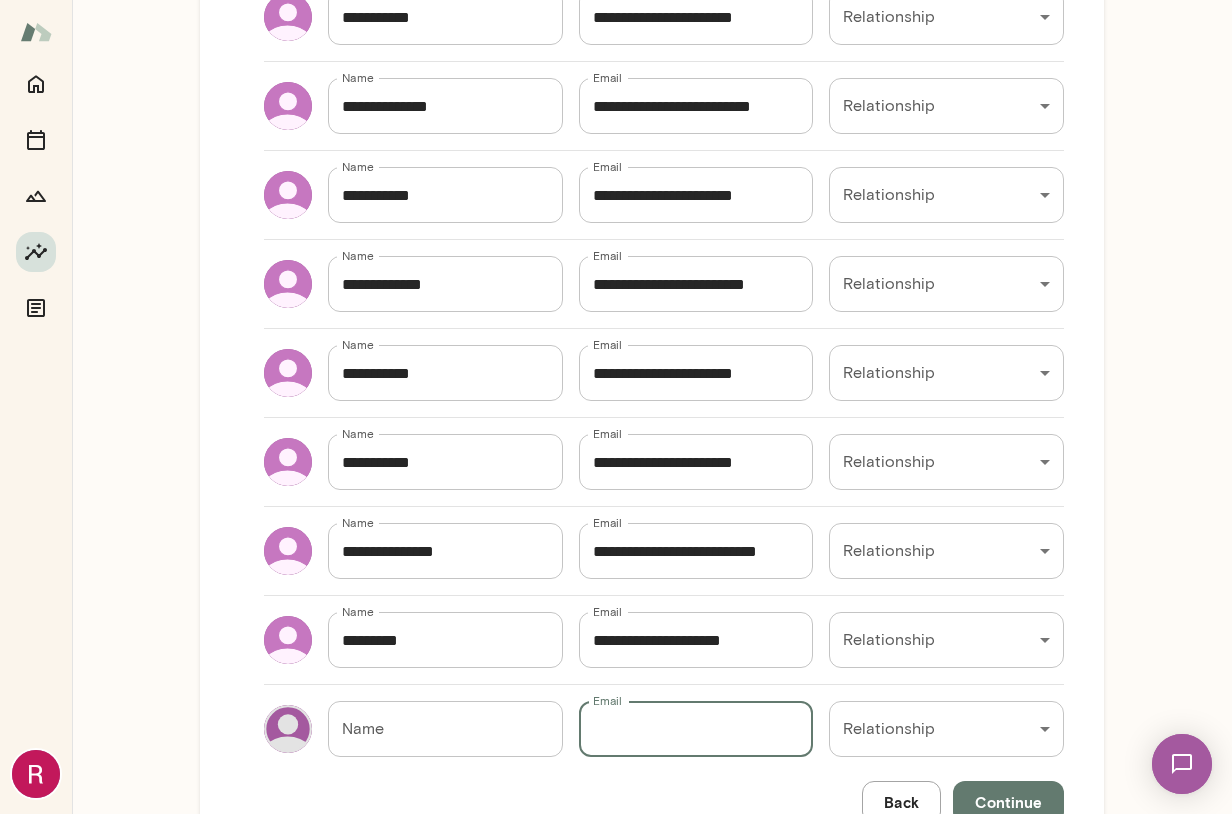 paste on "**********" 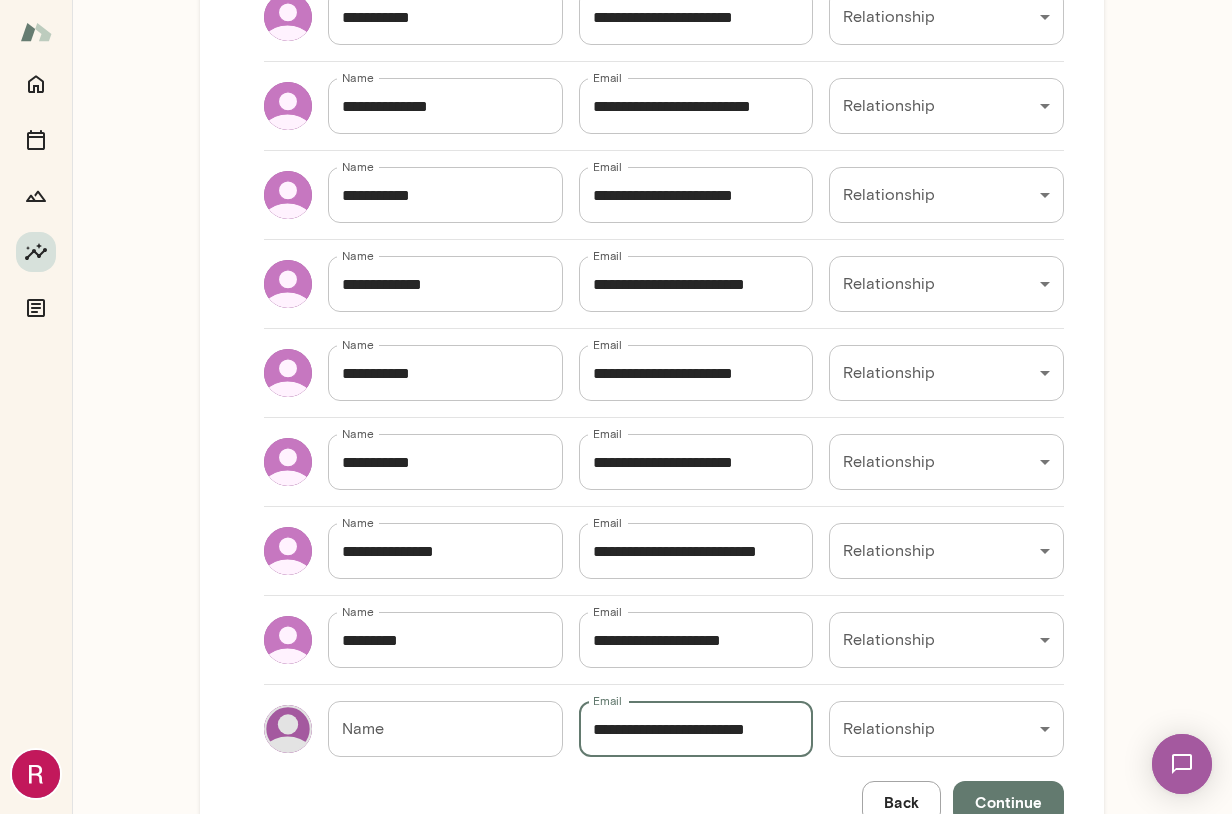type on "**********" 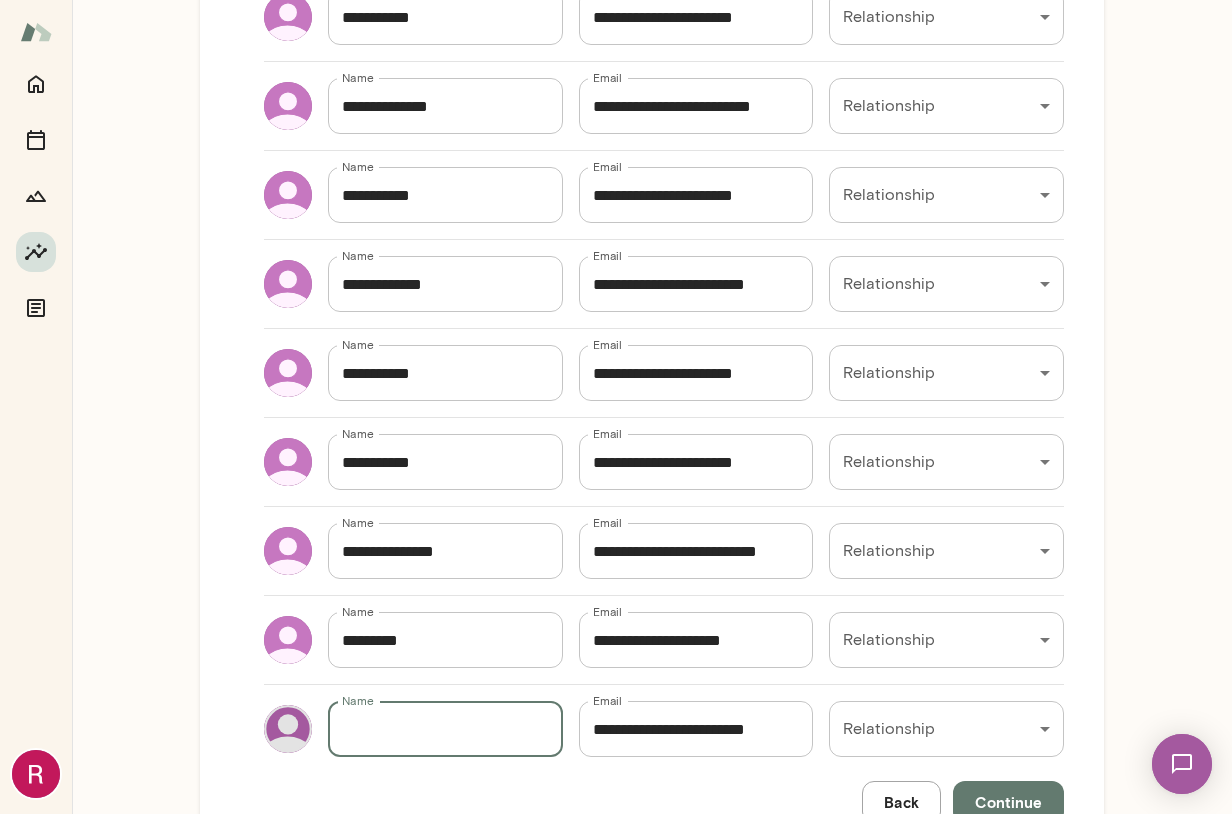 click on "Name" at bounding box center (445, 729) 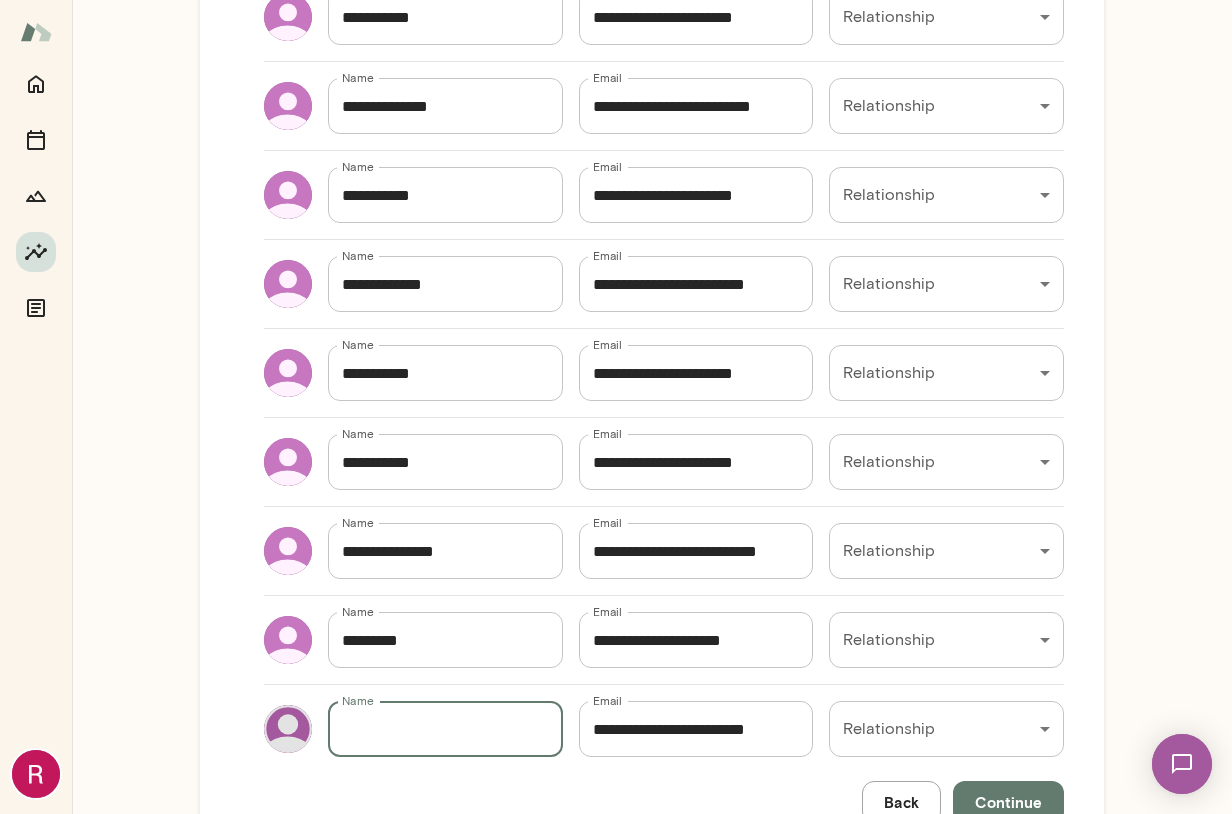 paste on "**********" 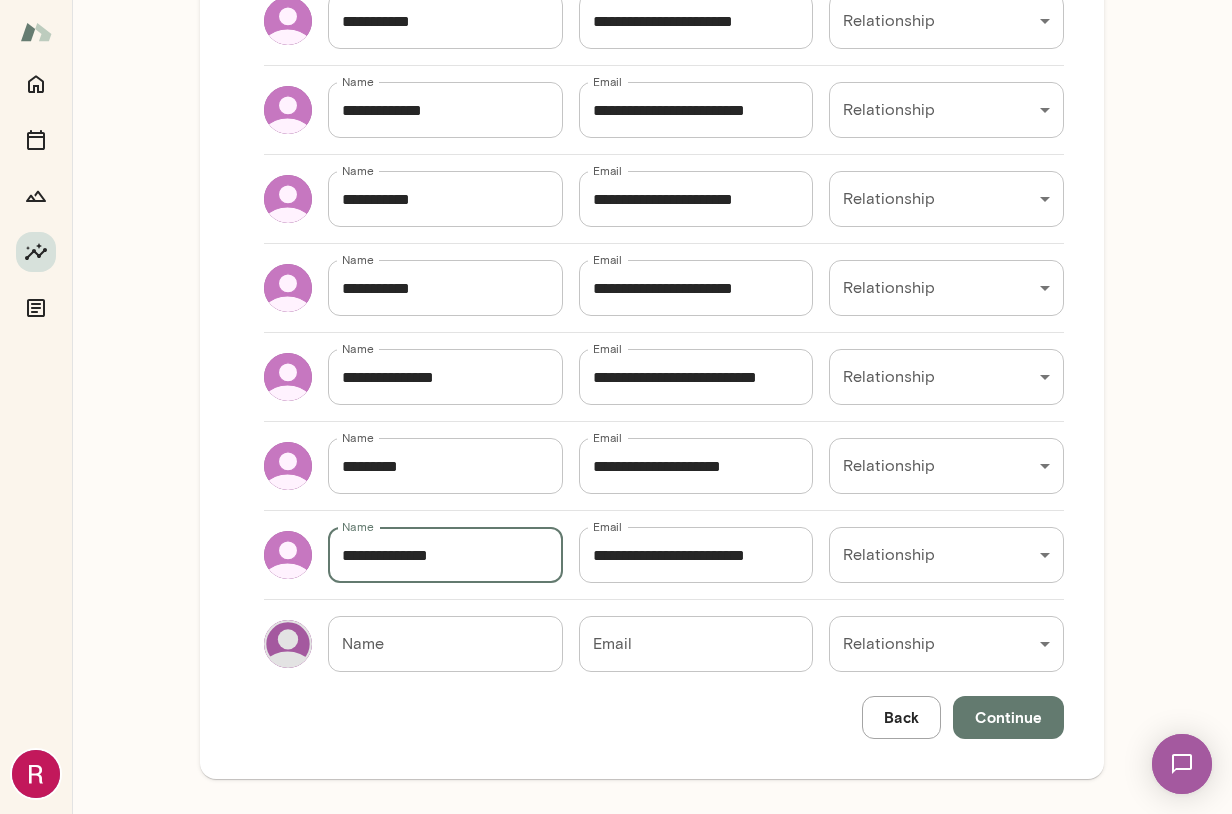 scroll, scrollTop: 1460, scrollLeft: 0, axis: vertical 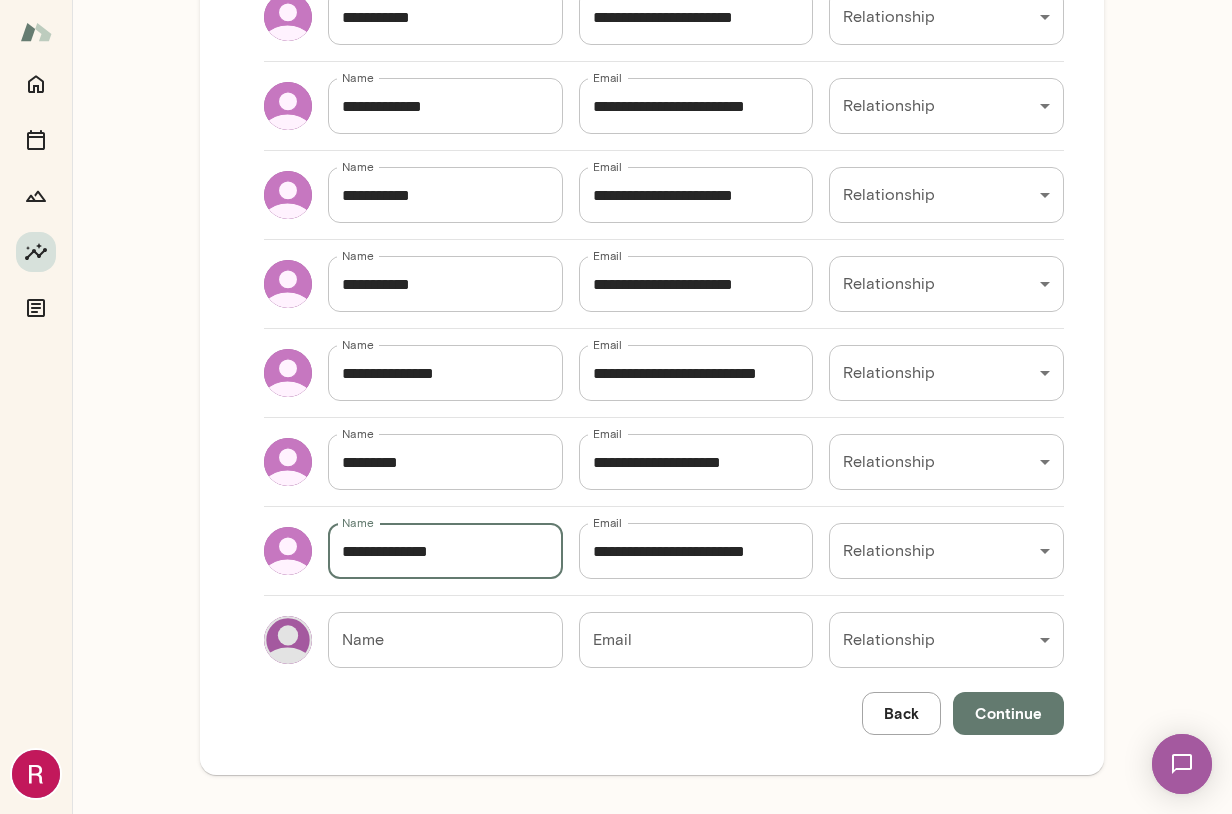 type on "**********" 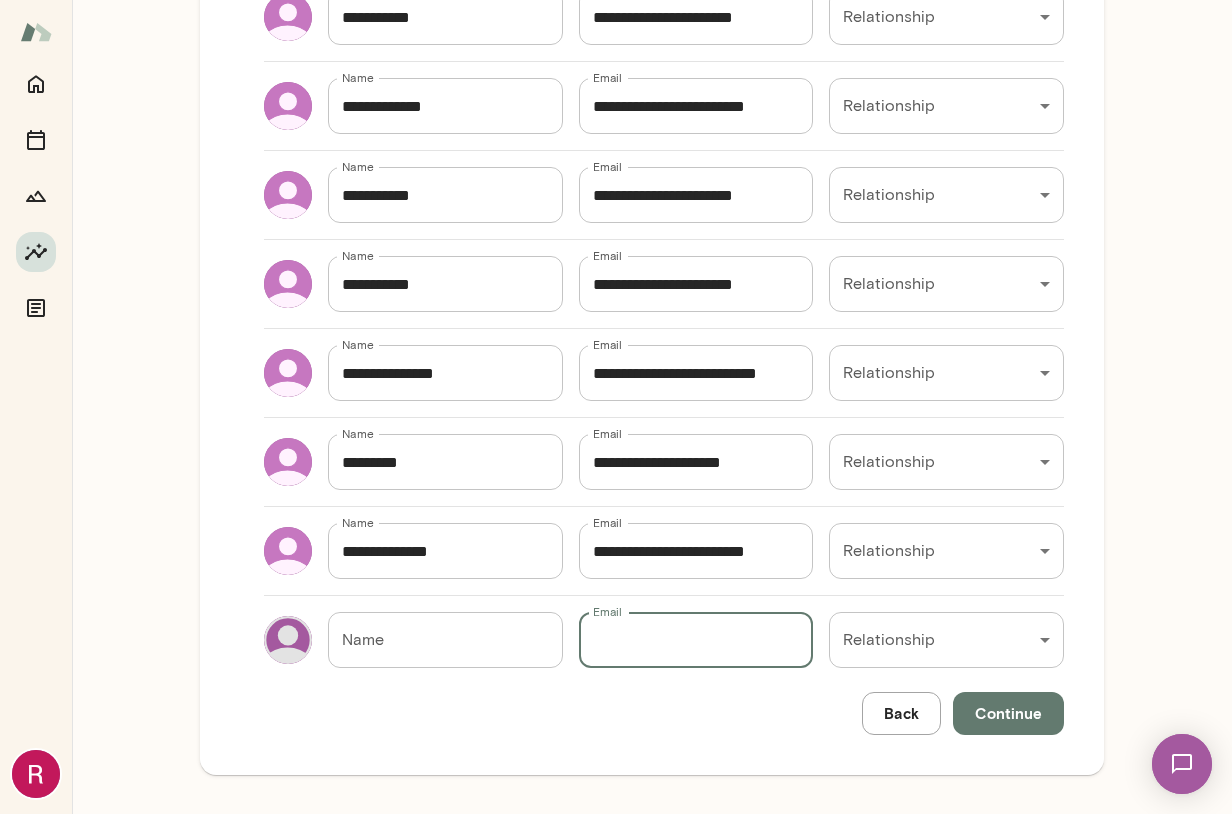 paste on "**********" 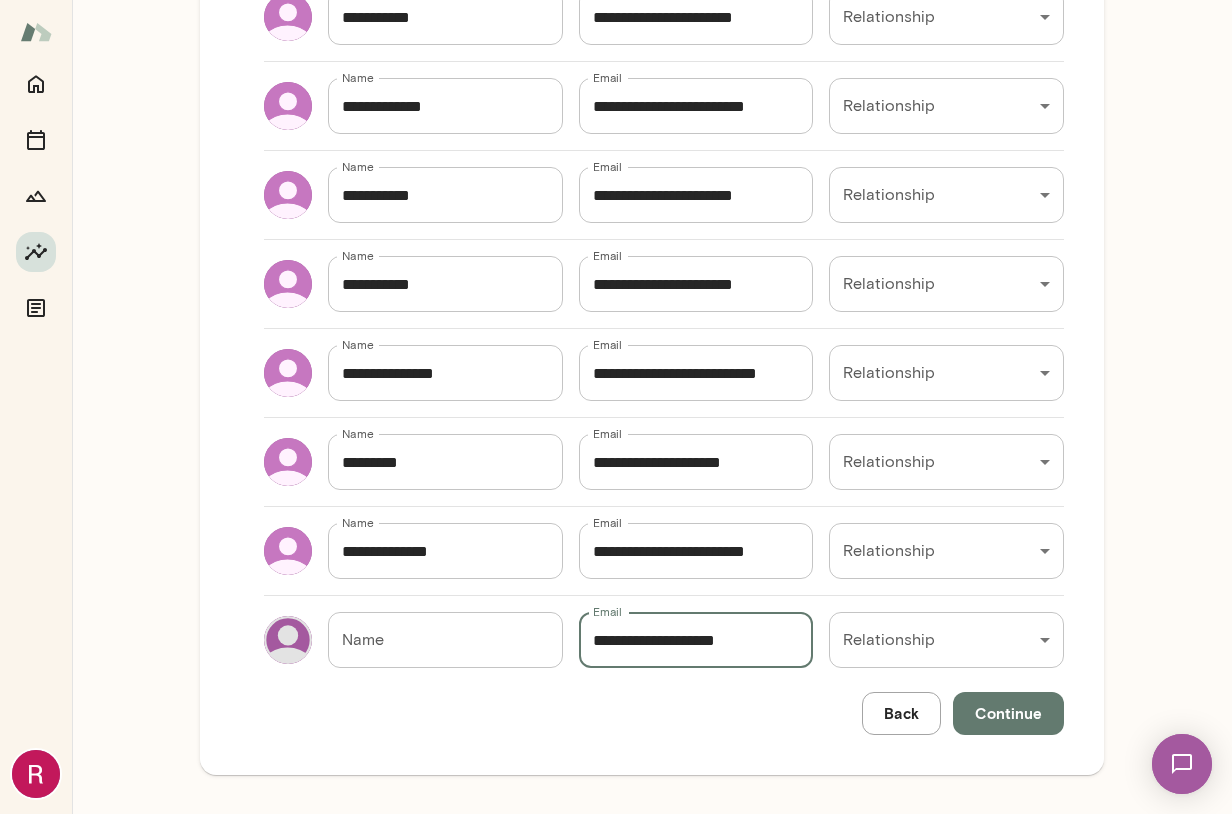 type on "**********" 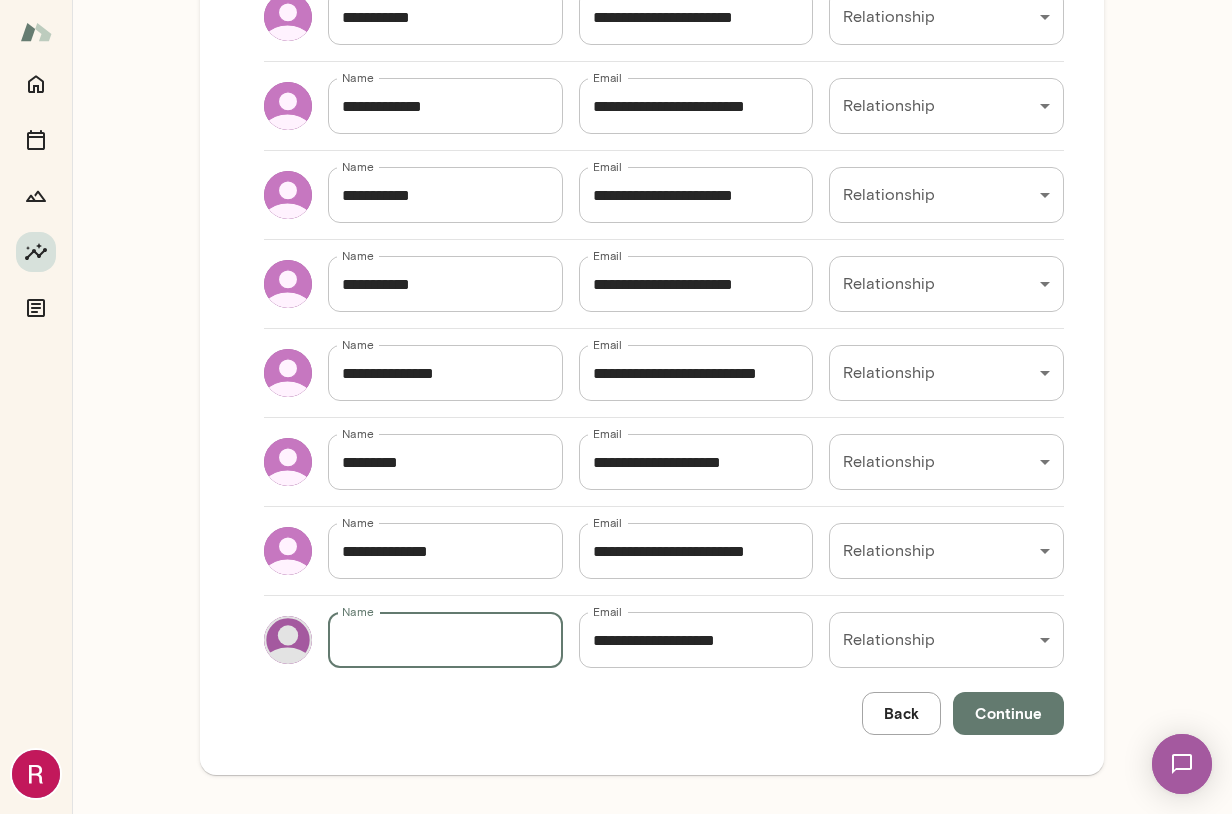 click on "Name" at bounding box center [445, 640] 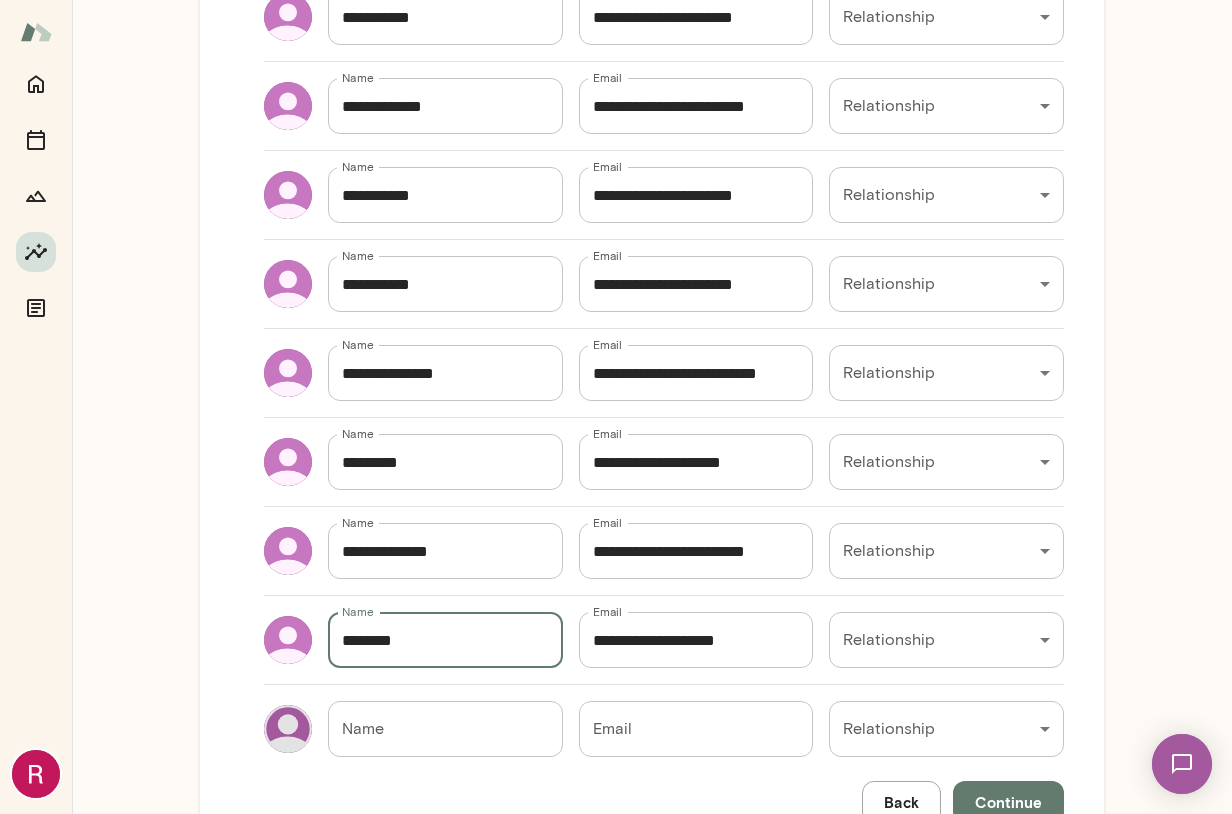 type on "********" 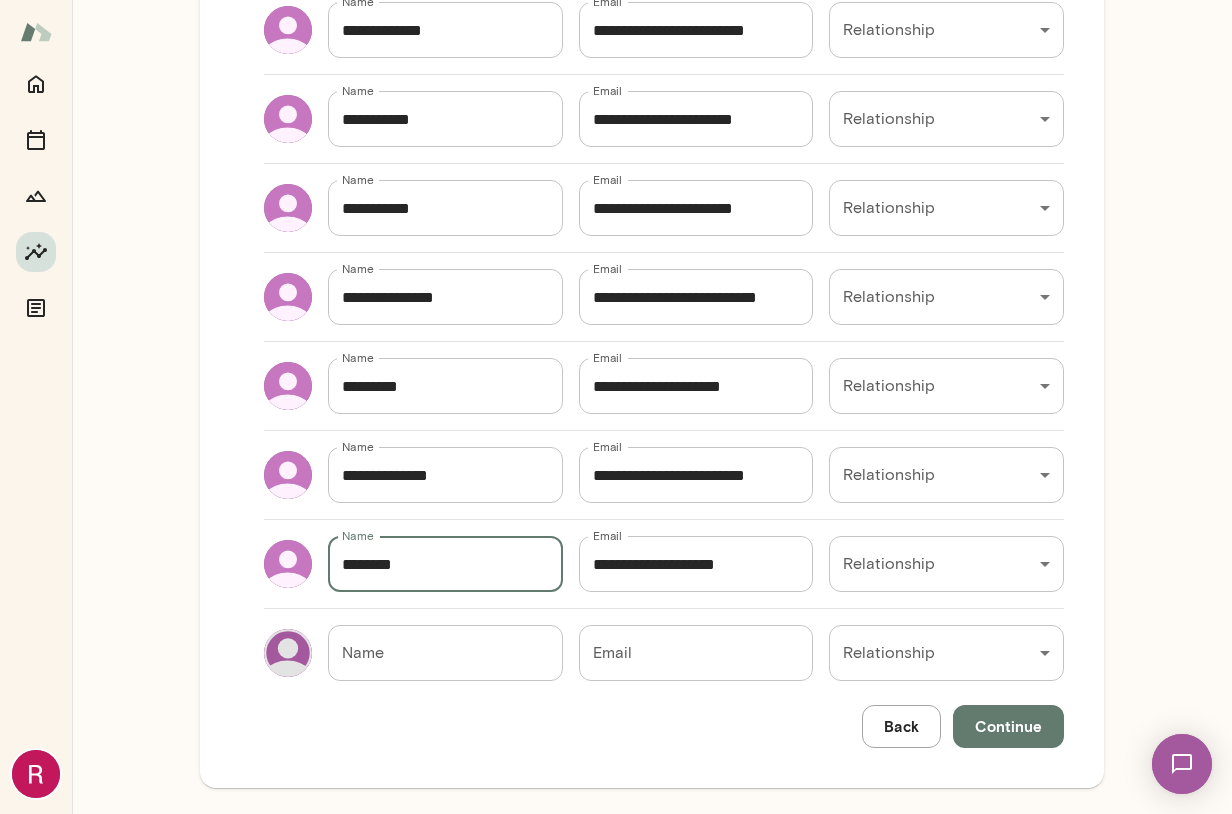 scroll, scrollTop: 1549, scrollLeft: 0, axis: vertical 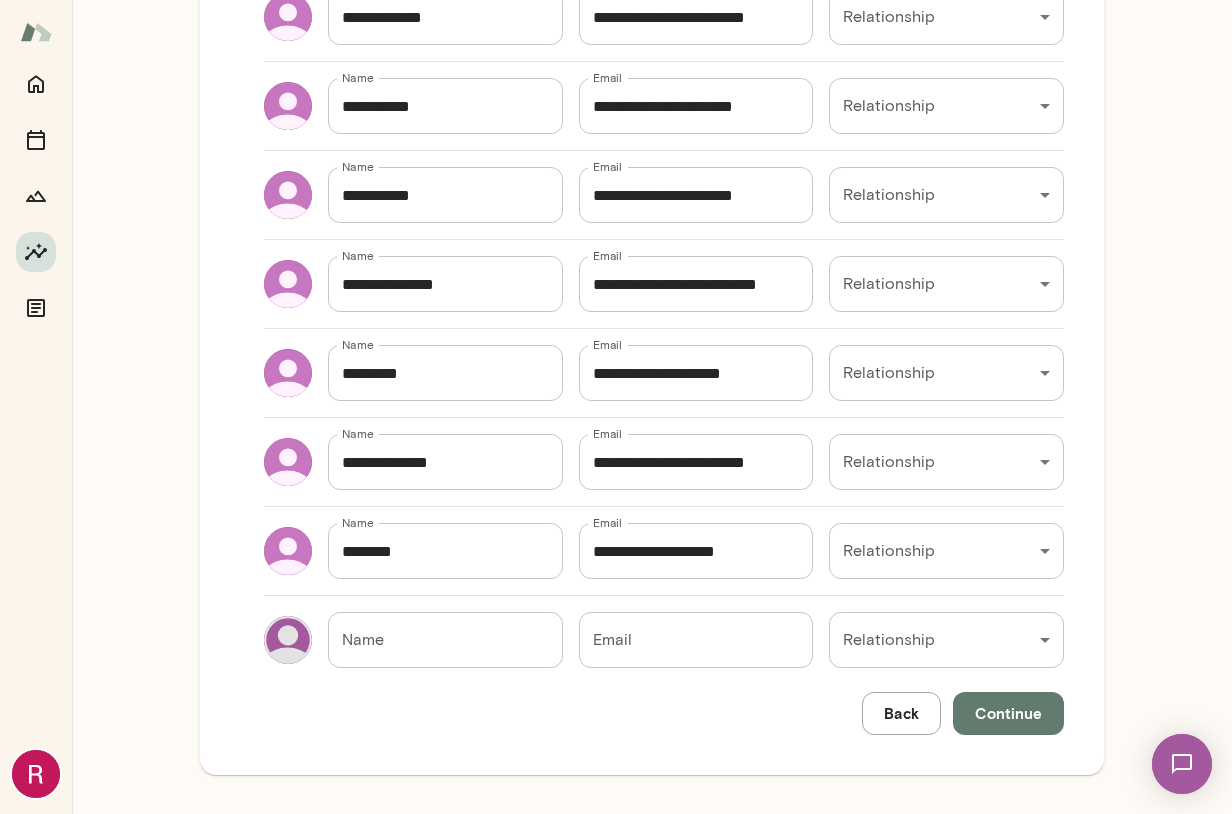 click on "Add Recipients Add at least 5 recipients you'd like feedback from, recommended 10 or more. That should be big enough to not be able to guess who said what as feedback will be anonymous. Name [NAME] Name Email [EMAIL] Email Relationship My Manager [RELATIONSHIP] Relationship Name [NAME] Name Email [EMAIL] Email Relationship Team Member [RELATIONSHIP] Relationship Name [NAME] Name Email [EMAIL] Email Relationship Team Member [RELATIONSHIP] Relationship Name [NAME] Name Email [EMAIL] Email Relationship Team Member [RELATIONSHIP] Relationship Name [NAME] Name Email [EMAIL] Email Relationship Team Member [RELATIONSHIP] Relationship Name [NAME] Name Email [EMAIL] Email Relationship Team Member [RELATIONSHIP] Relationship Name [NAME] Name Email [EMAIL] Email Relationship ​ Relationship Name [NAME] Name Email [EMAIL] Email Relationship ​" at bounding box center [664, -247] 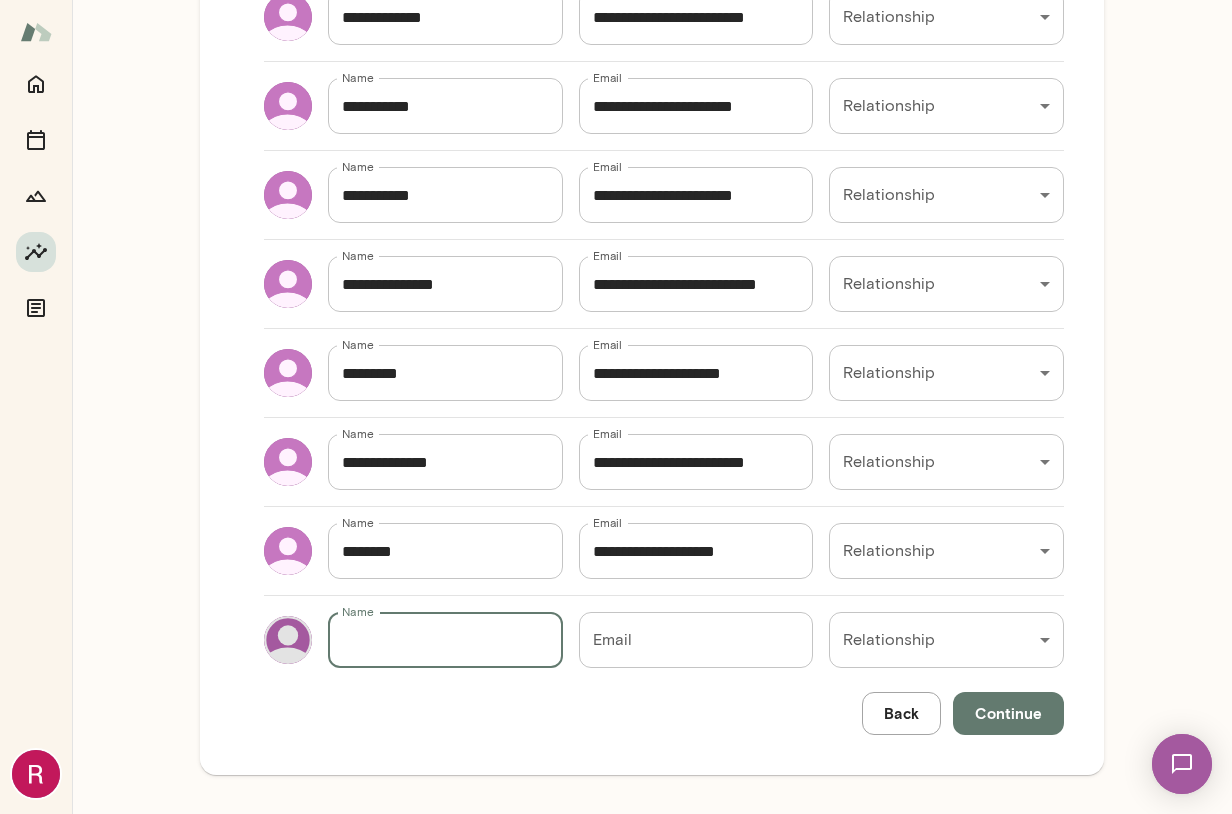 click on "Name" at bounding box center [445, 640] 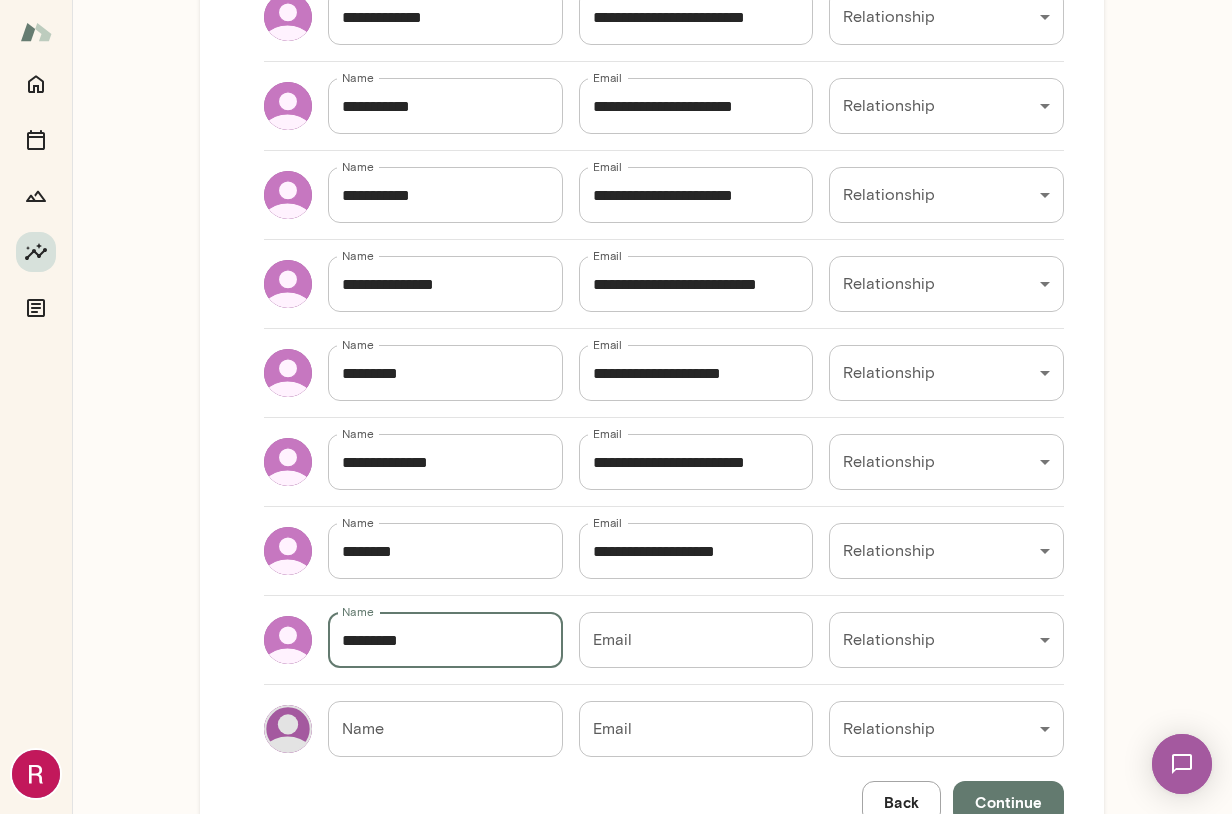 type on "*********" 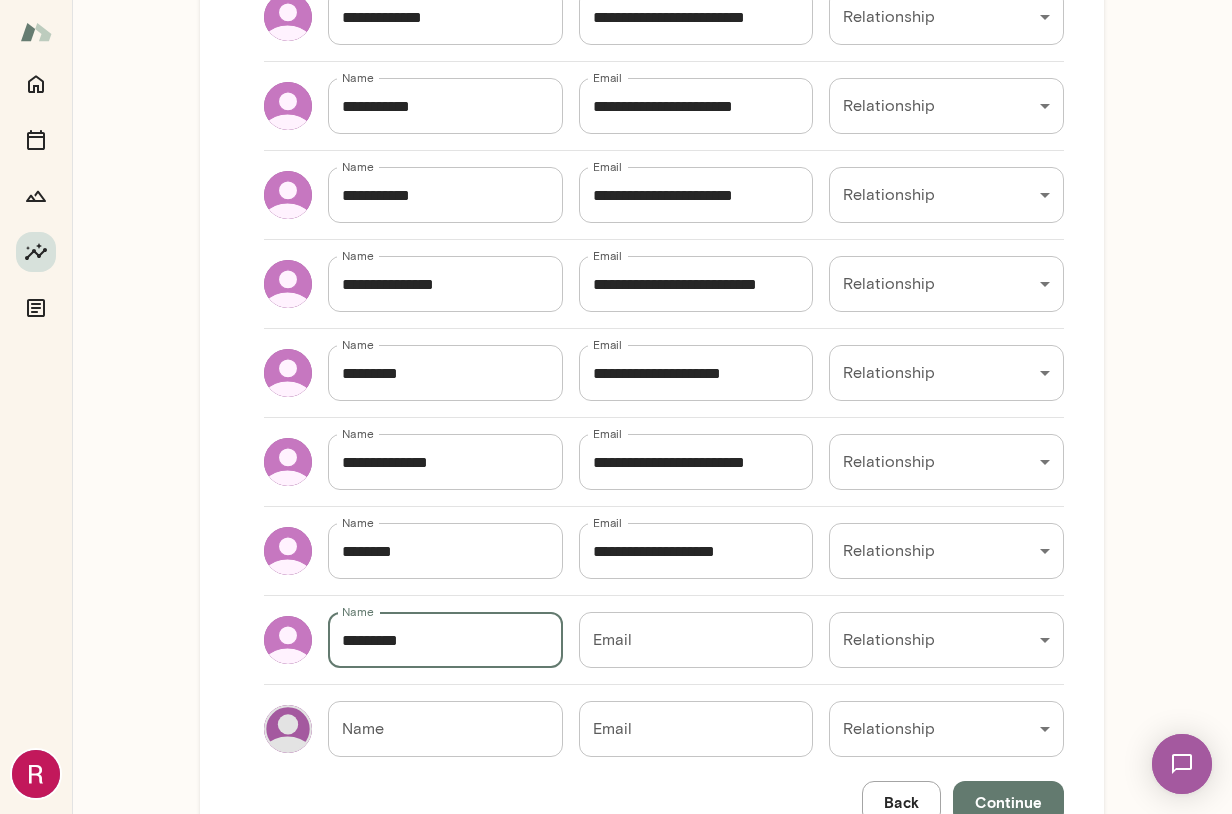 click on "Email" at bounding box center (696, 640) 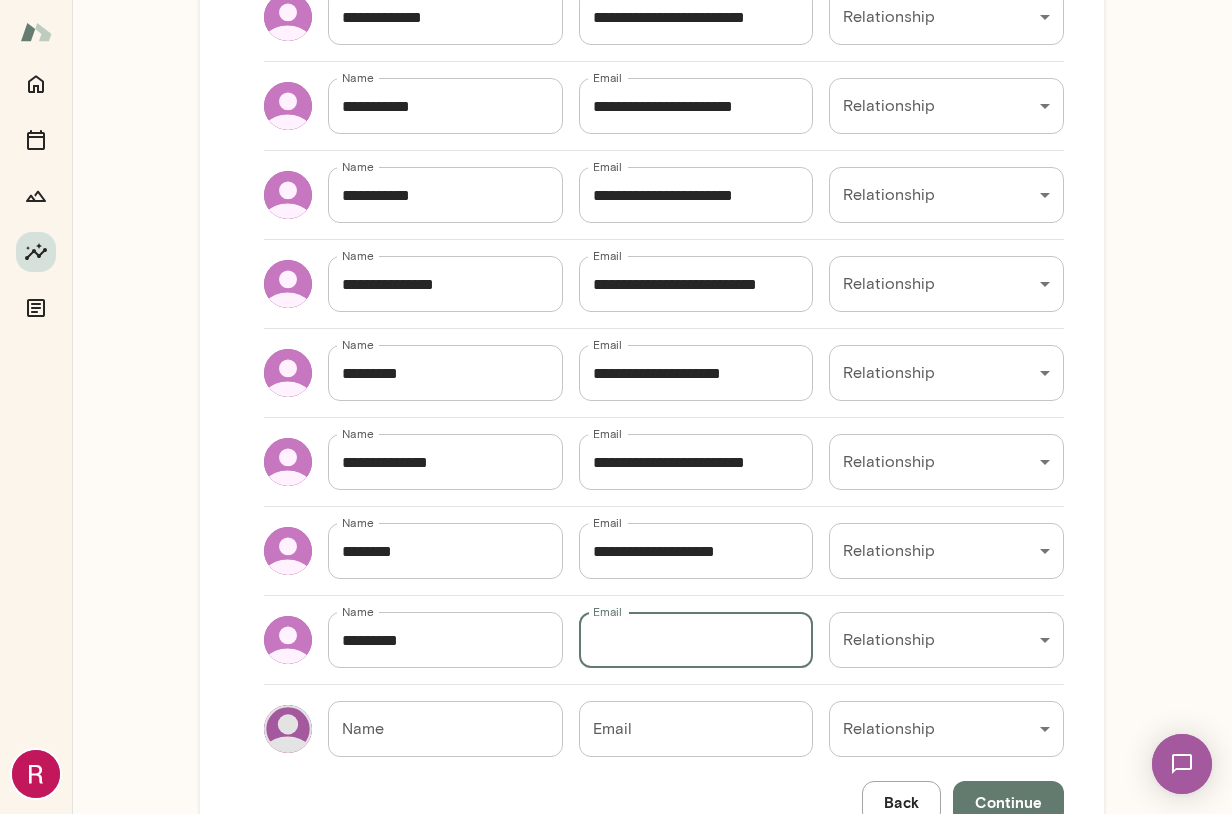 paste on "**********" 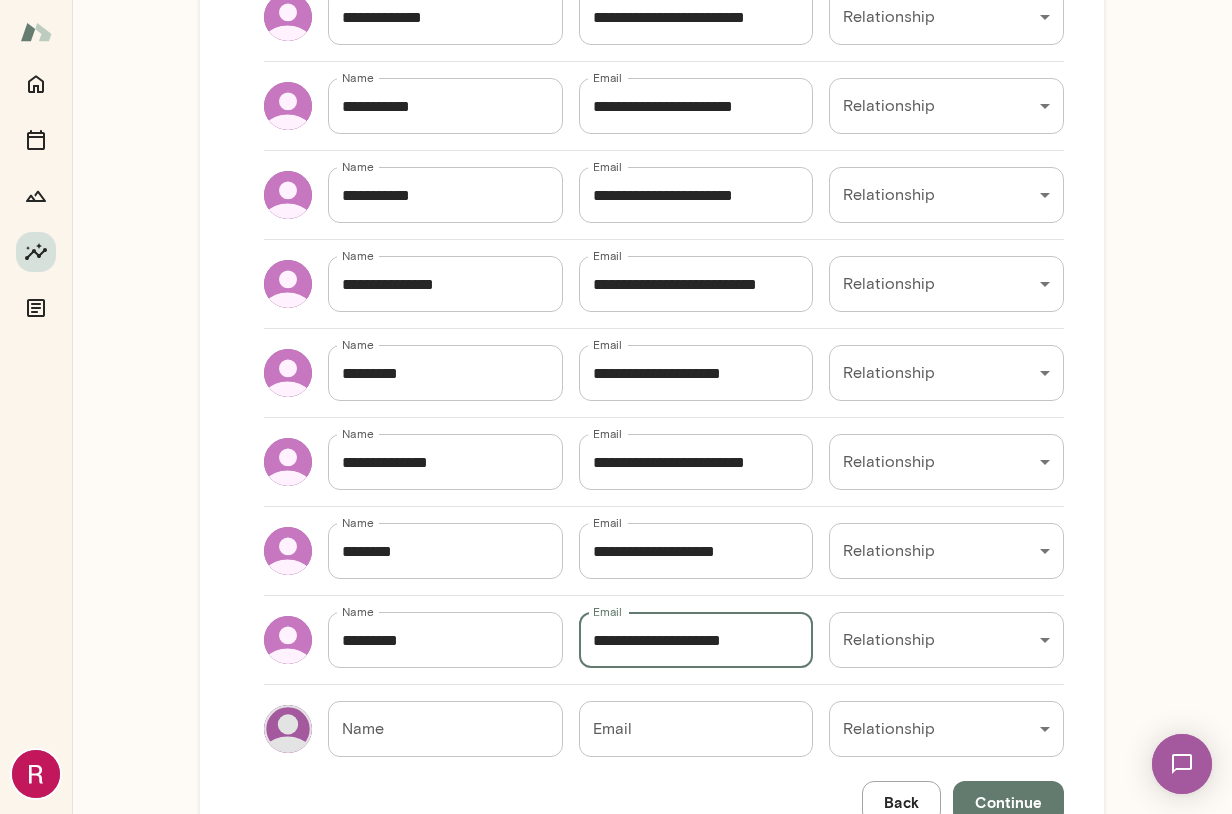 type on "**********" 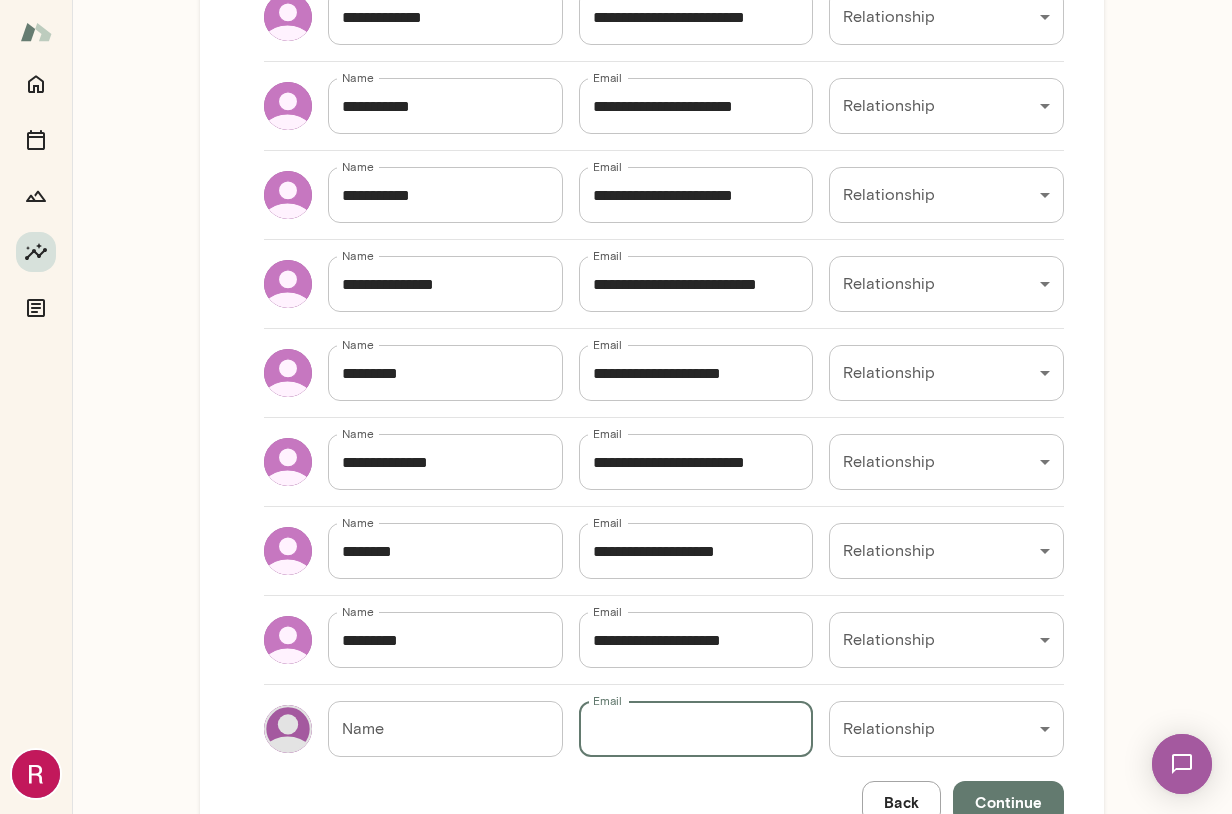 click on "Email" at bounding box center [696, 729] 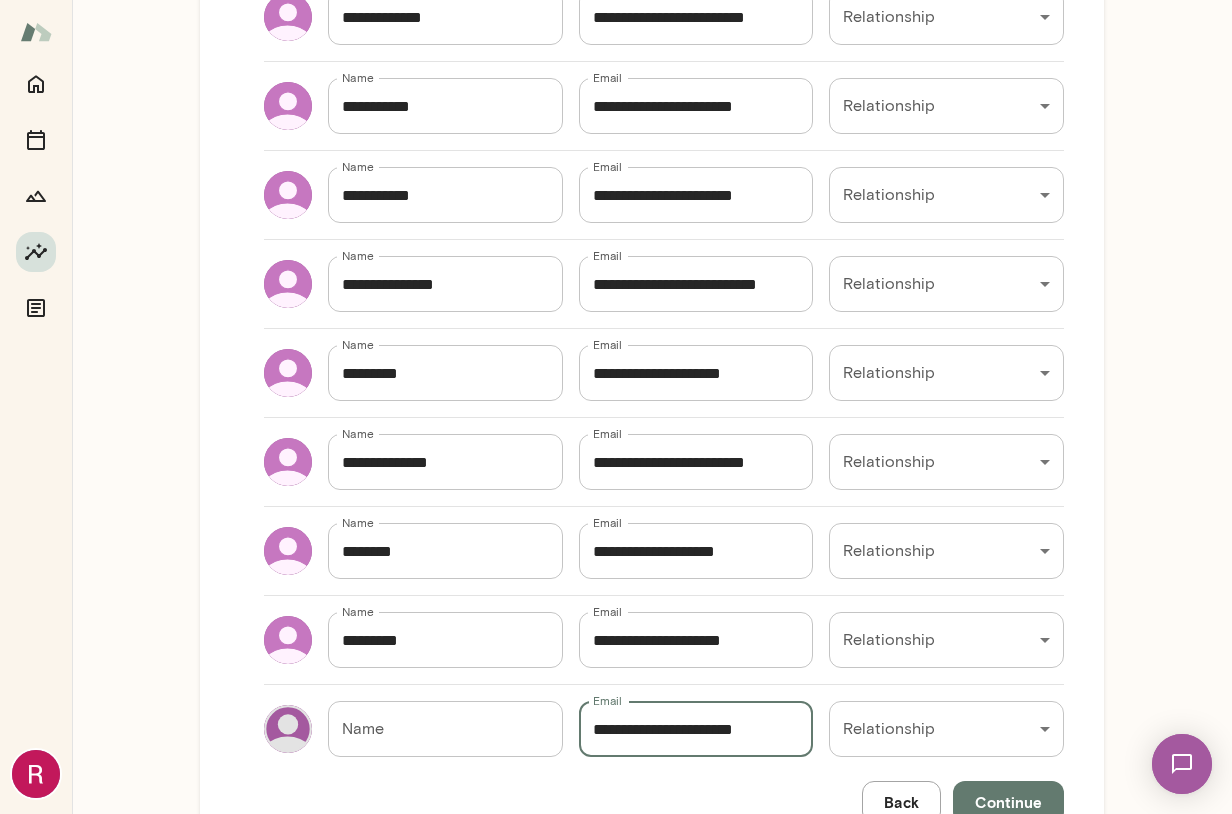 type on "**********" 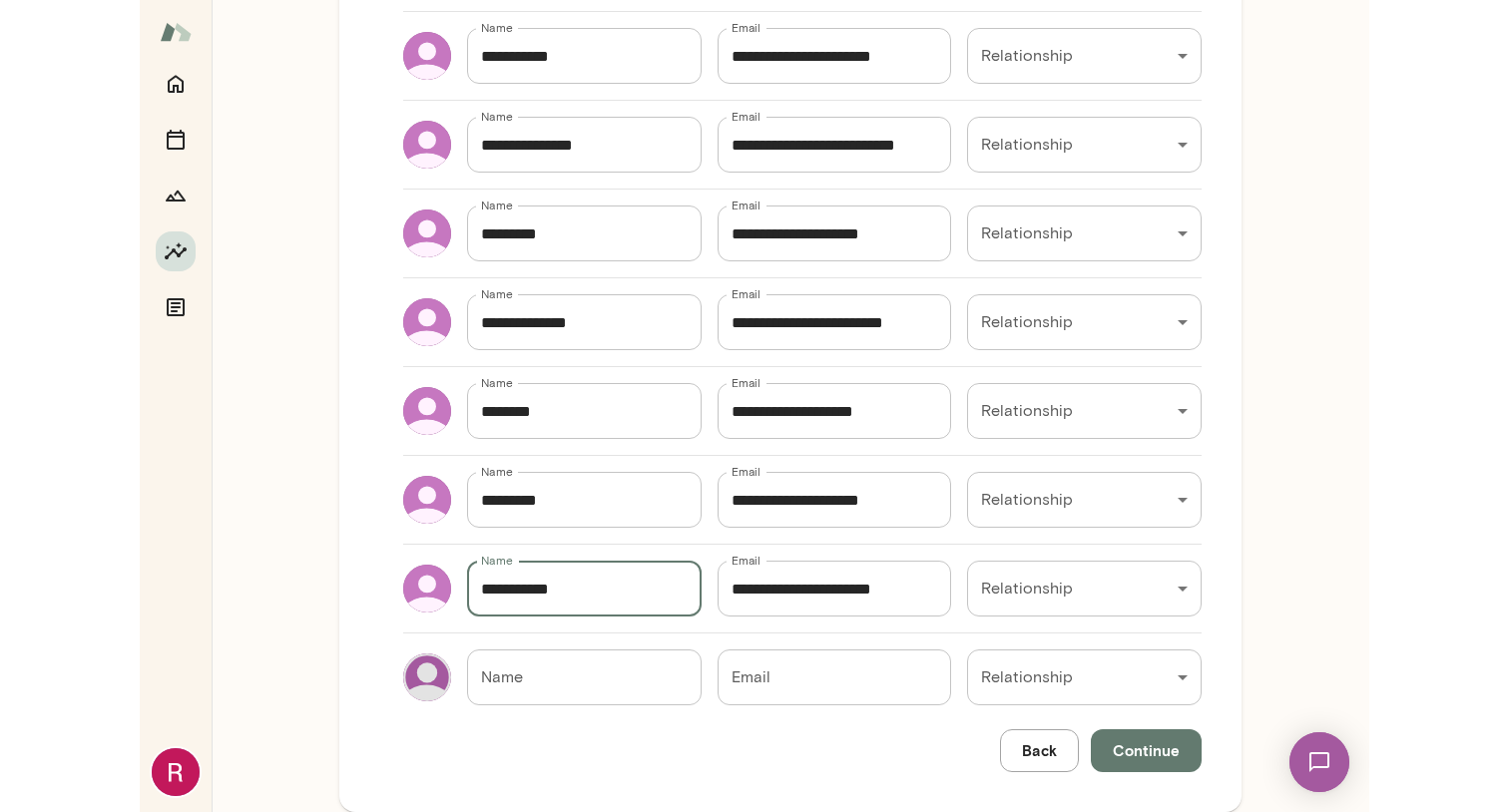 scroll, scrollTop: 1723, scrollLeft: 0, axis: vertical 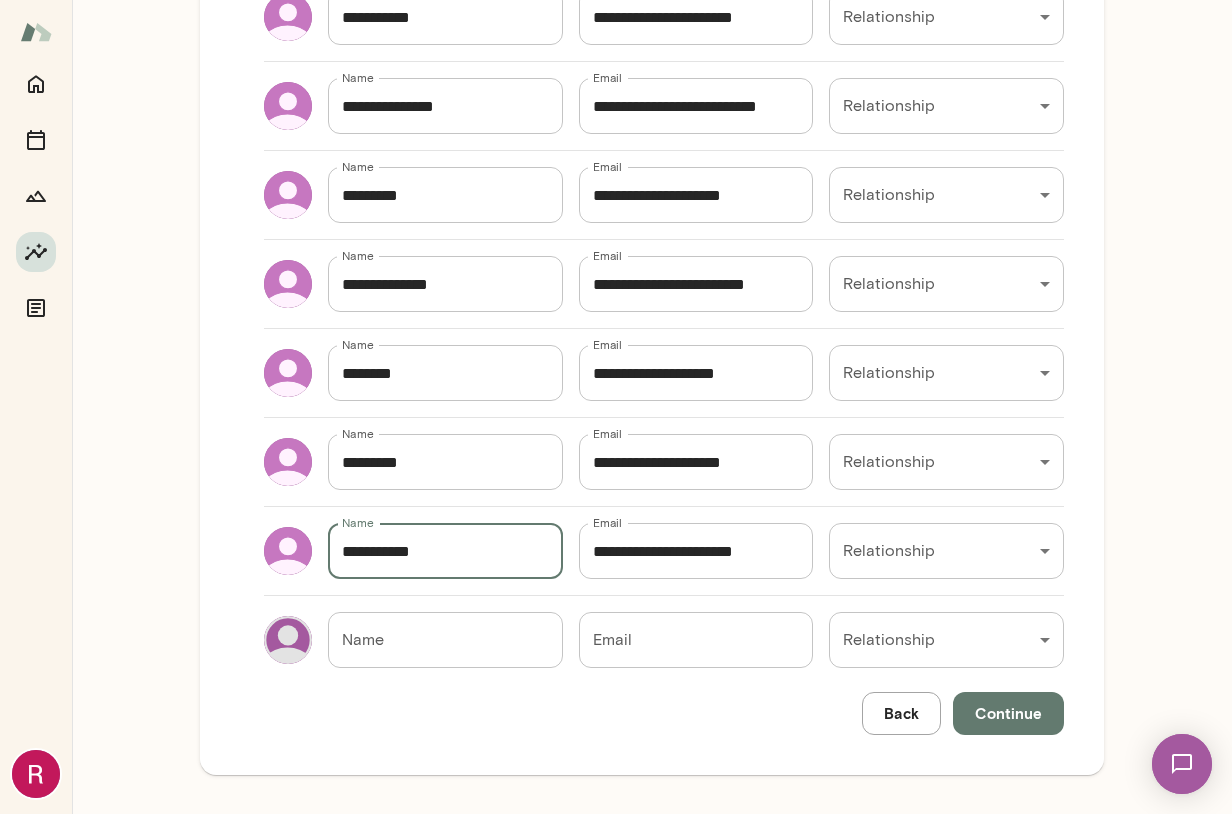 type on "**********" 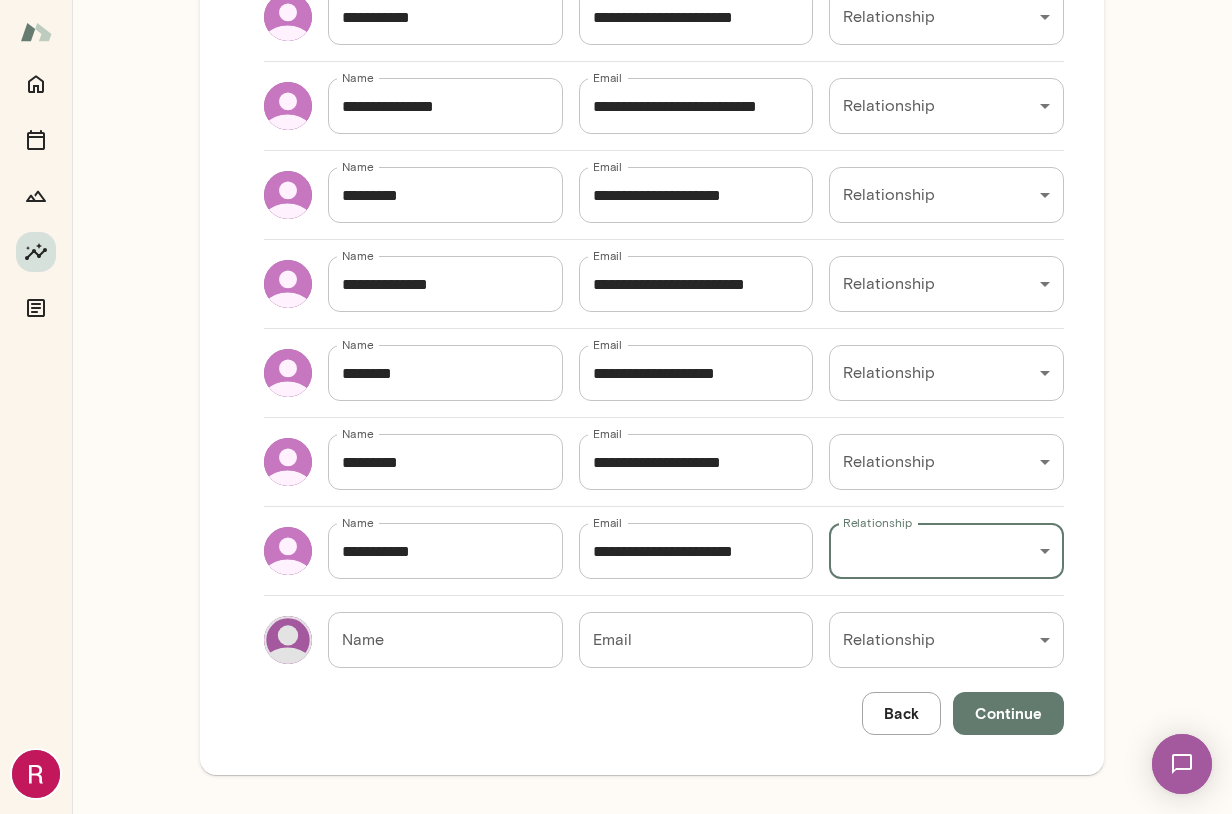 click on "Email" at bounding box center [696, 640] 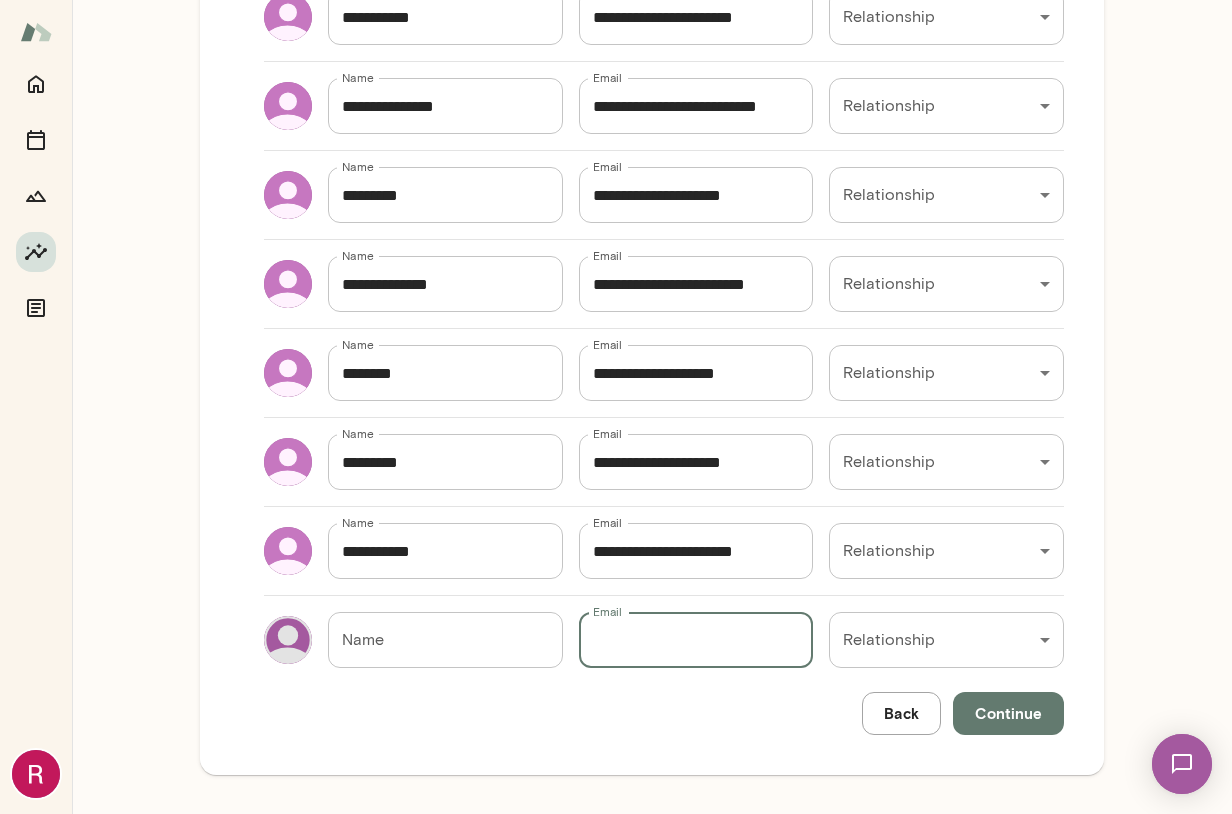 paste on "**********" 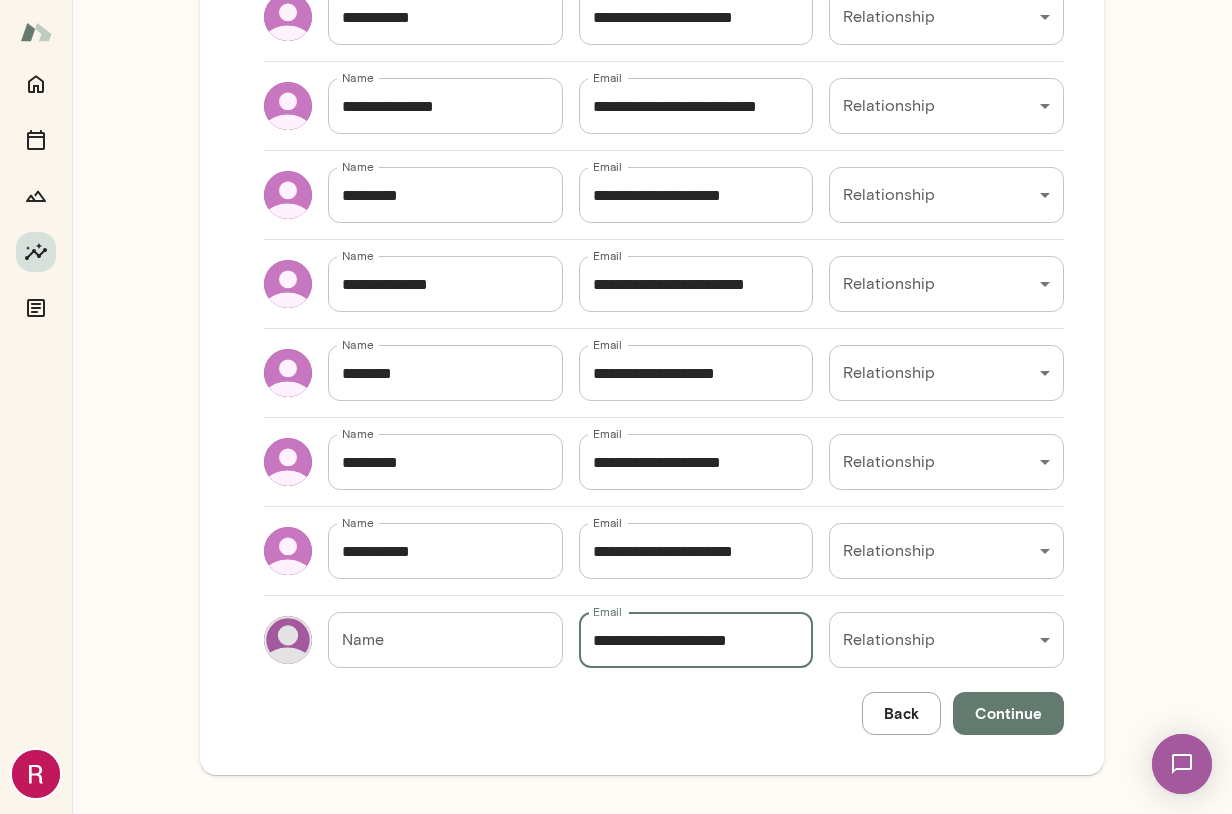type on "**********" 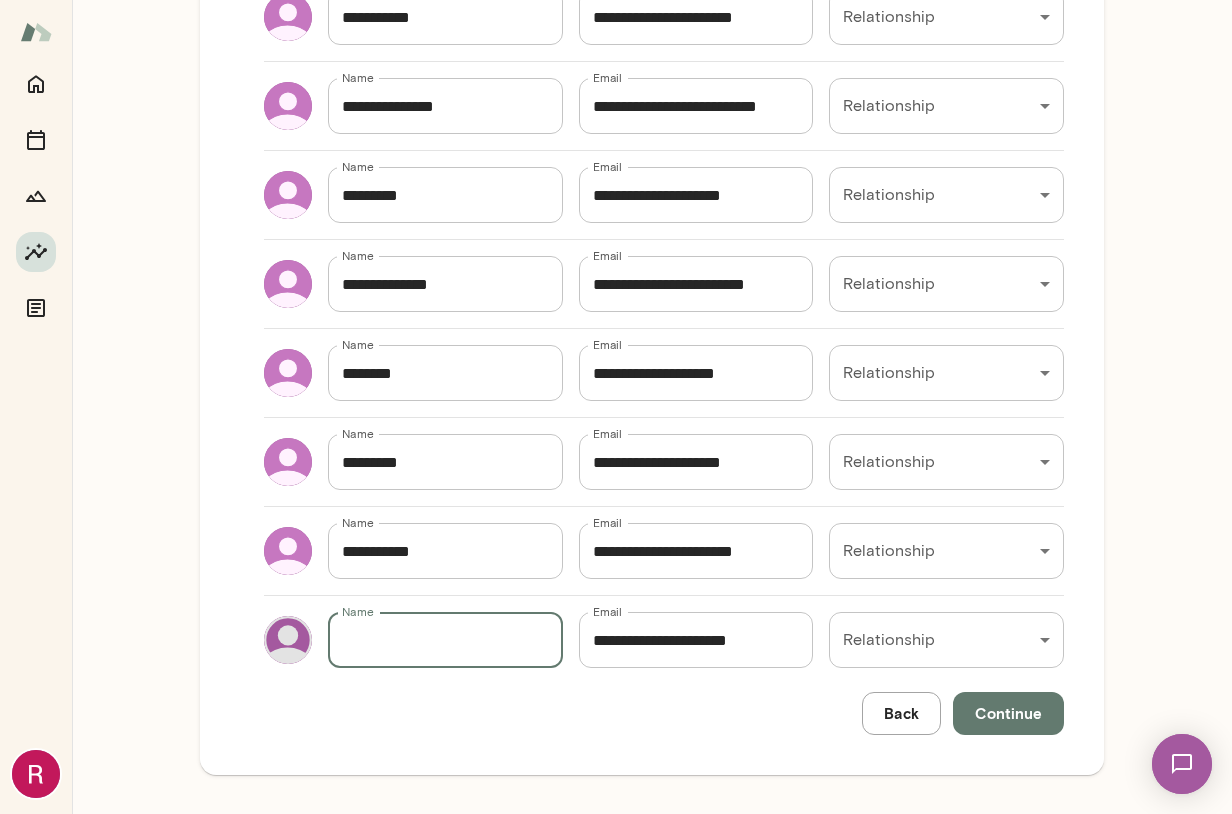 click on "Name" at bounding box center [445, 640] 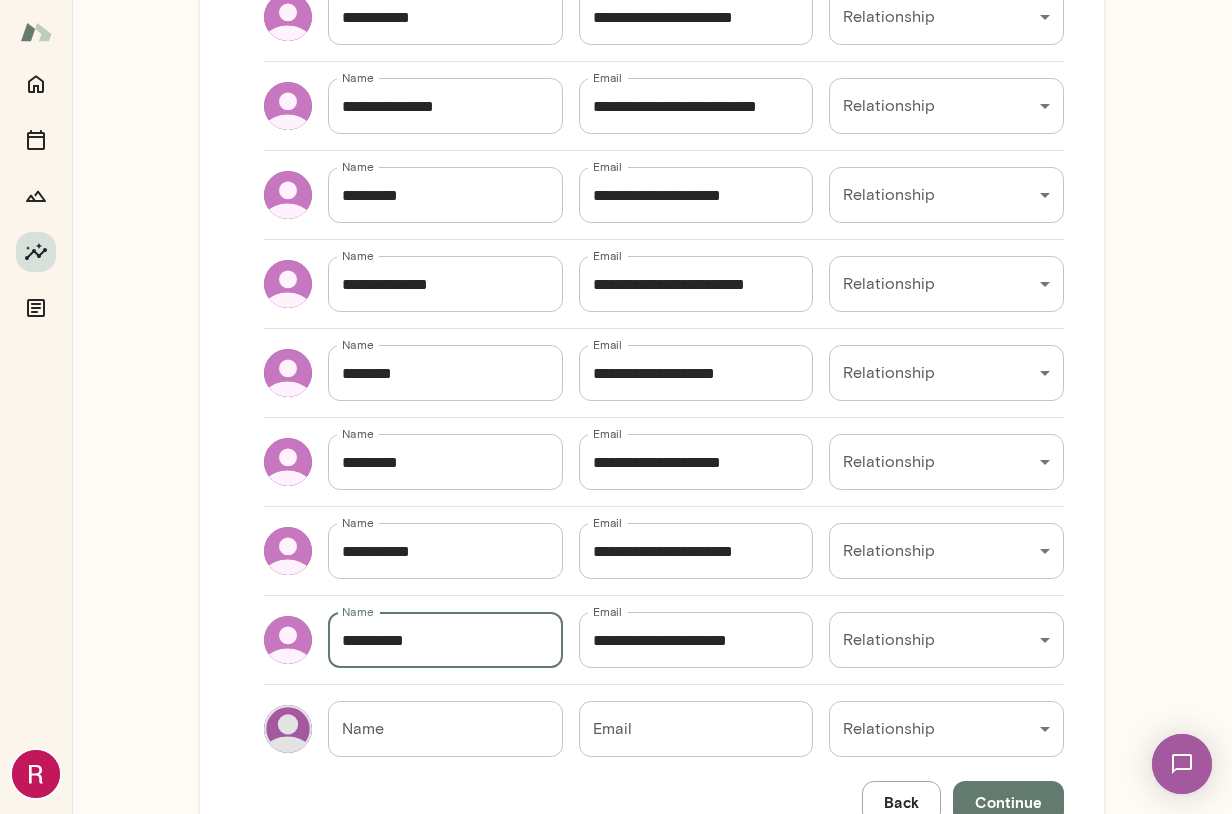 type on "**********" 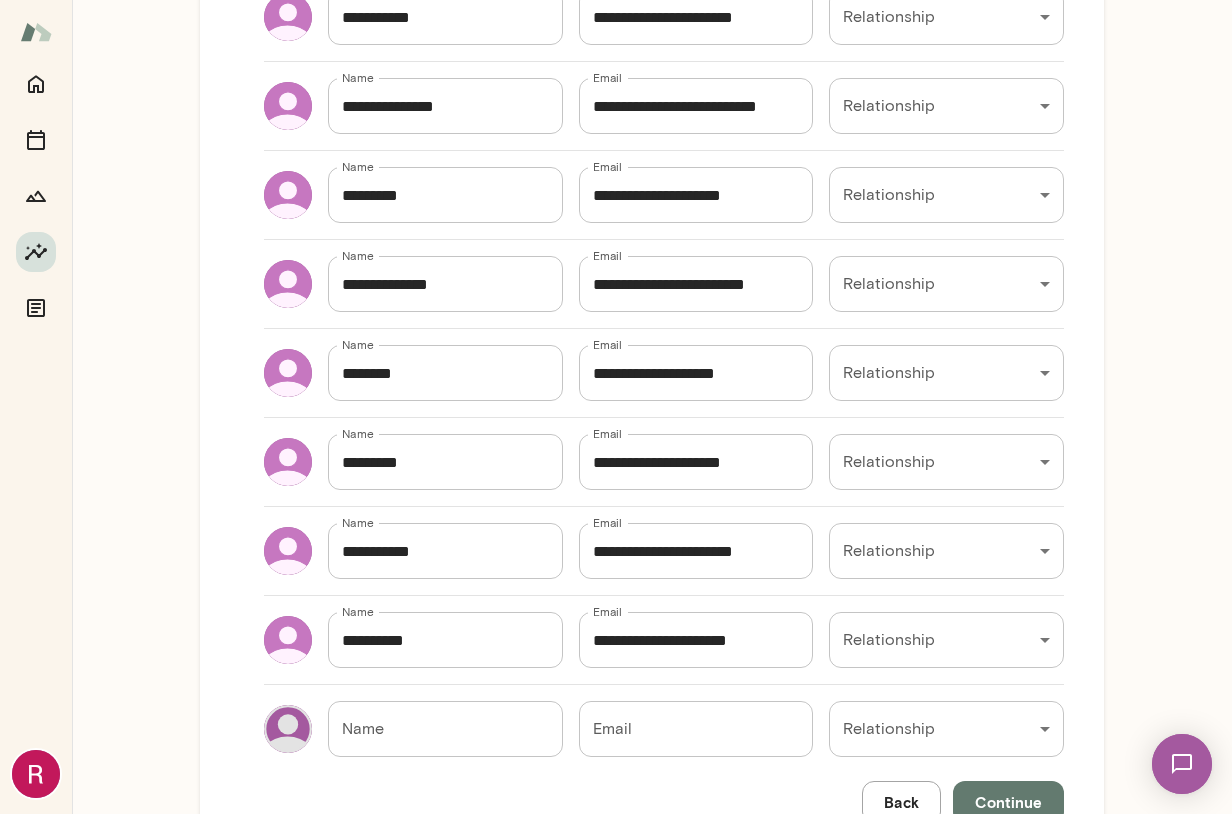 click on "Get started Add recipients Send survey Add Recipients Add at least 5 recipients you'd like feedback from, recommended 10 or more. That should be big enough to not be able to guess who said what as feedback will be anonymous. Name [NAME] Name Email [EMAIL] Email Relationship My Manager [RELATIONSHIP] Relationship Name [NAME] Name Email [EMAIL] Email Relationship Team Member [RELATIONSHIP] Relationship Name [NAME] Name Email [EMAIL] Email Relationship Team Member [RELATIONSHIP] Relationship Name [NAME] Name Email [EMAIL] Email Relationship Team Member [RELATIONSHIP] Relationship Name [NAME] Name Email [EMAIL] Email Relationship Team Member [RELATIONSHIP] Relationship Name [NAME] Name Email [EMAIL] Email Relationship Team Member [RELATIONSHIP] Relationship Name [NAME] Name Email [EMAIL] Email Relationship ​ Relationship Name [NAME] Name Email [EMAIL] Email Relationship ​" at bounding box center [652, -324] 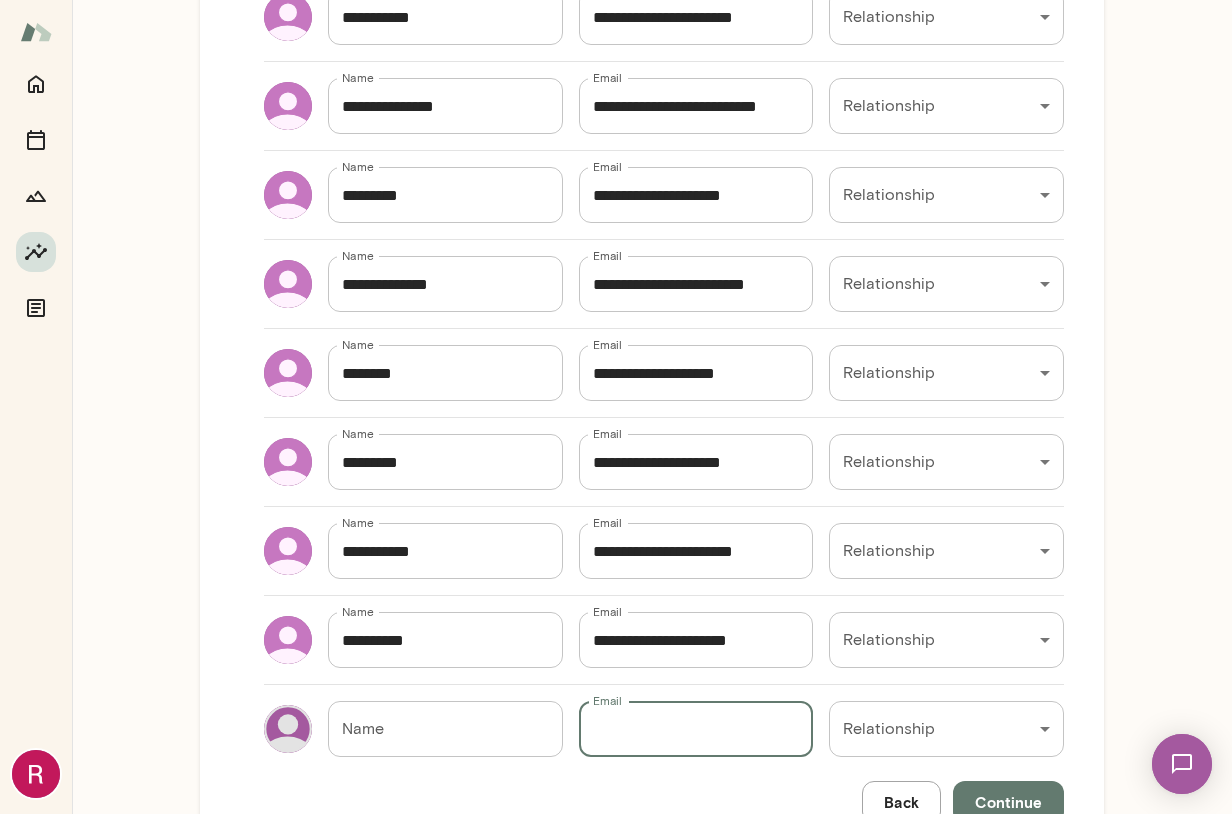 click on "Email" at bounding box center (696, 729) 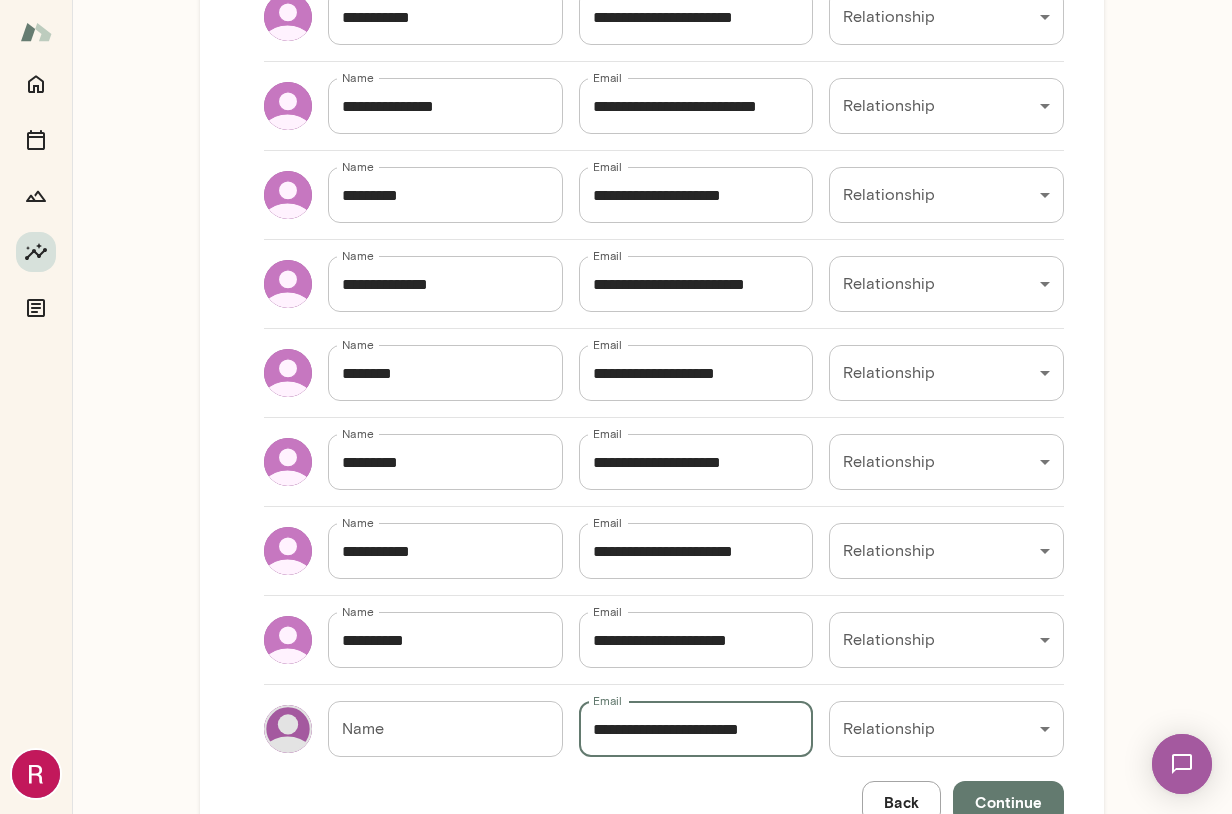 type on "**********" 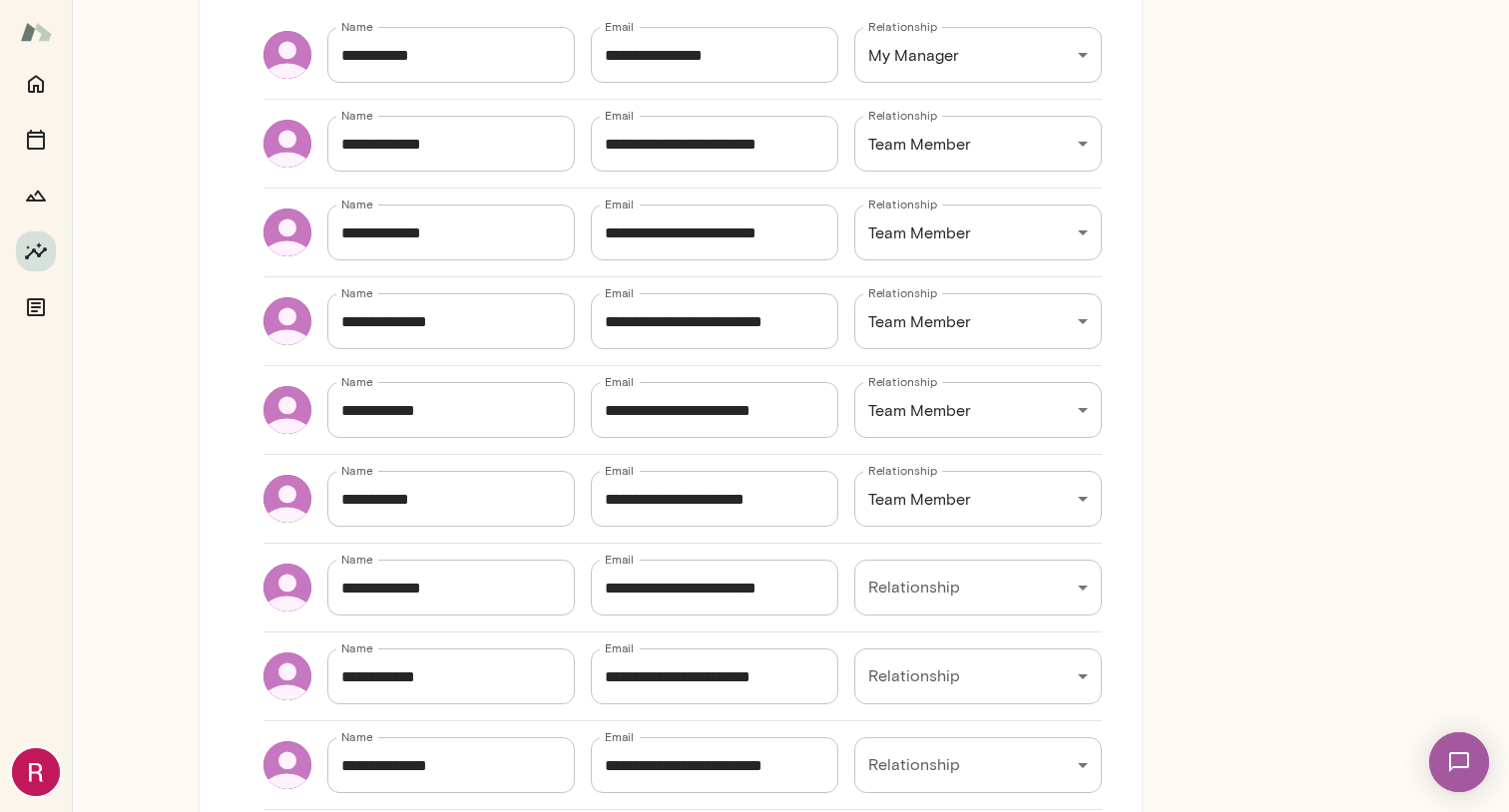 scroll, scrollTop: 441, scrollLeft: 0, axis: vertical 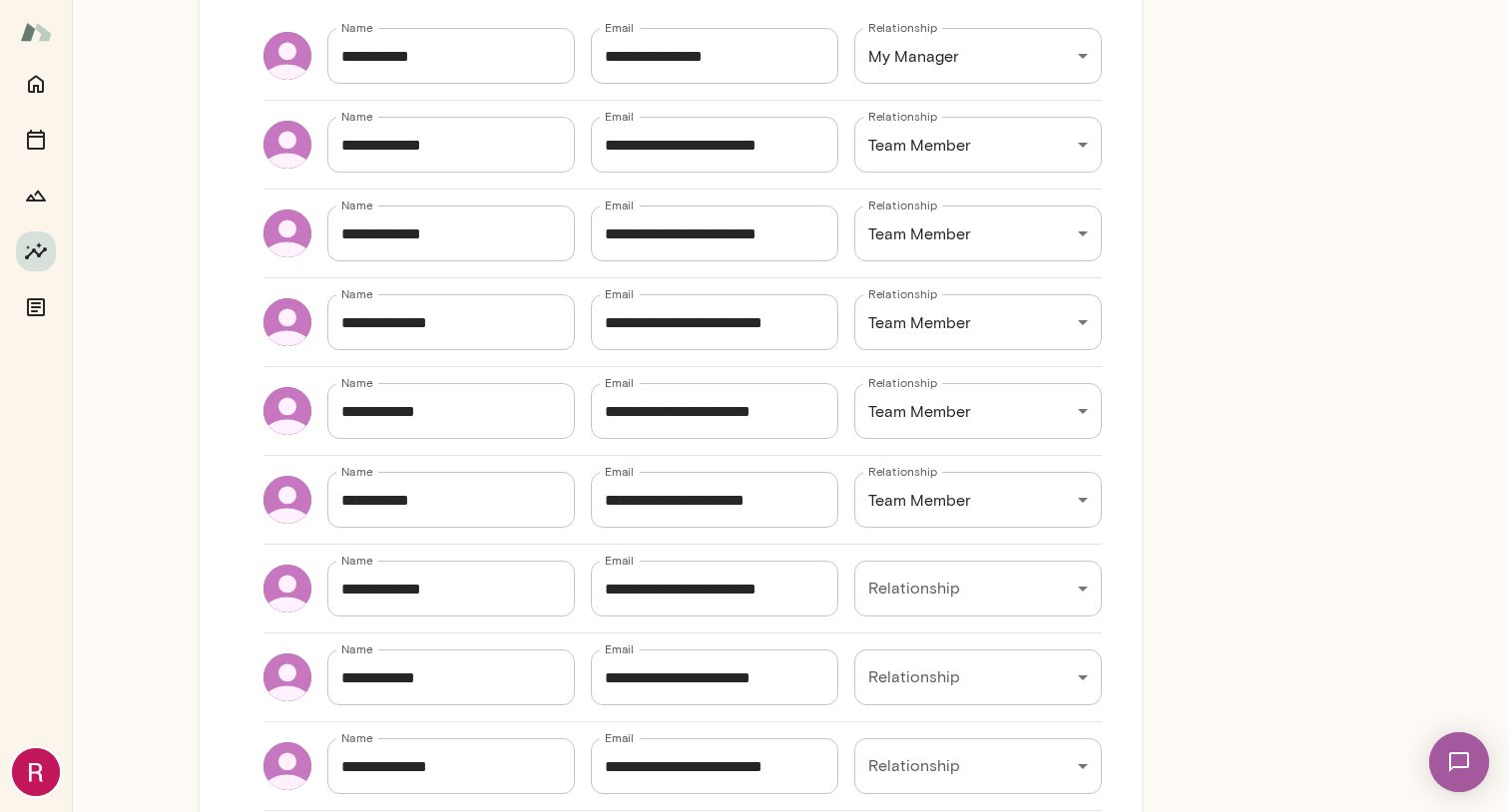 type on "**********" 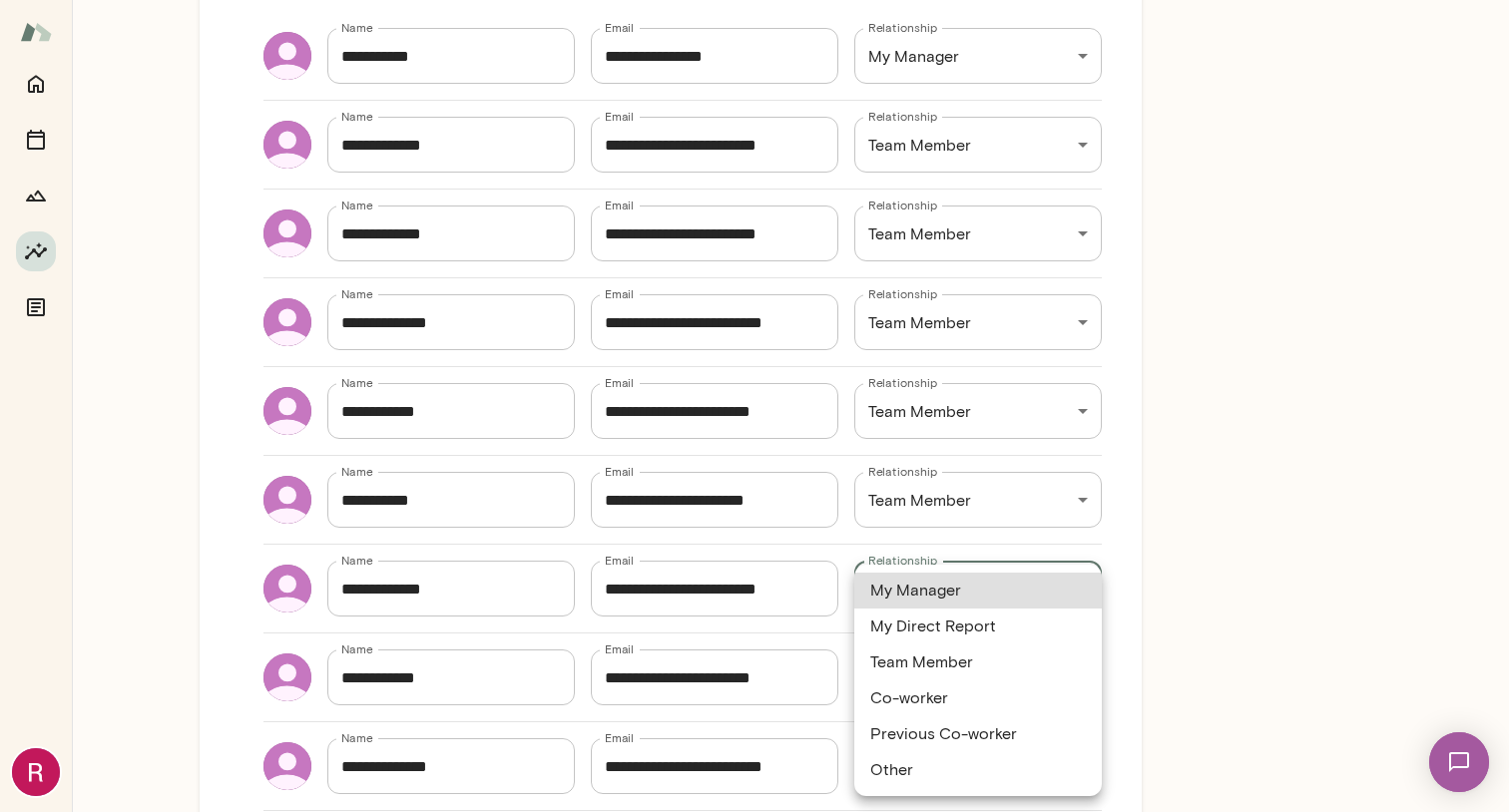 click on "Insights Peer Insights New Survey Get started Example Insights See example results Get started Add recipients Send survey Add Recipients Add at least 5 recipients you'd like feedback from, recommended 10 or more. That should be big enough to not be able to guess who said what as feedback will be anonymous. Name [NAME] Name Email [EMAIL] Email Relationship My Manager [RELATIONSHIP] Relationship Name [NAME] Name Email [EMAIL] Email Relationship Team Member [RELATIONSHIP] Relationship Name [NAME] Name Email [EMAIL] Email Relationship Team Member [RELATIONSHIP] Relationship Name [NAME] Name Email [EMAIL] Email Relationship Team Member [RELATIONSHIP] Relationship Name [NAME] Name Email [EMAIL] Email Relationship Team Member [RELATIONSHIP] Relationship Name [NAME] Name Email [EMAIL] Email Relationship Team Member [RELATIONSHIP] Relationship Name [NAME] Name Email [EMAIL] Email Relationship" at bounding box center [754, 0] 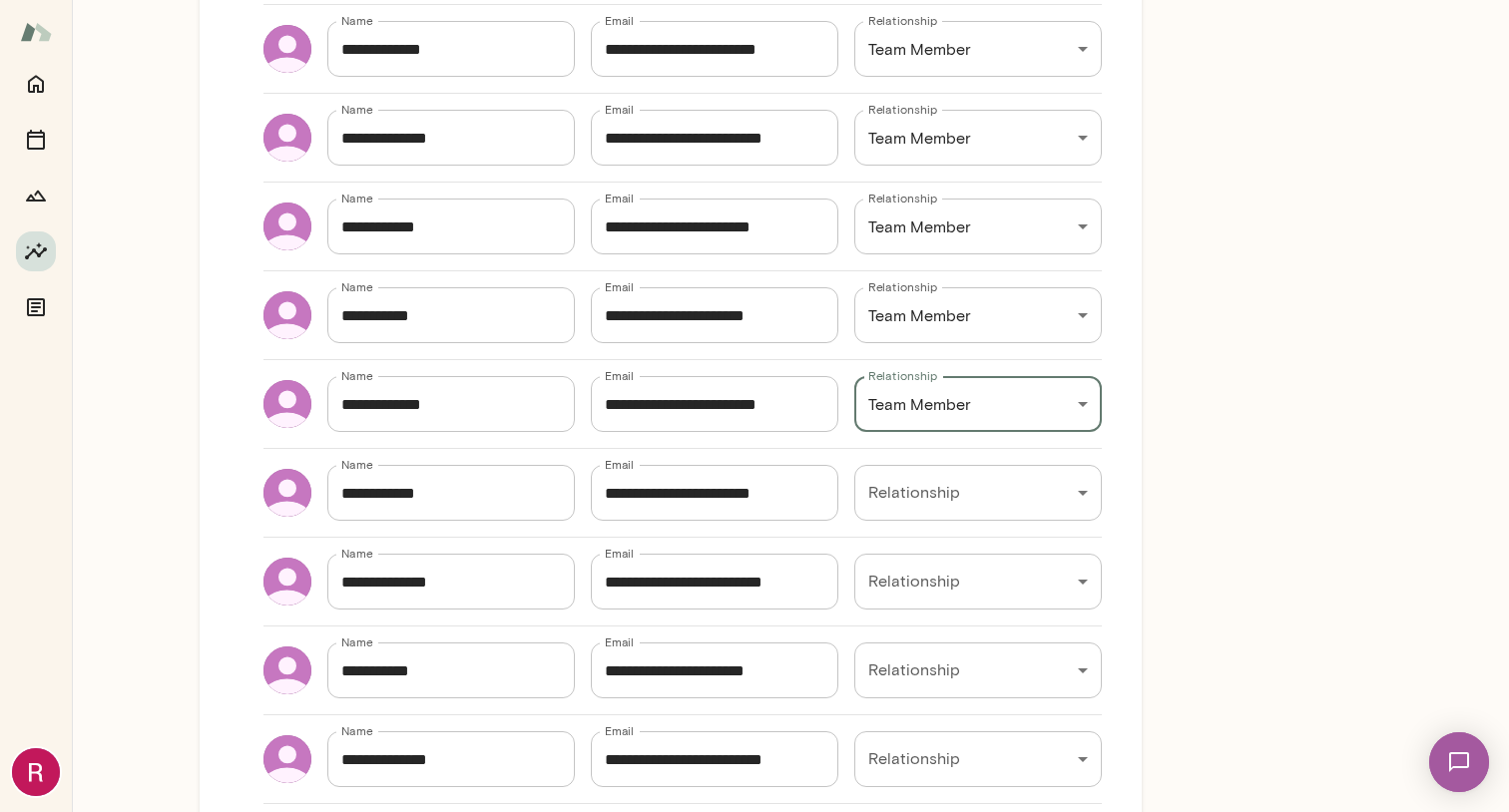 scroll, scrollTop: 654, scrollLeft: 0, axis: vertical 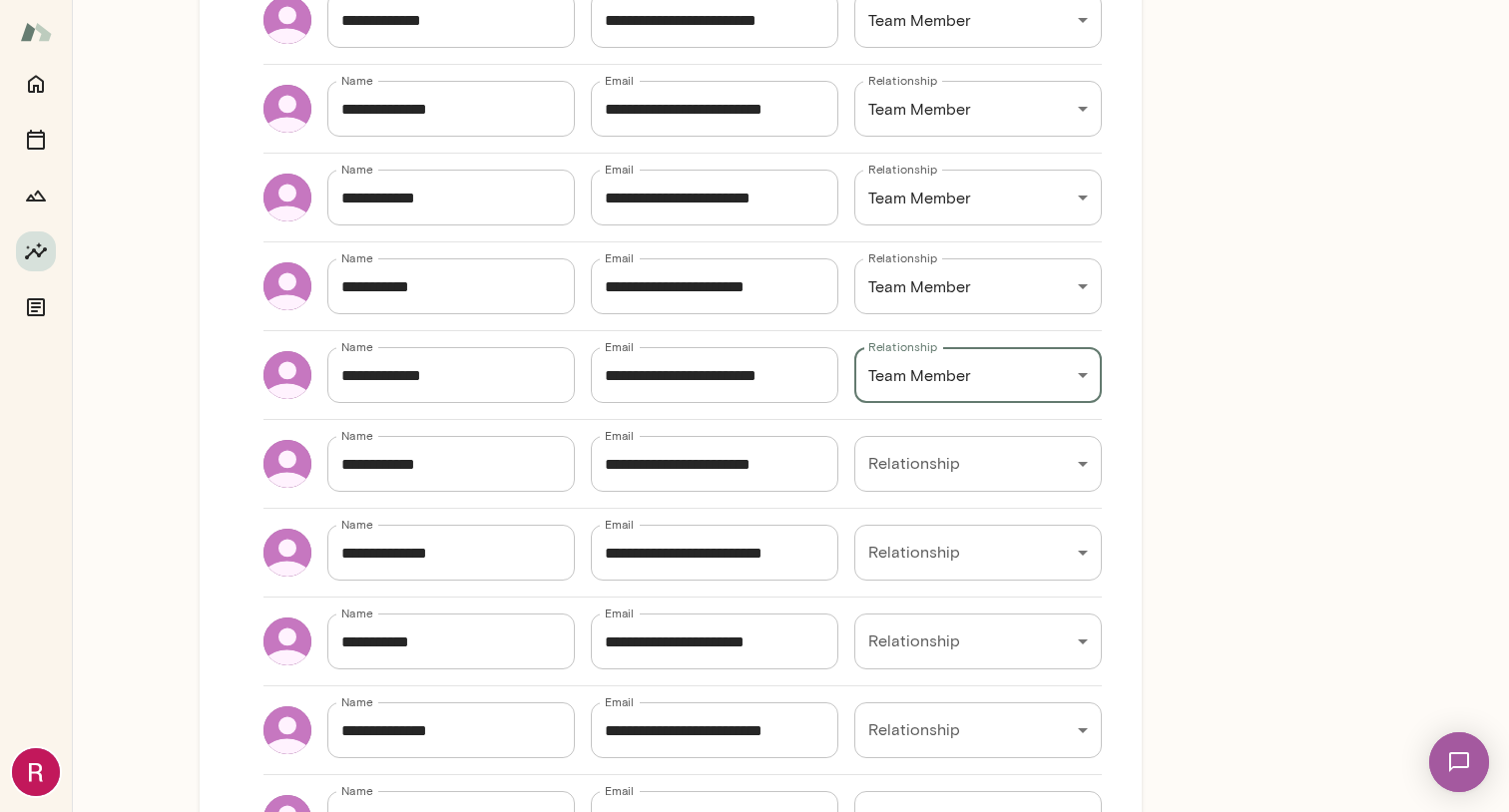 click on "Insights Peer Insights New Survey Get started Example Insights See example results Get started Add recipients Send survey Add Recipients Add at least 5 recipients you'd like feedback from, recommended 10 or more. That should be big enough to not be able to guess who said what as feedback will be anonymous. Name [NAME] Name Email [EMAIL] Email Relationship My Manager [RELATIONSHIP] Relationship Name [NAME] Name Email [EMAIL] Email Relationship Team Member [RELATIONSHIP] Relationship Name [NAME] Name Email [EMAIL] Email Relationship Team Member [RELATIONSHIP] Relationship Name [NAME] Name Email [EMAIL] Email Relationship Team Member [RELATIONSHIP] Relationship Name [NAME] Name Email [EMAIL] Email Relationship Team Member [RELATIONSHIP] Relationship Name [NAME] Name Email [EMAIL] Email Relationship Team Member [RELATIONSHIP] Relationship Name [NAME] Name Email [EMAIL] Email Relationship" at bounding box center (754, 0) 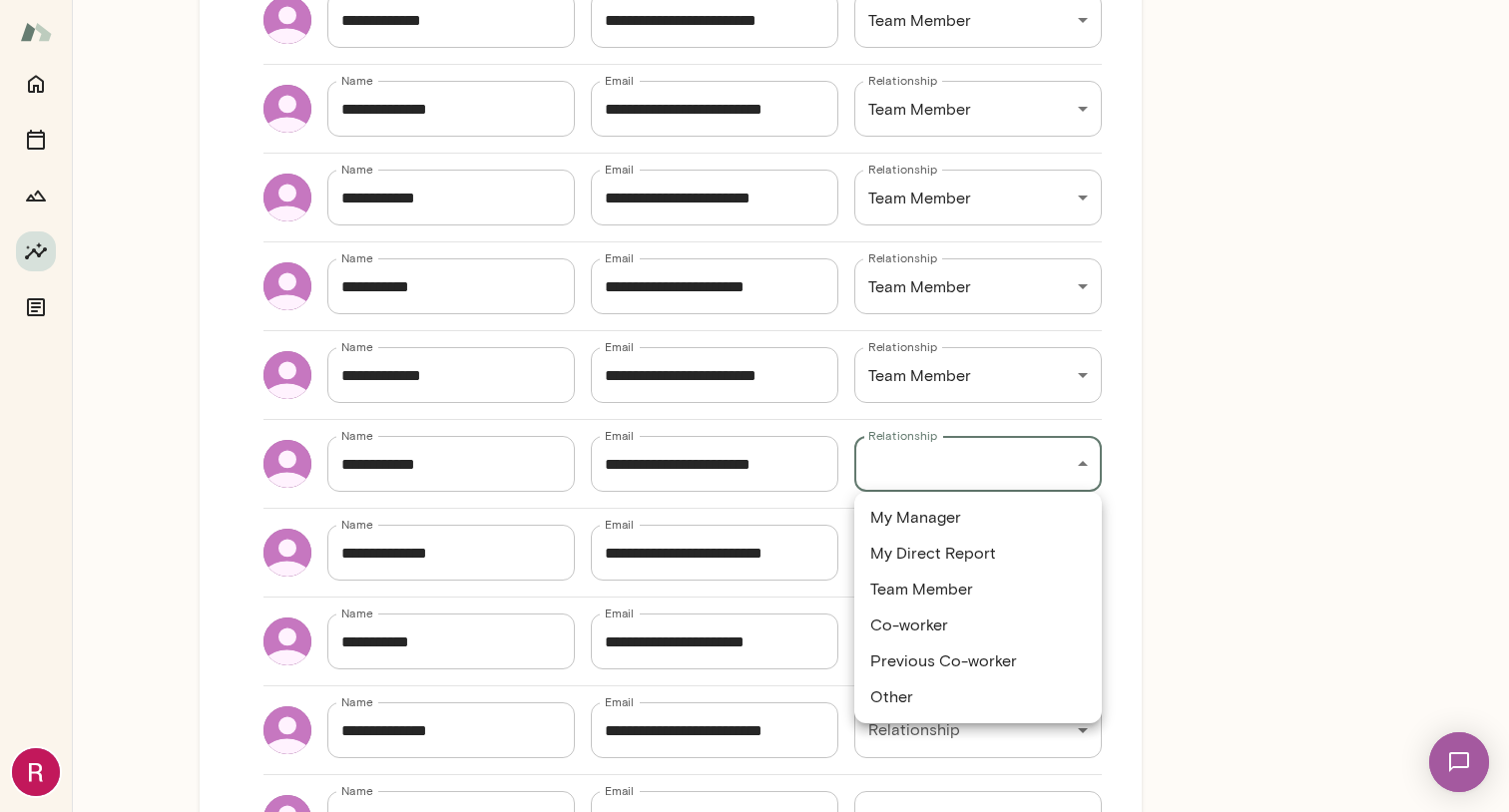 click on "Team Member" at bounding box center [978, 590] 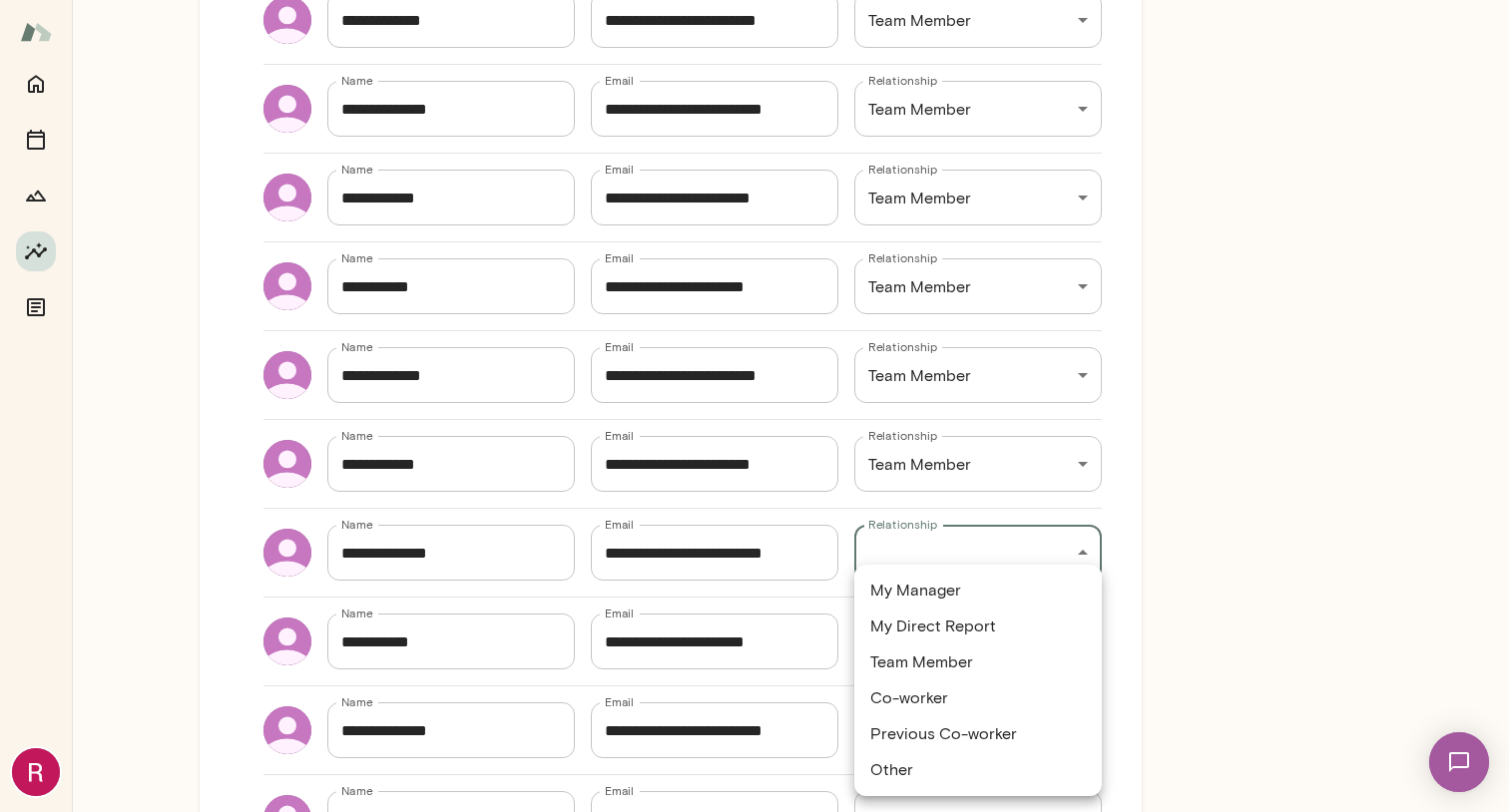 click on "Insights Peer Insights New Survey Get started Example Insights See example results Get started Add recipients Send survey Add Recipients Add at least 5 recipients you'd like feedback from, recommended 10 or more. That should be big enough to not be able to guess who said what as feedback will be anonymous. Name [NAME] Name Email [EMAIL] Email Relationship My Manager [RELATIONSHIP] Relationship Name [NAME] Name Email [EMAIL] Email Relationship Team Member [RELATIONSHIP] Relationship Name [NAME] Name Email [EMAIL] Email Relationship Team Member [RELATIONSHIP] Relationship Name [NAME] Name Email [EMAIL] Email Relationship Team Member [RELATIONSHIP] Relationship Name [NAME] Name Email [EMAIL] Email Relationship Team Member [RELATIONSHIP] Relationship Name [NAME] Name Email [EMAIL] Email Relationship Team Member [RELATIONSHIP] Relationship Name [NAME] Name Email [EMAIL] Email Relationship" at bounding box center [754, 0] 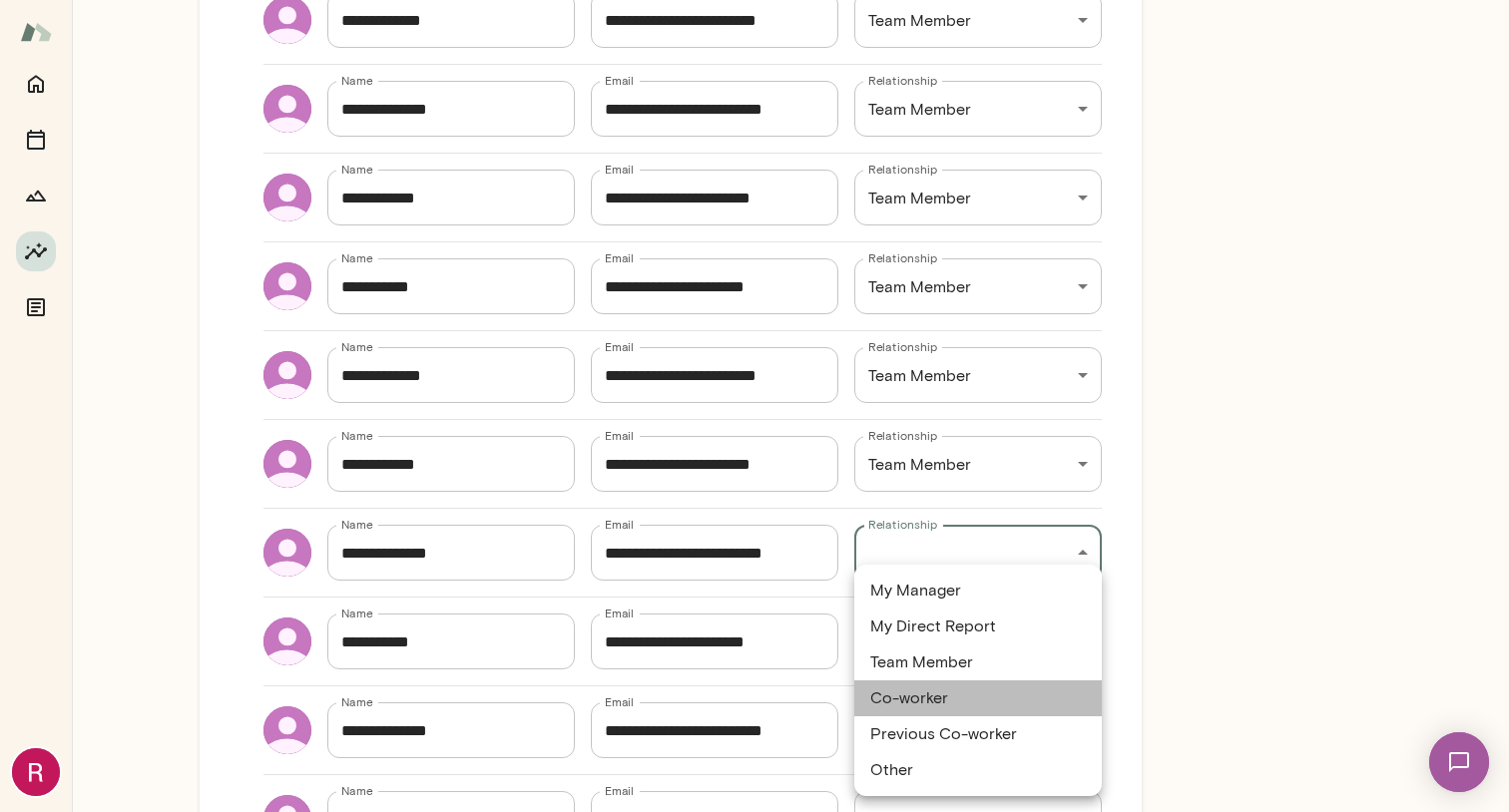 click on "Co-worker" at bounding box center [978, 698] 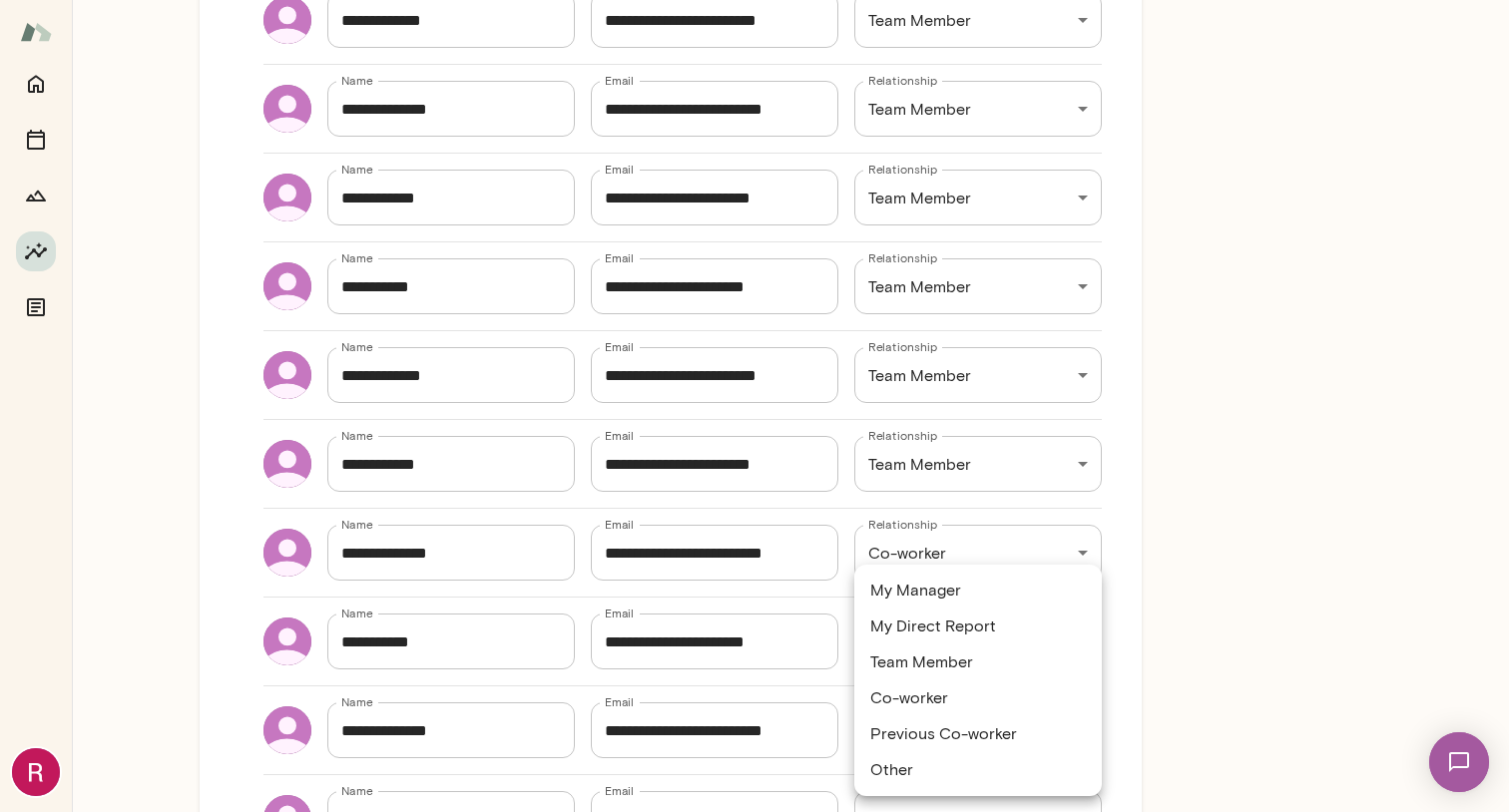 click on "Insights Peer Insights New Survey Get started Example Insights See example results Get started Add recipients Send survey Add Recipients Add at least 5 recipients you'd like feedback from, recommended 10 or more. That should be big enough to not be able to guess who said what as feedback will be anonymous. Name [NAME] Name Email [EMAIL] Email Relationship My Manager [RELATIONSHIP] Relationship Name [NAME] Name Email [EMAIL] Email Relationship Team Member [RELATIONSHIP] Relationship Name [NAME] Name Email [EMAIL] Email Relationship Team Member [RELATIONSHIP] Relationship Name [NAME] Name Email [EMAIL] Email Relationship Team Member [RELATIONSHIP] Relationship Name [NAME] Name Email [EMAIL] Email Relationship Team Member [RELATIONSHIP] Relationship Name [NAME] Name Email [EMAIL] Email Relationship Team Member [RELATIONSHIP] Relationship Name [NAME] Name Email [EMAIL] Email Relationship" at bounding box center [754, 0] 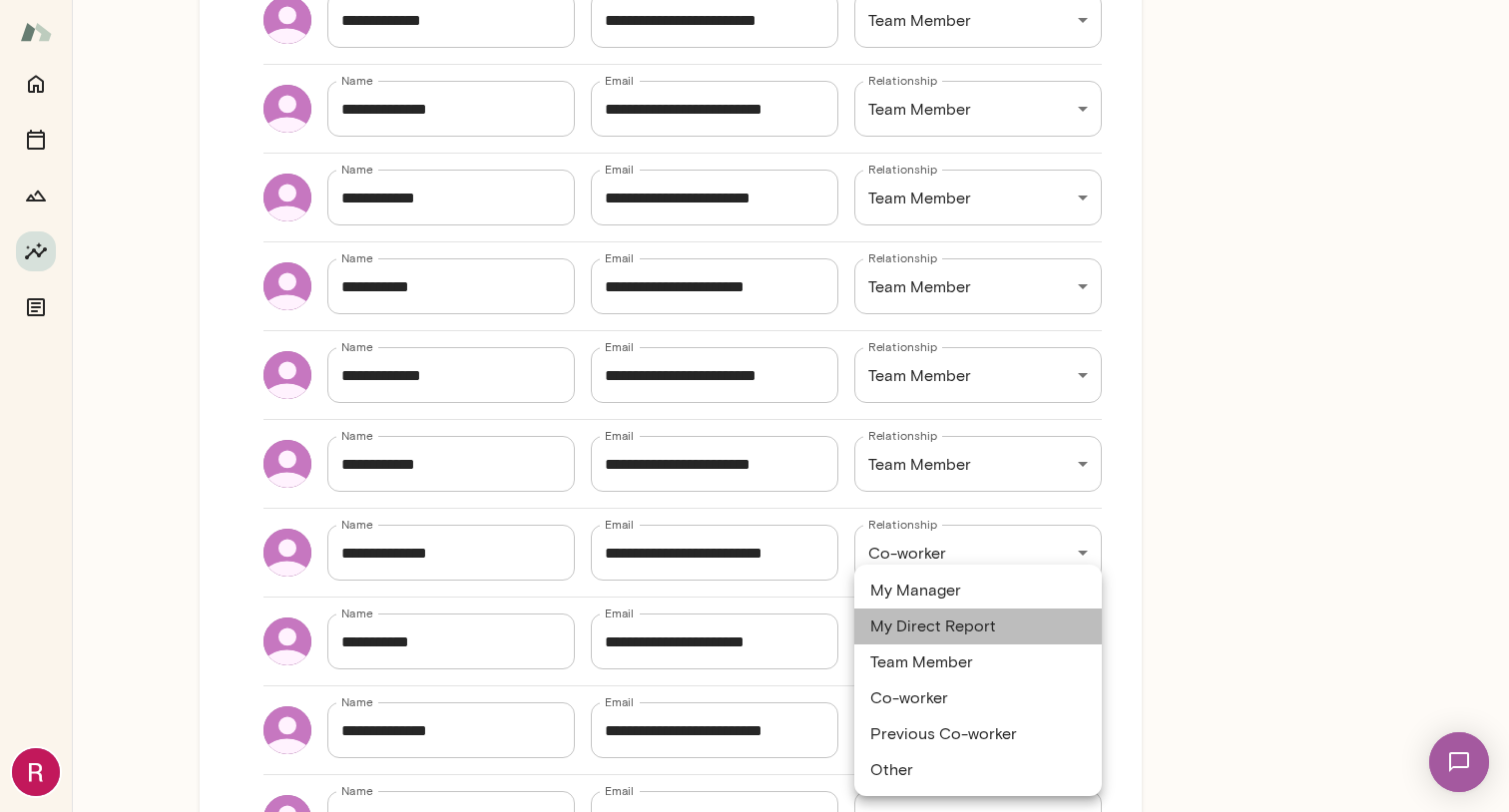 click on "My Direct Report" at bounding box center (978, 626) 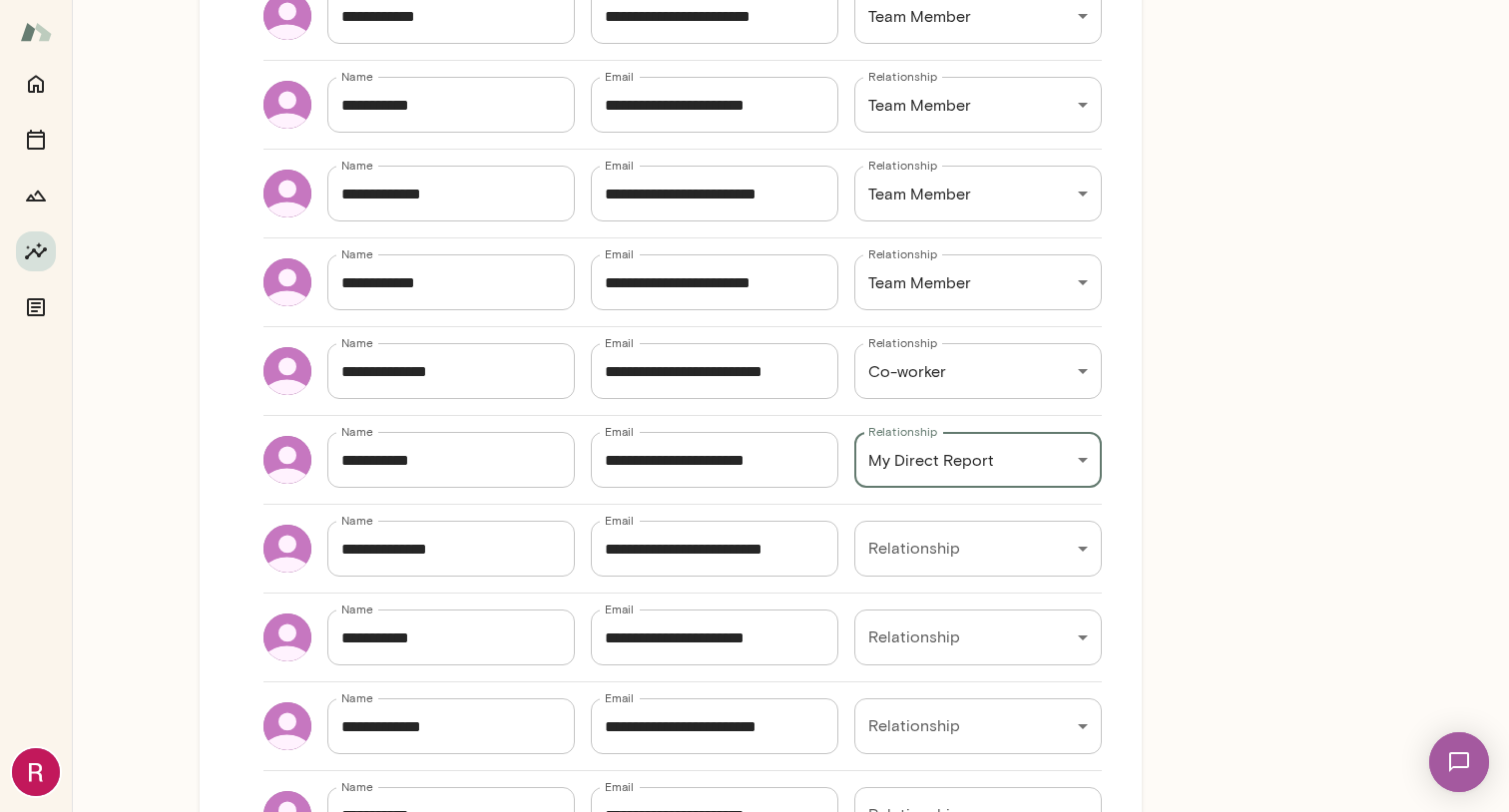 scroll, scrollTop: 842, scrollLeft: 0, axis: vertical 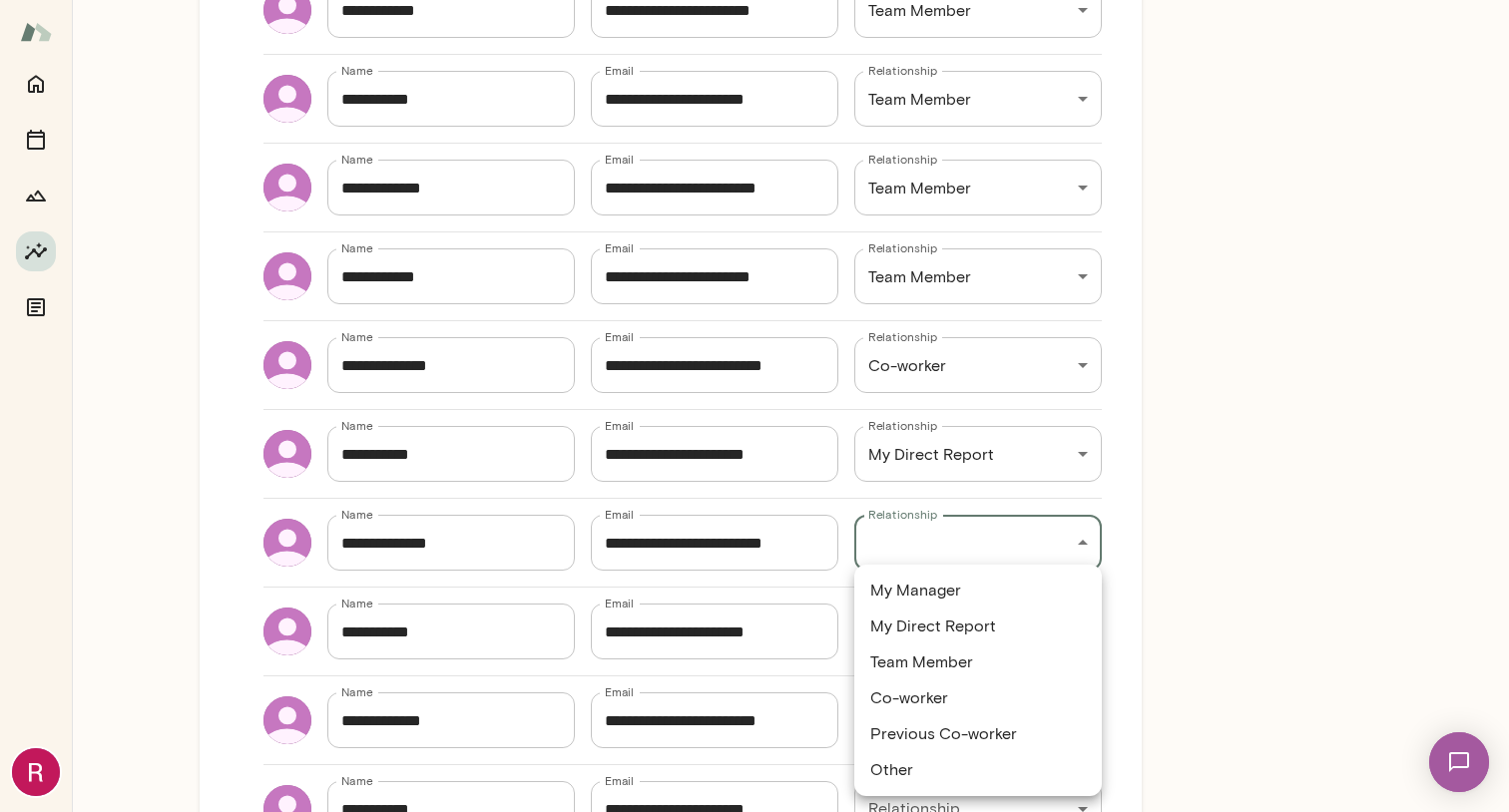 click on "Insights Peer Insights New Survey Get started Example Insights See example results Get started Add recipients Send survey Add Recipients Add at least 5 recipients you'd like feedback from, recommended 10 or more. That should be big enough to not be able to guess who said what as feedback will be anonymous. Name [NAME] Name Email [EMAIL] Email Relationship My Manager [RELATIONSHIP] Relationship Name [NAME] Name Email [EMAIL] Email Relationship Team Member [RELATIONSHIP] Relationship Name [NAME] Name Email [EMAIL] Email Relationship Team Member [RELATIONSHIP] Relationship Name [NAME] Name Email [EMAIL] Email Relationship Team Member [RELATIONSHIP] Relationship Name [NAME] Name Email [EMAIL] Email Relationship Team Member [RELATIONSHIP] Relationship Name [NAME] Name Email [EMAIL] Email Relationship Team Member [RELATIONSHIP] Relationship Name [NAME] Name Email [EMAIL] Email Relationship" at bounding box center (754, 0) 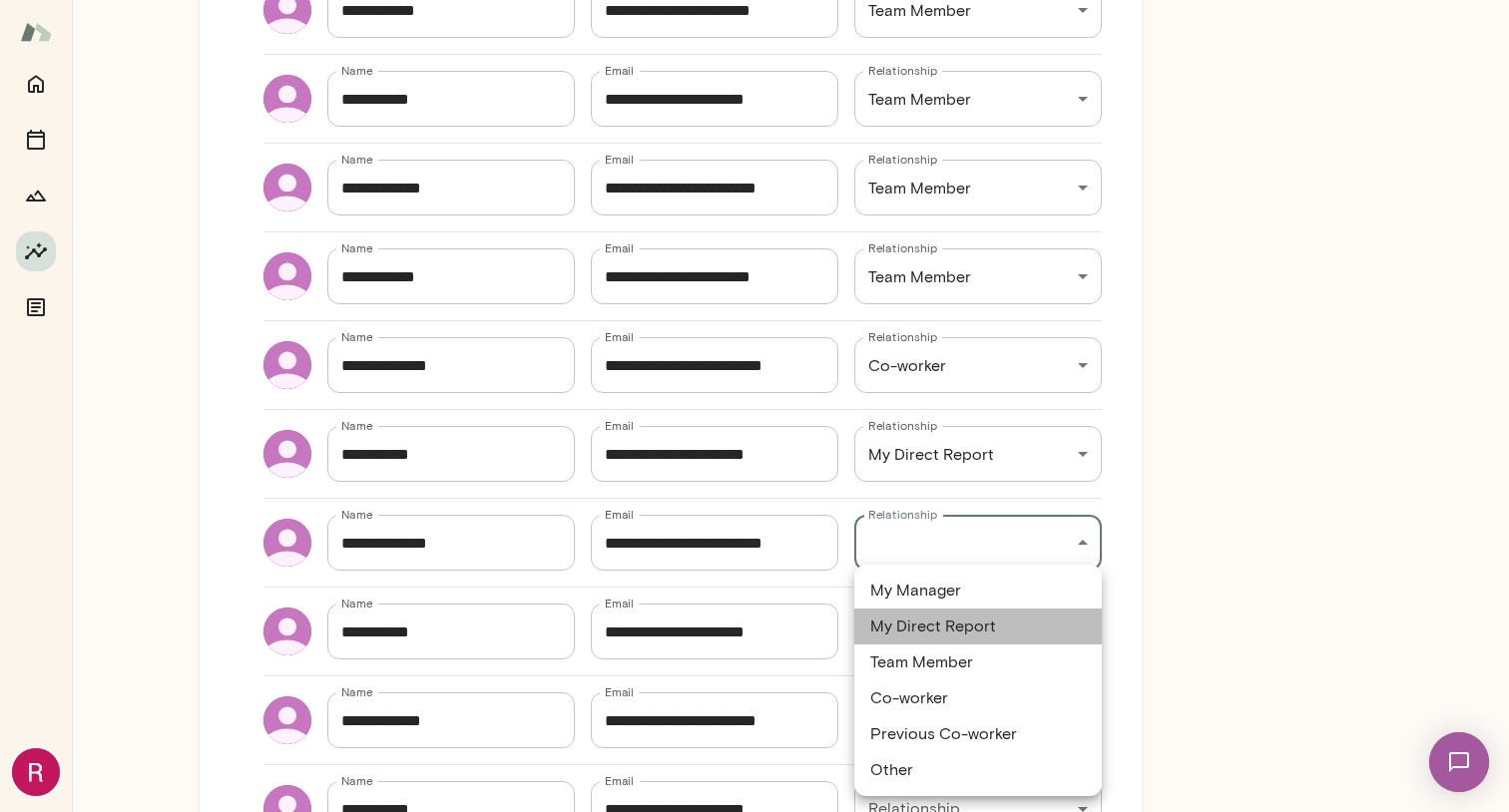 click on "My Direct Report" at bounding box center (978, 626) 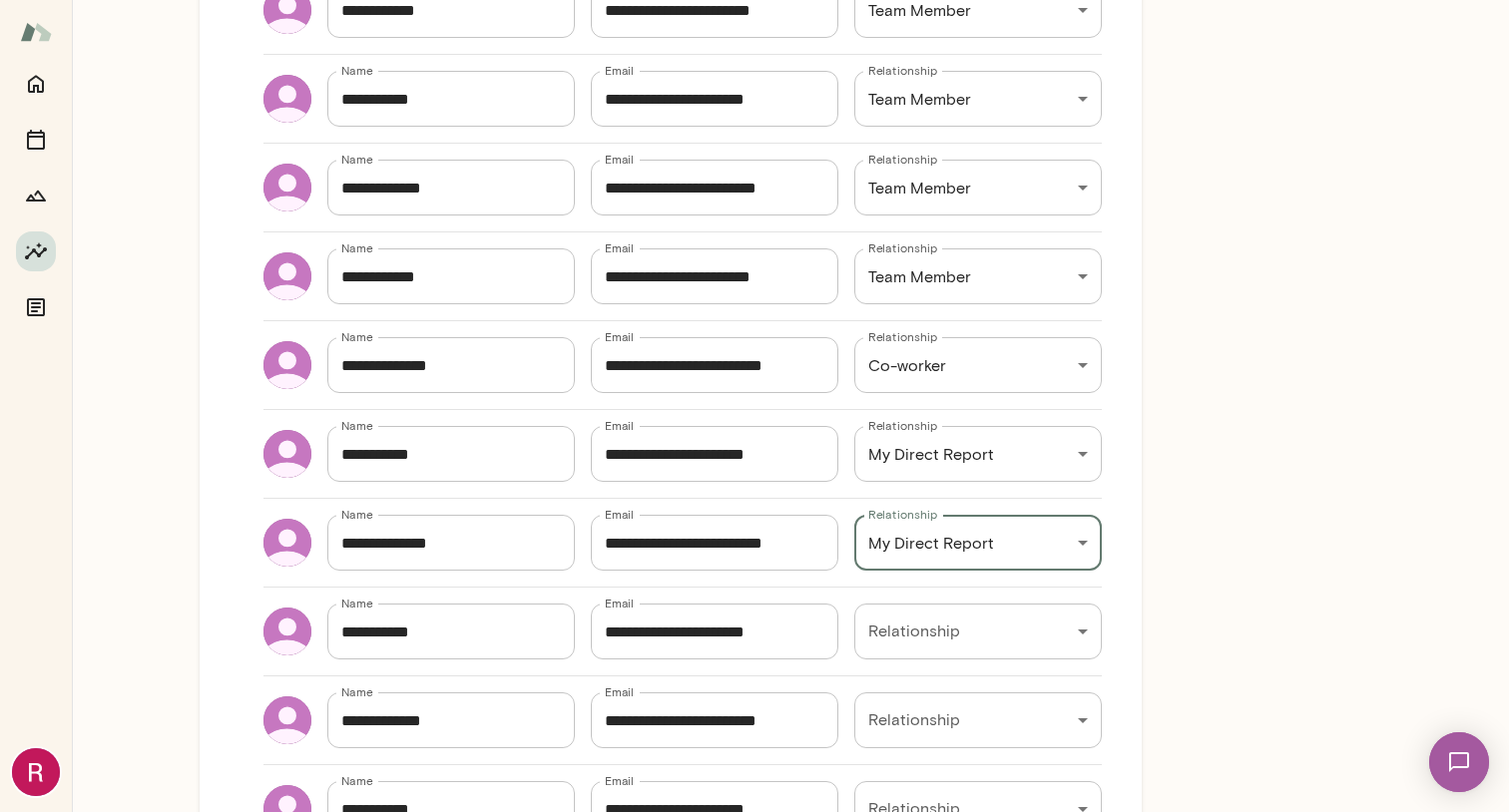 click on "Insights Peer Insights New Survey Get started Example Insights See example results Get started Add recipients Send survey Add Recipients Add at least 5 recipients you'd like feedback from, recommended 10 or more. That should be big enough to not be able to guess who said what as feedback will be anonymous. Name [NAME] Name Email [EMAIL] Email Relationship My Manager [RELATIONSHIP] Relationship Name [NAME] Name Email [EMAIL] Email Relationship Team Member [RELATIONSHIP] Relationship Name [NAME] Name Email [EMAIL] Email Relationship Team Member [RELATIONSHIP] Relationship Name [NAME] Name Email [EMAIL] Email Relationship Team Member [RELATIONSHIP] Relationship Name [NAME] Name Email [EMAIL] Email Relationship Team Member [RELATIONSHIP] Relationship Name [NAME] Name Email [EMAIL] Email Relationship Team Member [RELATIONSHIP] Relationship Name [NAME] Name Email [EMAIL] Email Relationship" at bounding box center [754, 0] 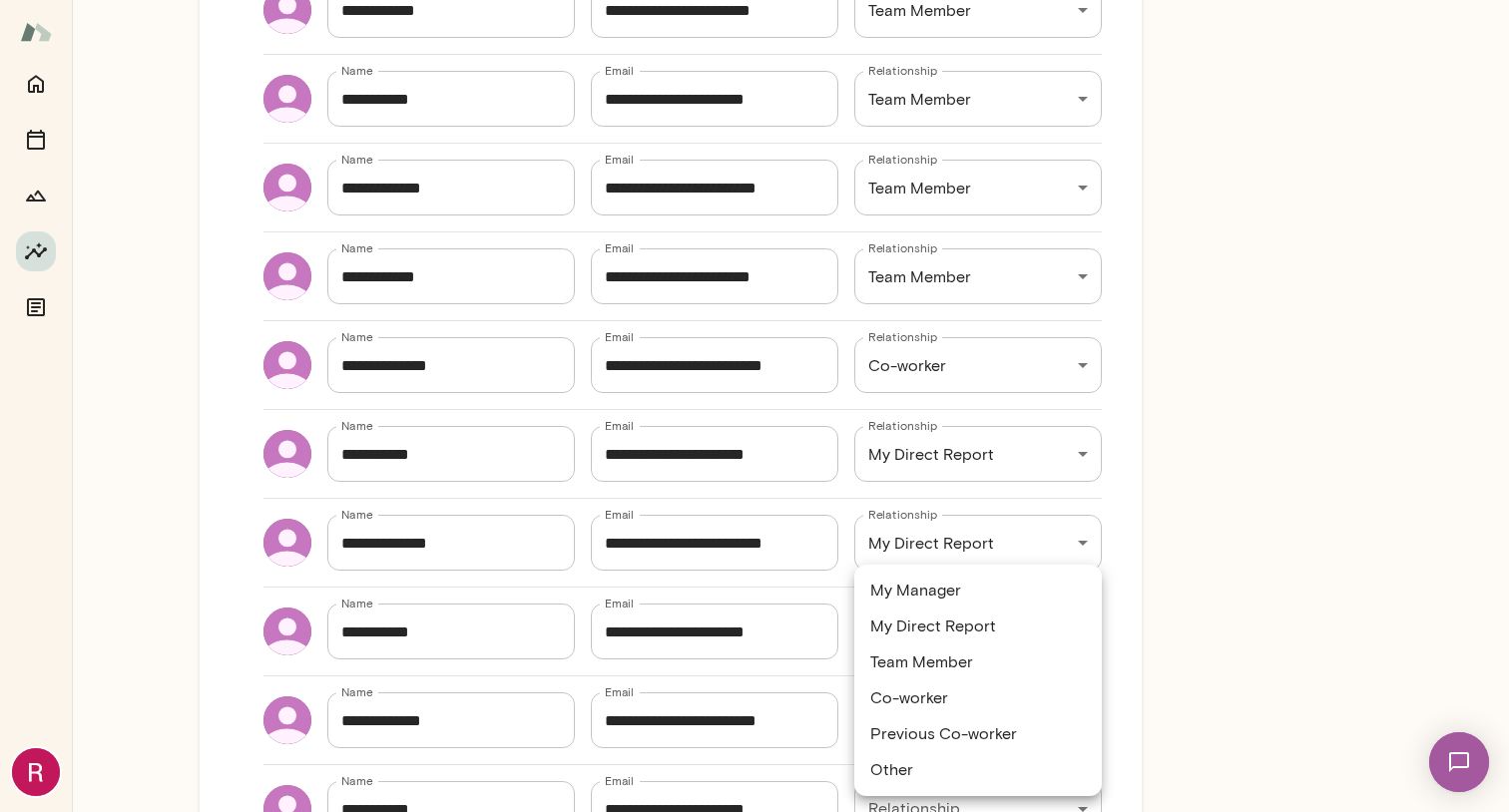 click on "My Direct Report" at bounding box center [978, 626] 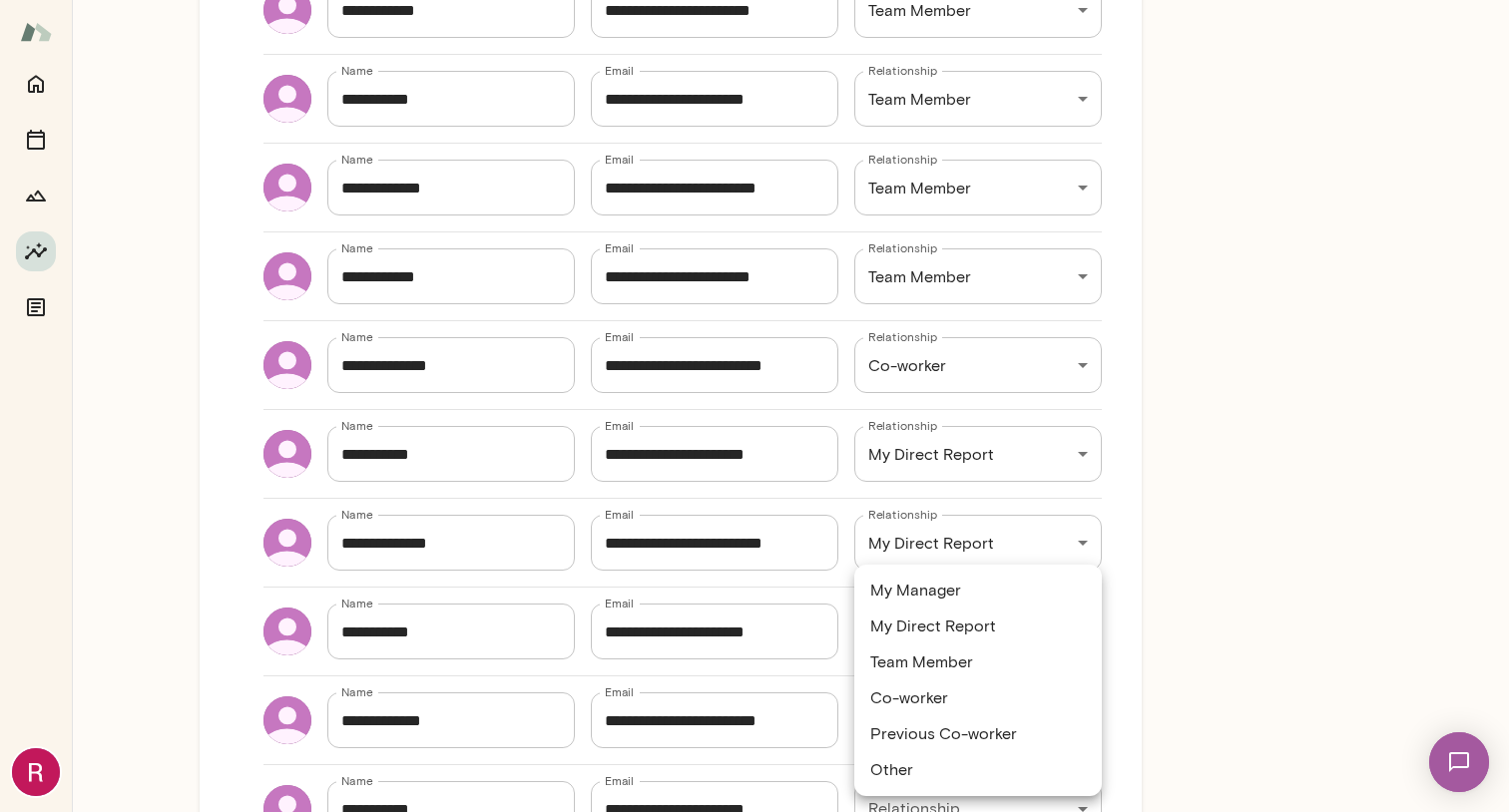 click on "Insights Peer Insights New Survey Get started Example Insights See example results Get started Add recipients Send survey Add Recipients Add at least 5 recipients you'd like feedback from, recommended 10 or more. That should be big enough to not be able to guess who said what as feedback will be anonymous. Name [NAME] Name Email [EMAIL] Email Relationship My Manager [RELATIONSHIP] Relationship Name [NAME] Name Email [EMAIL] Email Relationship Team Member [RELATIONSHIP] Relationship Name [NAME] Name Email [EMAIL] Email Relationship Team Member [RELATIONSHIP] Relationship Name [NAME] Name Email [EMAIL] Email Relationship Team Member [RELATIONSHIP] Relationship Name [NAME] Name Email [EMAIL] Email Relationship Team Member [RELATIONSHIP] Relationship Name [NAME] Name Email [EMAIL] Email Relationship Team Member [RELATIONSHIP] Relationship Name [NAME] Name Email [EMAIL] Email Relationship" at bounding box center [754, 0] 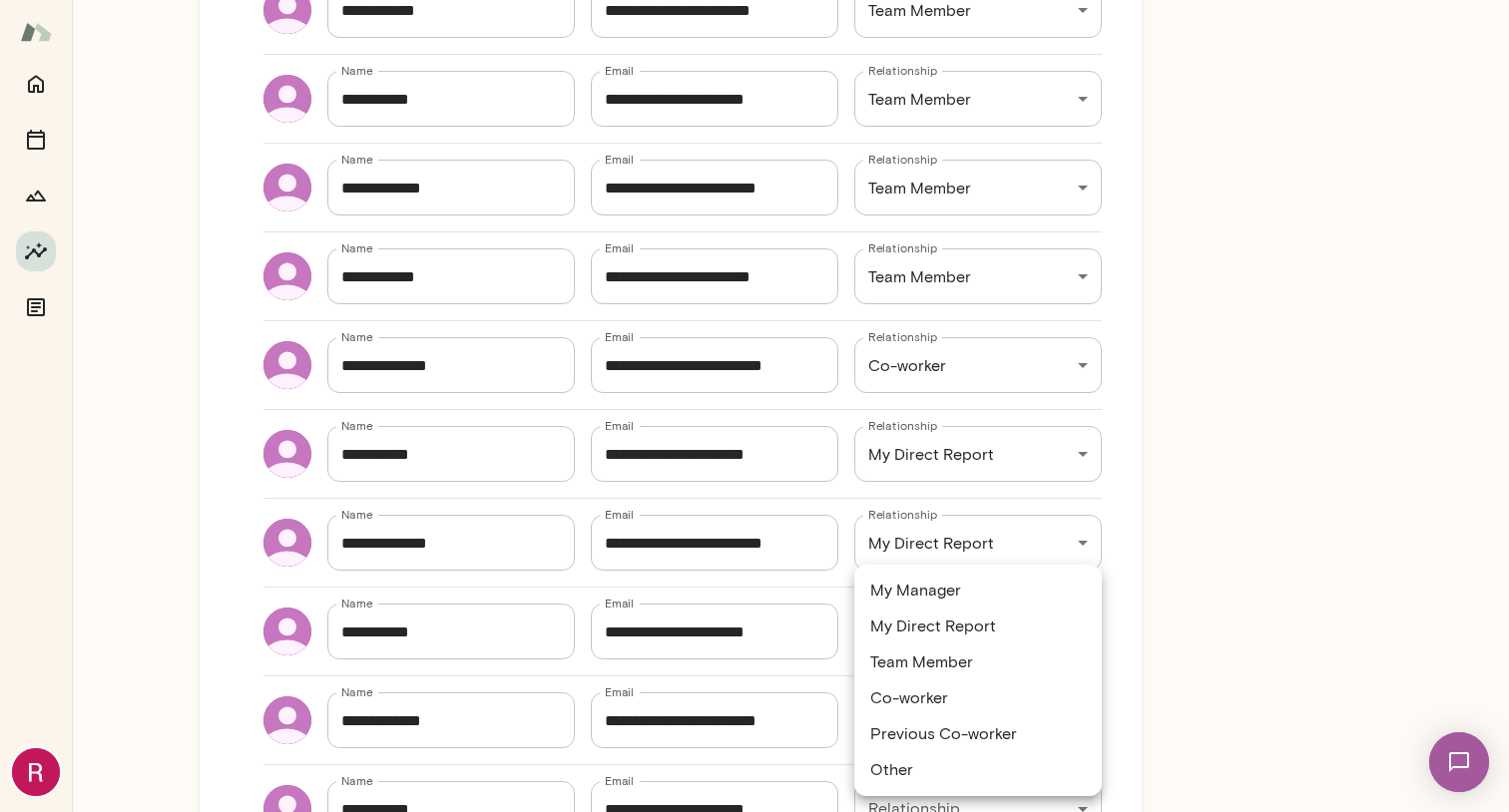 click on "My Direct Report" at bounding box center [978, 626] 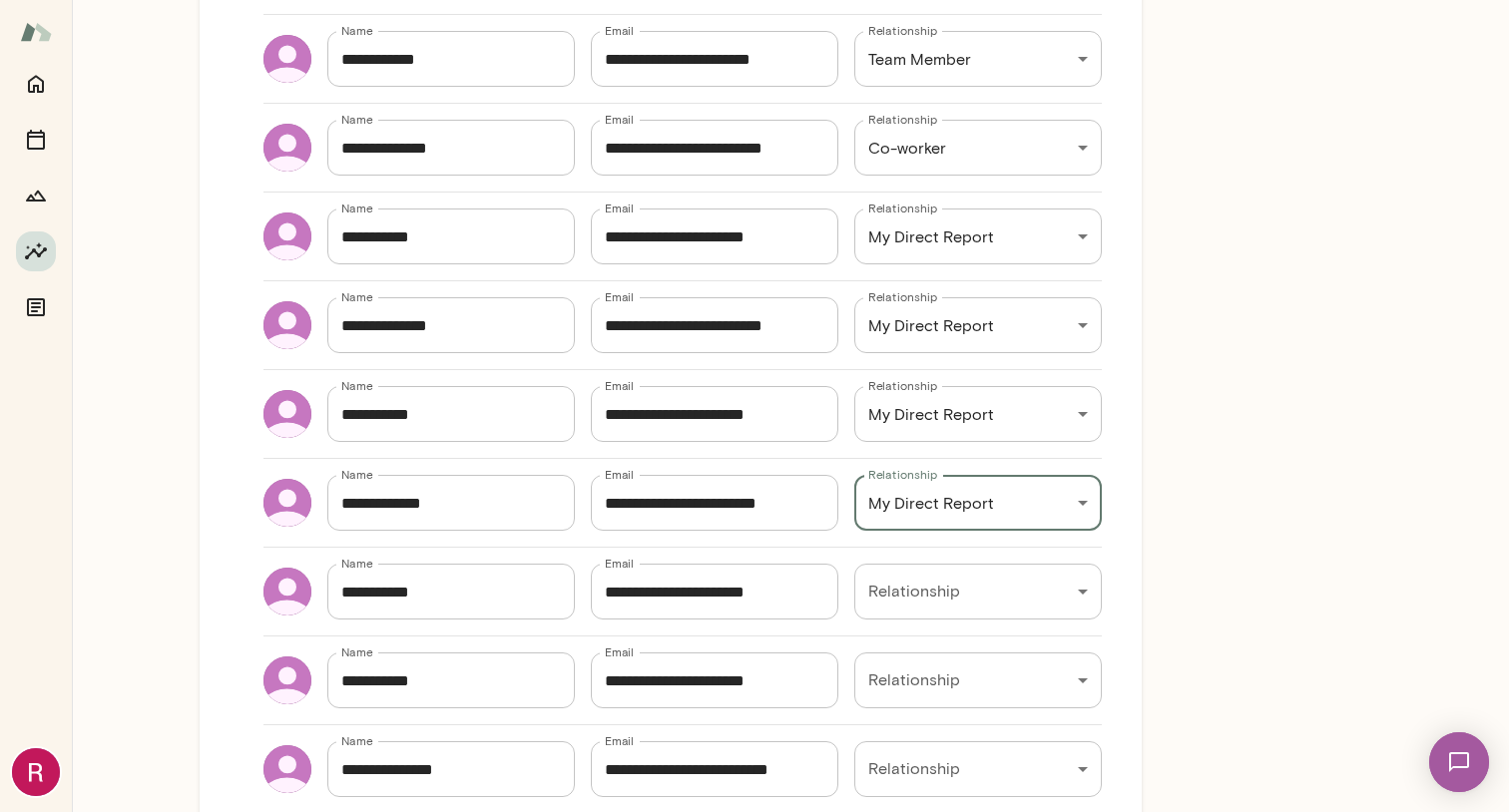 scroll, scrollTop: 1295, scrollLeft: 0, axis: vertical 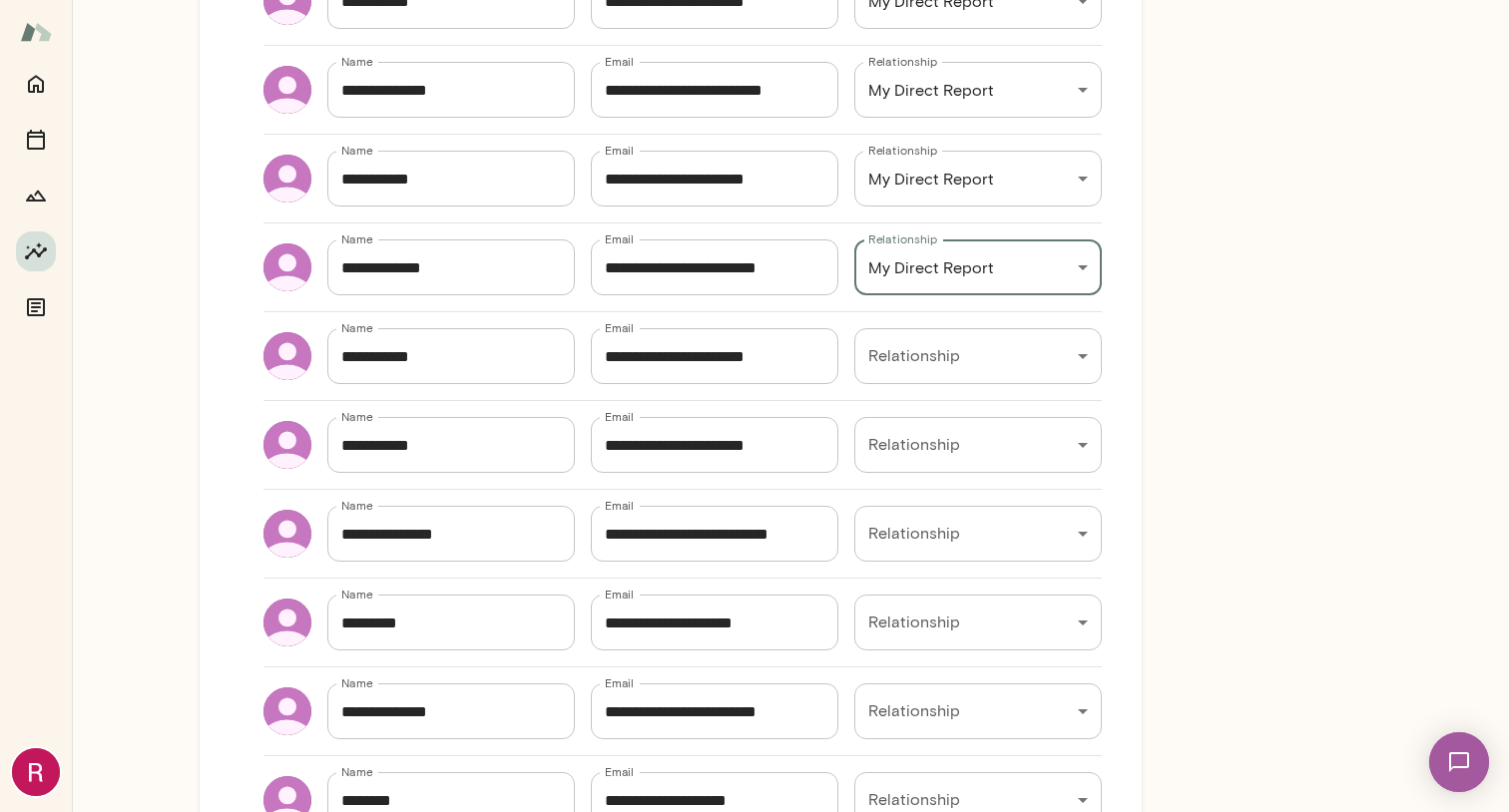 click on "Insights Peer Insights New Survey Get started Example Insights See example results Get started Add recipients Send survey Add Recipients Add at least 5 recipients you'd like feedback from, recommended 10 or more. That should be big enough to not be able to guess who said what as feedback will be anonymous. Name [NAME] Name Email [EMAIL] Email Relationship My Manager [RELATIONSHIP] Relationship Name [NAME] Name Email [EMAIL] Email Relationship Team Member [RELATIONSHIP] Relationship Name [NAME] Name Email [EMAIL] Email Relationship Team Member [RELATIONSHIP] Relationship Name [NAME] Name Email [EMAIL] Email Relationship Team Member [RELATIONSHIP] Relationship Name [NAME] Name Email [EMAIL] Email Relationship Team Member [RELATIONSHIP] Relationship Name [NAME] Name Email [EMAIL] Email Relationship Team Member [RELATIONSHIP] Relationship Name [NAME] Name Email [EMAIL] Email Relationship" at bounding box center [754, 0] 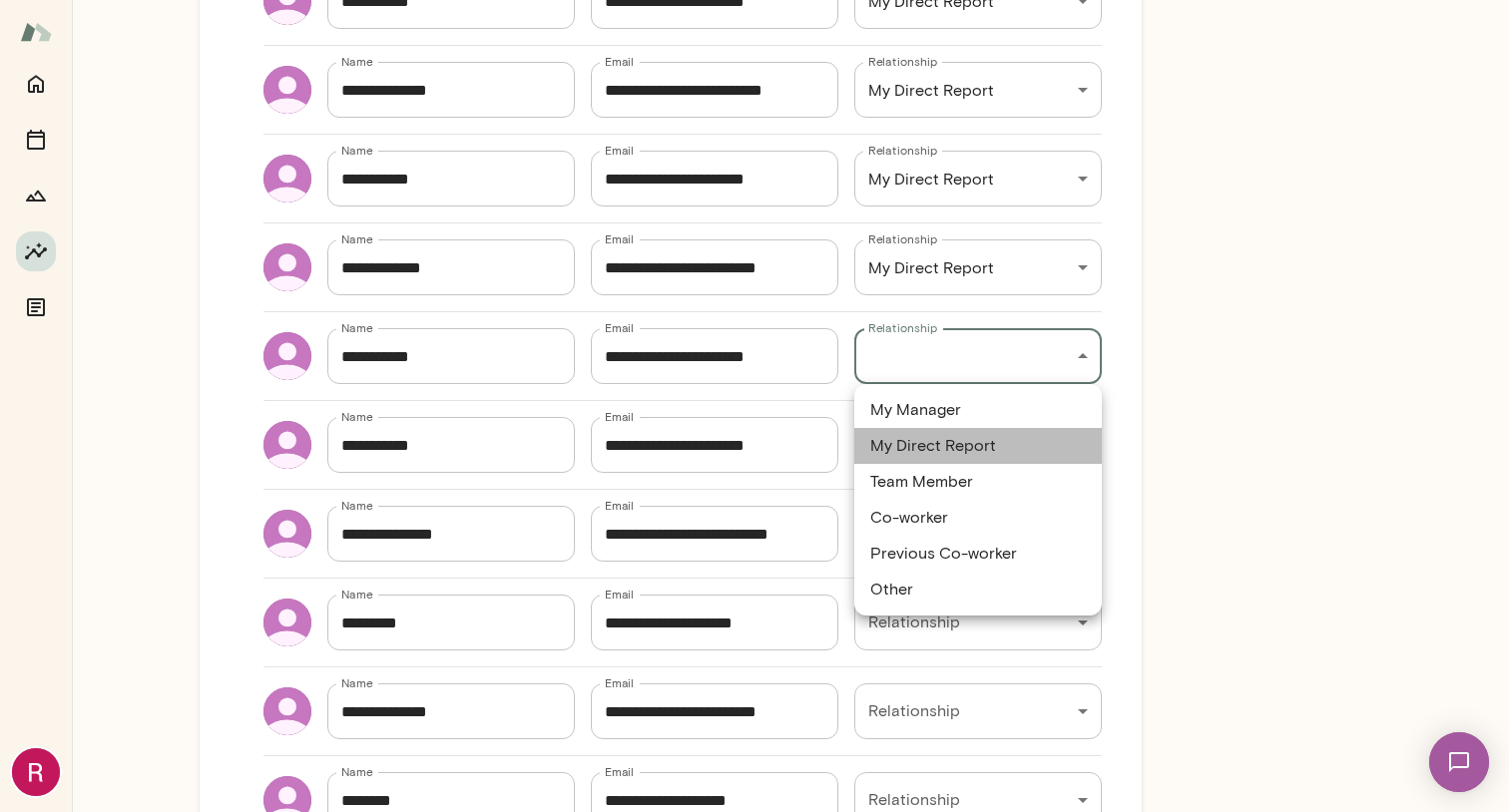 click on "My Direct Report" at bounding box center [978, 446] 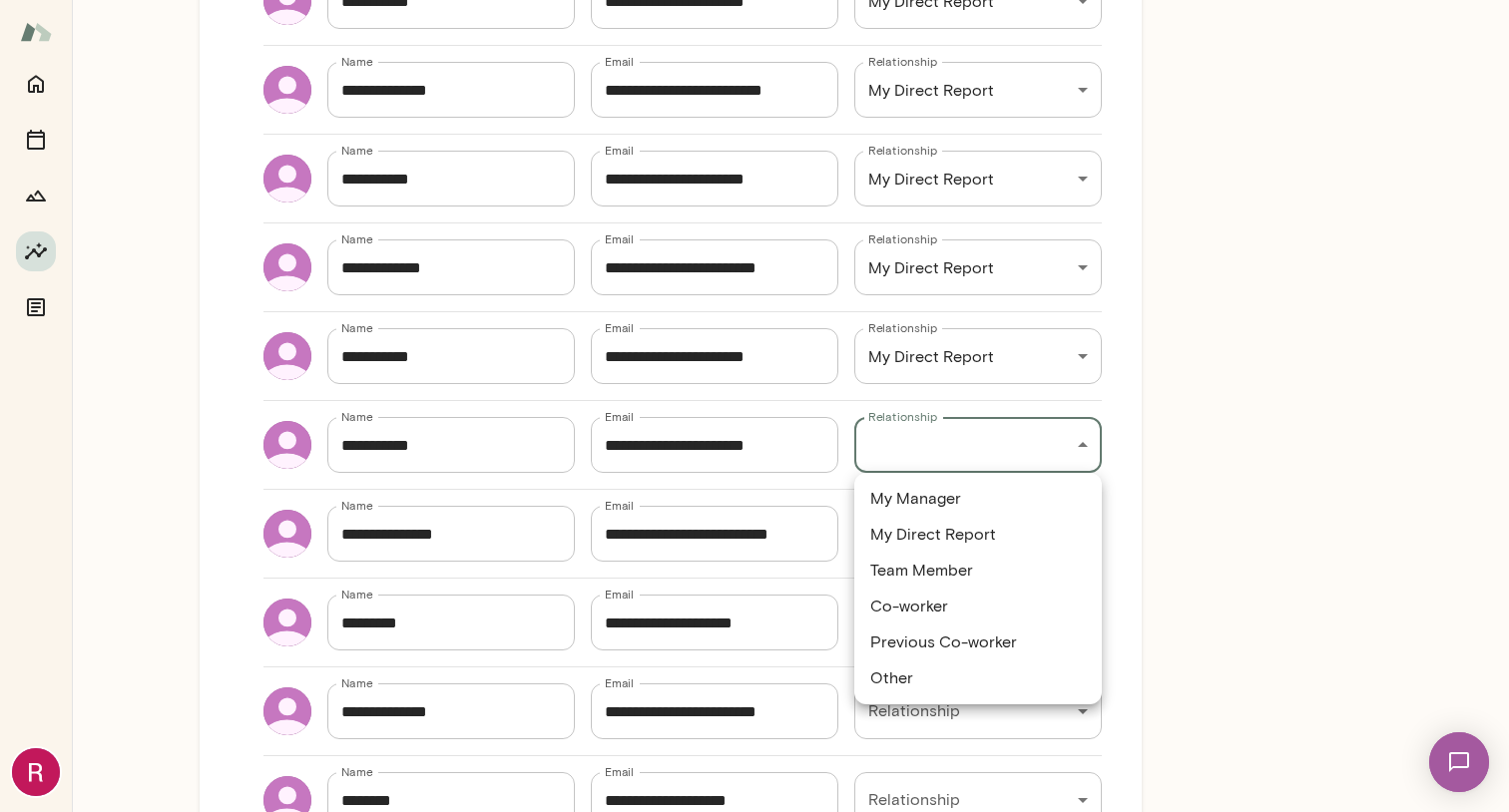click on "Insights Peer Insights New Survey Get started Example Insights See example results Get started Add recipients Send survey Add Recipients Add at least 5 recipients you'd like feedback from, recommended 10 or more. That should be big enough to not be able to guess who said what as feedback will be anonymous. Name [NAME] Name Email [EMAIL] Email Relationship My Manager [RELATIONSHIP] Relationship Name [NAME] Name Email [EMAIL] Email Relationship Team Member [RELATIONSHIP] Relationship Name [NAME] Name Email [EMAIL] Email Relationship Team Member [RELATIONSHIP] Relationship Name [NAME] Name Email [EMAIL] Email Relationship Team Member [RELATIONSHIP] Relationship Name [NAME] Name Email [EMAIL] Email Relationship Team Member [RELATIONSHIP] Relationship Name [NAME] Name Email [EMAIL] Email Relationship Team Member [RELATIONSHIP] Relationship Name [NAME] Name Email [EMAIL] Email Relationship" at bounding box center (754, 0) 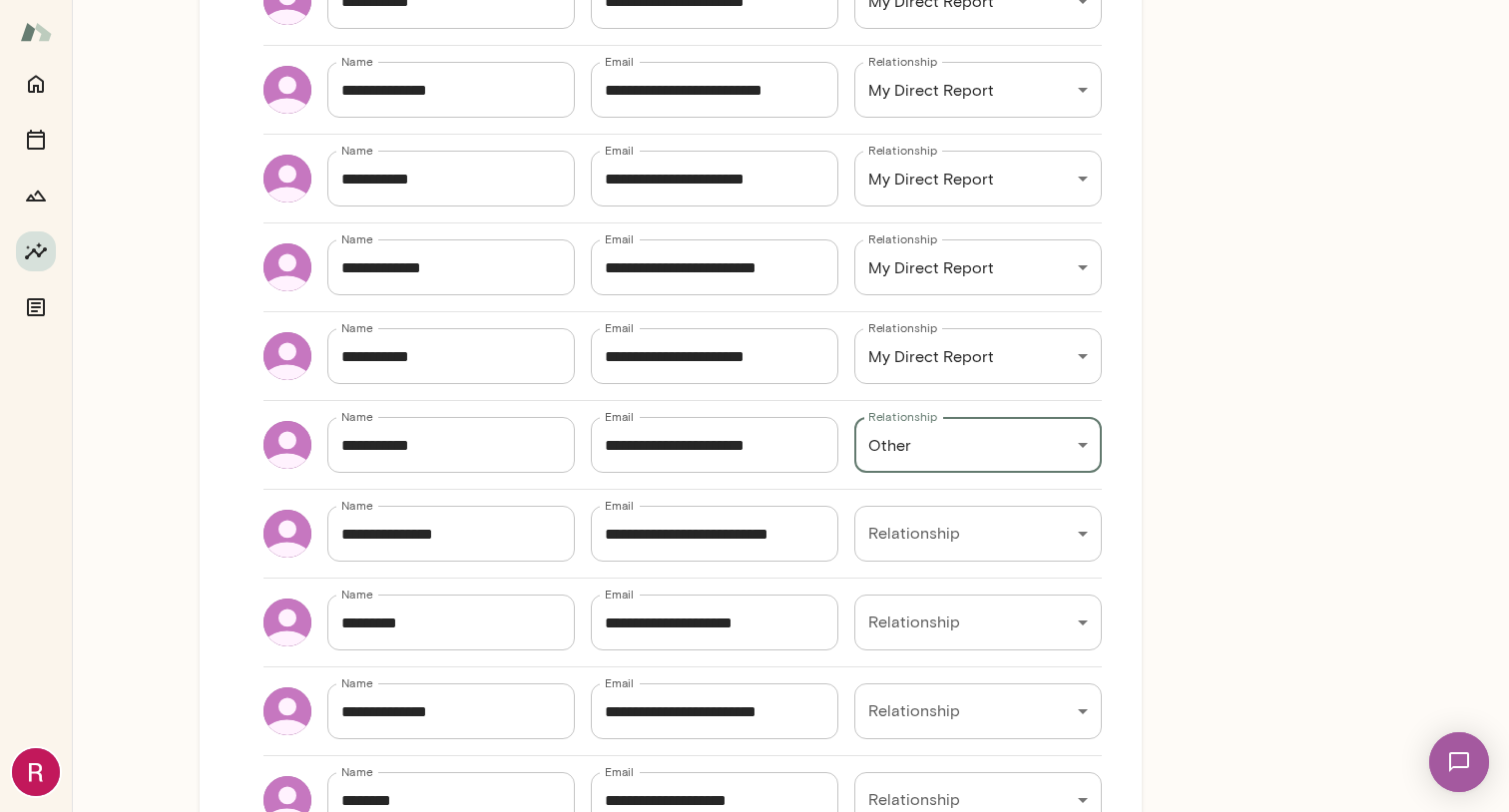 click on "Insights Peer Insights New Survey Get started Example Insights See example results Get started Add recipients Send survey Add Recipients Add at least 5 recipients you'd like feedback from, recommended 10 or more. That should be big enough to not be able to guess who said what as feedback will be anonymous. Name [NAME] Name Email [EMAIL] Email Relationship My Manager [RELATIONSHIP] Relationship Name [NAME] Name Email [EMAIL] Email Relationship Team Member [RELATIONSHIP] Relationship Name [NAME] Name Email [EMAIL] Email Relationship Team Member [RELATIONSHIP] Relationship Name [NAME] Name Email [EMAIL] Email Relationship Team Member [RELATIONSHIP] Relationship Name [NAME] Name Email [EMAIL] Email Relationship Team Member [RELATIONSHIP] Relationship Name [NAME] Name Email [EMAIL] Email Relationship Team Member [RELATIONSHIP] Relationship Name [NAME] Name Email [EMAIL] Email Relationship" at bounding box center (754, 0) 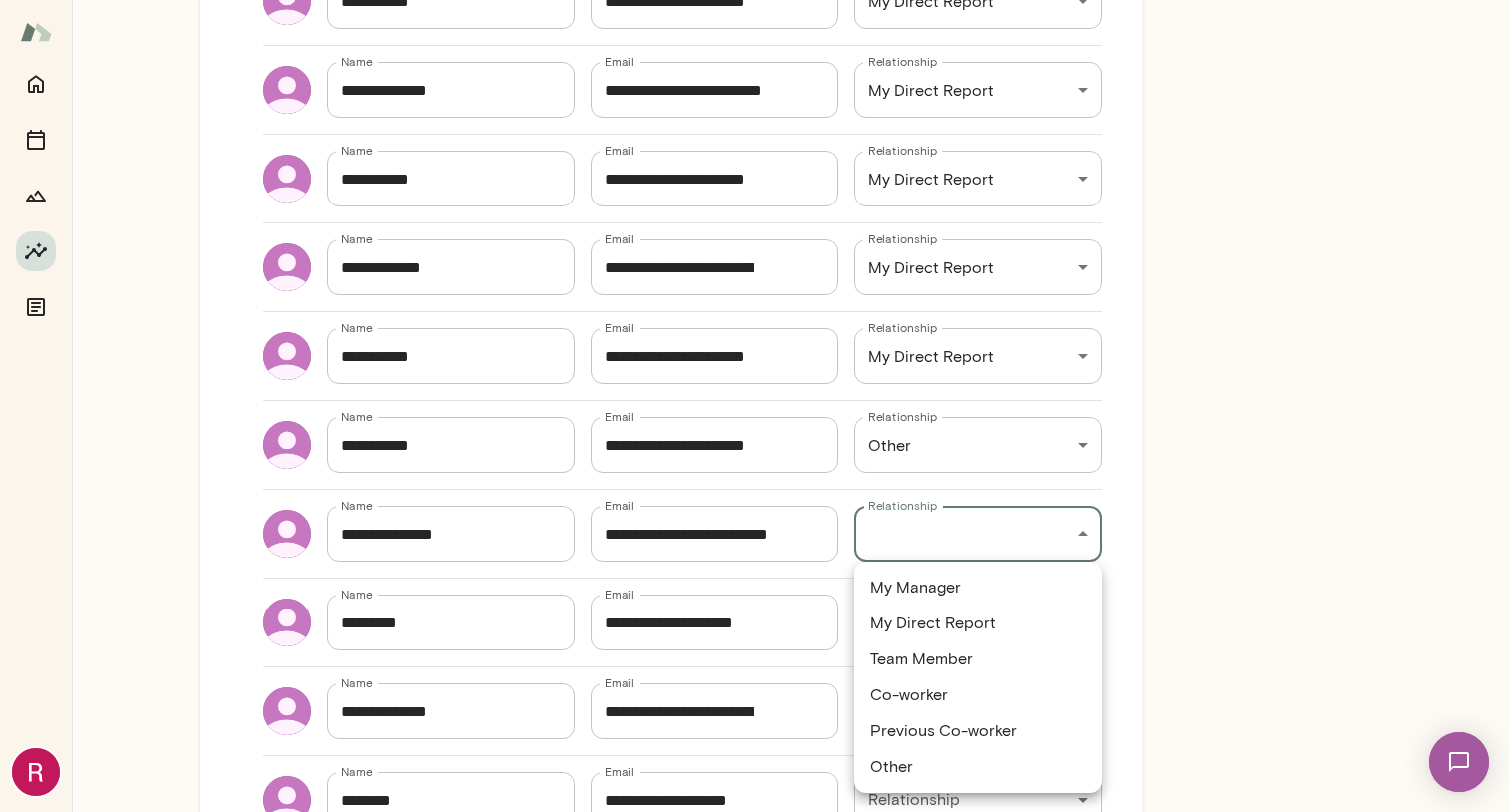 click at bounding box center (754, 406) 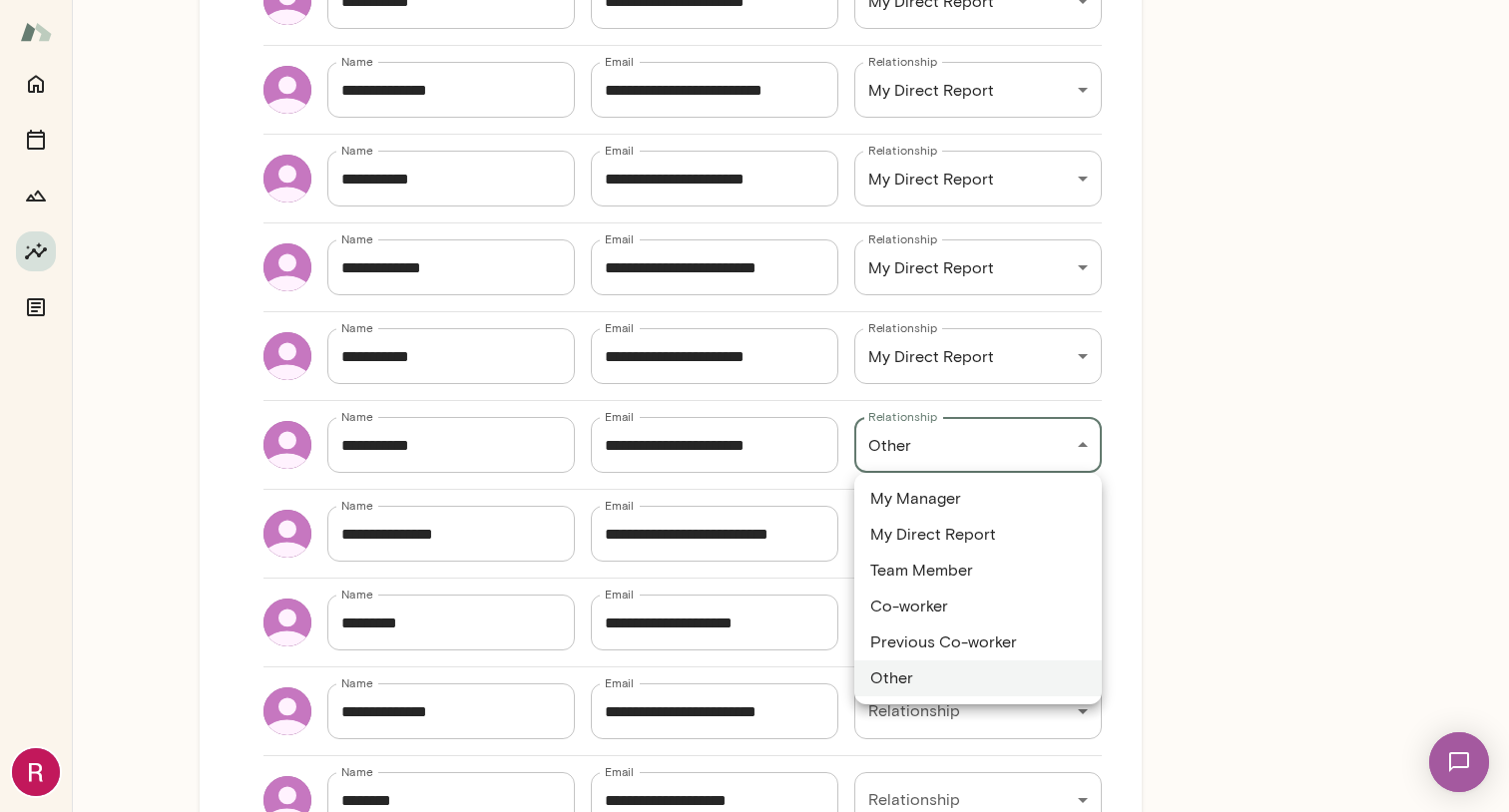 click on "Insights Peer Insights New Survey Get started Example Insights See example results Get started Add recipients Send survey Add Recipients Add at least 5 recipients you'd like feedback from, recommended 10 or more. That should be big enough to not be able to guess who said what as feedback will be anonymous. Name [NAME] Name Email [EMAIL] Email Relationship My Manager [RELATIONSHIP] Relationship Name [NAME] Name Email [EMAIL] Email Relationship Team Member [RELATIONSHIP] Relationship Name [NAME] Name Email [EMAIL] Email Relationship Team Member [RELATIONSHIP] Relationship Name [NAME] Name Email [EMAIL] Email Relationship Team Member [RELATIONSHIP] Relationship Name [NAME] Name Email [EMAIL] Email Relationship Team Member [RELATIONSHIP] Relationship Name [NAME] Name Email [EMAIL] Email Relationship Team Member [RELATIONSHIP] Relationship Name [NAME] Name Email [EMAIL] Email Relationship" at bounding box center (754, 0) 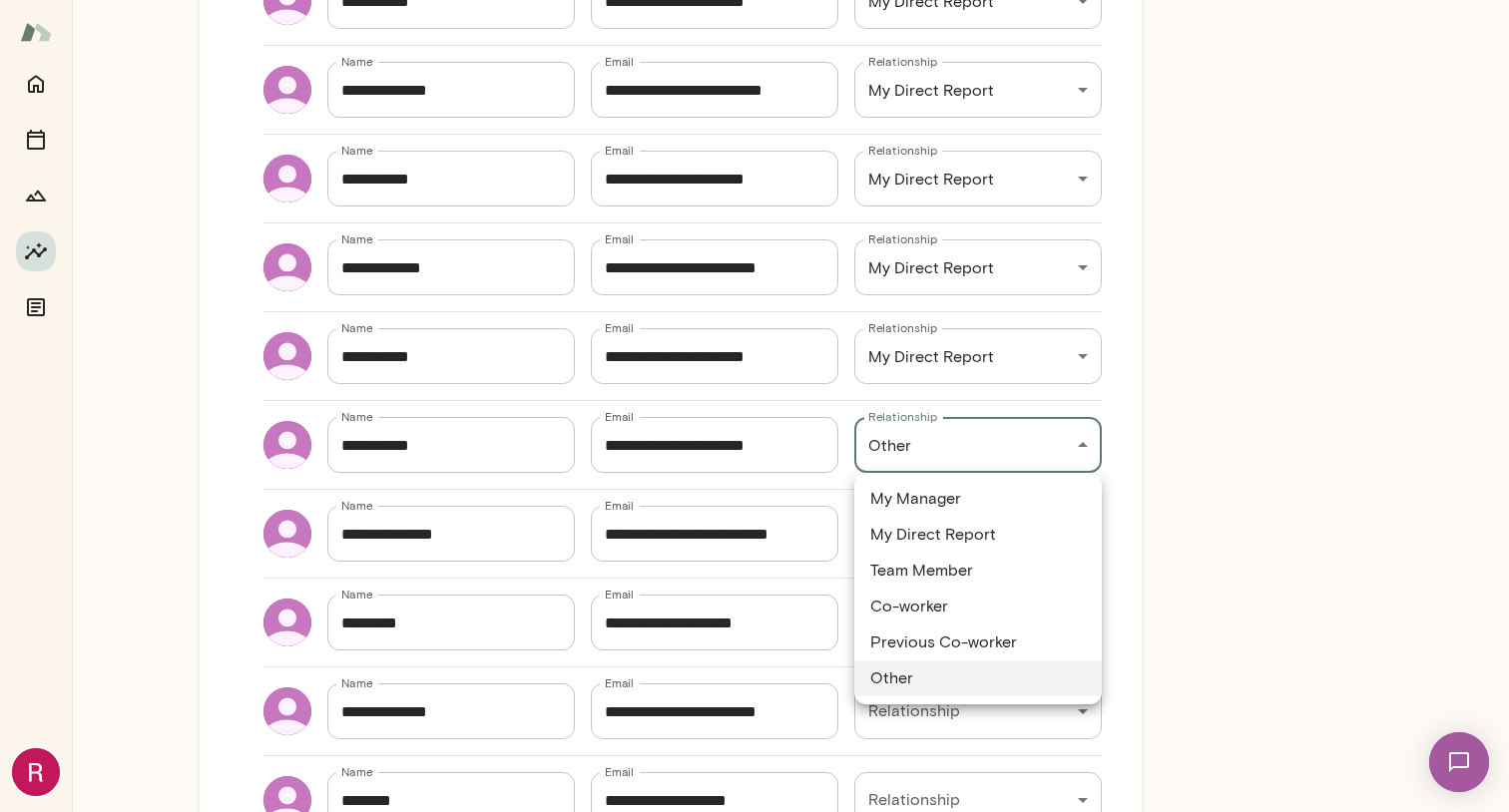 click on "Team Member" at bounding box center (978, 571) 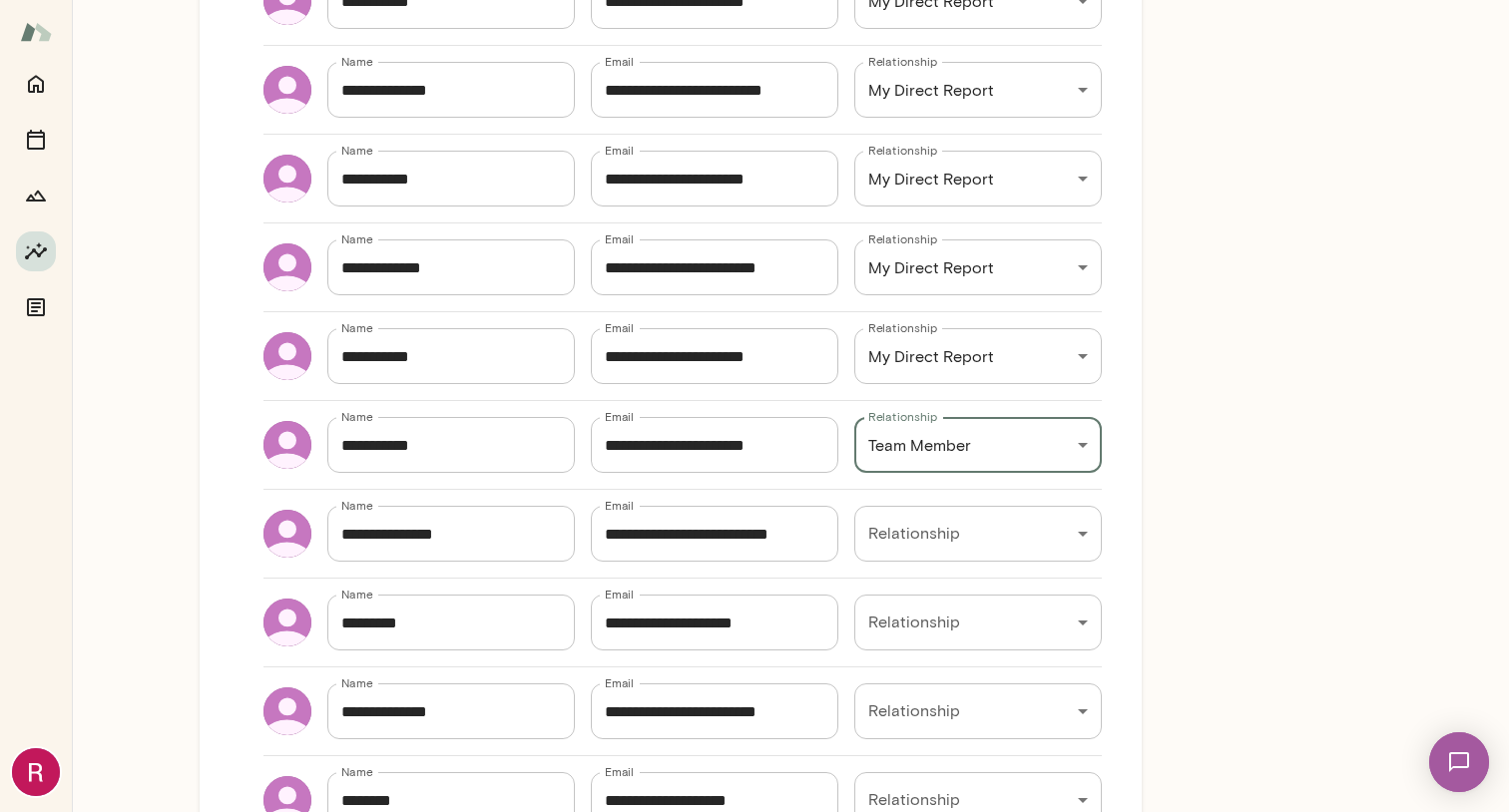 click on "Insights Peer Insights New Survey Get started Example Insights See example results Get started Add recipients Send survey Add Recipients Add at least 5 recipients you'd like feedback from, recommended 10 or more. That should be big enough to not be able to guess who said what as feedback will be anonymous. Name [NAME] Name Email [EMAIL] Email Relationship My Manager [RELATIONSHIP] Relationship Name [NAME] Name Email [EMAIL] Email Relationship Team Member [RELATIONSHIP] Relationship Name [NAME] Name Email [EMAIL] Email Relationship Team Member [RELATIONSHIP] Relationship Name [NAME] Name Email [EMAIL] Email Relationship Team Member [RELATIONSHIP] Relationship Name [NAME] Name Email [EMAIL] Email Relationship Team Member [RELATIONSHIP] Relationship Name [NAME] Name Email [EMAIL] Email Relationship Team Member [RELATIONSHIP] Relationship Name [NAME] Name Email [EMAIL] Email Relationship" at bounding box center (754, 0) 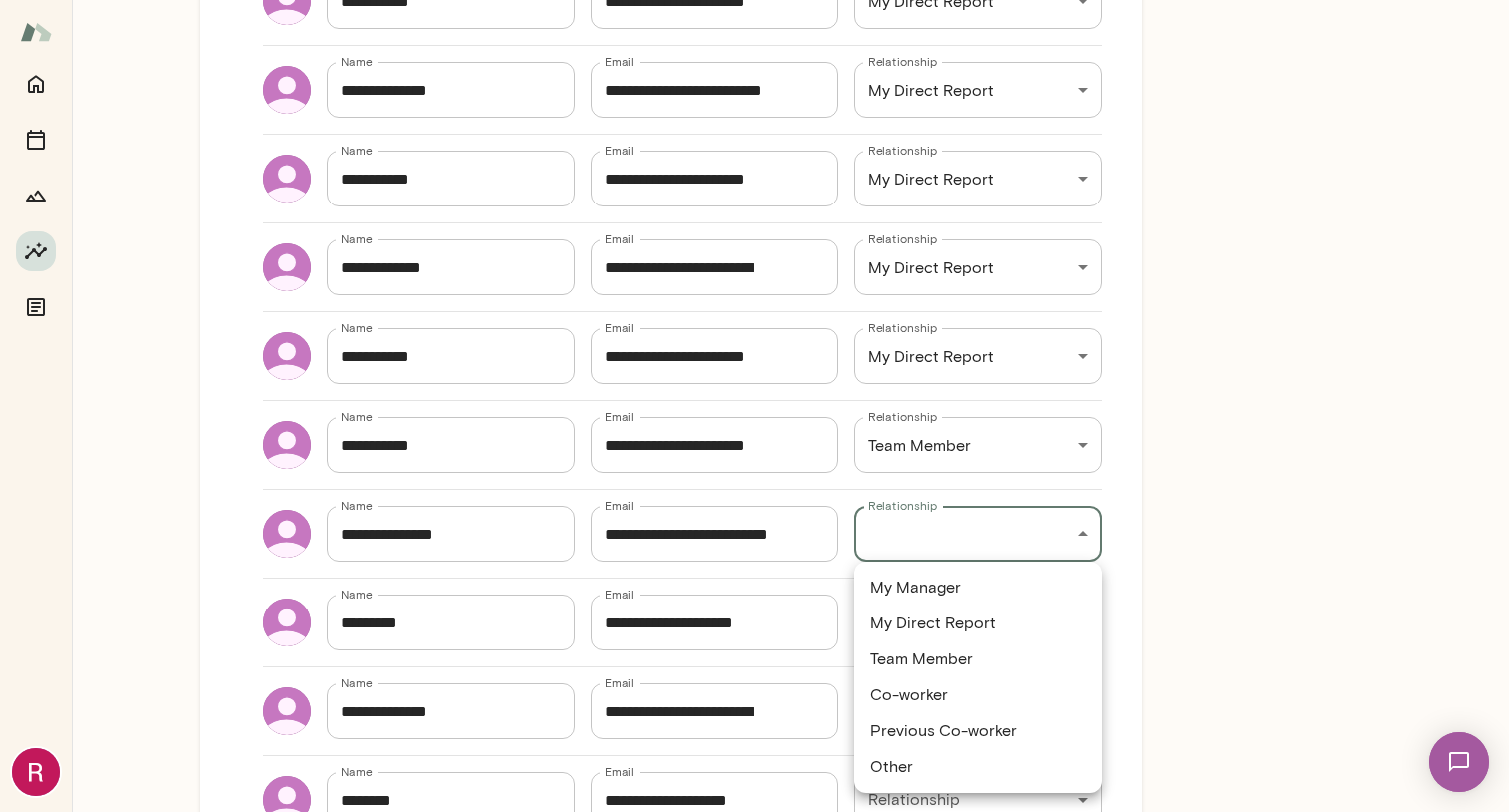 click on "Team Member" at bounding box center (978, 659) 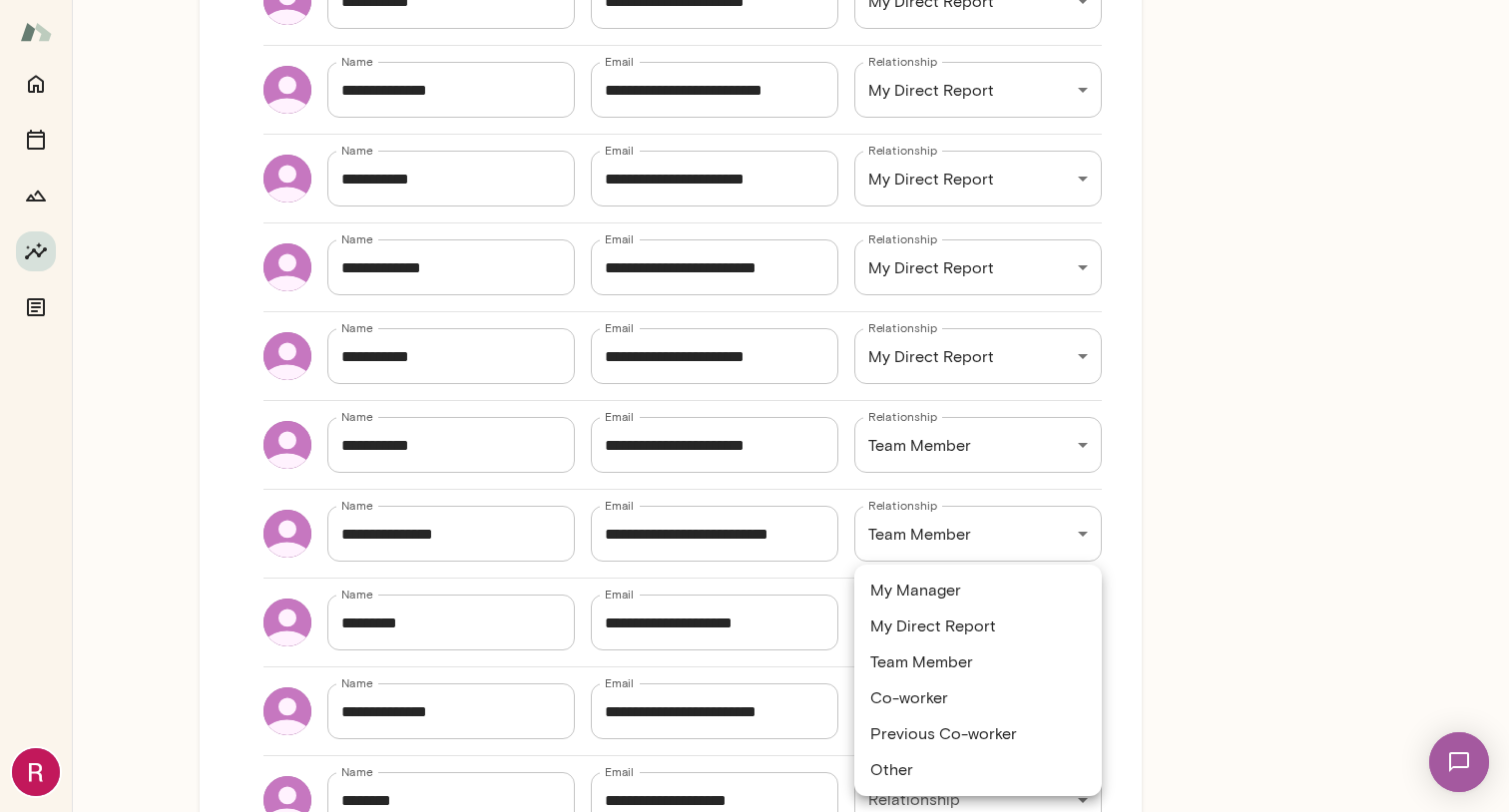 click on "Insights Peer Insights New Survey Get started Example Insights See example results Get started Add recipients Send survey Add Recipients Add at least 5 recipients you'd like feedback from, recommended 10 or more. That should be big enough to not be able to guess who said what as feedback will be anonymous. Name [NAME] Name Email [EMAIL] Email Relationship My Manager [RELATIONSHIP] Relationship Name [NAME] Name Email [EMAIL] Email Relationship Team Member [RELATIONSHIP] Relationship Name [NAME] Name Email [EMAIL] Email Relationship Team Member [RELATIONSHIP] Relationship Name [NAME] Name Email [EMAIL] Email Relationship Team Member [RELATIONSHIP] Relationship Name [NAME] Name Email [EMAIL] Email Relationship Team Member [RELATIONSHIP] Relationship Name [NAME] Name Email [EMAIL] Email Relationship Team Member [RELATIONSHIP] Relationship Name [NAME] Name Email [EMAIL] Email Relationship" at bounding box center (754, 0) 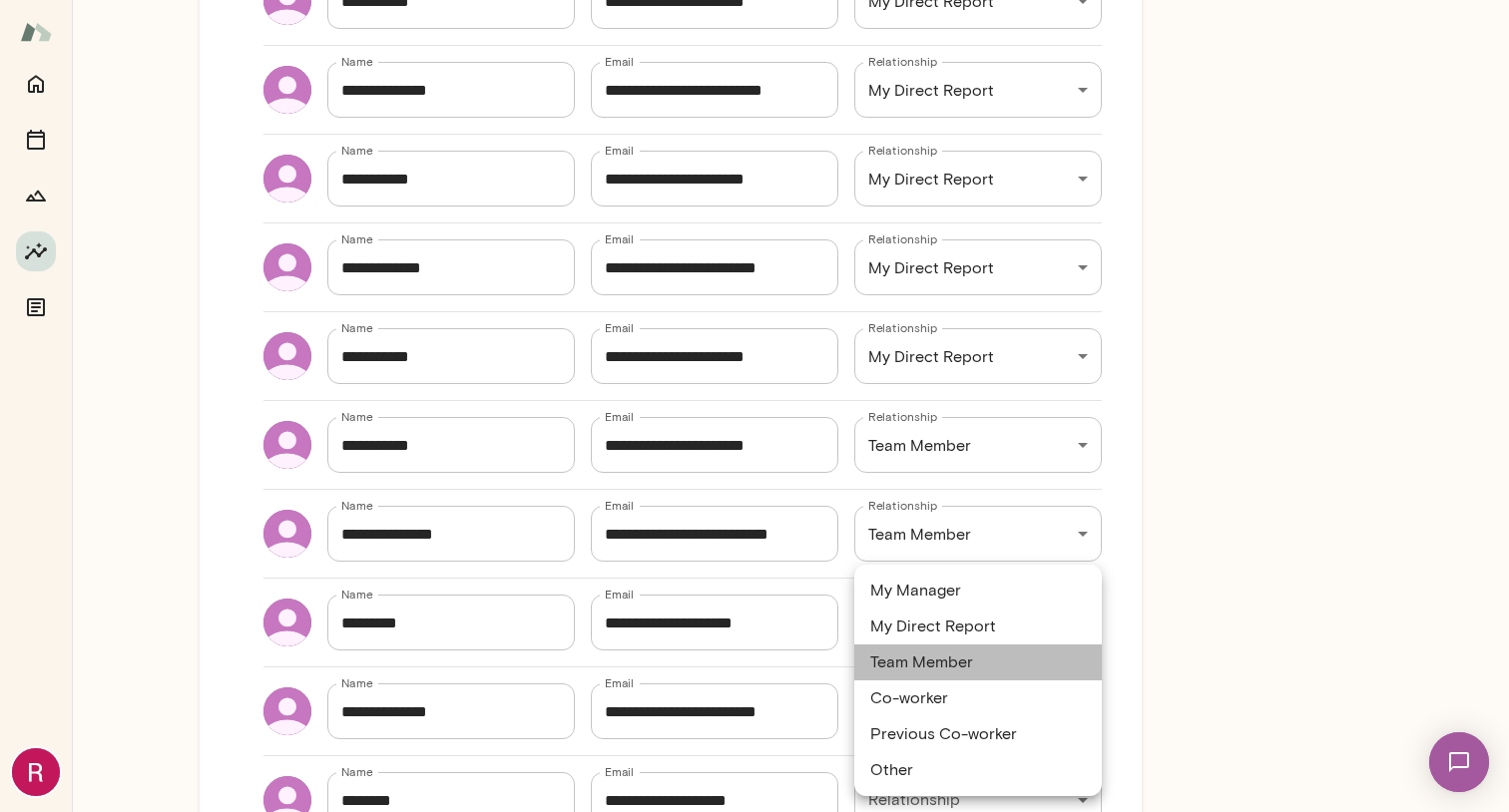 click on "Team Member" at bounding box center (978, 662) 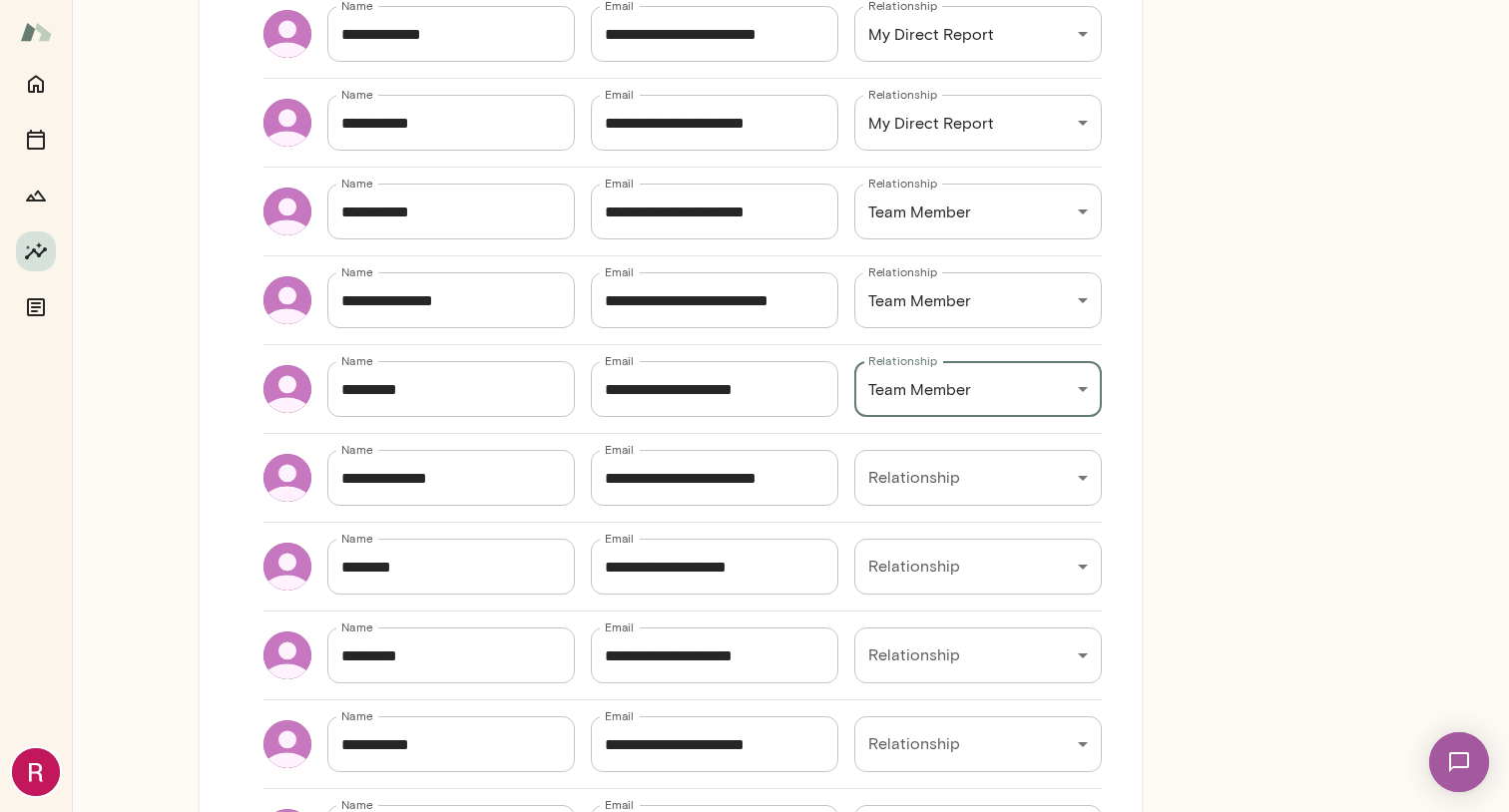 scroll, scrollTop: 1552, scrollLeft: 0, axis: vertical 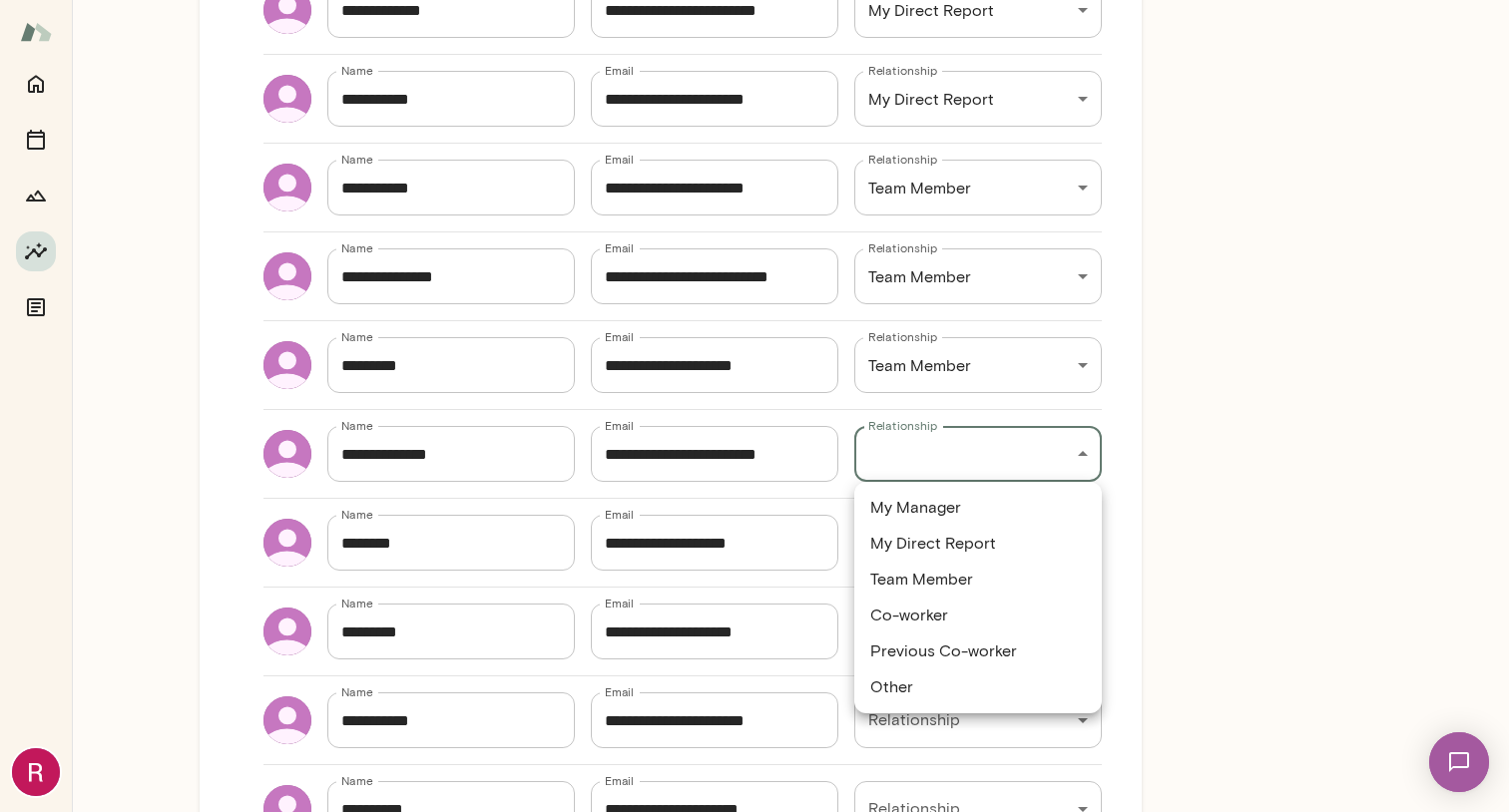 click on "Insights Peer Insights New Survey Get started Example Insights See example results Get started Add recipients Send survey Add Recipients Add at least 5 recipients you'd like feedback from, recommended 10 or more. That should be big enough to not be able to guess who said what as feedback will be anonymous. Name [NAME] Name Email [EMAIL] Email Relationship My Manager [RELATIONSHIP] Relationship Name [NAME] Name Email [EMAIL] Email Relationship Team Member [RELATIONSHIP] Relationship Name [NAME] Name Email [EMAIL] Email Relationship Team Member [RELATIONSHIP] Relationship Name [NAME] Name Email [EMAIL] Email Relationship Team Member [RELATIONSHIP] Relationship Name [NAME] Name Email [EMAIL] Email Relationship Team Member [RELATIONSHIP] Relationship Name [NAME] Name Email [EMAIL] Email Relationship Team Member [RELATIONSHIP] Relationship Name [NAME] Name Email [EMAIL] Email Relationship" at bounding box center (754, 0) 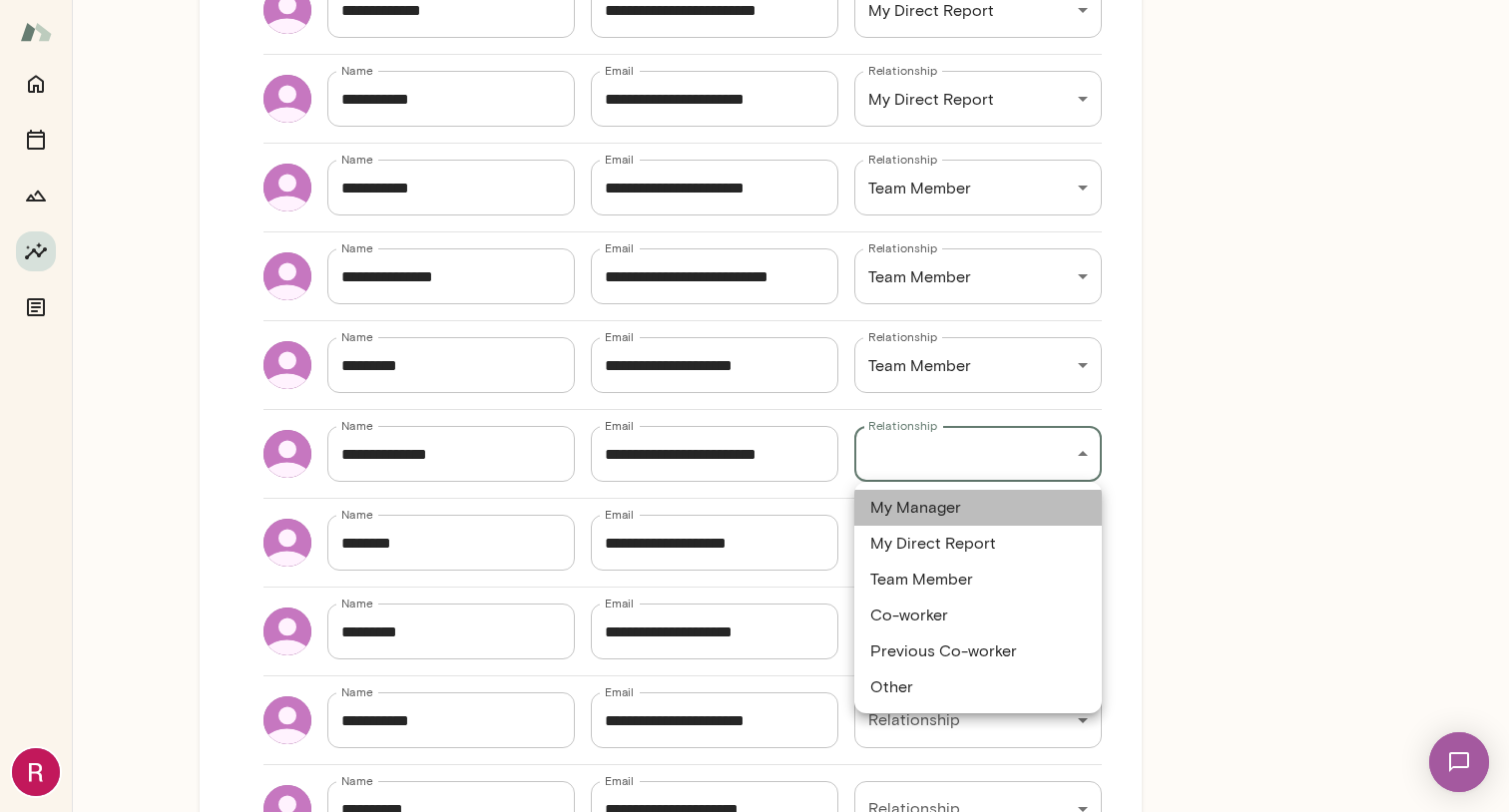 click on "My Manager" at bounding box center (978, 508) 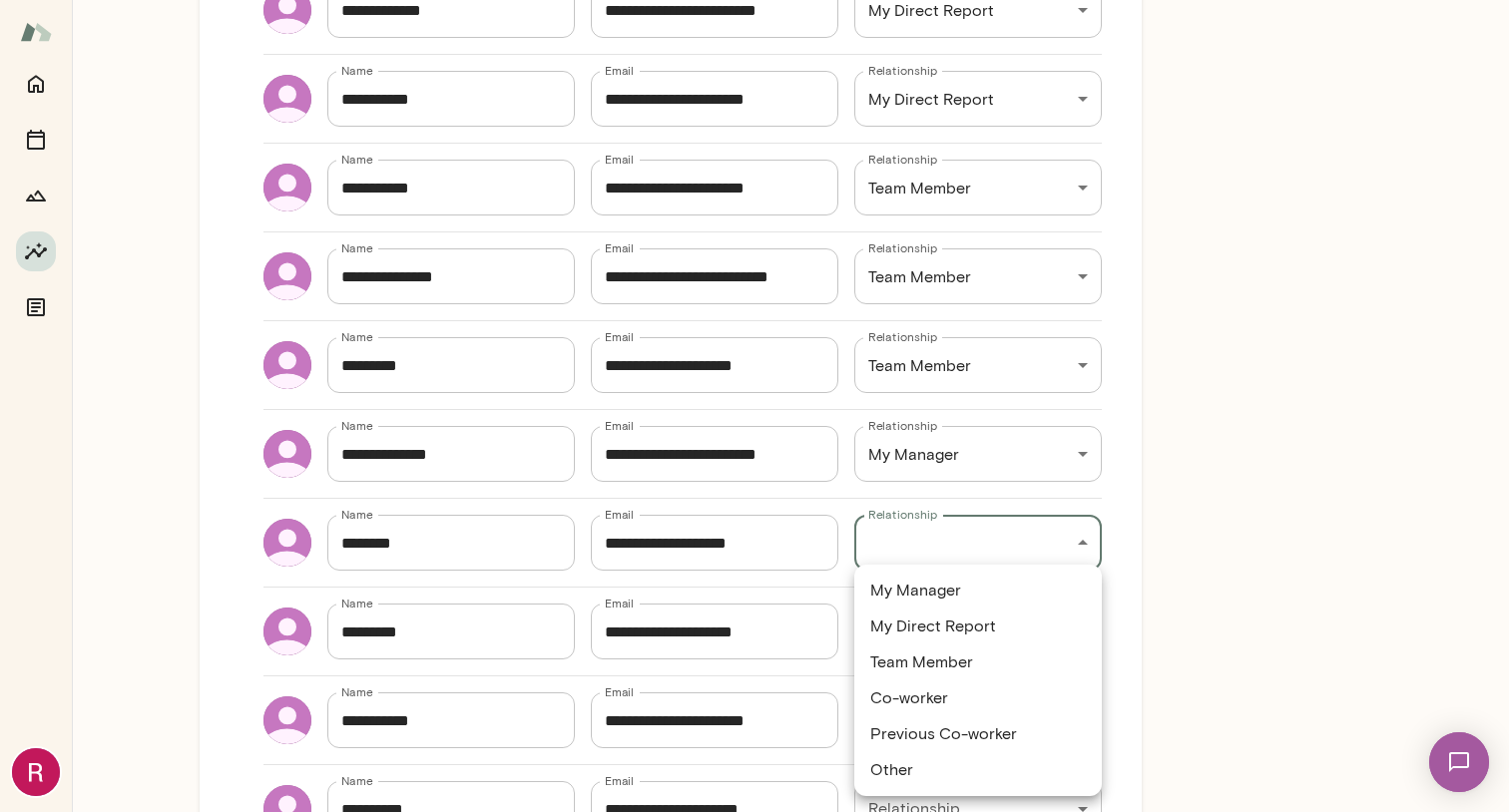 click on "Insights Peer Insights New Survey Get started Example Insights See example results Get started Add recipients Send survey Add Recipients Add at least 5 recipients you'd like feedback from, recommended 10 or more. That should be big enough to not be able to guess who said what as feedback will be anonymous. Name [NAME] Name Email [EMAIL] Email Relationship My Manager [RELATIONSHIP] Relationship Name [NAME] Name Email [EMAIL] Email Relationship Team Member [RELATIONSHIP] Relationship Name [NAME] Name Email [EMAIL] Email Relationship Team Member [RELATIONSHIP] Relationship Name [NAME] Name Email [EMAIL] Email Relationship Team Member [RELATIONSHIP] Relationship Name [NAME] Name Email [EMAIL] Email Relationship Team Member [RELATIONSHIP] Relationship Name [NAME] Name Email [EMAIL] Email Relationship Team Member [RELATIONSHIP] Relationship Name [NAME] Name Email [EMAIL] Email Relationship" at bounding box center (754, 0) 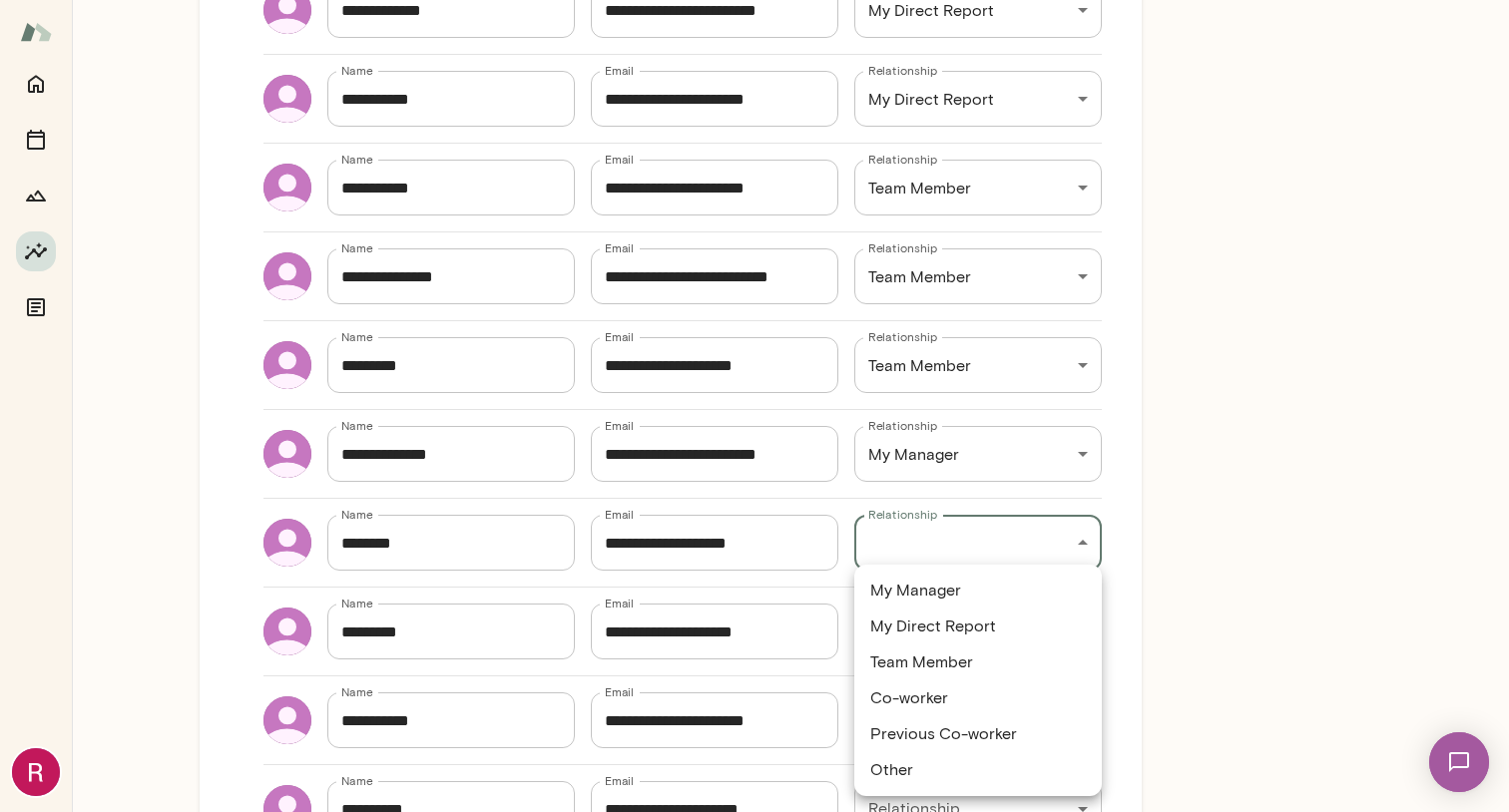 click on "Team Member" at bounding box center [978, 662] 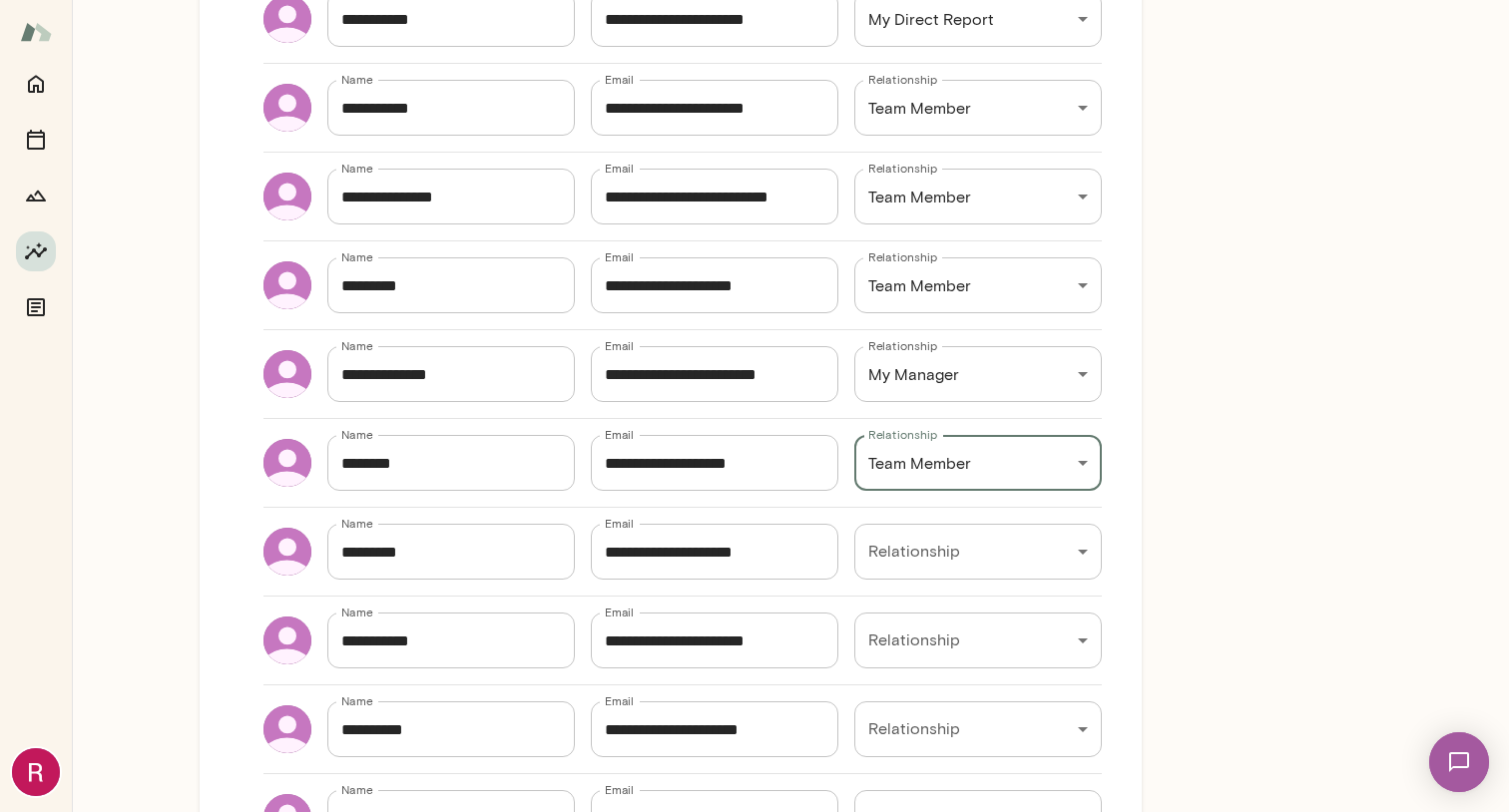scroll, scrollTop: 1825, scrollLeft: 0, axis: vertical 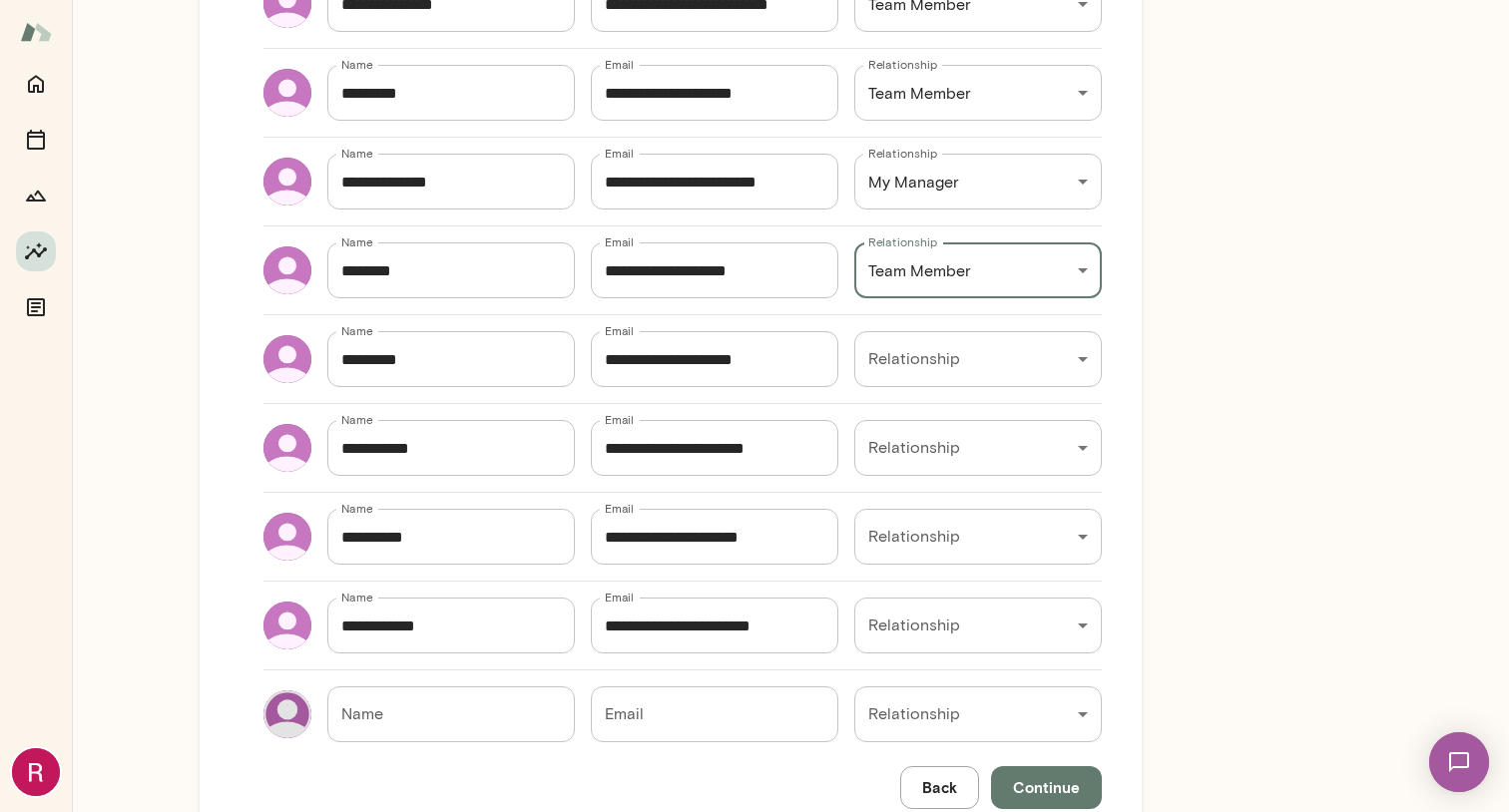 click on "Insights Peer Insights New Survey Get started Example Insights See example results Get started Add recipients Send survey Add Recipients Add at least 5 recipients you'd like feedback from, recommended 10 or more. That should be big enough to not be able to guess who said what as feedback will be anonymous. Name [NAME] Name Email [EMAIL] Email Relationship My Manager [RELATIONSHIP] Relationship Name [NAME] Name Email [EMAIL] Email Relationship Team Member [RELATIONSHIP] Relationship Name [NAME] Name Email [EMAIL] Email Relationship Team Member [RELATIONSHIP] Relationship Name [NAME] Name Email [EMAIL] Email Relationship Team Member [RELATIONSHIP] Relationship Name [NAME] Name Email [EMAIL] Email Relationship Team Member [RELATIONSHIP] Relationship Name [NAME] Name Email [EMAIL] Email Relationship Team Member [RELATIONSHIP] Relationship Name [NAME] Name Email [EMAIL] Email Relationship" at bounding box center (754, 0) 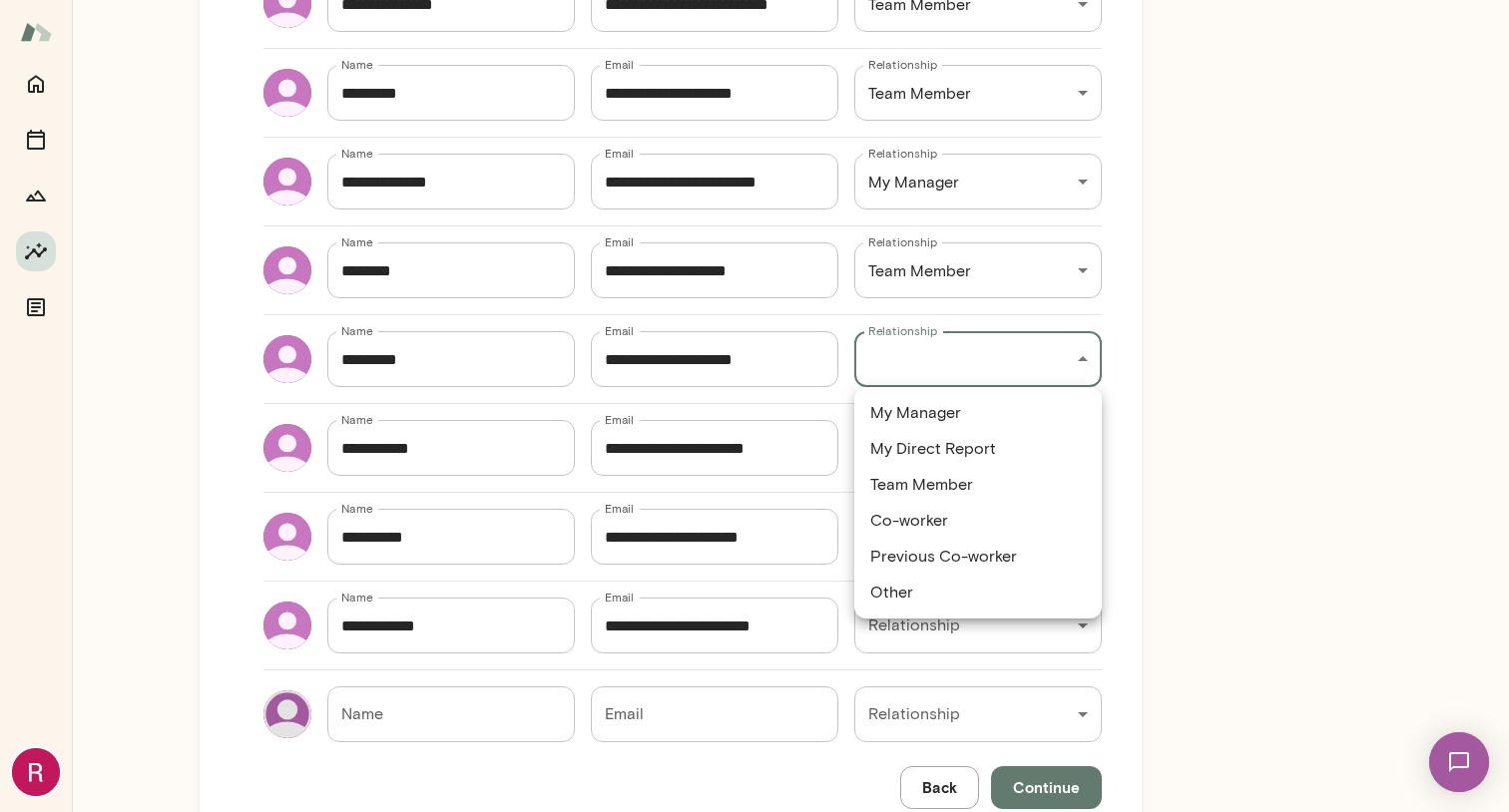 click on "Other" at bounding box center (978, 593) 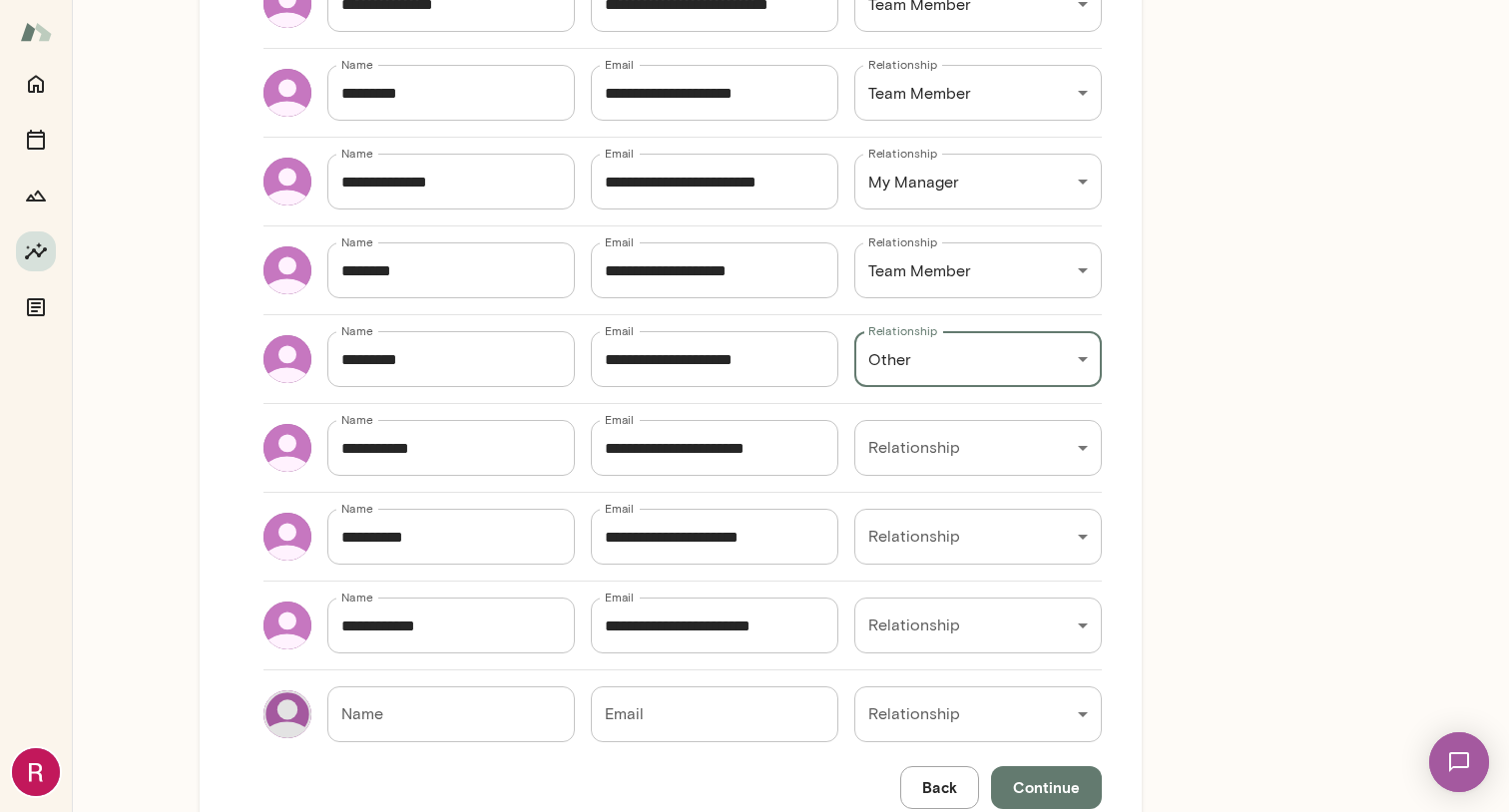 click on "Insights Peer Insights New Survey Get started Example Insights See example results Get started Add recipients Send survey Add Recipients Add at least 5 recipients you'd like feedback from, recommended 10 or more. That should be big enough to not be able to guess who said what as feedback will be anonymous. Name [NAME] Name Email [EMAIL] Email Relationship My Manager [RELATIONSHIP] Relationship Name [NAME] Name Email [EMAIL] Email Relationship Team Member [RELATIONSHIP] Relationship Name [NAME] Name Email [EMAIL] Email Relationship Team Member [RELATIONSHIP] Relationship Name [NAME] Name Email [EMAIL] Email Relationship Team Member [RELATIONSHIP] Relationship Name [NAME] Name Email [EMAIL] Email Relationship Team Member [RELATIONSHIP] Relationship Name [NAME] Name Email [EMAIL] Email Relationship Team Member [RELATIONSHIP] Relationship Name [NAME] Name Email [EMAIL] Email Relationship" at bounding box center [754, 0] 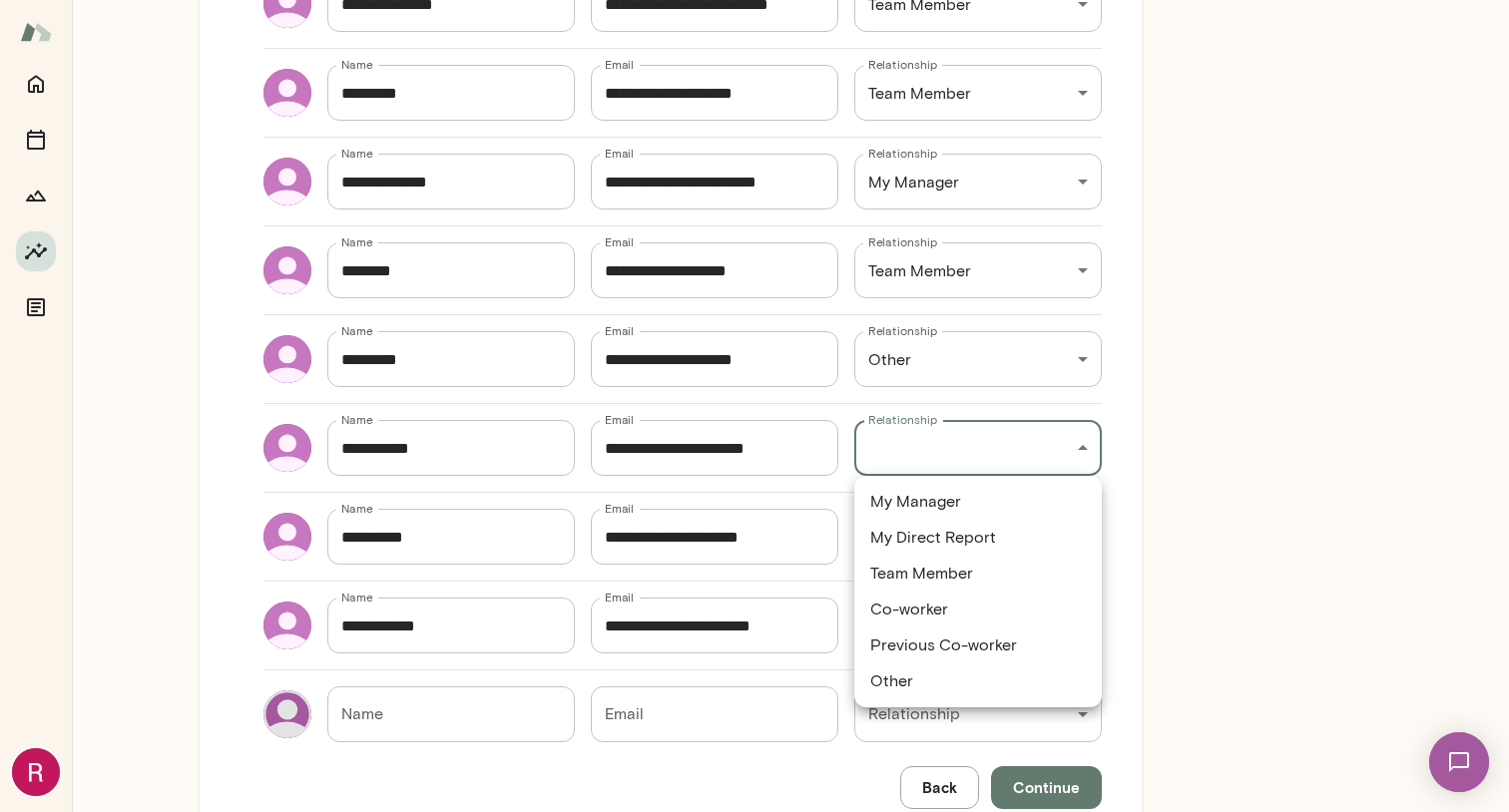 click on "Other" at bounding box center (978, 681) 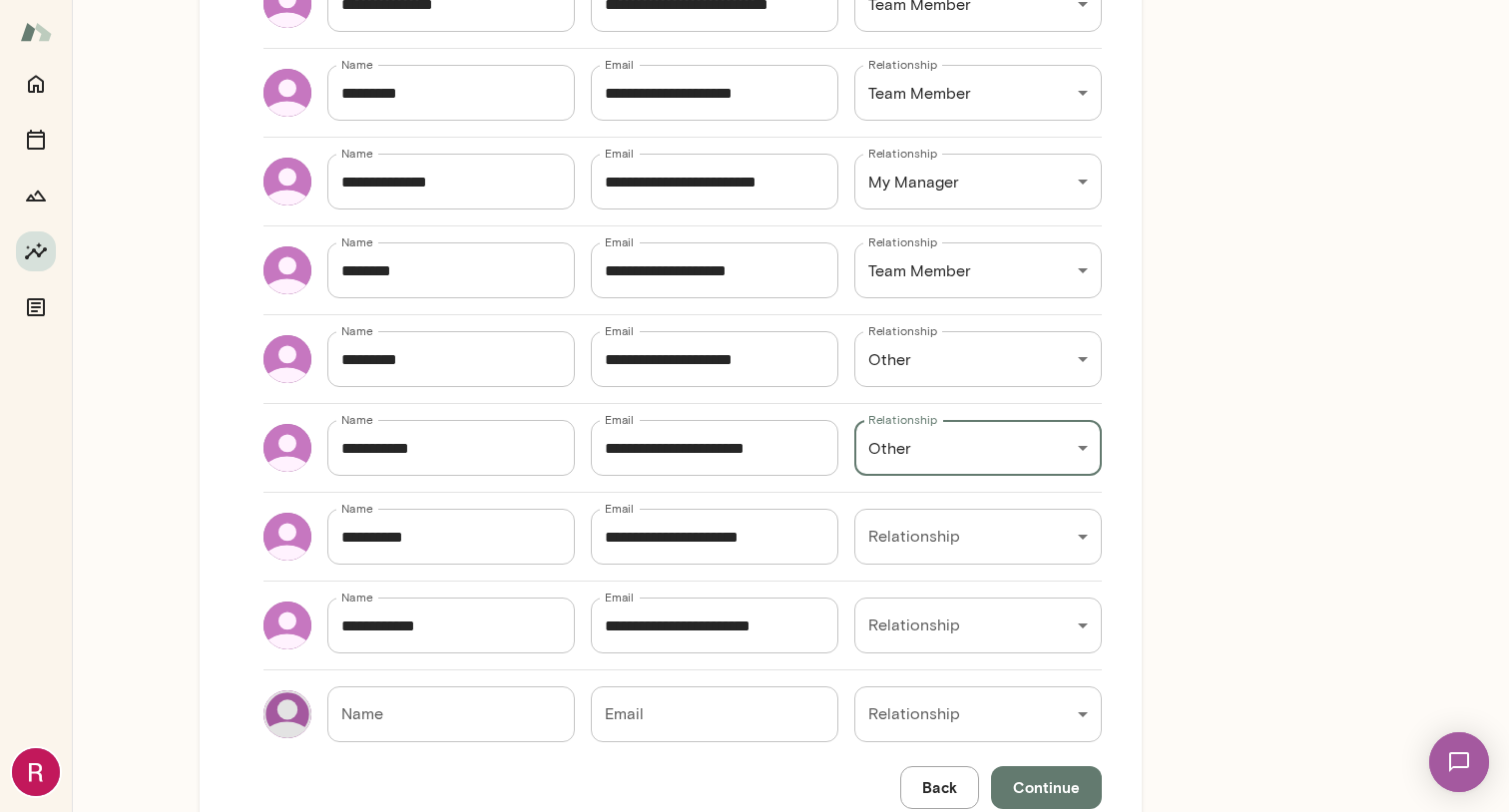 click on "Insights Peer Insights New Survey Get started Example Insights See example results Get started Add recipients Send survey Add Recipients Add at least 5 recipients you'd like feedback from, recommended 10 or more. That should be big enough to not be able to guess who said what as feedback will be anonymous. Name [NAME] Name Email [EMAIL] Email Relationship My Manager [RELATIONSHIP] Relationship Name [NAME] Name Email [EMAIL] Email Relationship Team Member [RELATIONSHIP] Relationship Name [NAME] Name Email [EMAIL] Email Relationship Team Member [RELATIONSHIP] Relationship Name [NAME] Name Email [EMAIL] Email Relationship Team Member [RELATIONSHIP] Relationship Name [NAME] Name Email [EMAIL] Email Relationship Team Member [RELATIONSHIP] Relationship Name [NAME] Name Email [EMAIL] Email Relationship Team Member [RELATIONSHIP] Relationship Name [NAME] Name Email [EMAIL] Email Relationship" at bounding box center (754, 0) 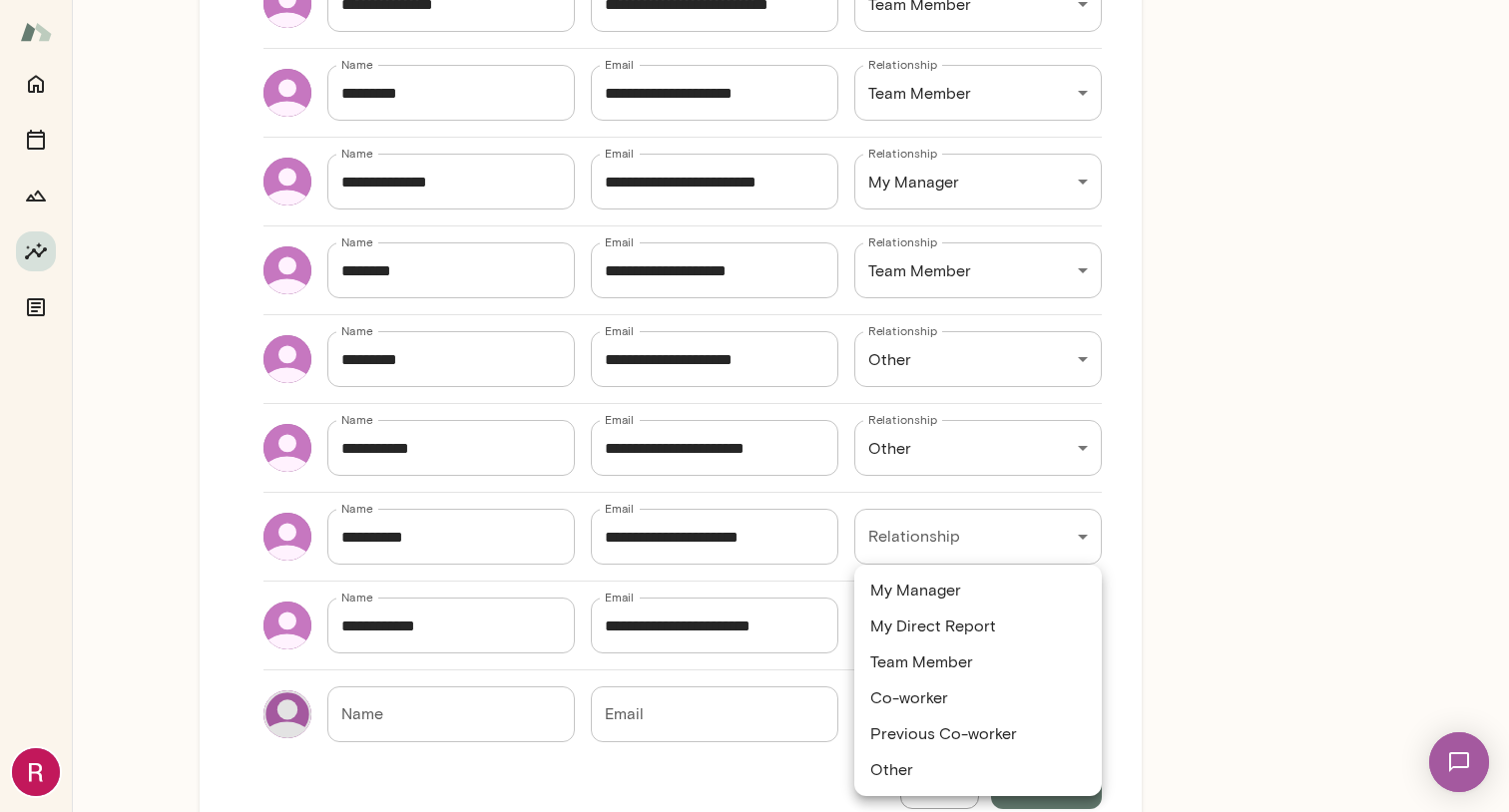 click on "Other" at bounding box center (978, 770) 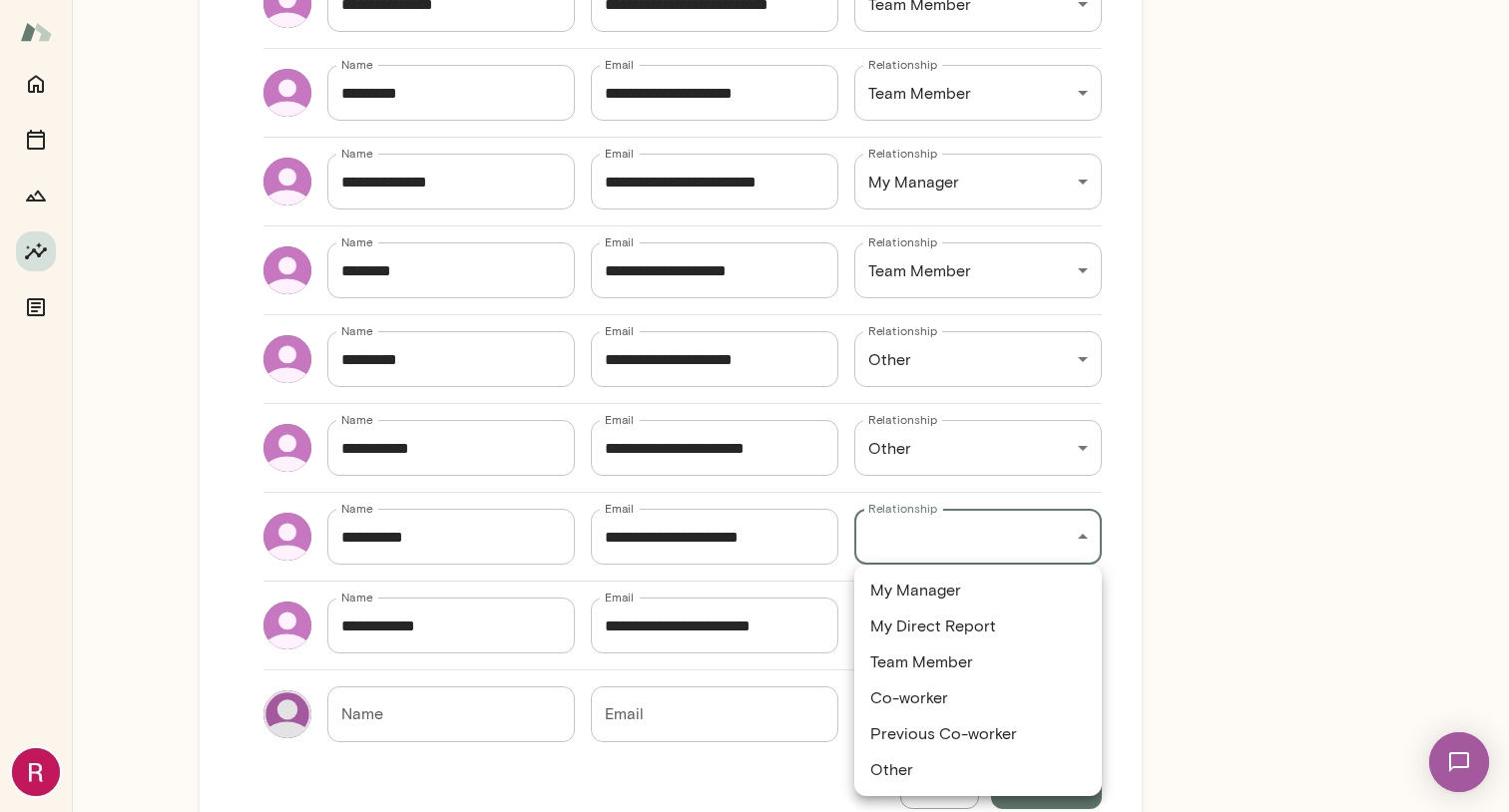 click on "Insights Peer Insights New Survey Get started Example Insights See example results Get started Add recipients Send survey Add Recipients Add at least 5 recipients you'd like feedback from, recommended 10 or more. That should be big enough to not be able to guess who said what as feedback will be anonymous. Name [NAME] Name Email [EMAIL] Email Relationship My Manager [RELATIONSHIP] Relationship Name [NAME] Name Email [EMAIL] Email Relationship Team Member [RELATIONSHIP] Relationship Name [NAME] Name Email [EMAIL] Email Relationship Team Member [RELATIONSHIP] Relationship Name [NAME] Name Email [EMAIL] Email Relationship Team Member [RELATIONSHIP] Relationship Name [NAME] Name Email [EMAIL] Email Relationship Team Member [RELATIONSHIP] Relationship Name [NAME] Name Email [EMAIL] Email Relationship Team Member [RELATIONSHIP] Relationship Name [NAME] Name Email [EMAIL] Email Relationship" at bounding box center [754, 0] 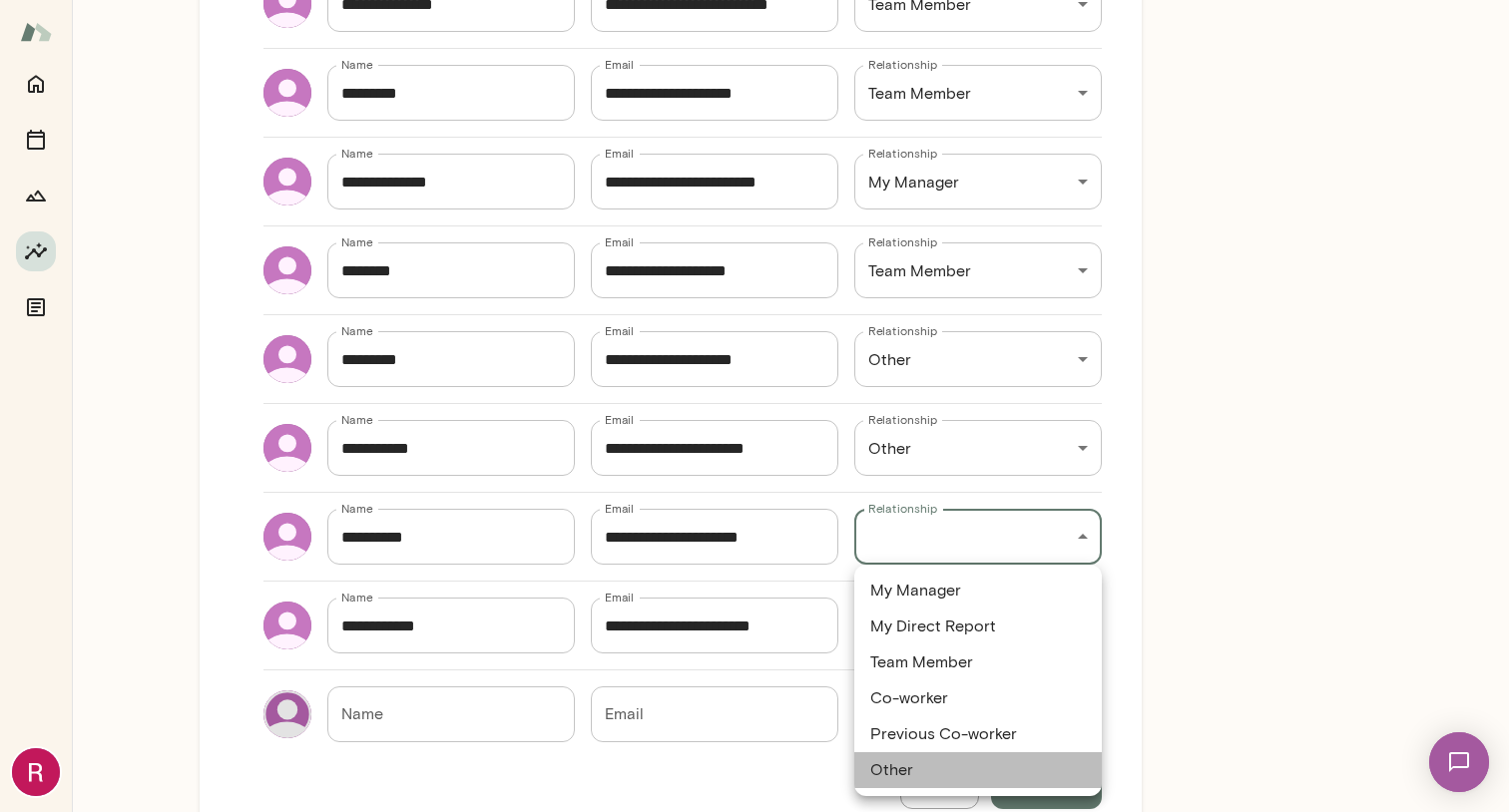 click on "Other" at bounding box center [978, 770] 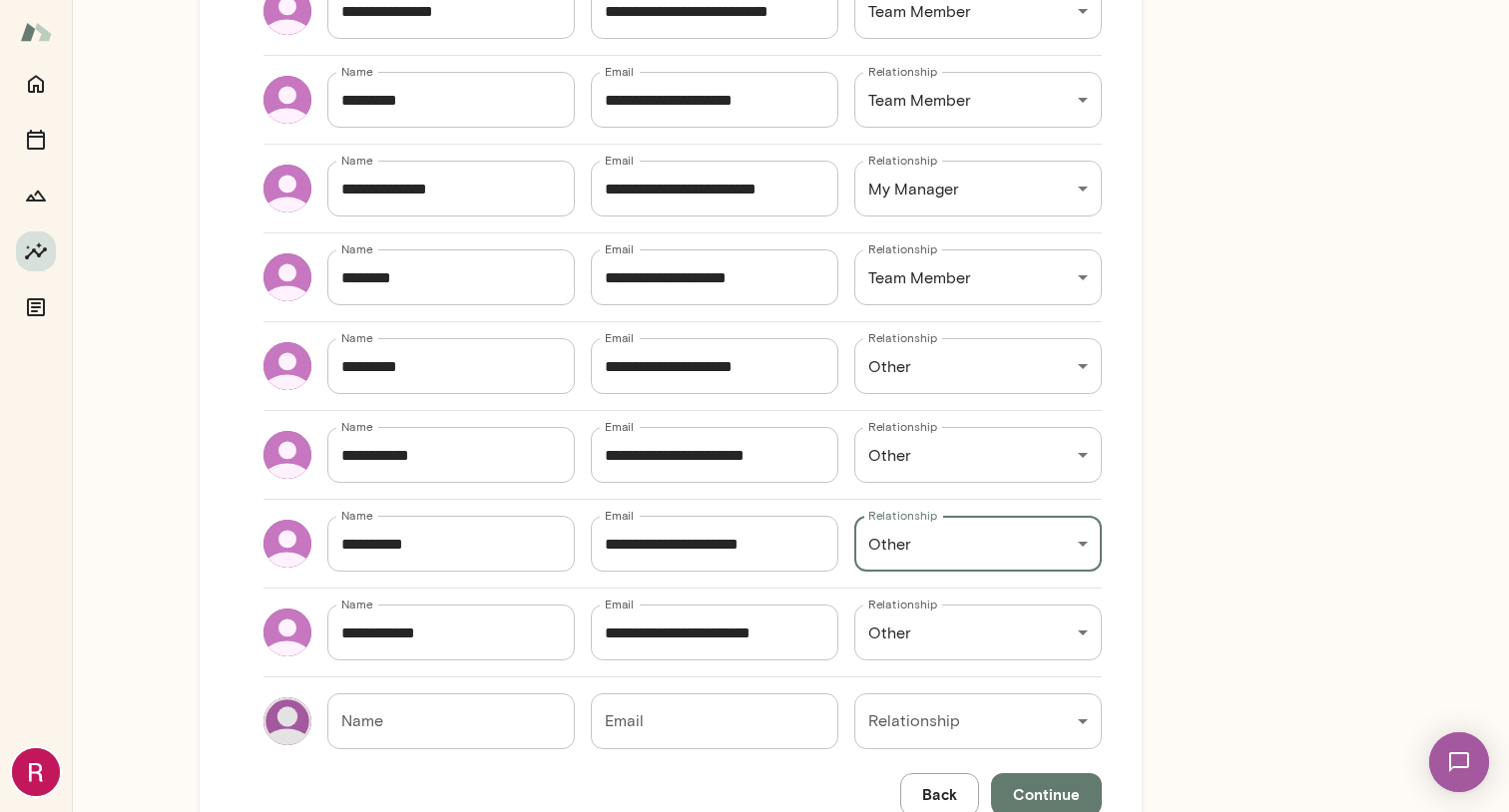 scroll, scrollTop: 1900, scrollLeft: 0, axis: vertical 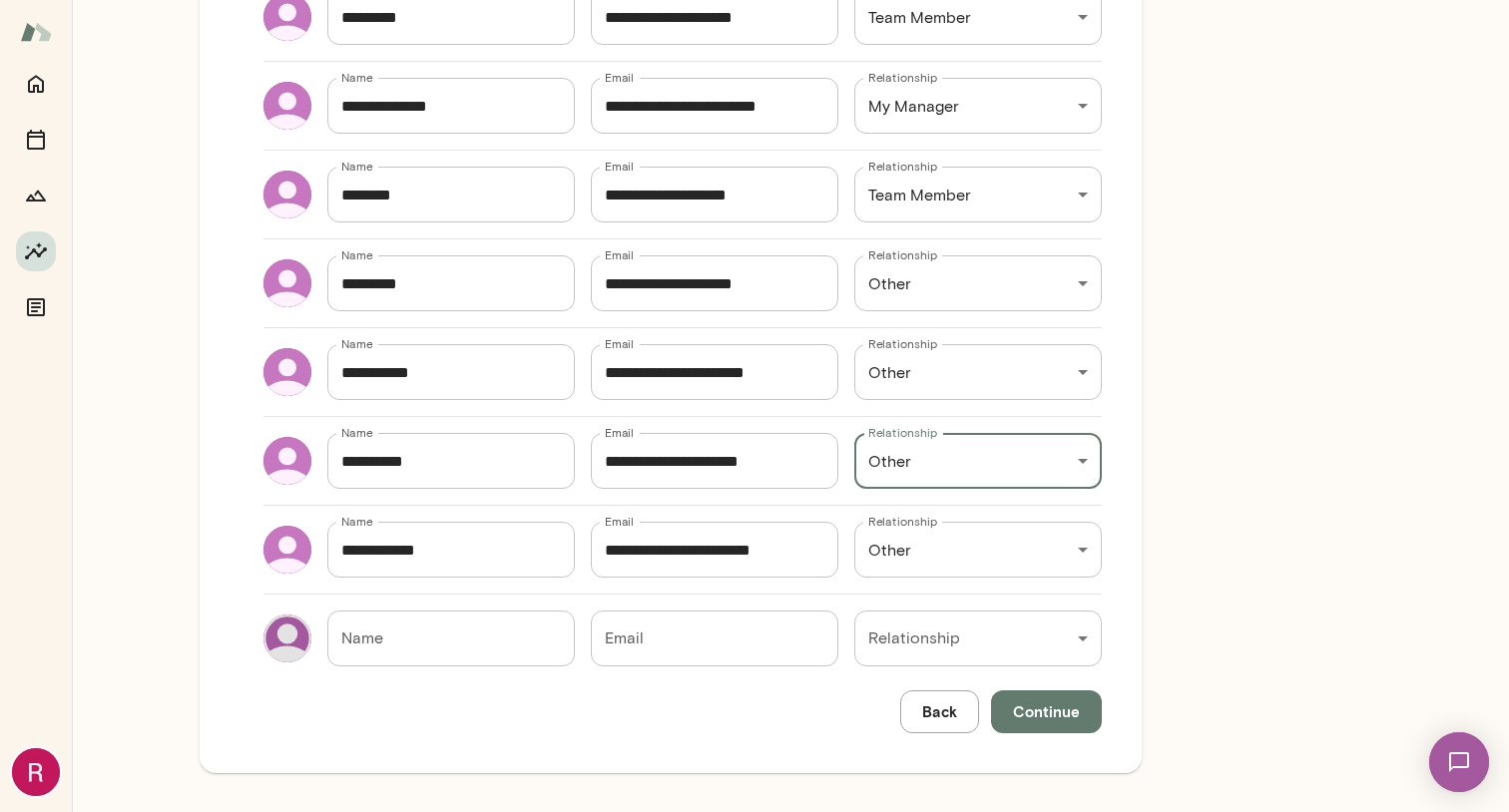 click on "Continue" at bounding box center (1046, 711) 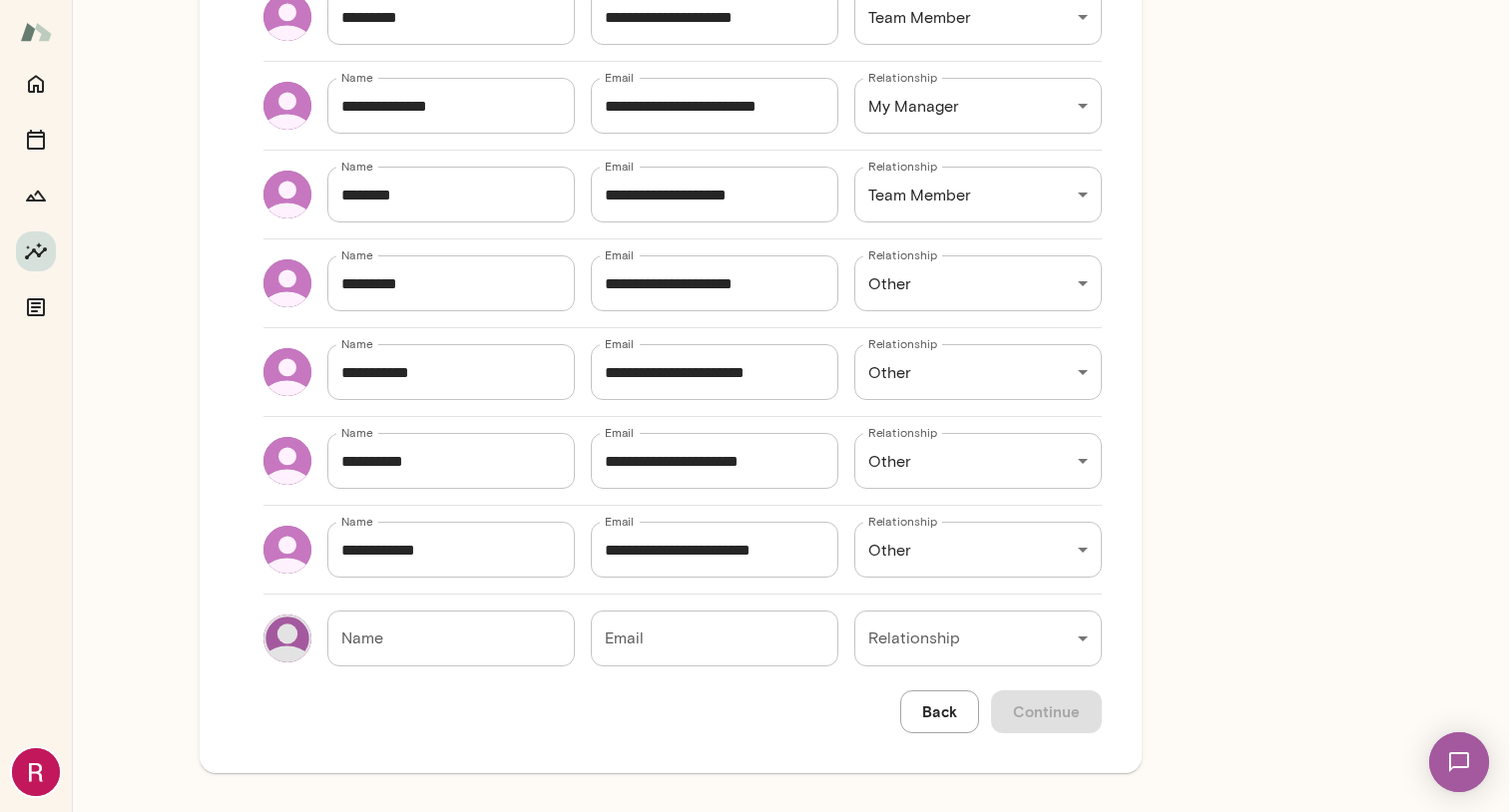 scroll, scrollTop: 0, scrollLeft: 0, axis: both 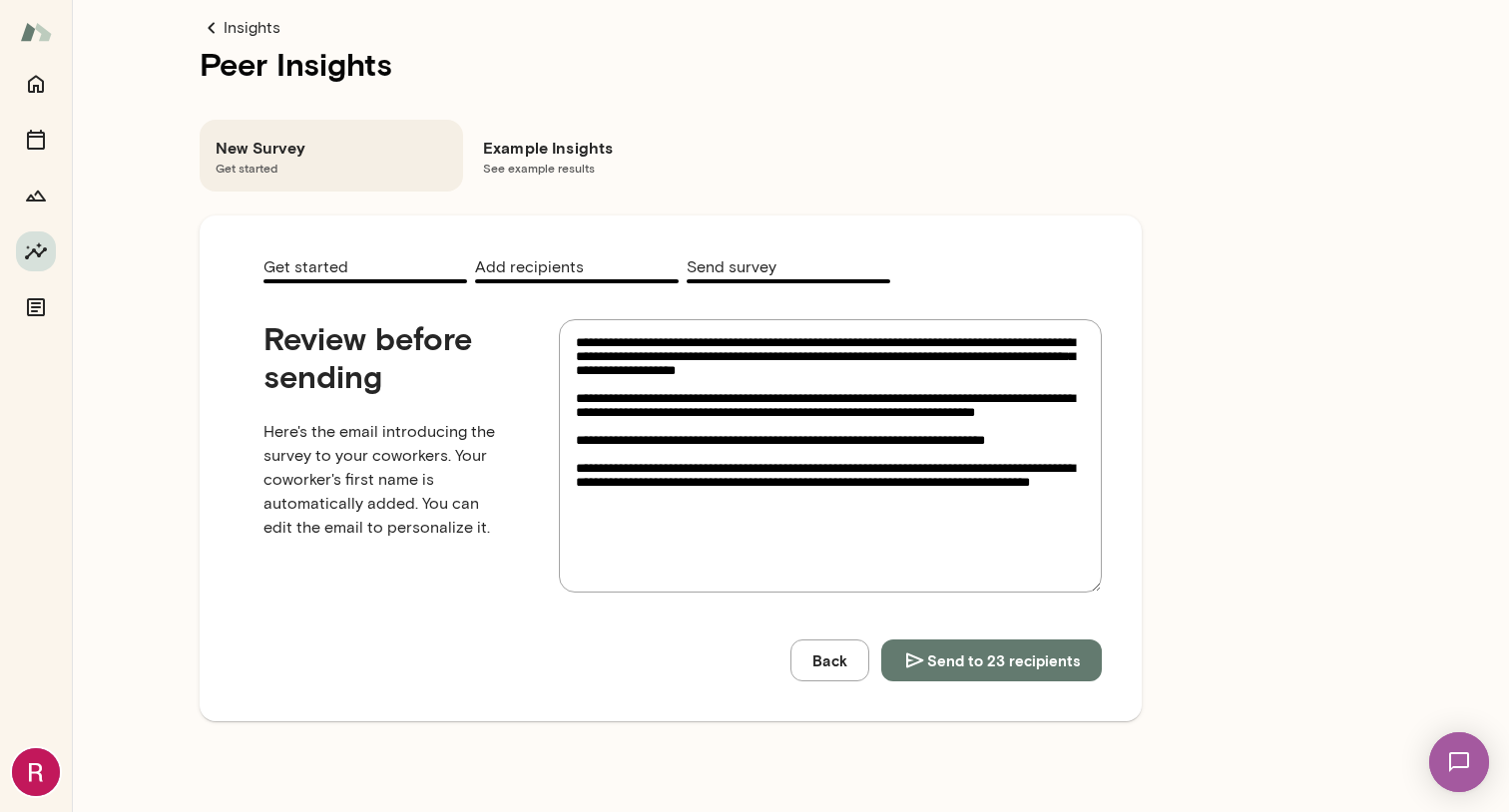 drag, startPoint x: 940, startPoint y: 426, endPoint x: 951, endPoint y: 442, distance: 19.416488 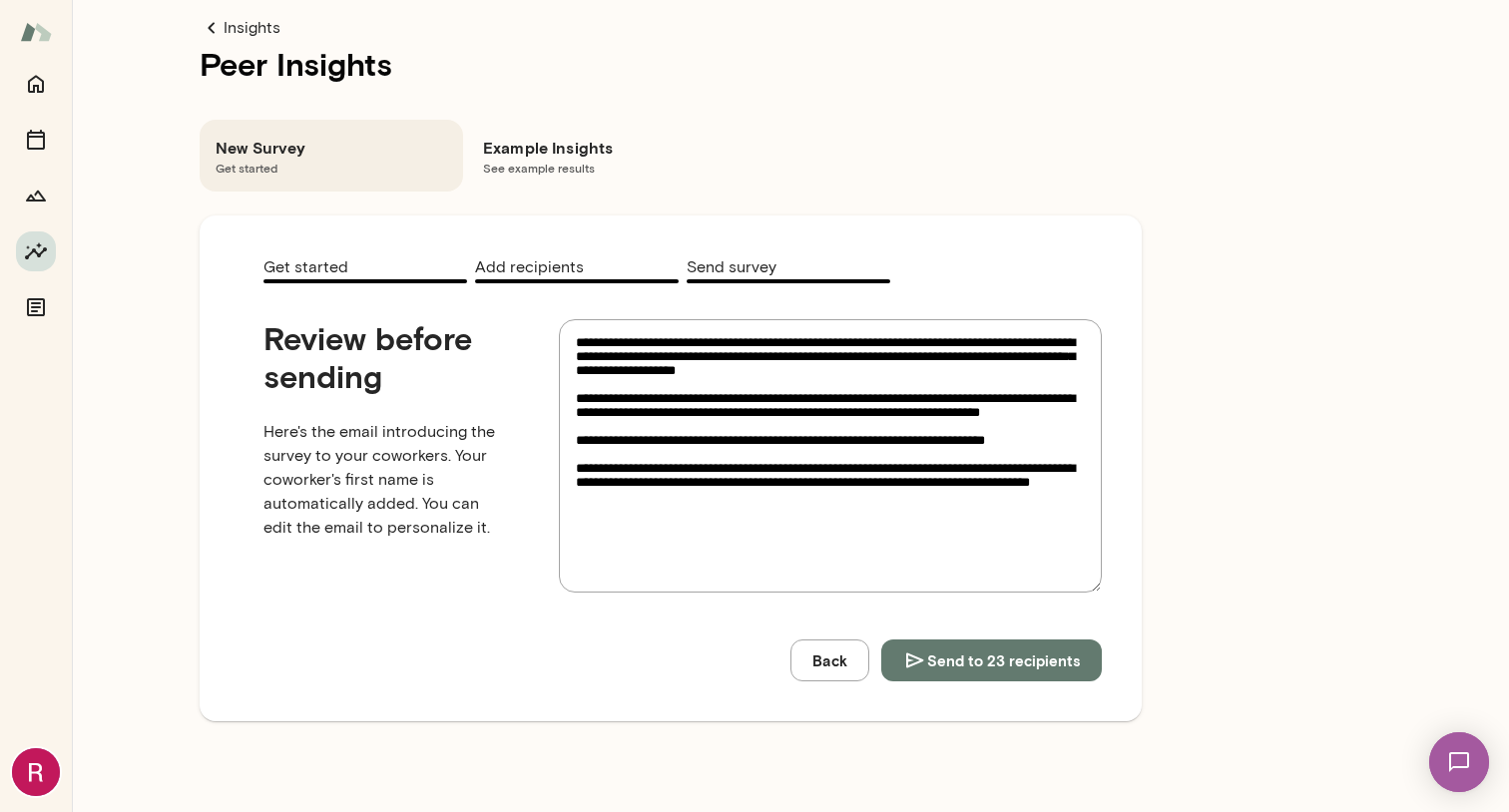 type on "**********" 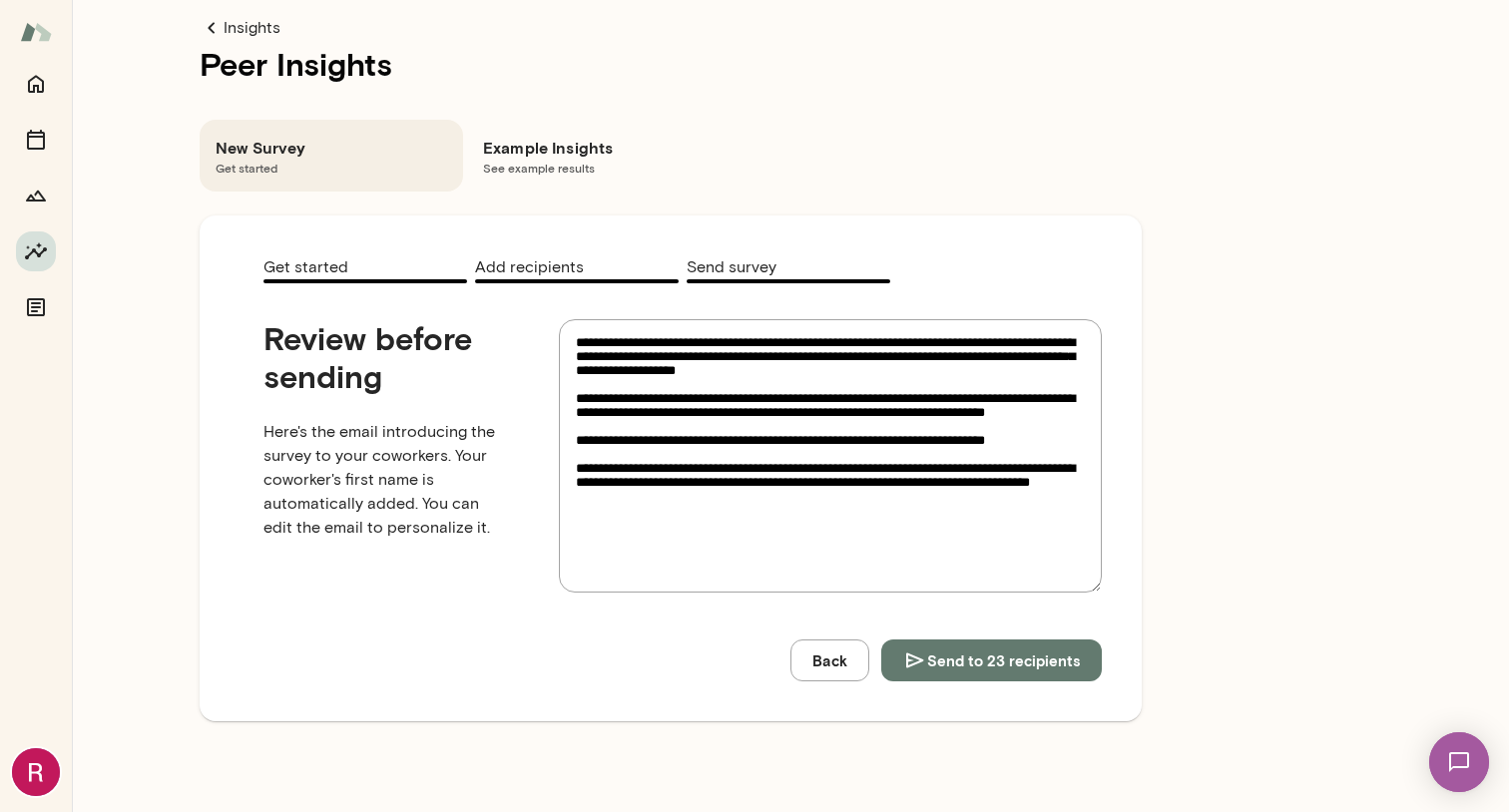 type on "**********" 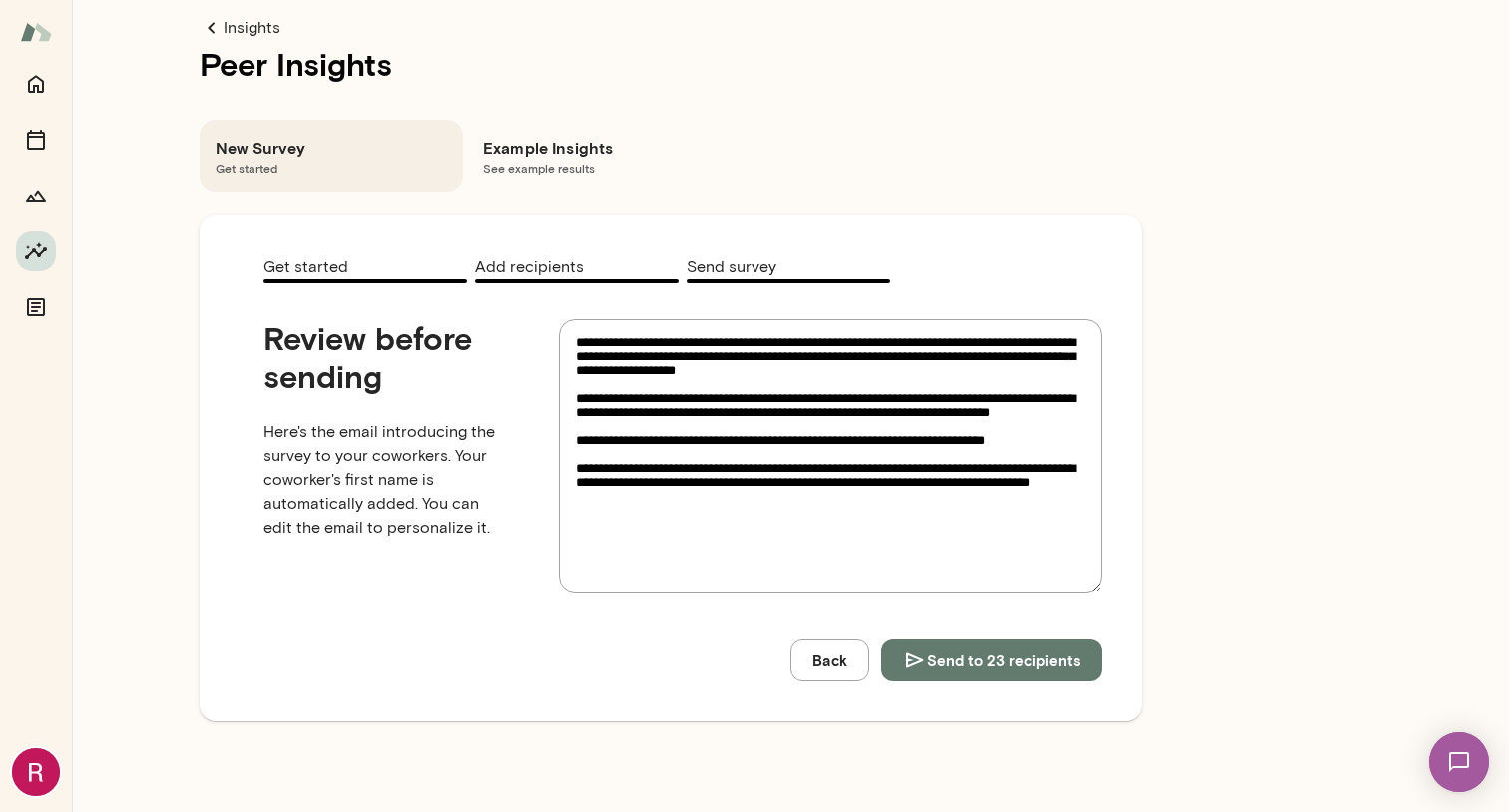 type on "**********" 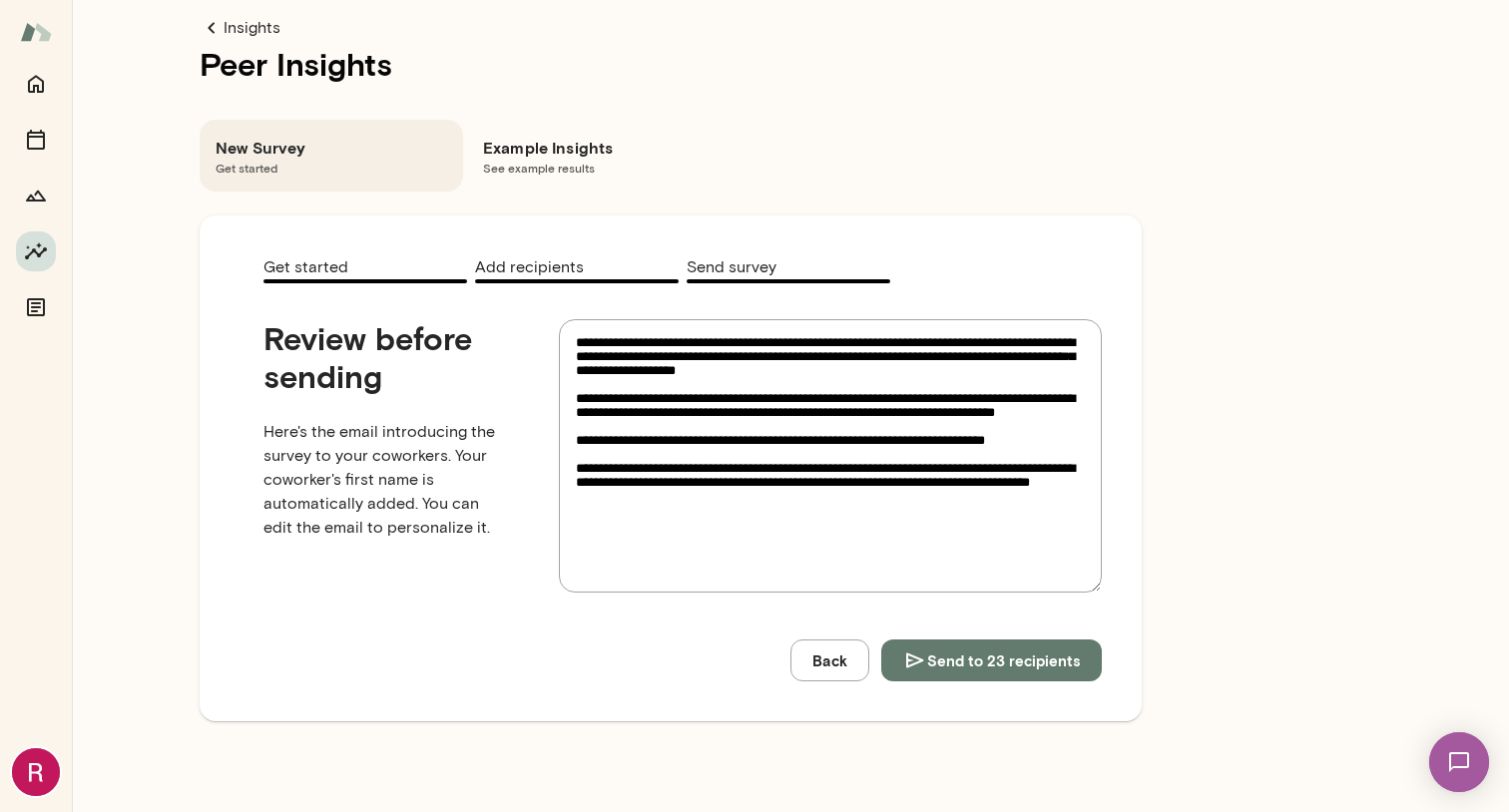 drag, startPoint x: 608, startPoint y: 442, endPoint x: 723, endPoint y: 440, distance: 115.01739 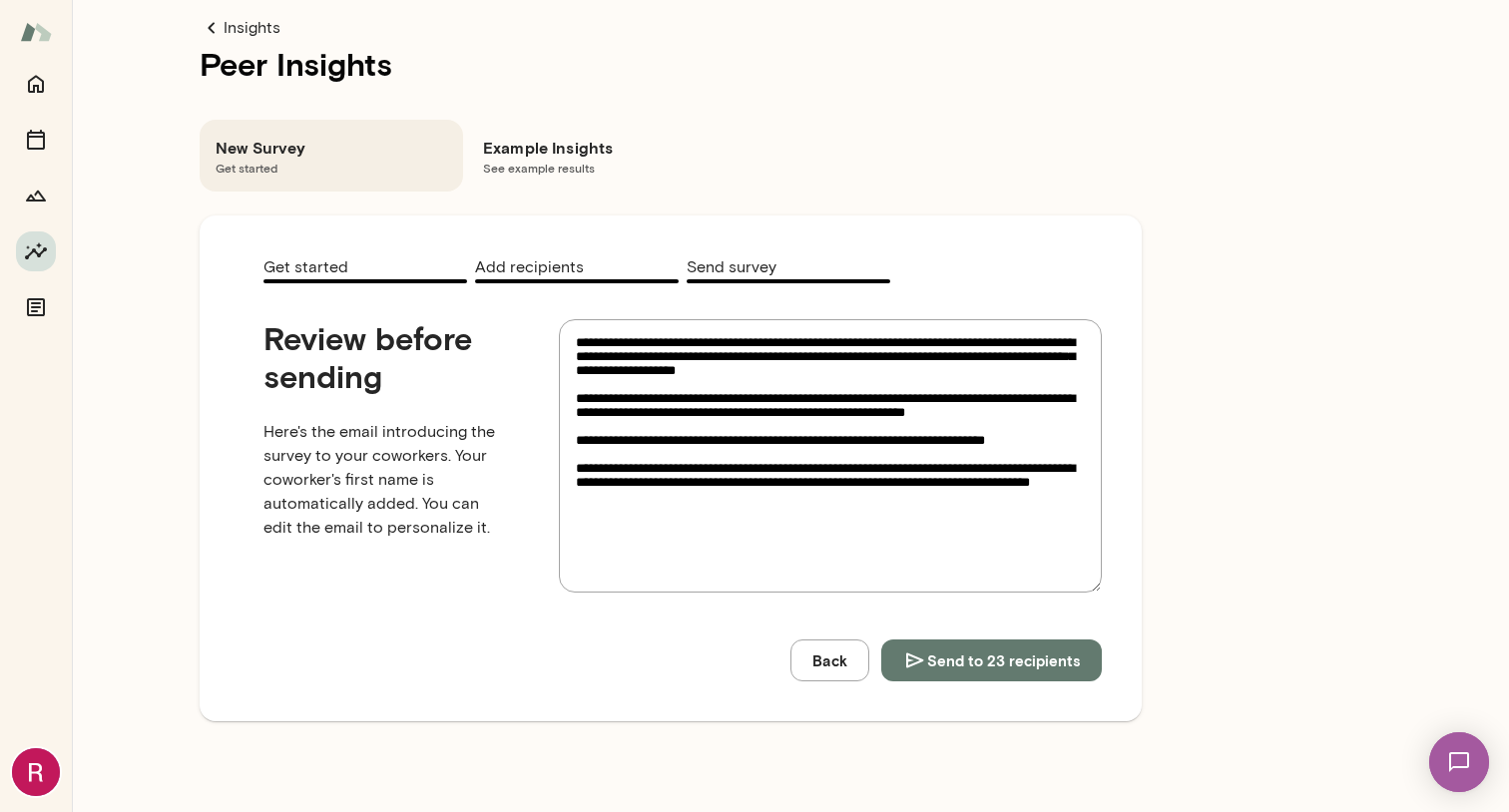 type on "**********" 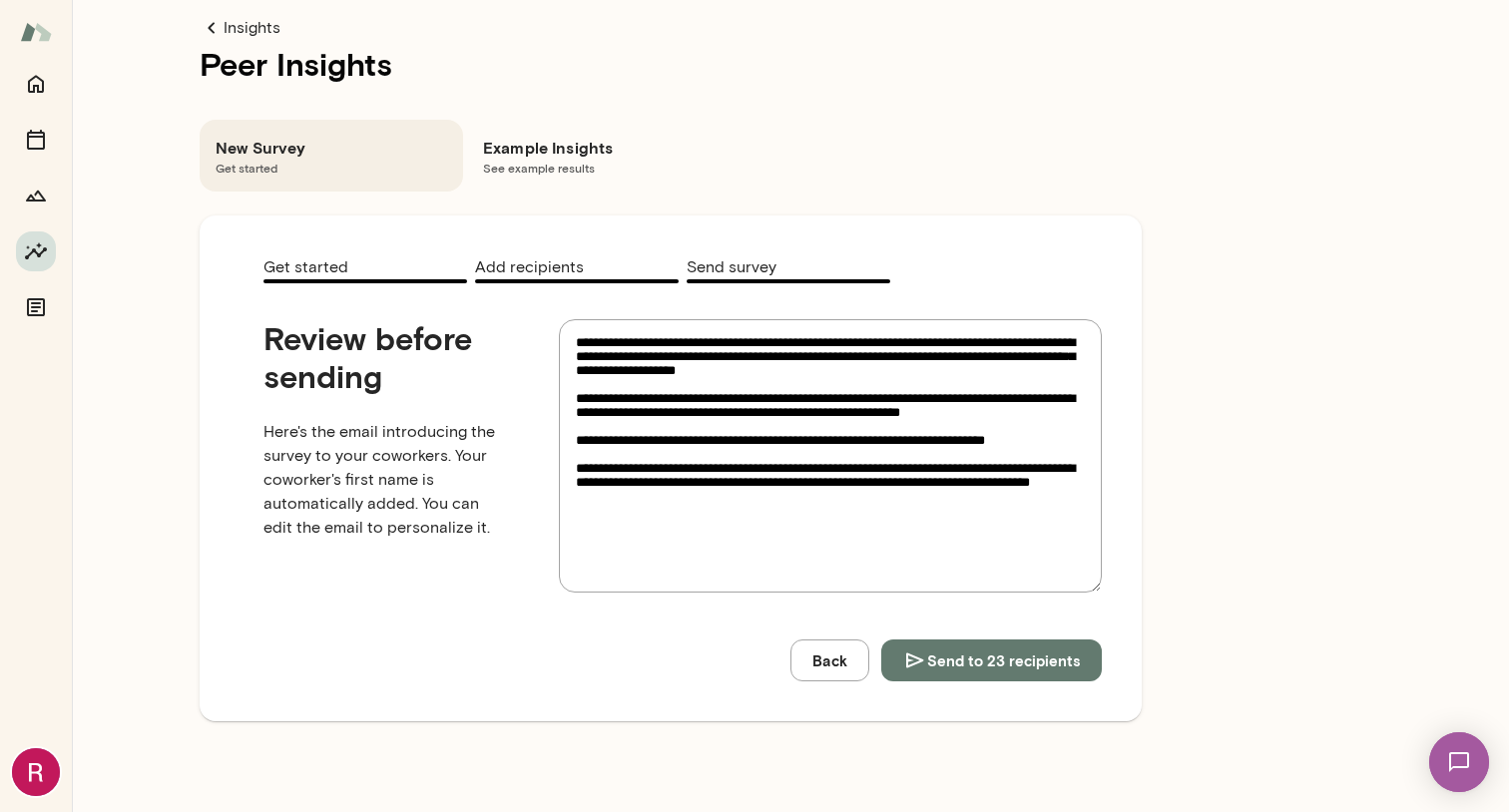 type on "**********" 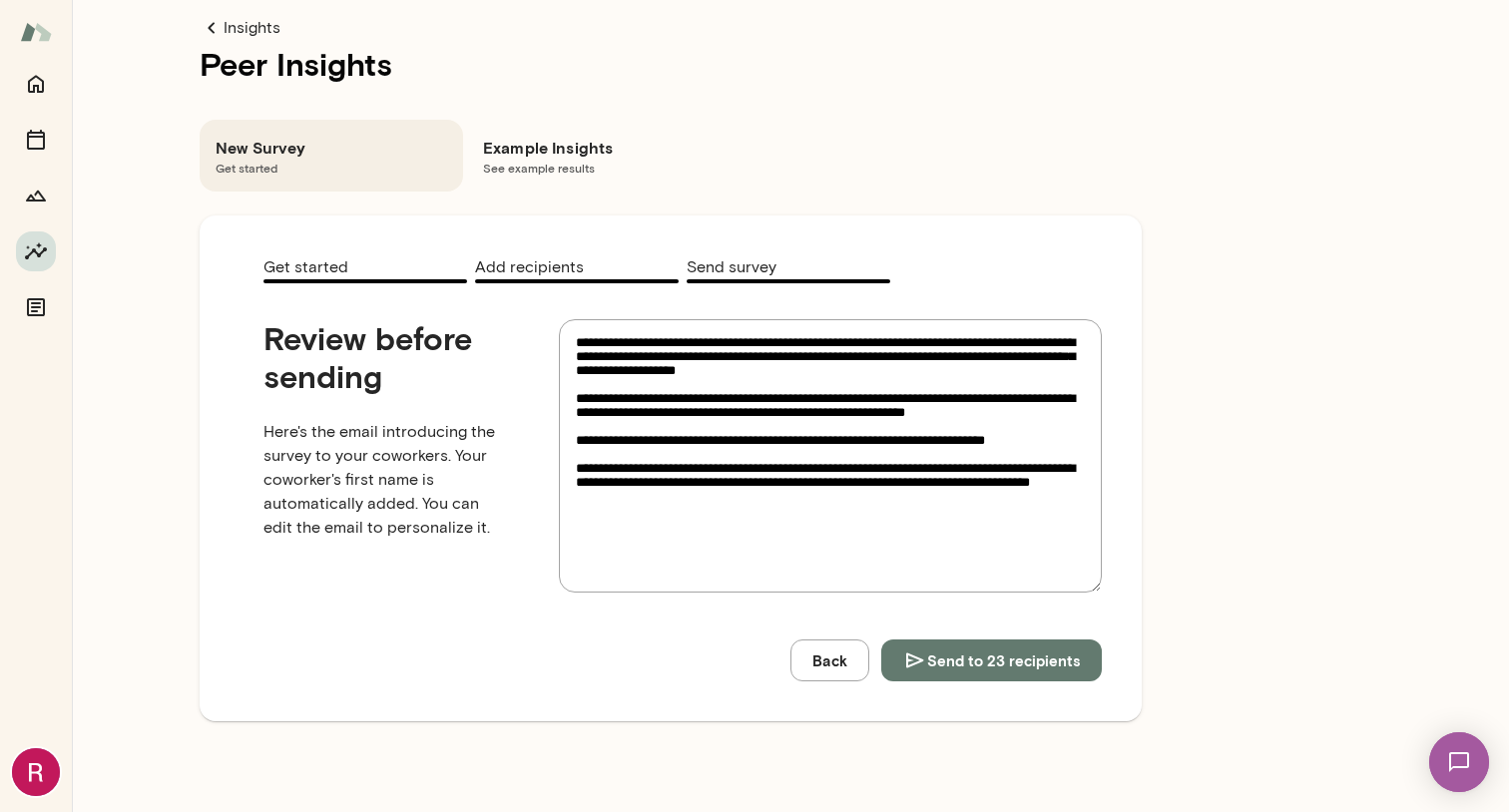 type on "**********" 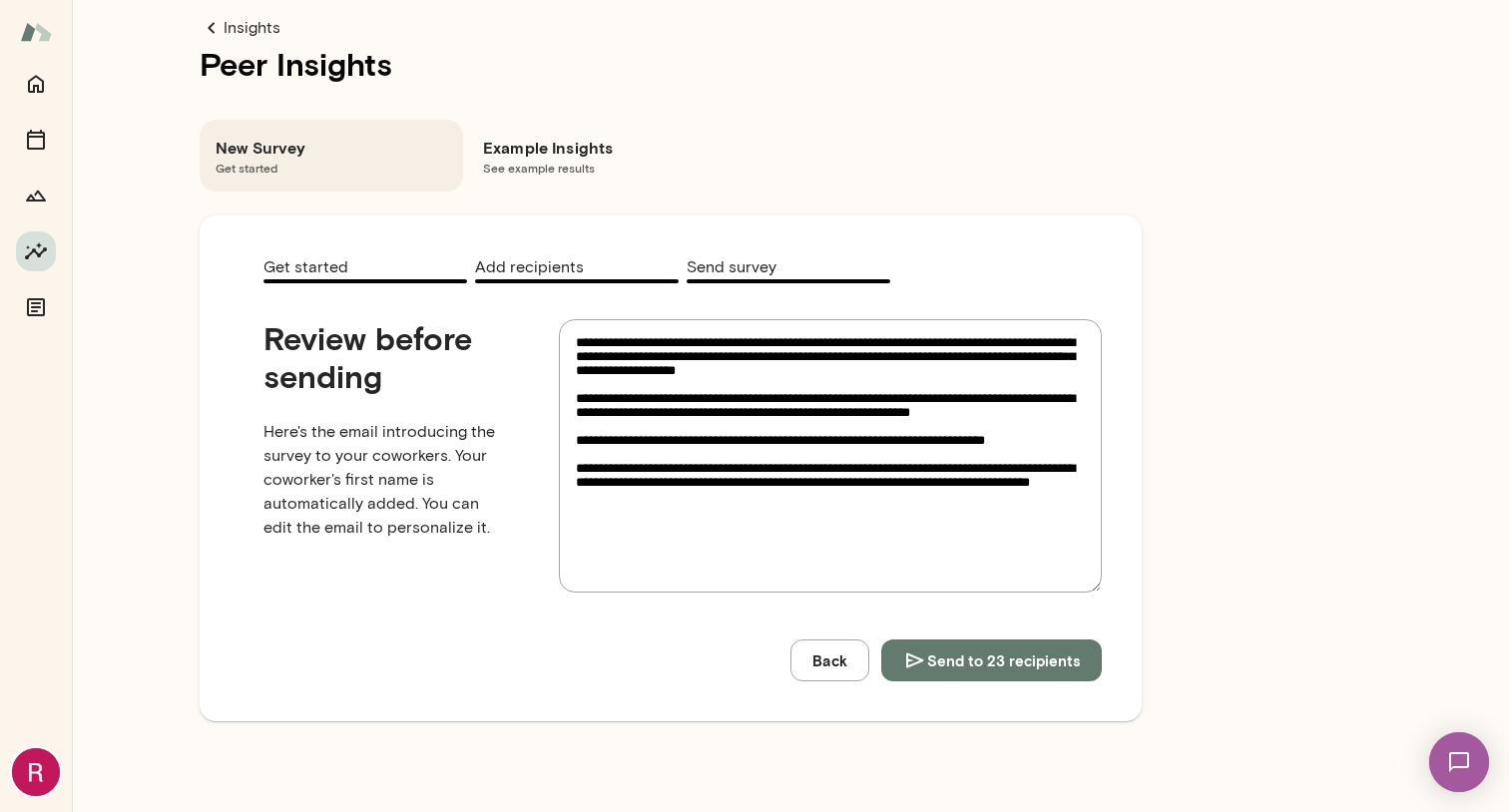 type on "**********" 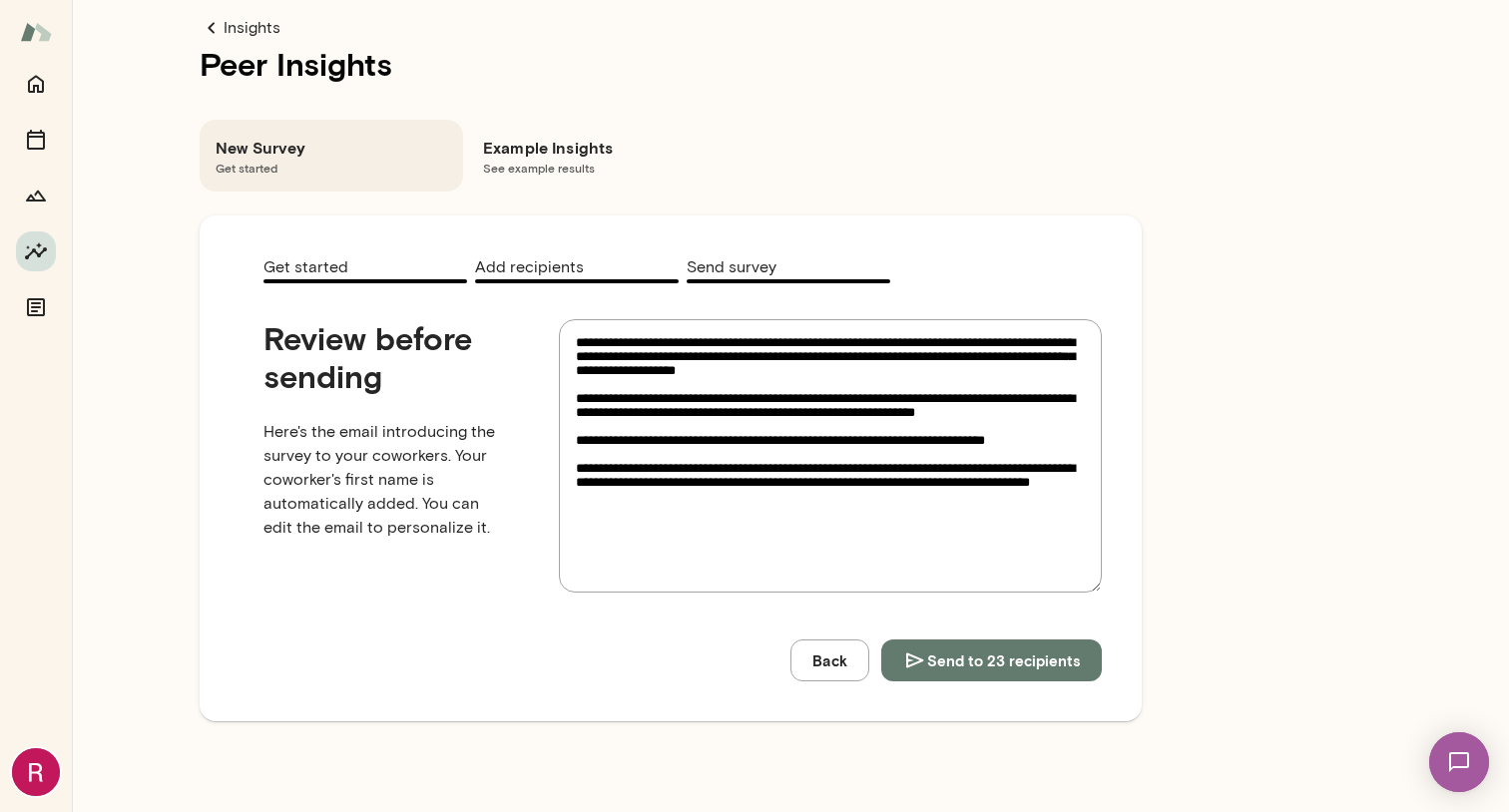 type on "**********" 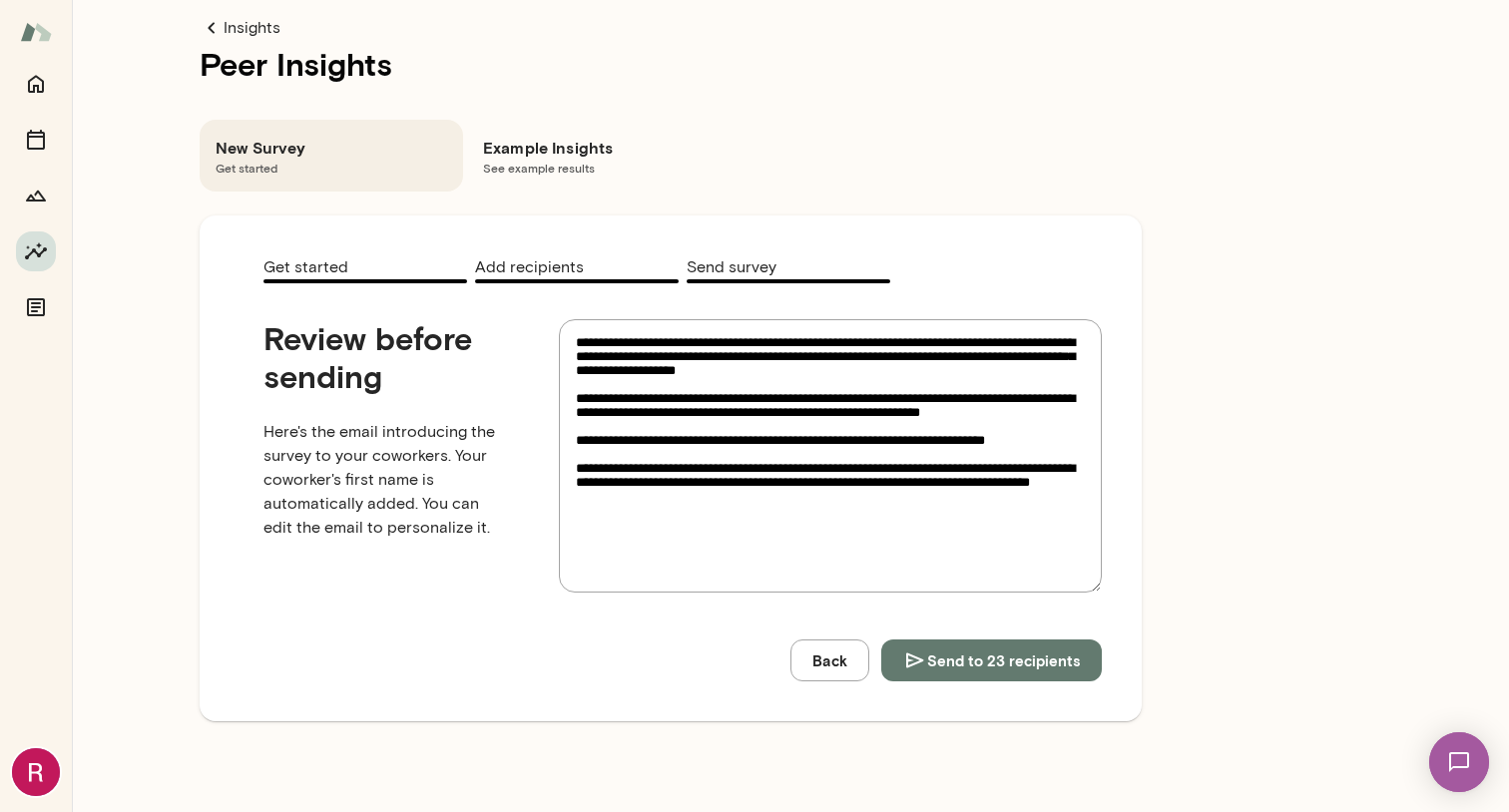 type on "**********" 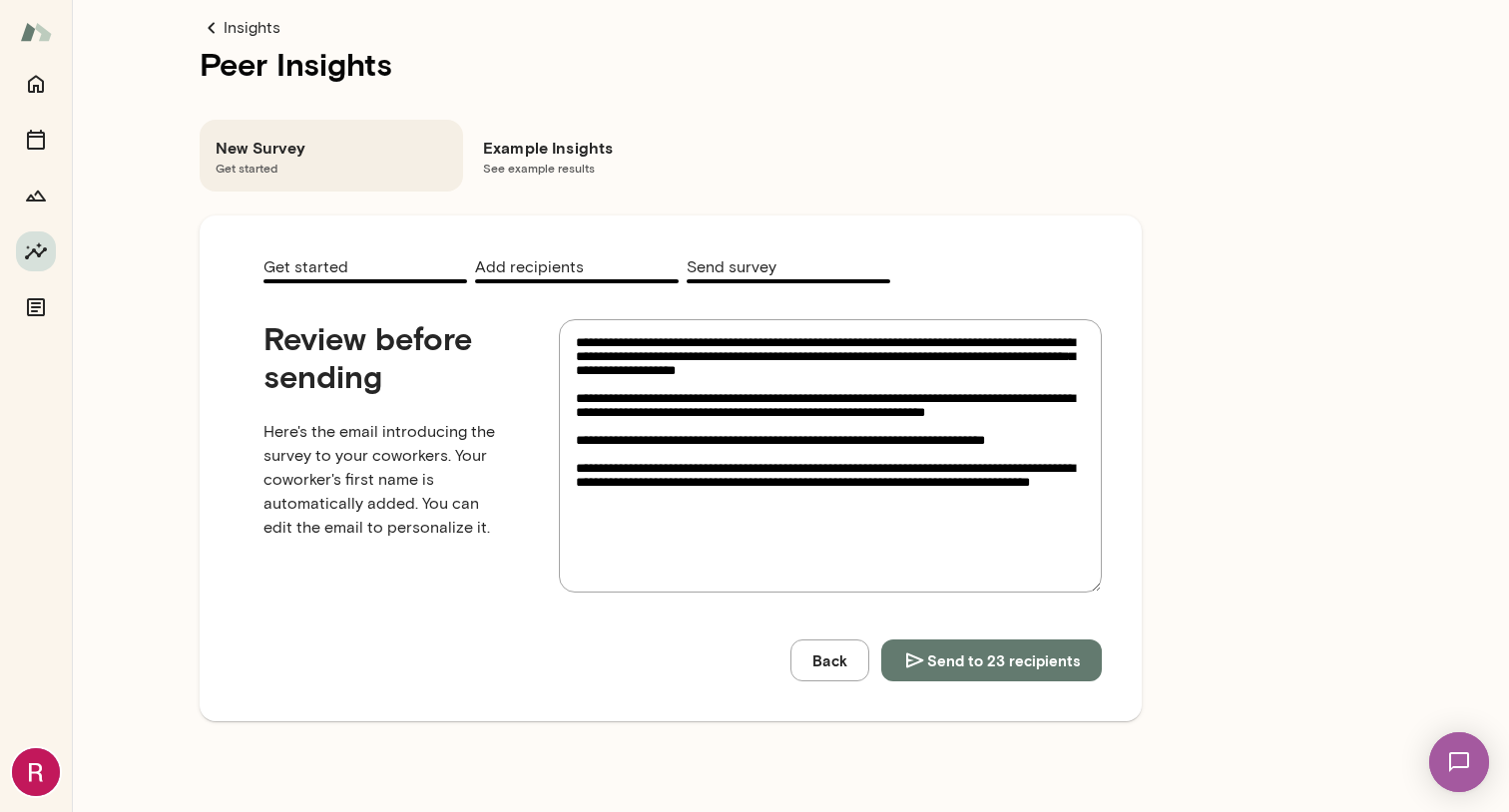 type on "**********" 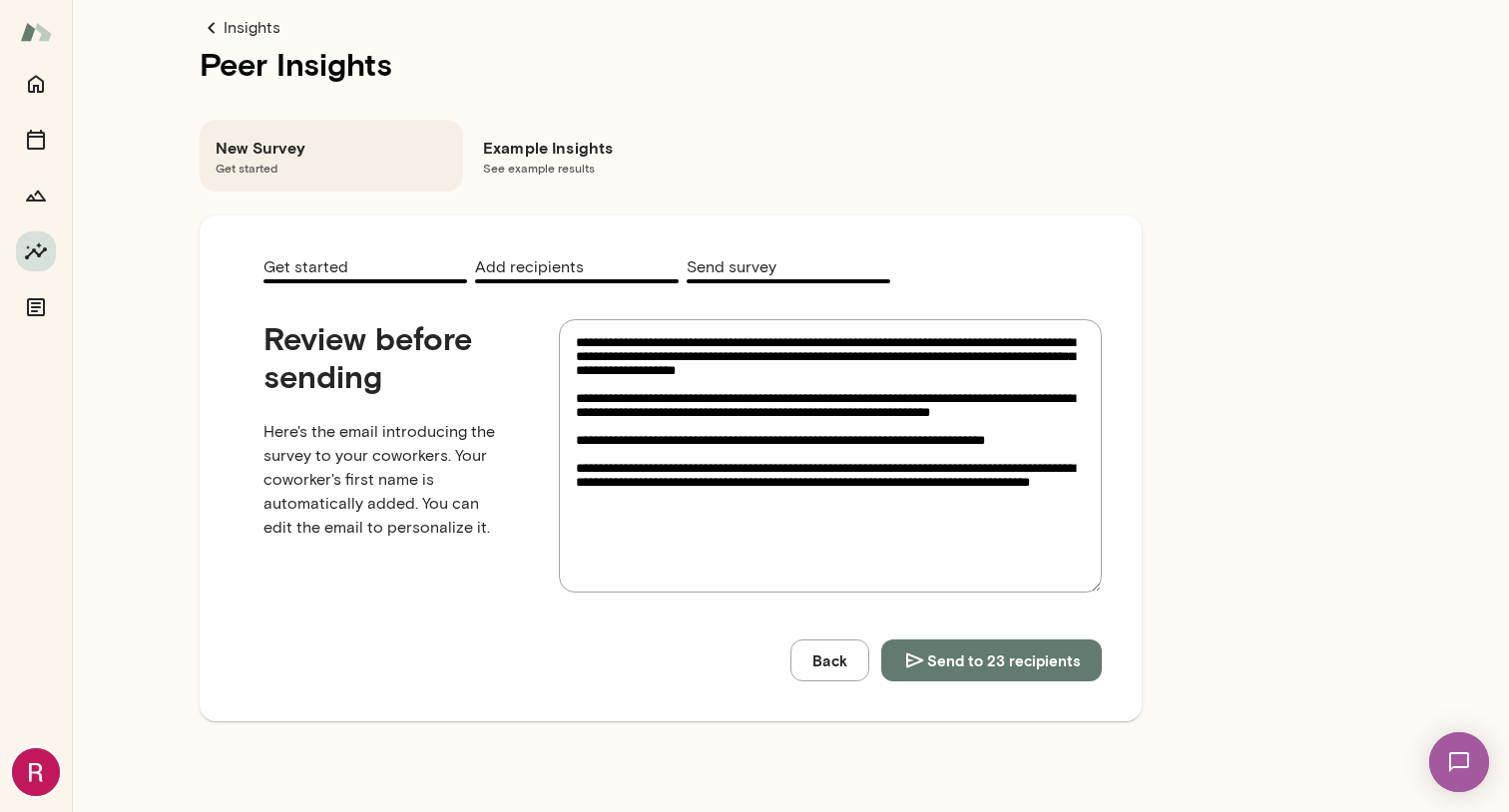 type on "**********" 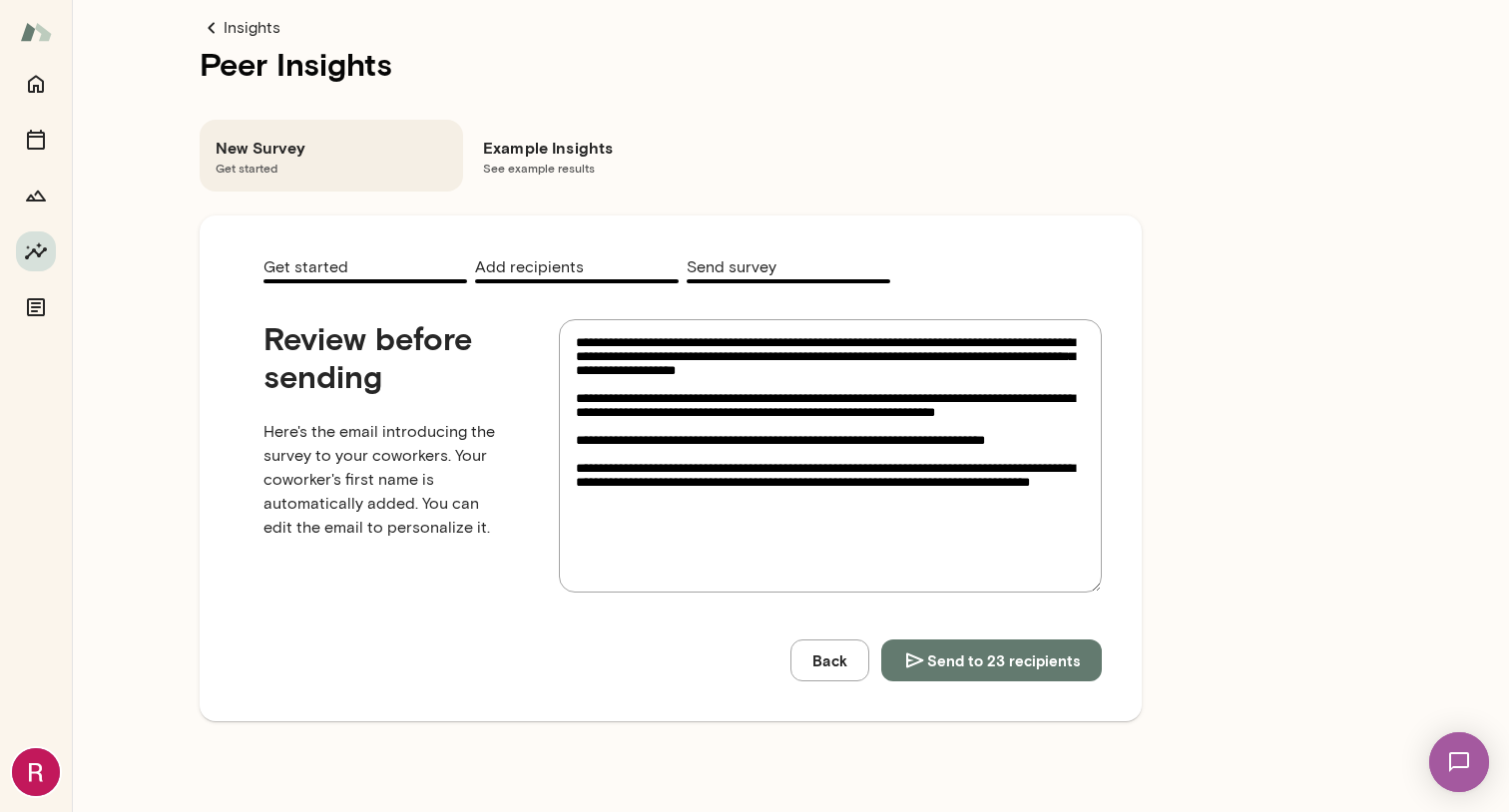 type on "**********" 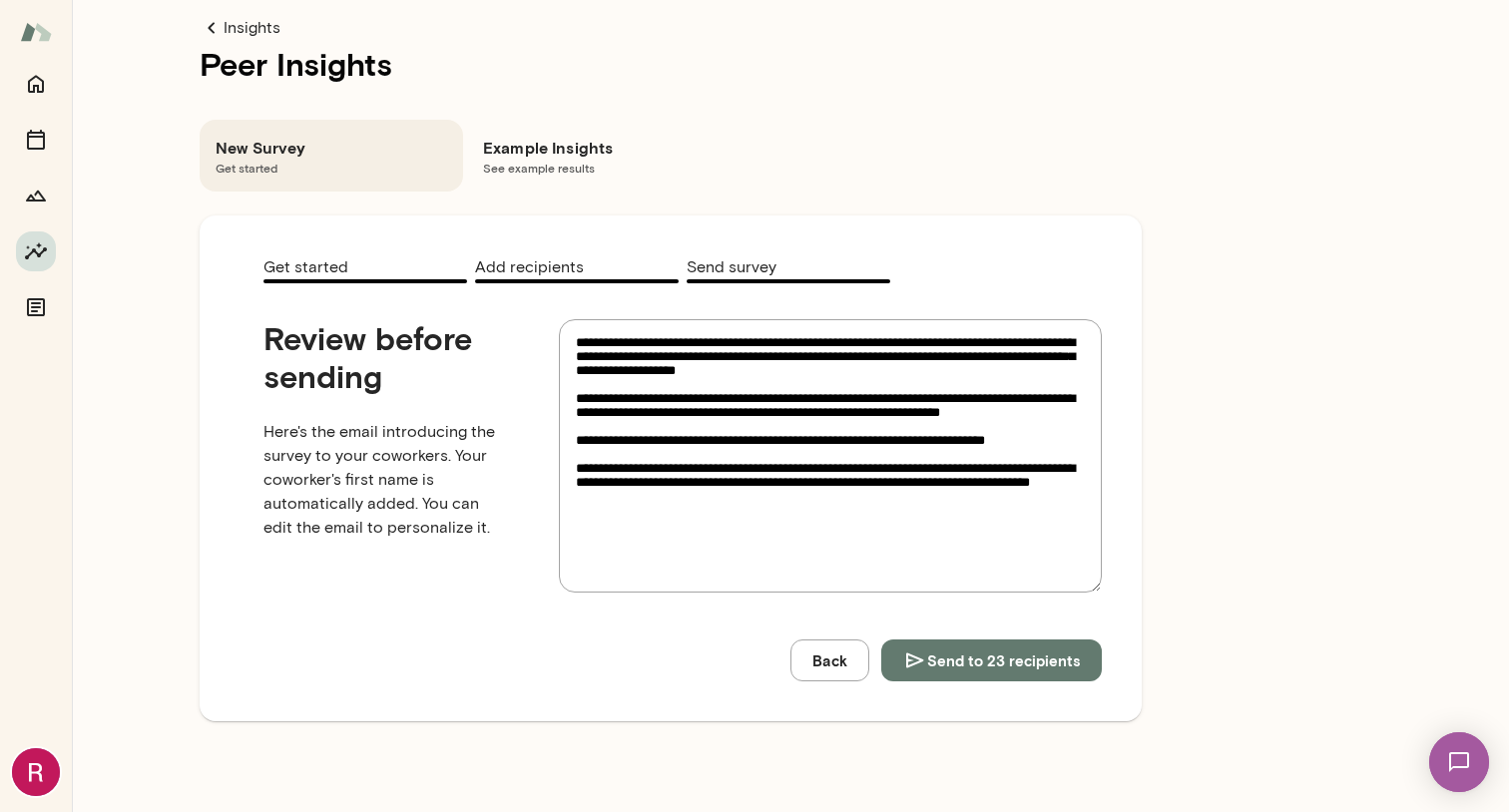 type on "**********" 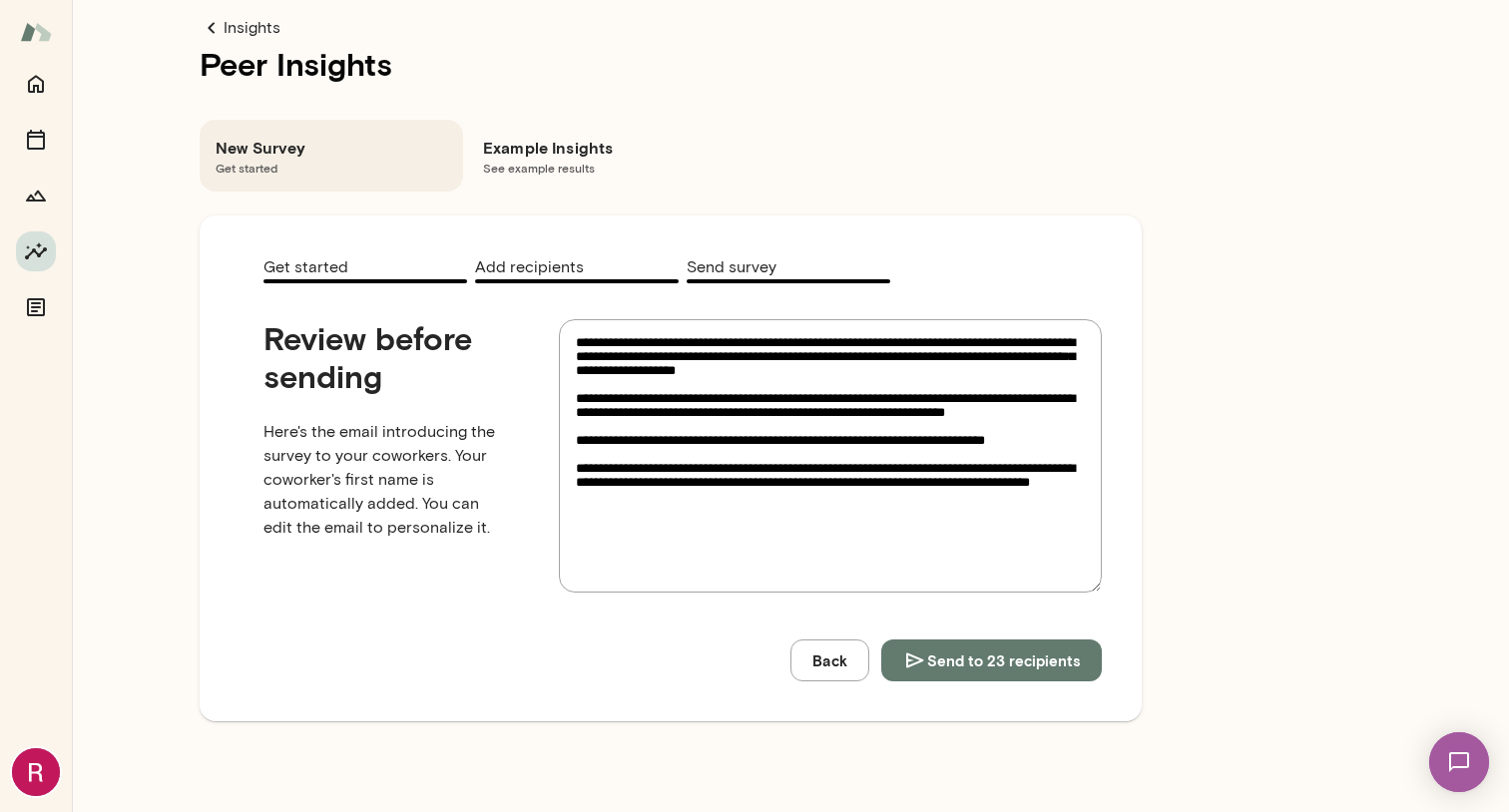 type on "**********" 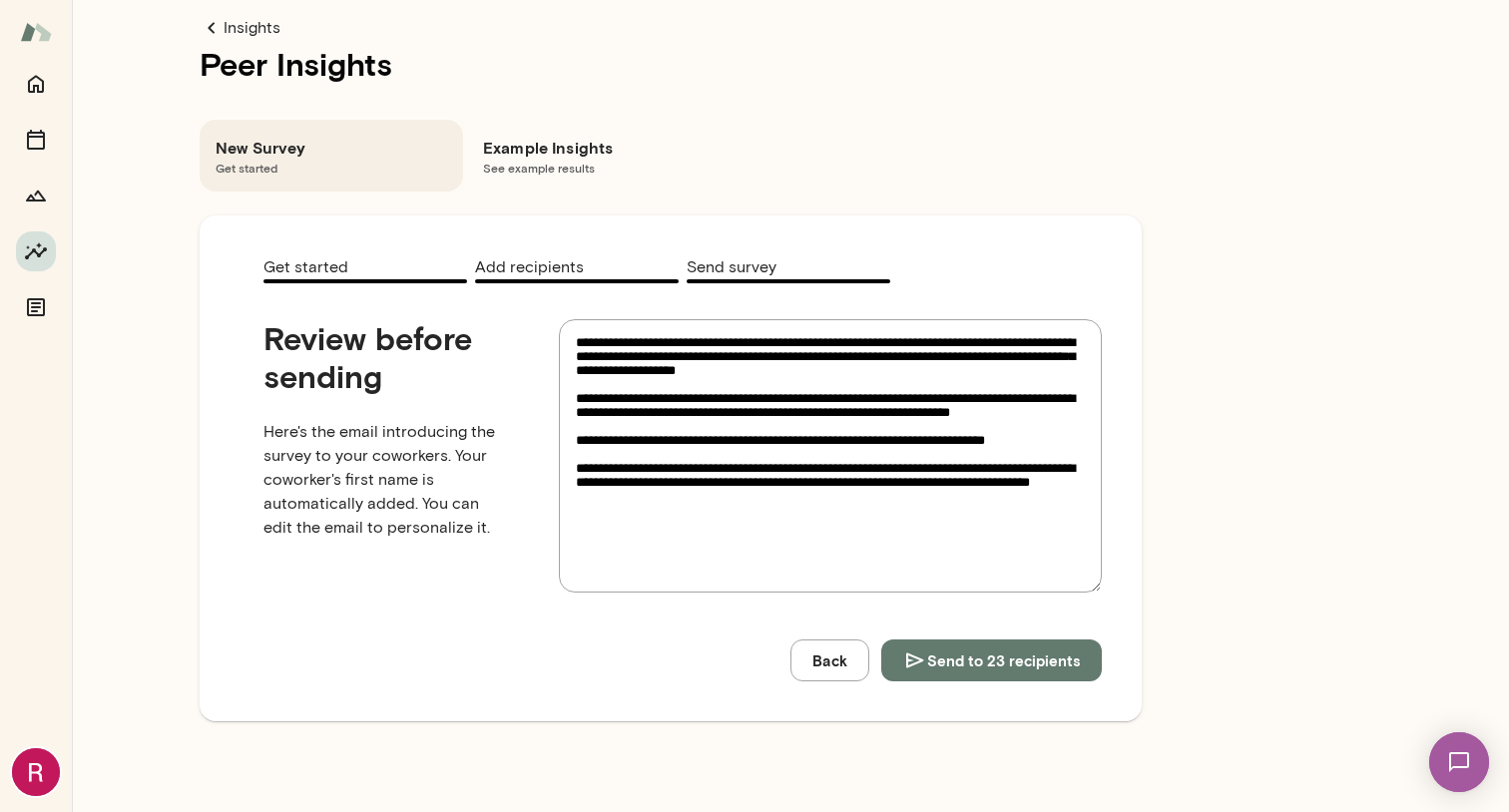 type on "**********" 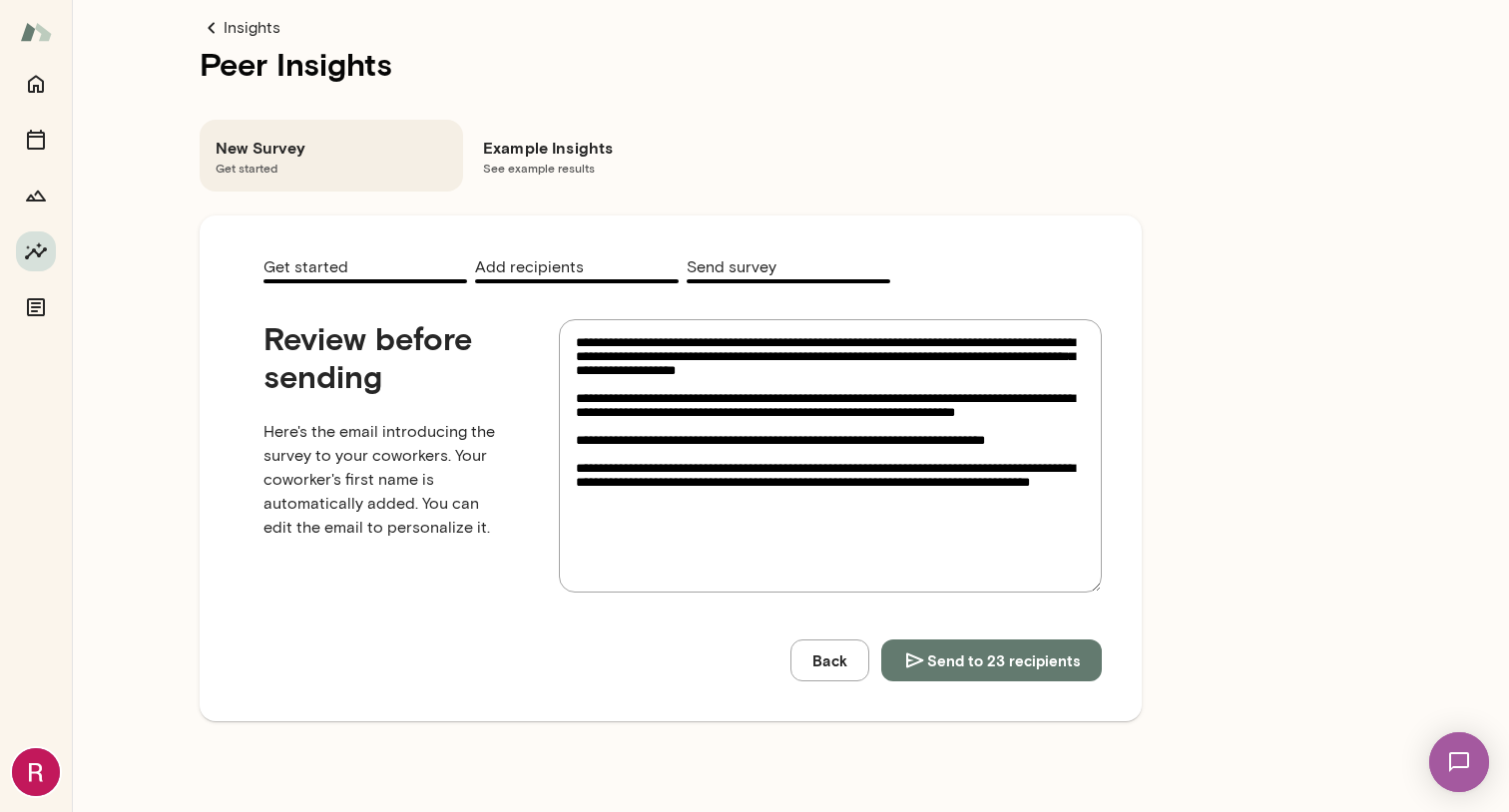 type on "**********" 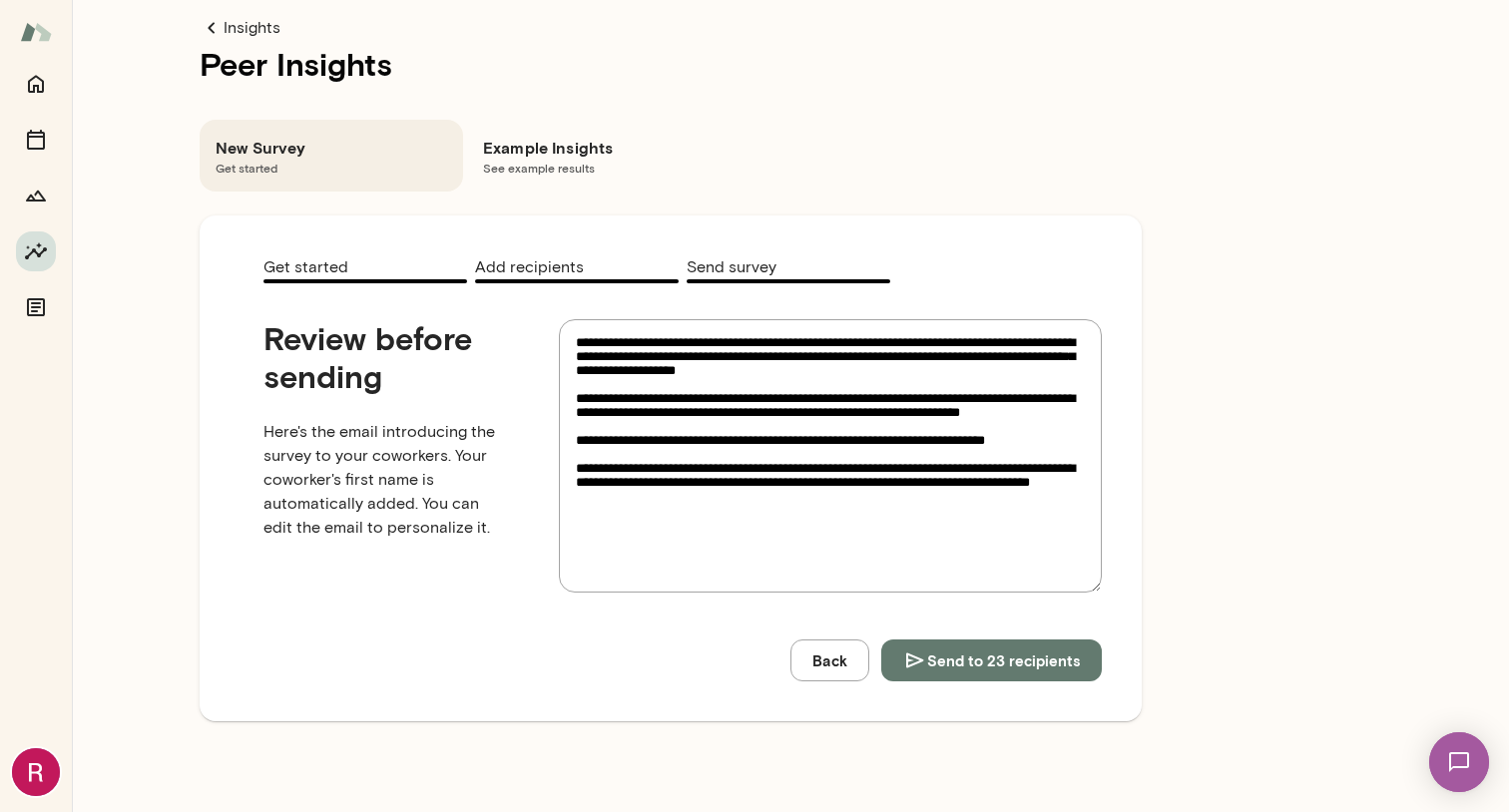 type on "**********" 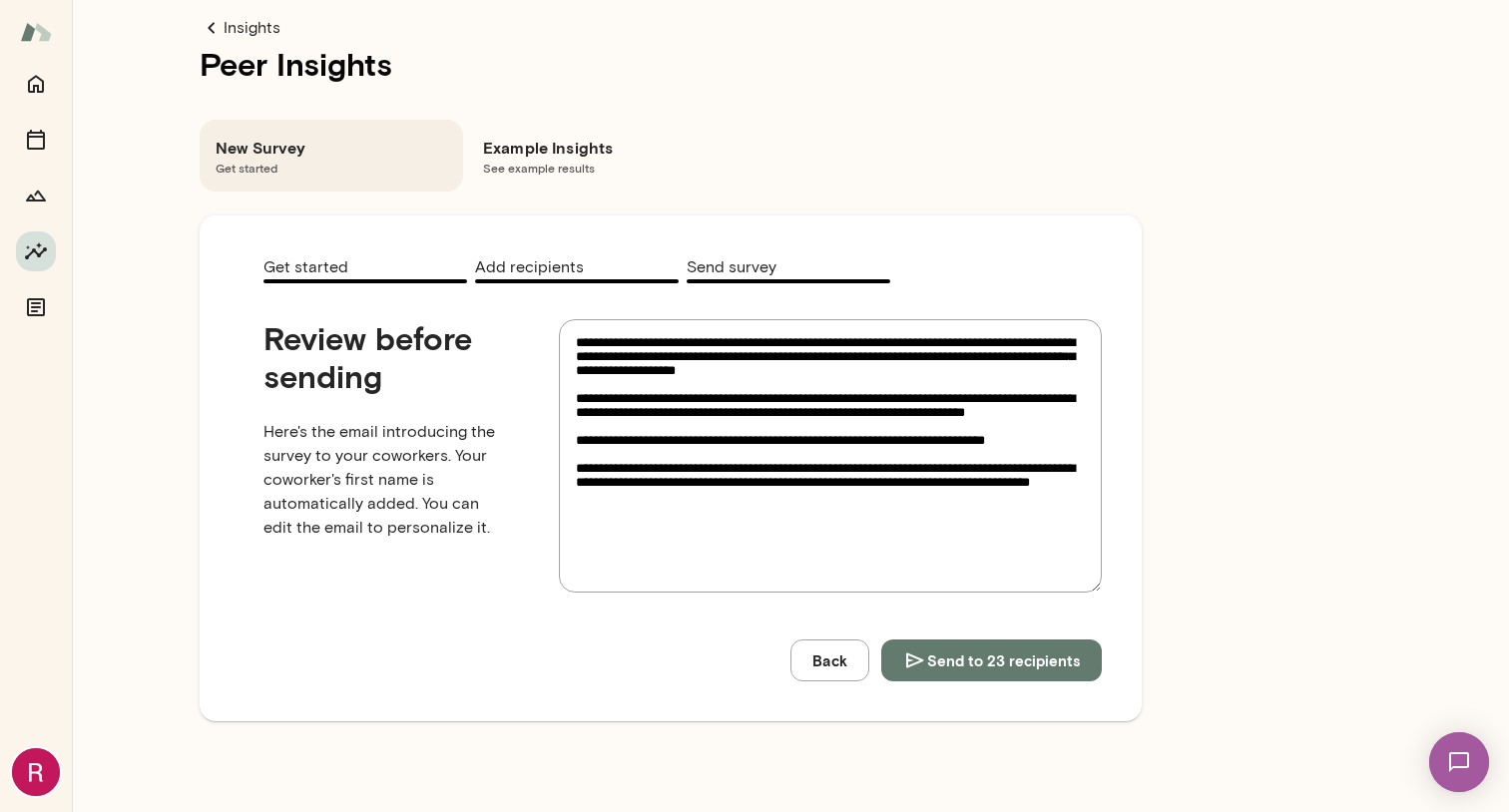 type on "**********" 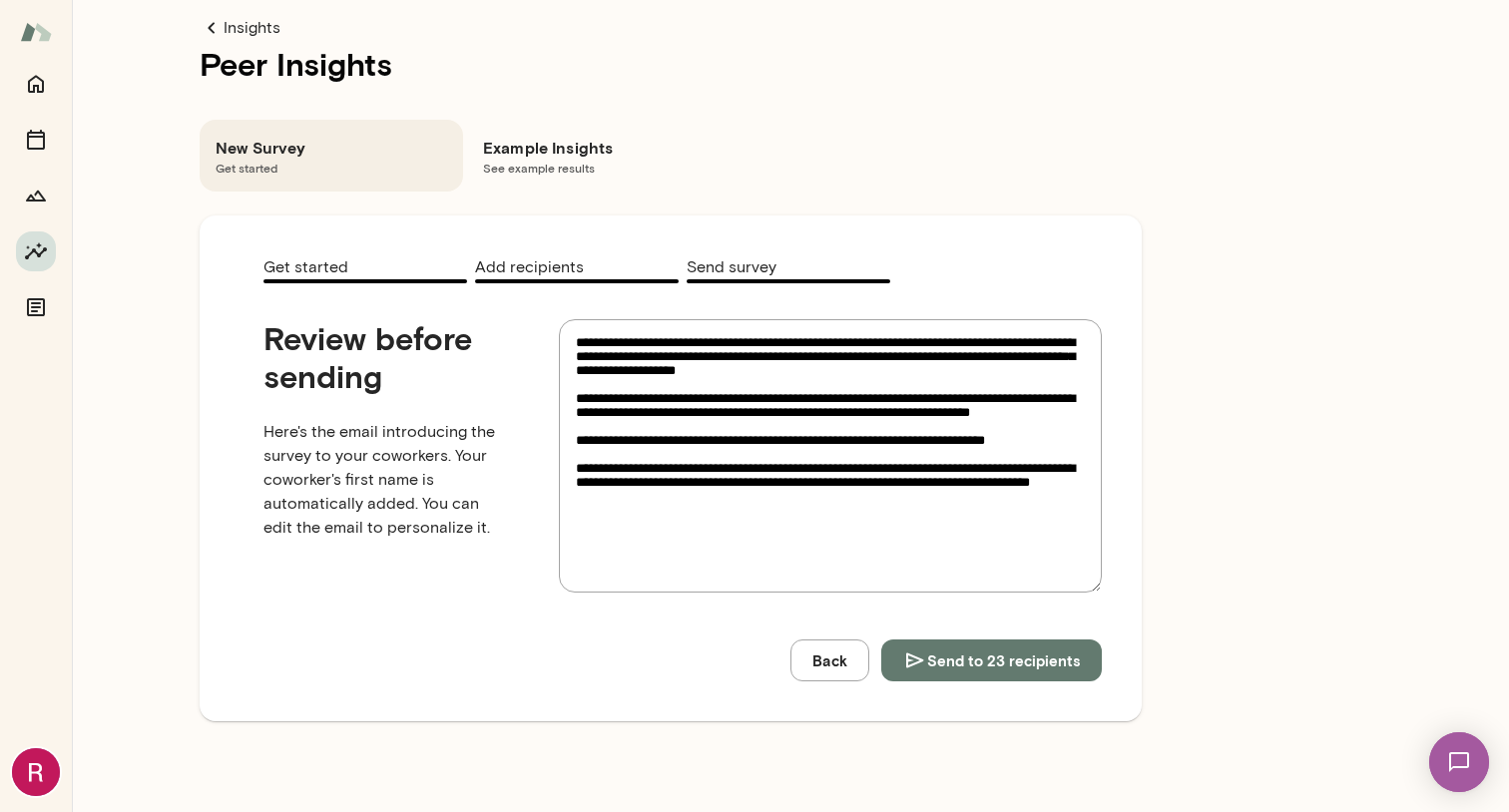 type on "**********" 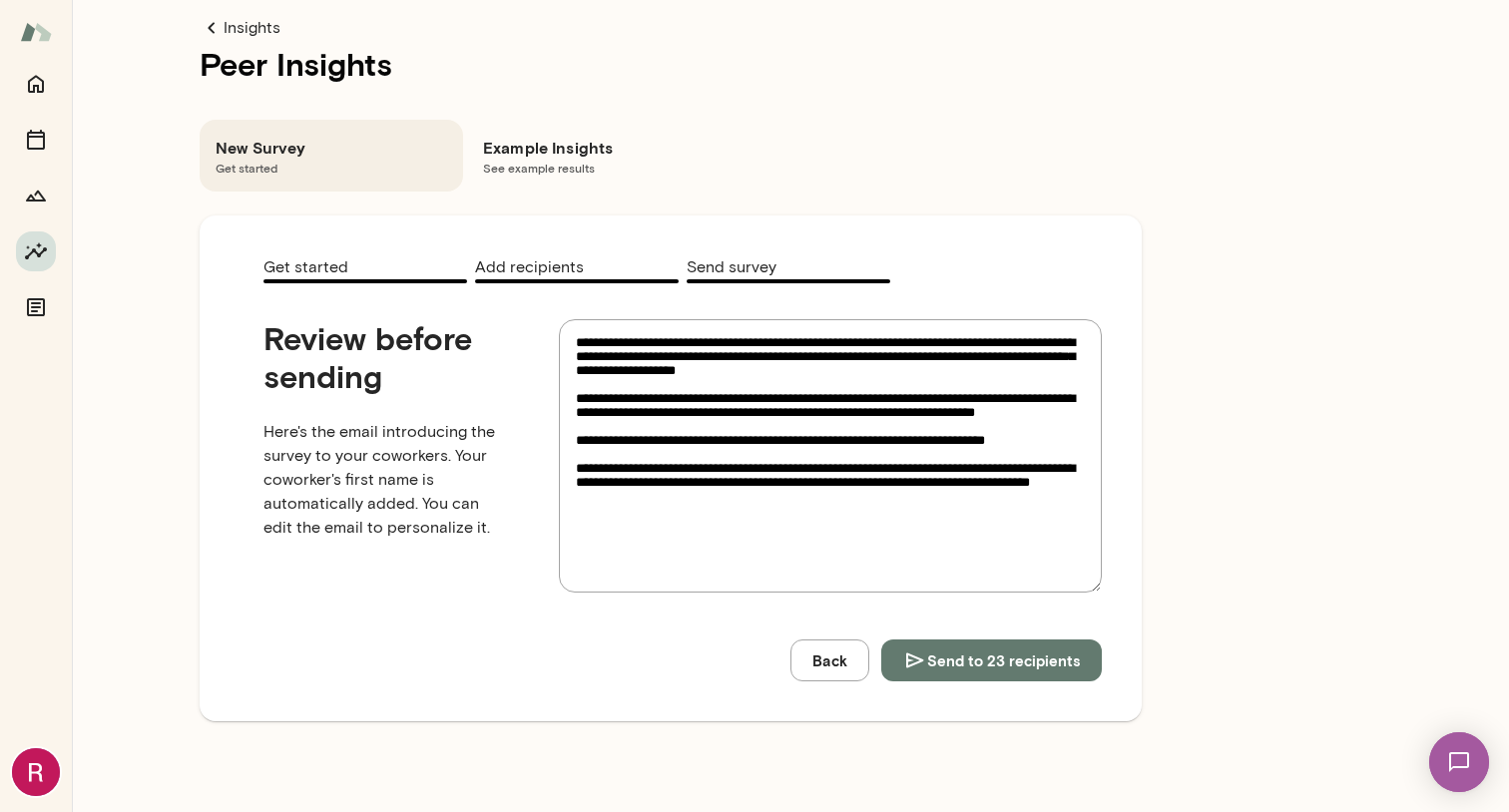 type on "**********" 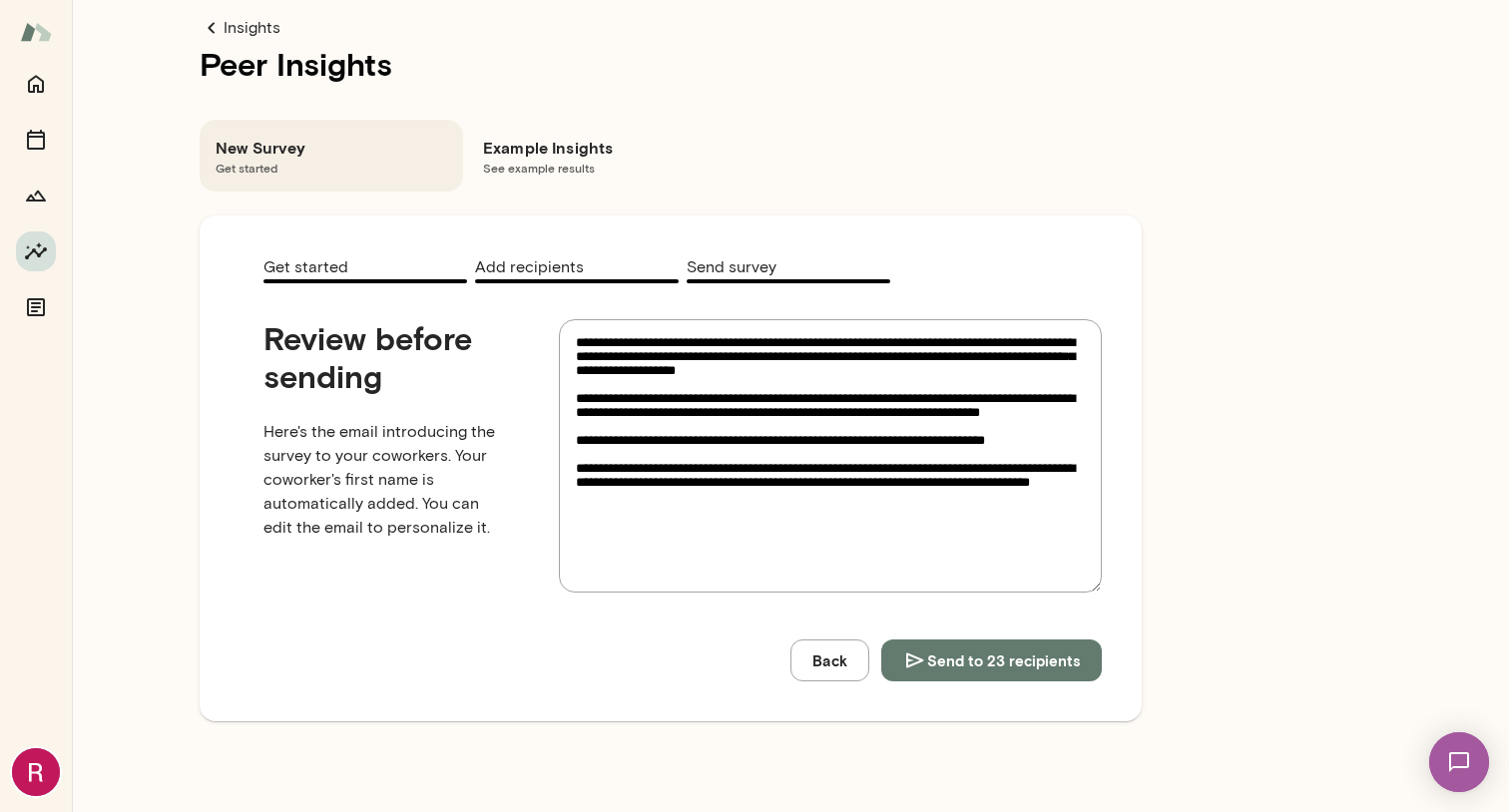 type on "**********" 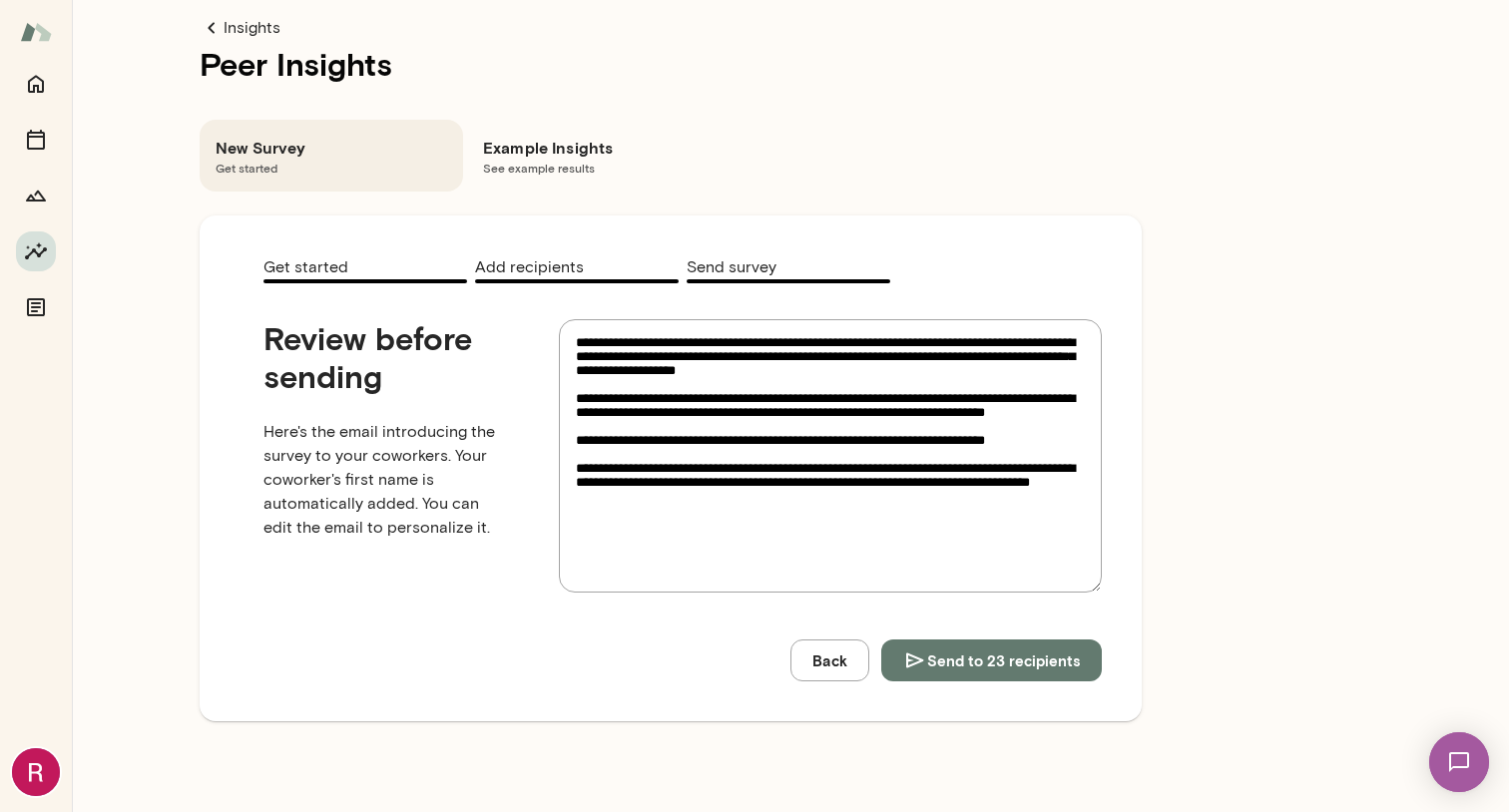 type on "*" 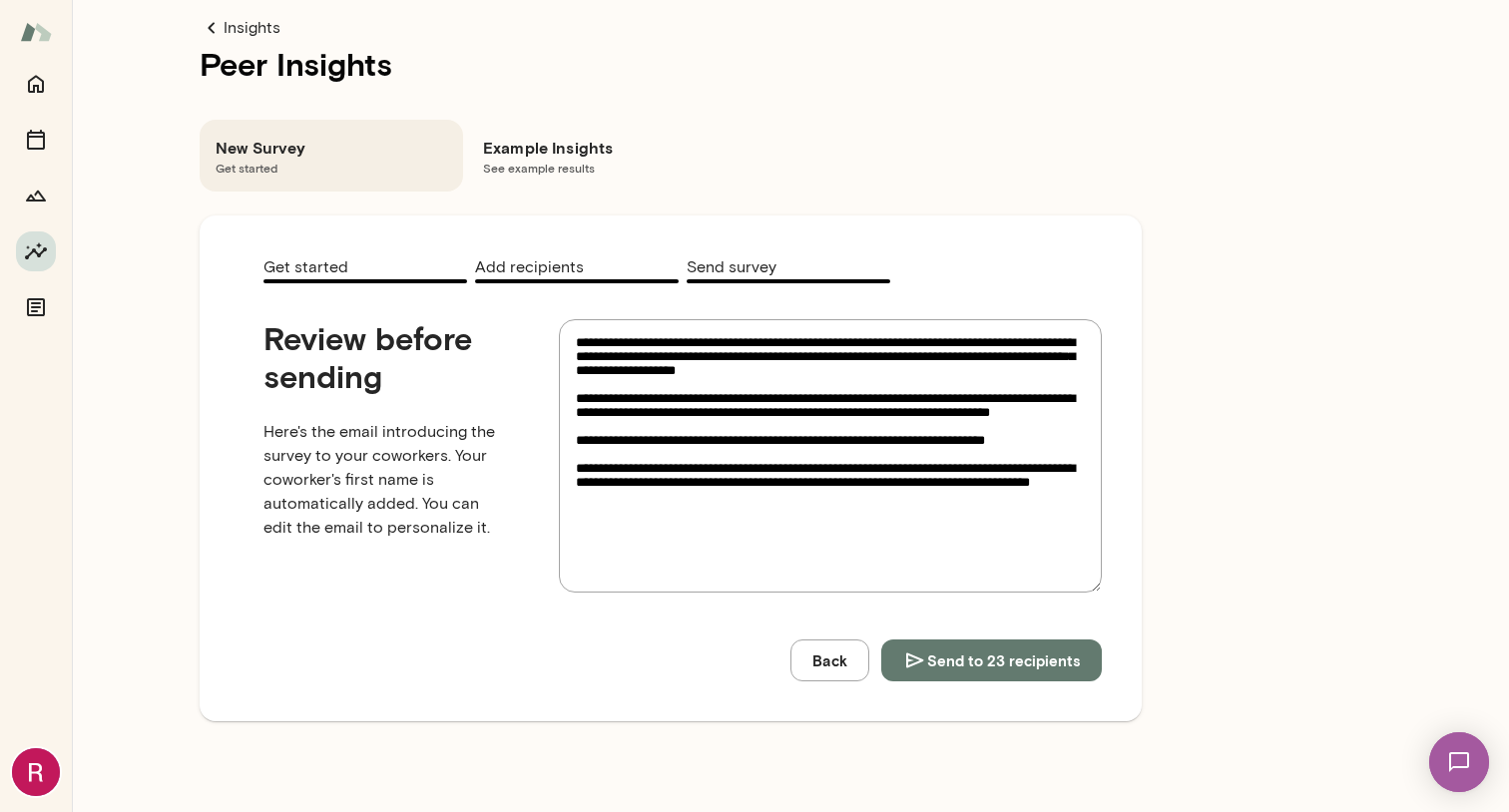 type on "**********" 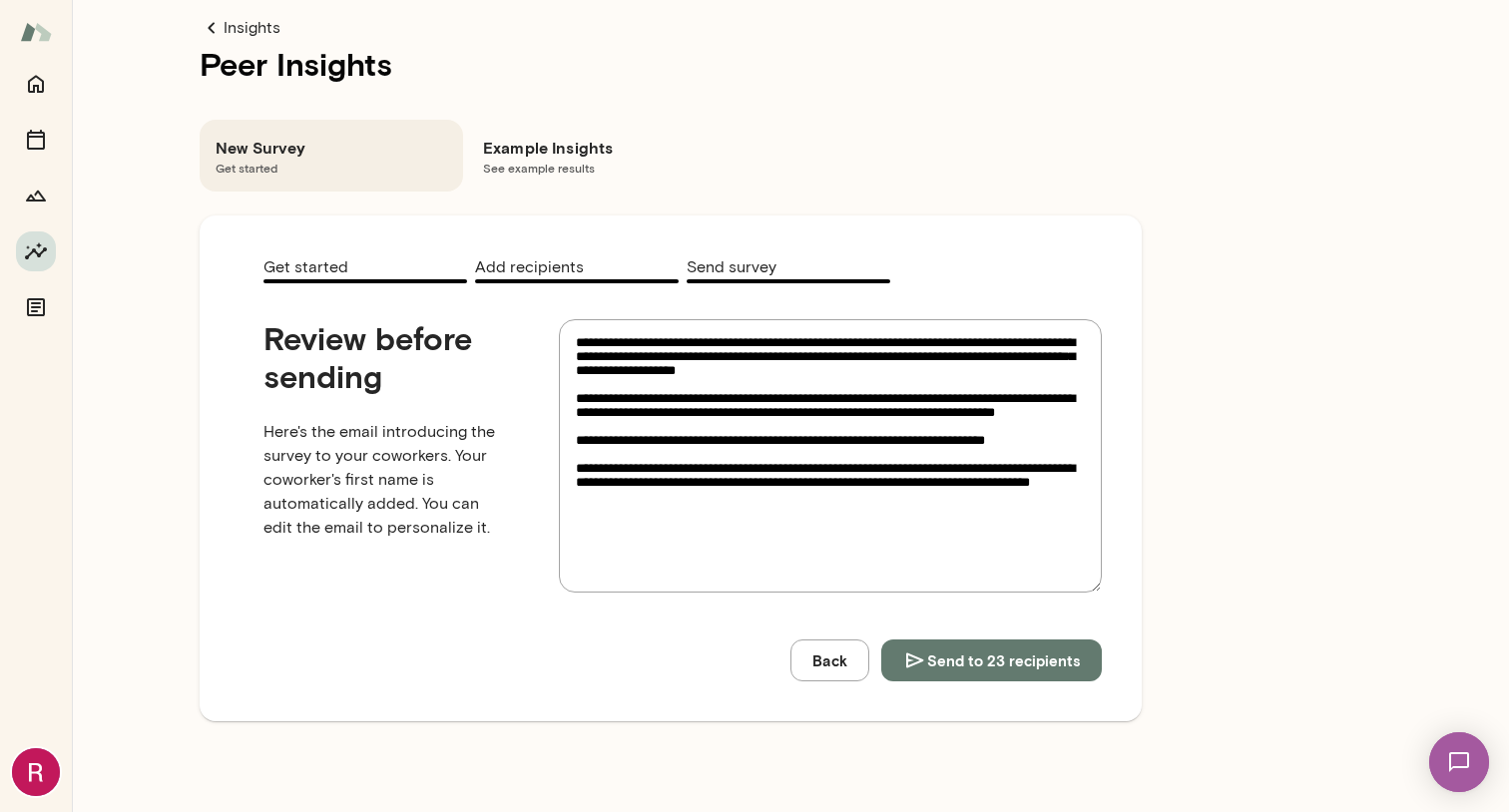 drag, startPoint x: 986, startPoint y: 408, endPoint x: 849, endPoint y: 415, distance: 137.17872 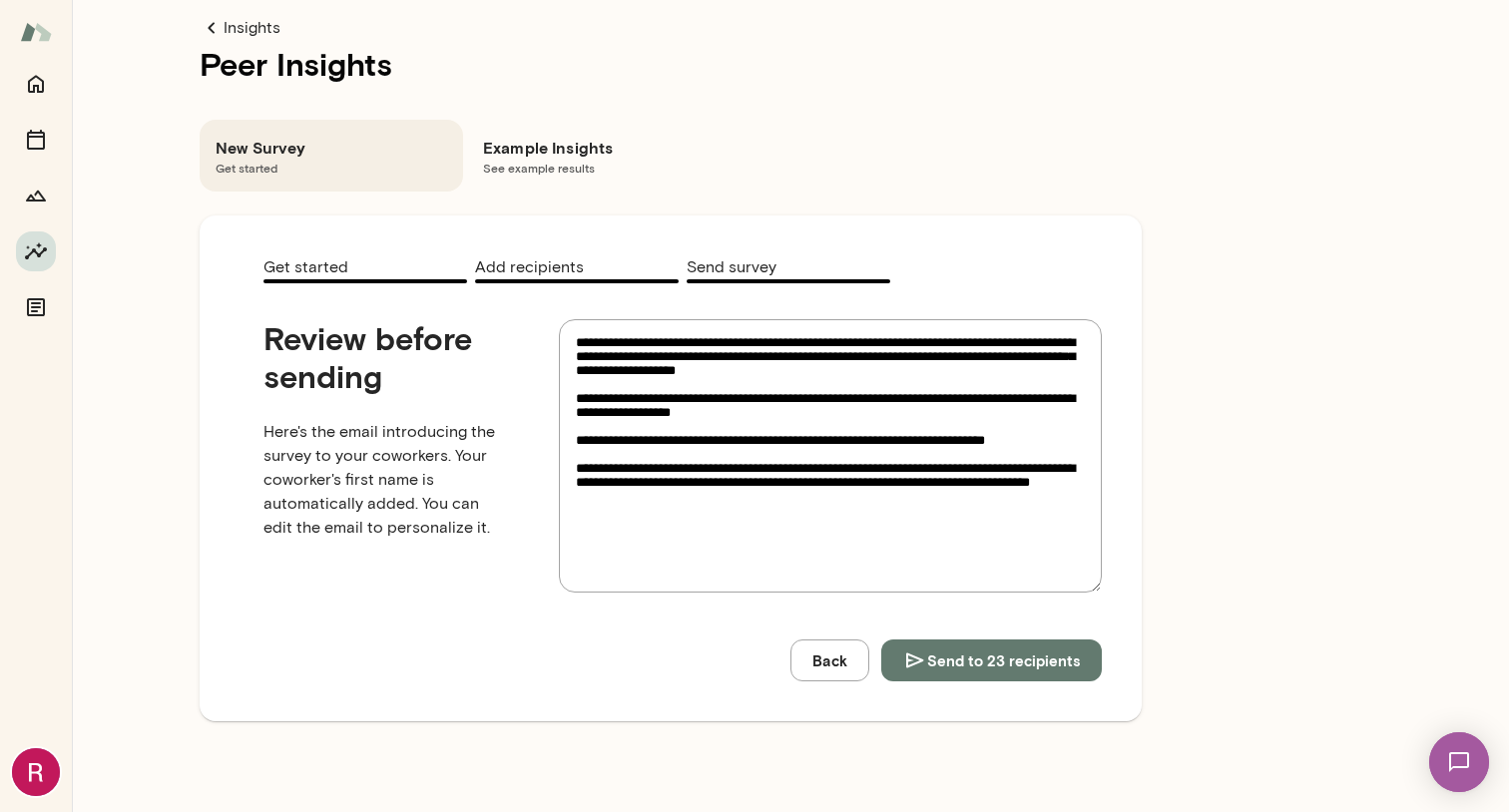 type on "**********" 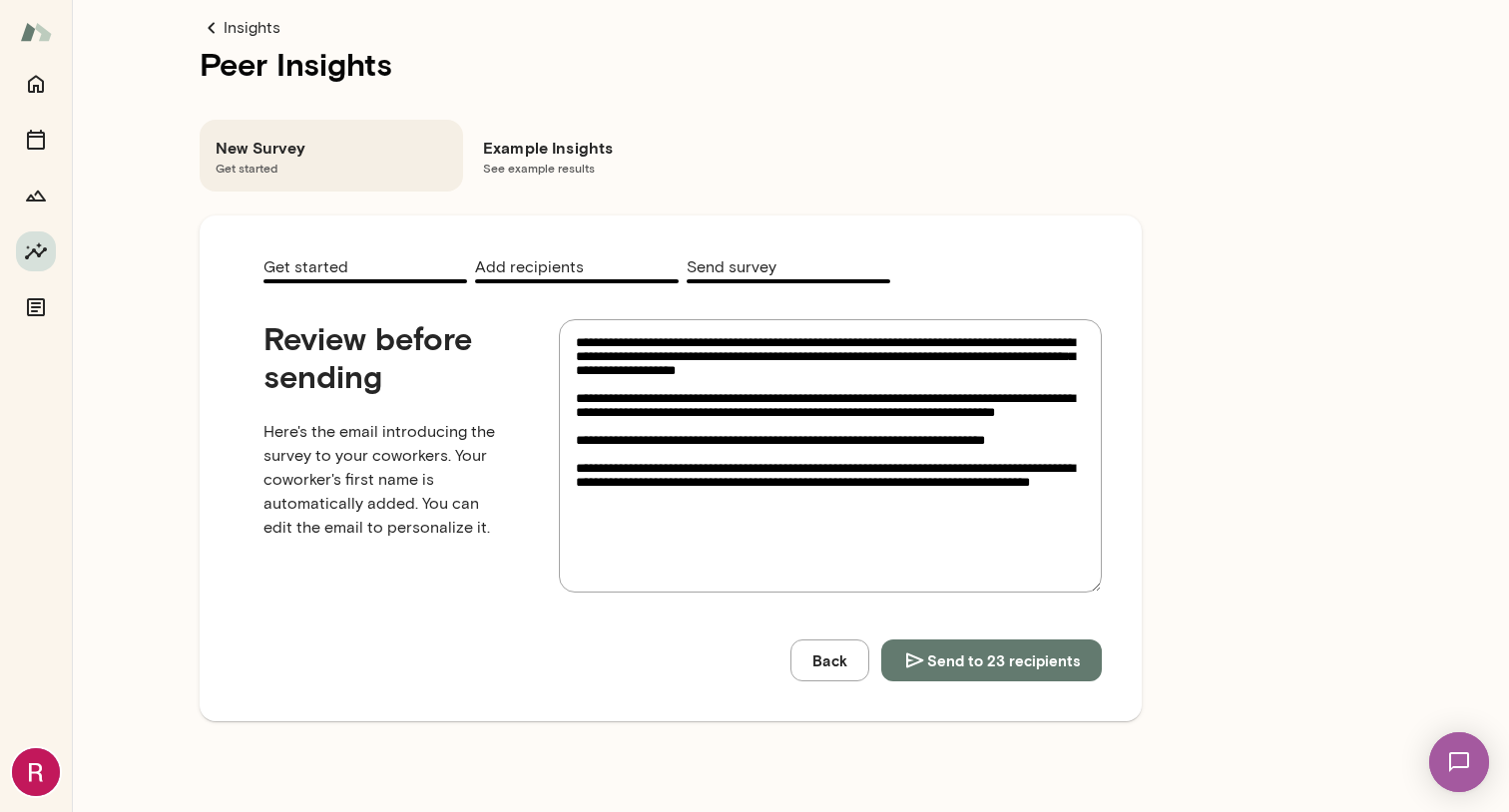 click on "**********" at bounding box center (830, 456) 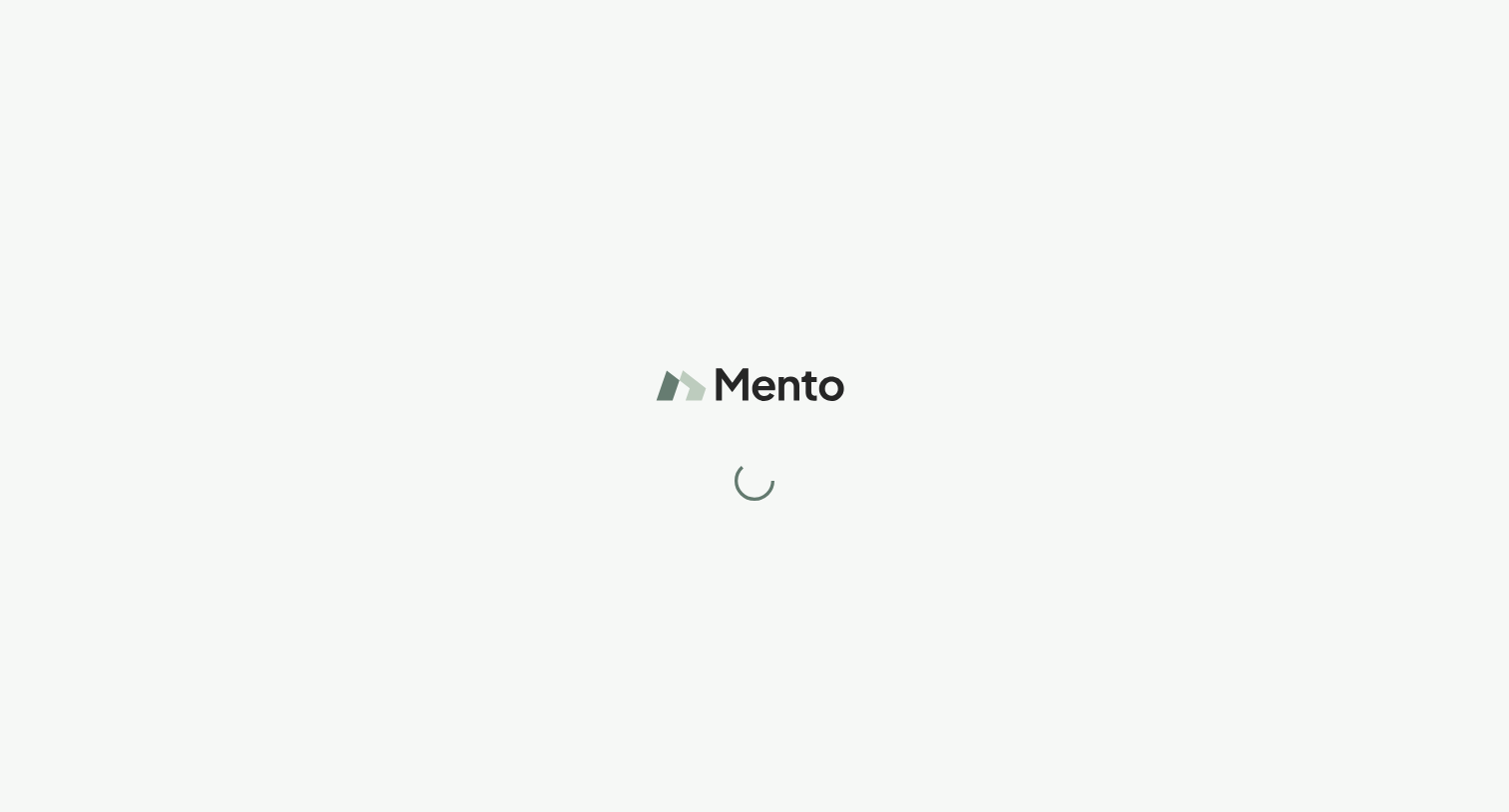 scroll, scrollTop: 0, scrollLeft: 0, axis: both 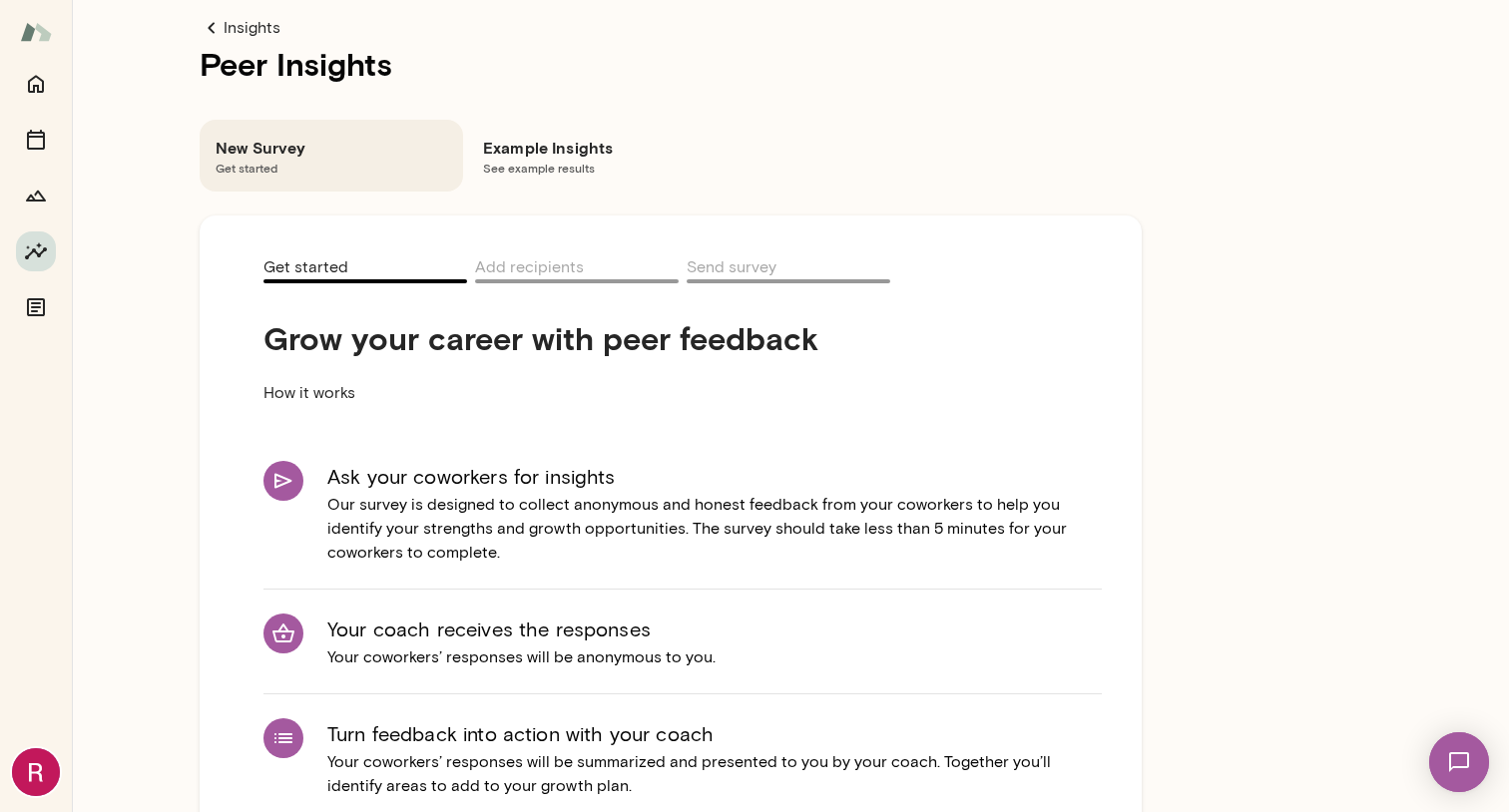 click on "Send survey" at bounding box center (732, 268) 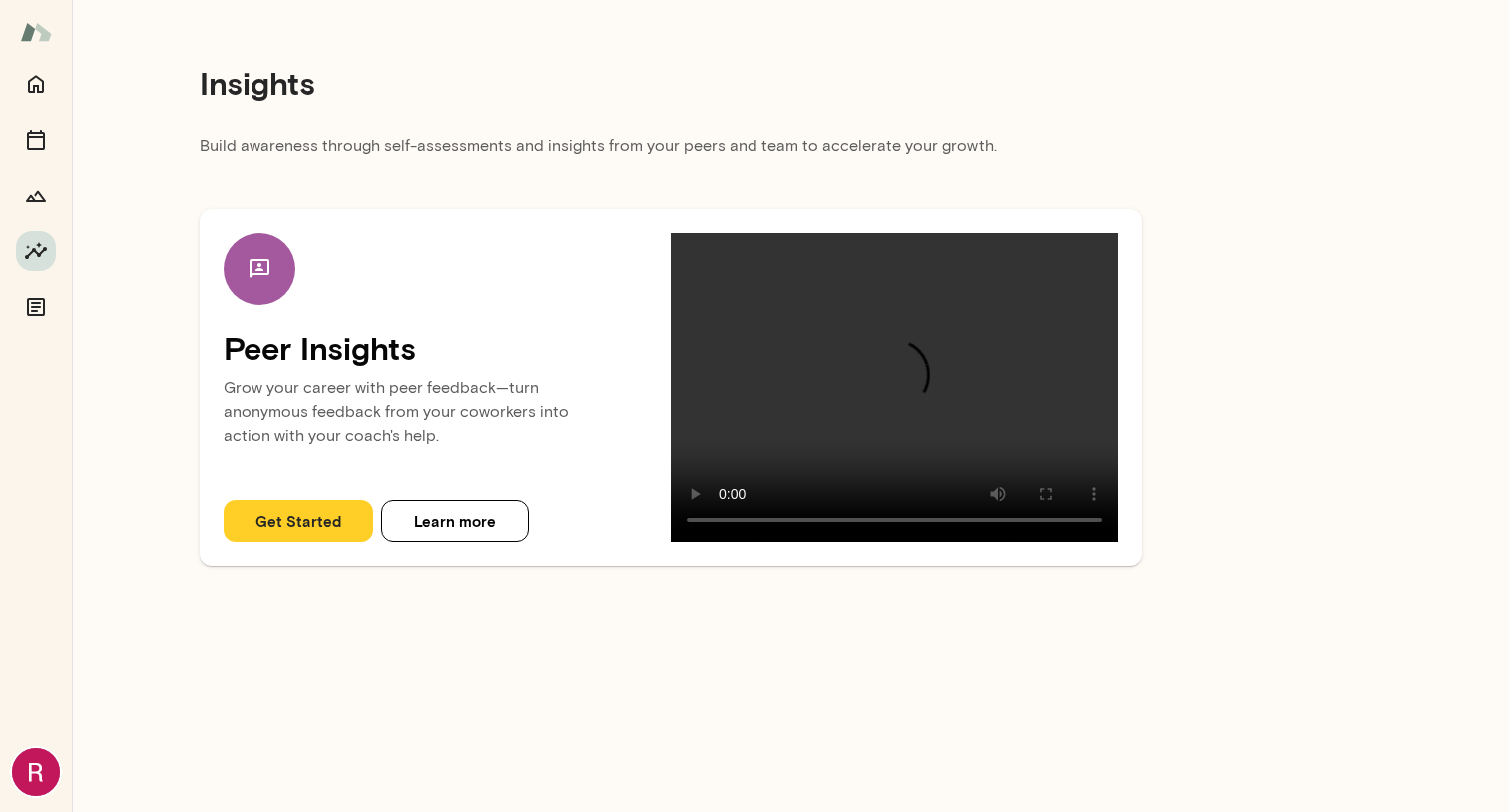 scroll, scrollTop: 0, scrollLeft: 0, axis: both 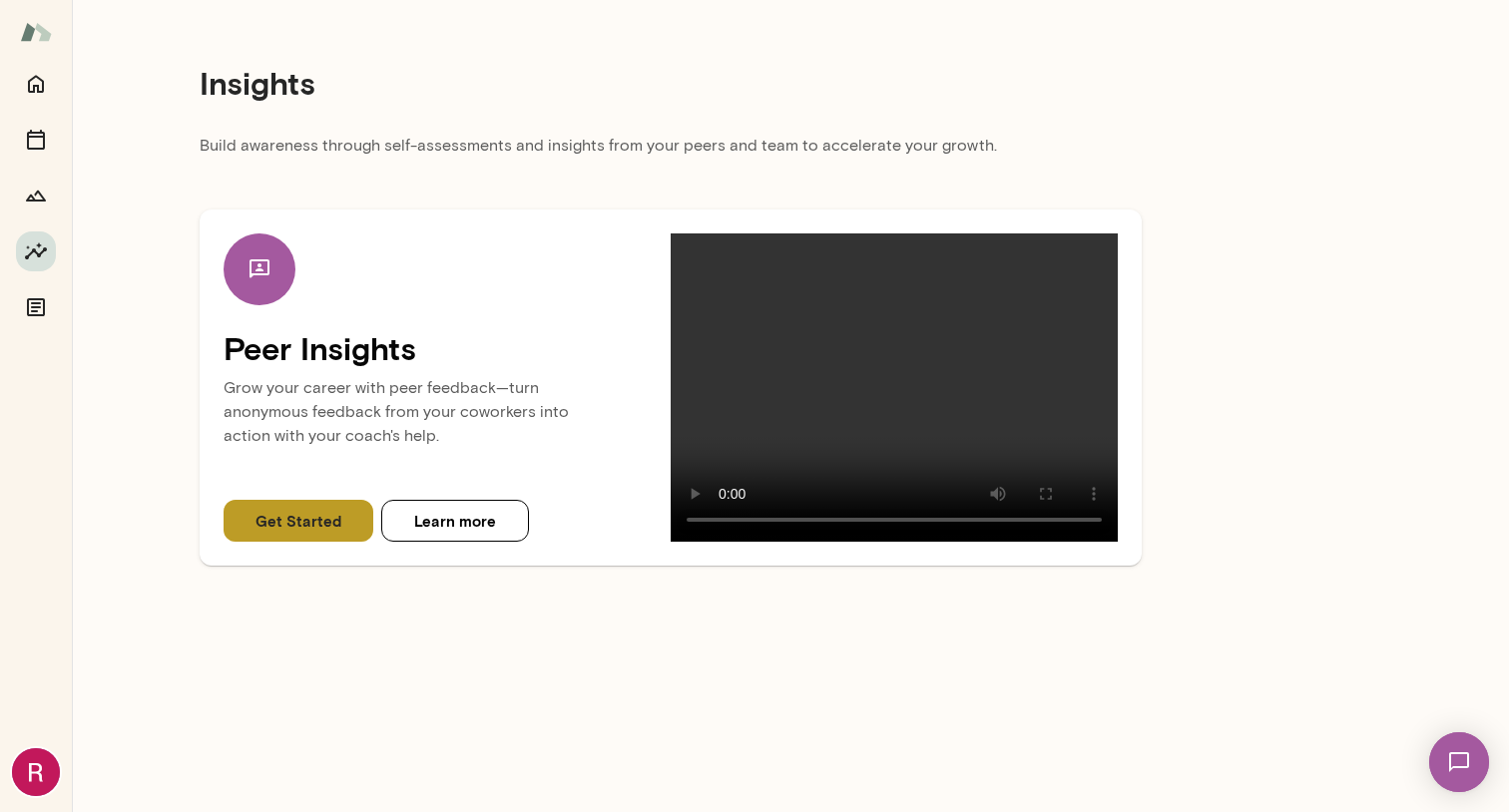 click on "Get Started" at bounding box center [298, 521] 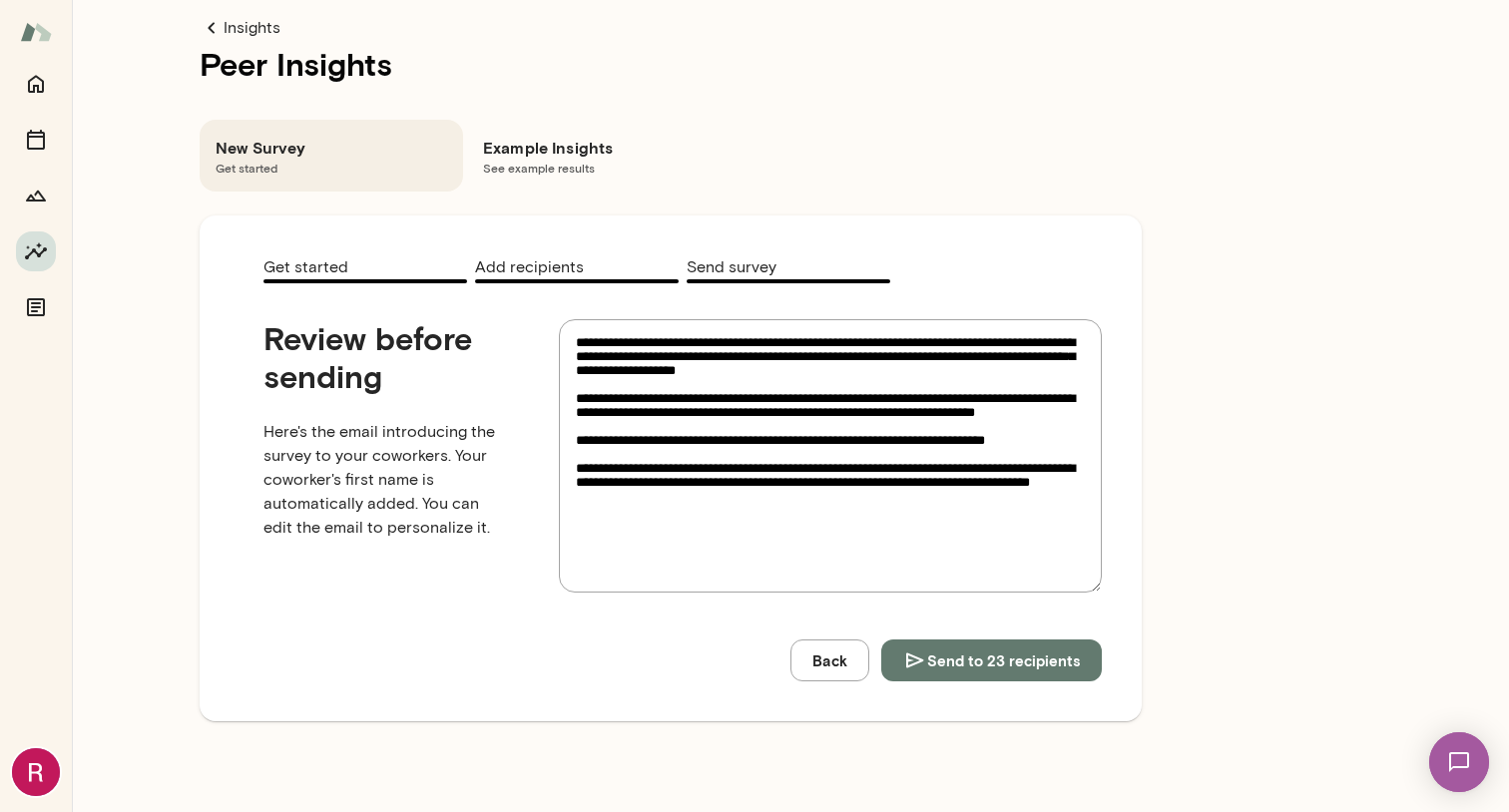 click on "**********" at bounding box center (830, 456) 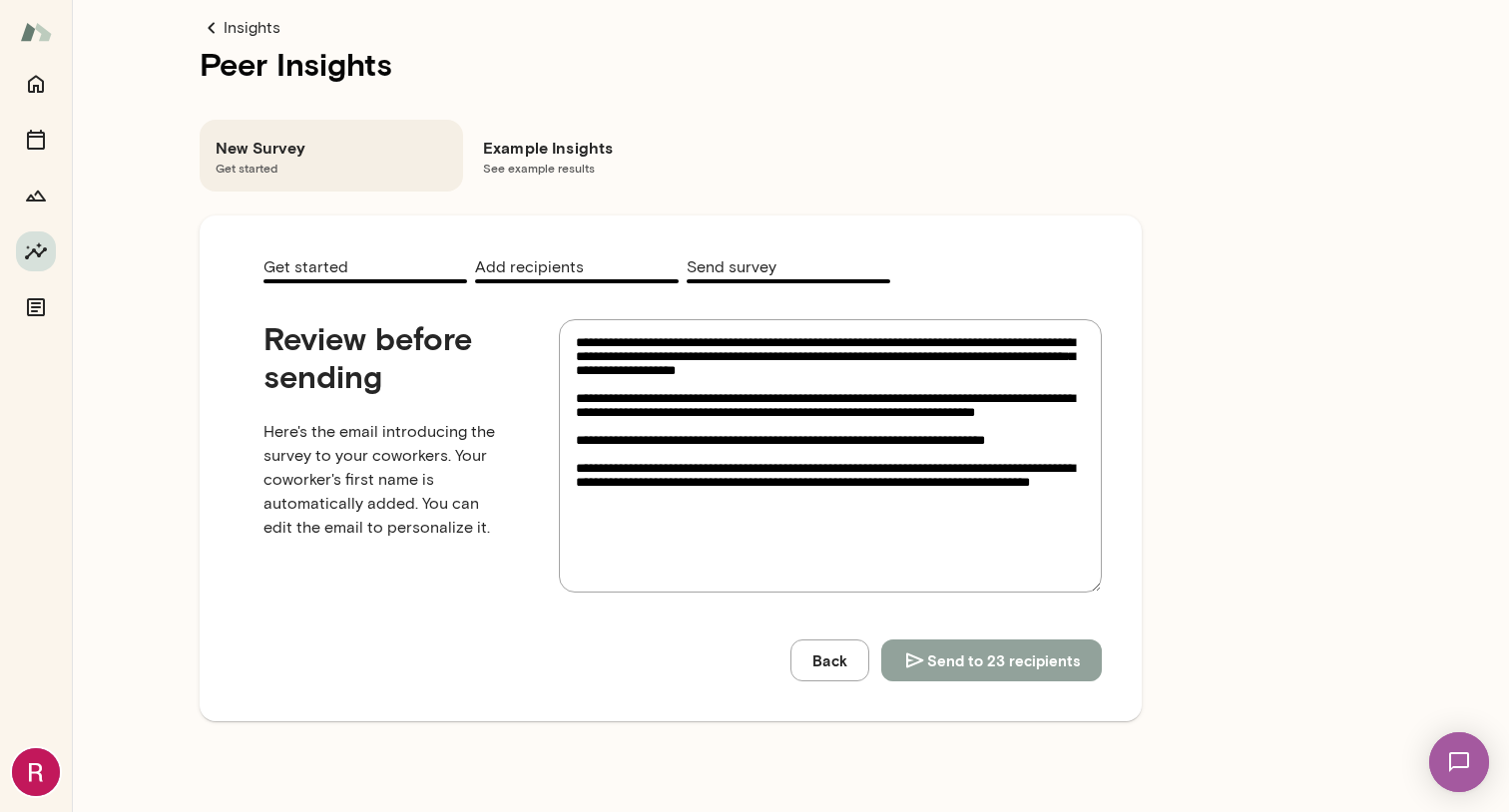 click on "Send to 23 recipients" at bounding box center [1003, 660] 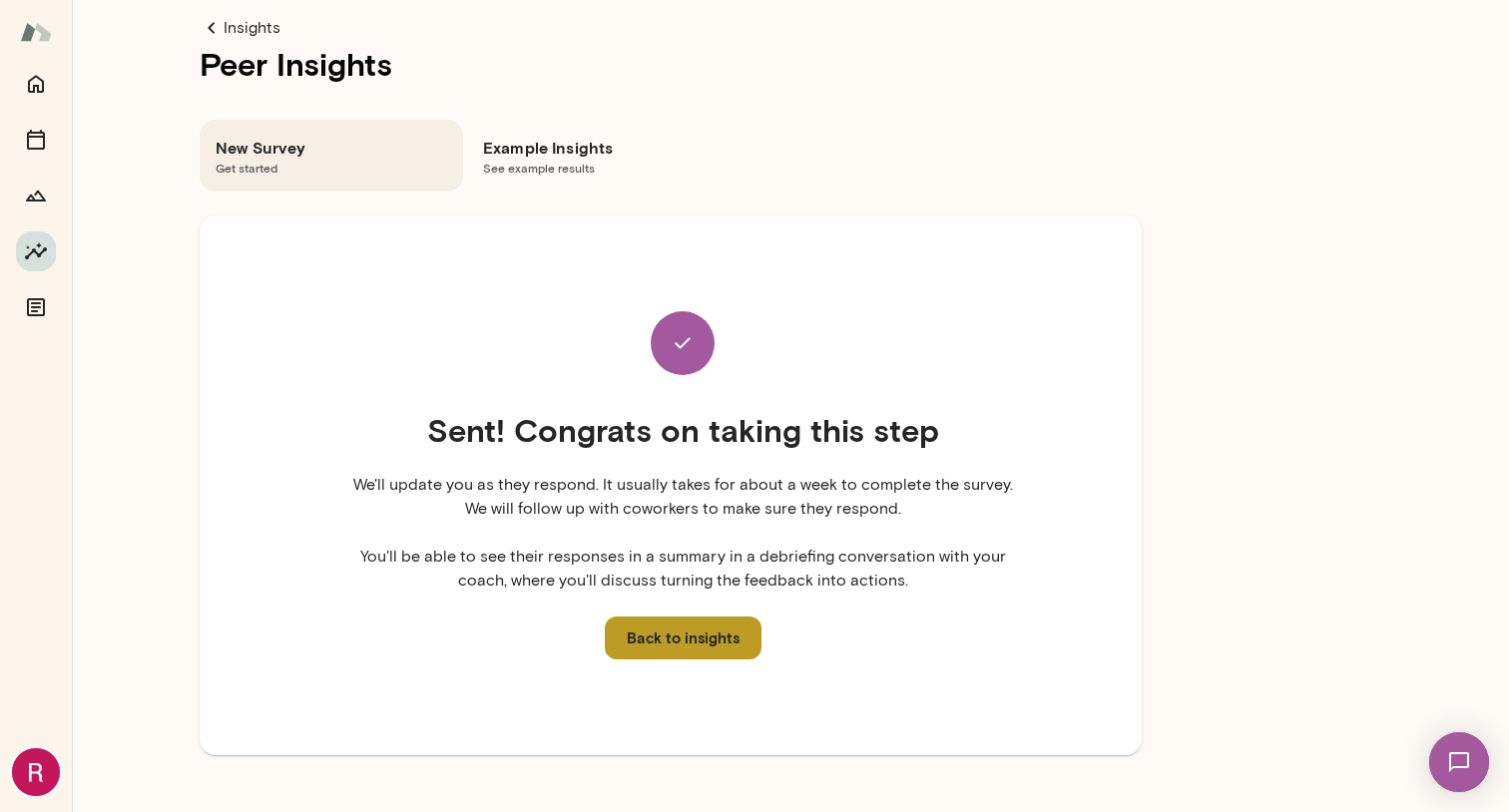click on "Back to insights" at bounding box center (683, 637) 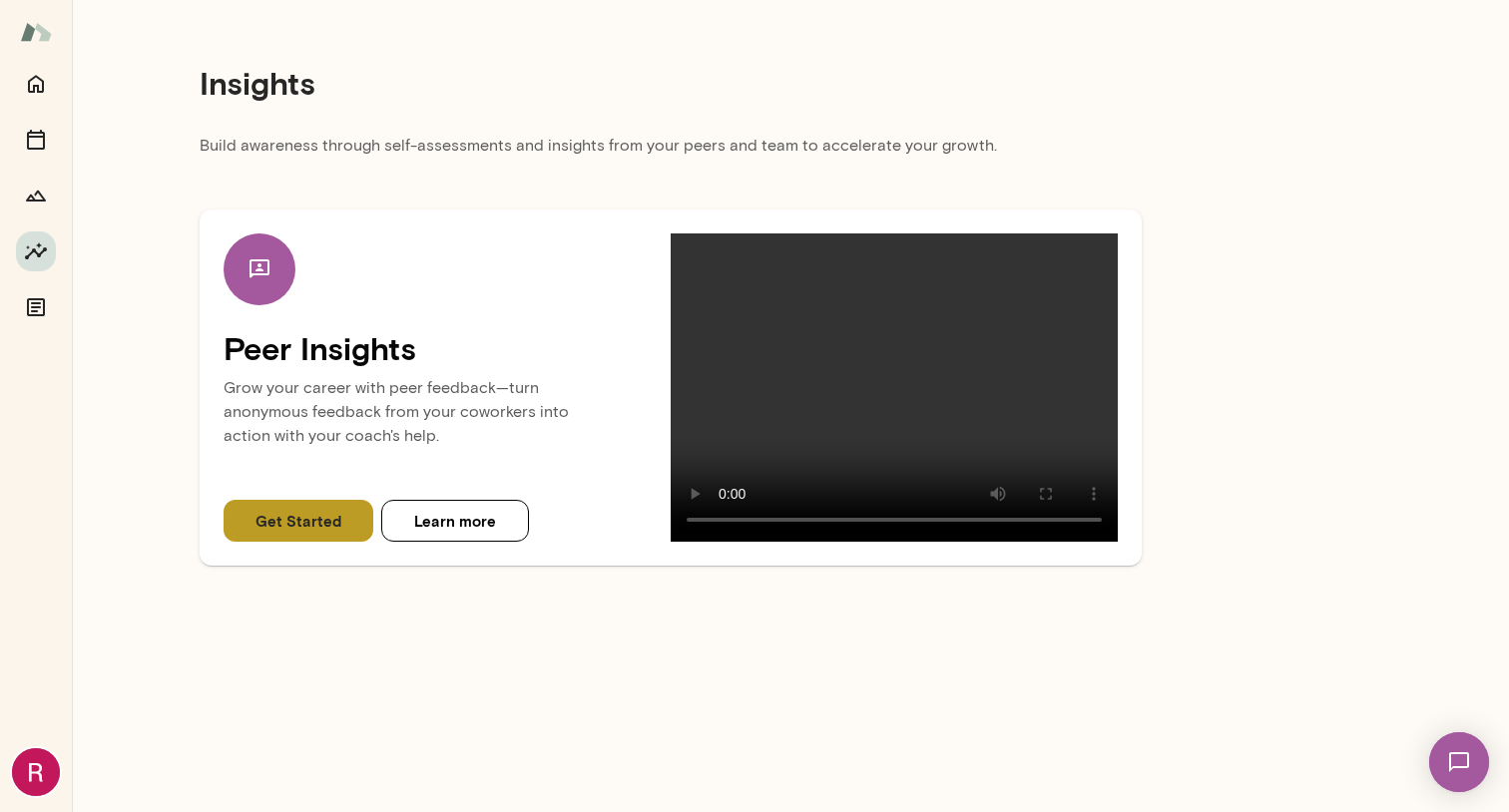 click on "Get Started" at bounding box center [298, 521] 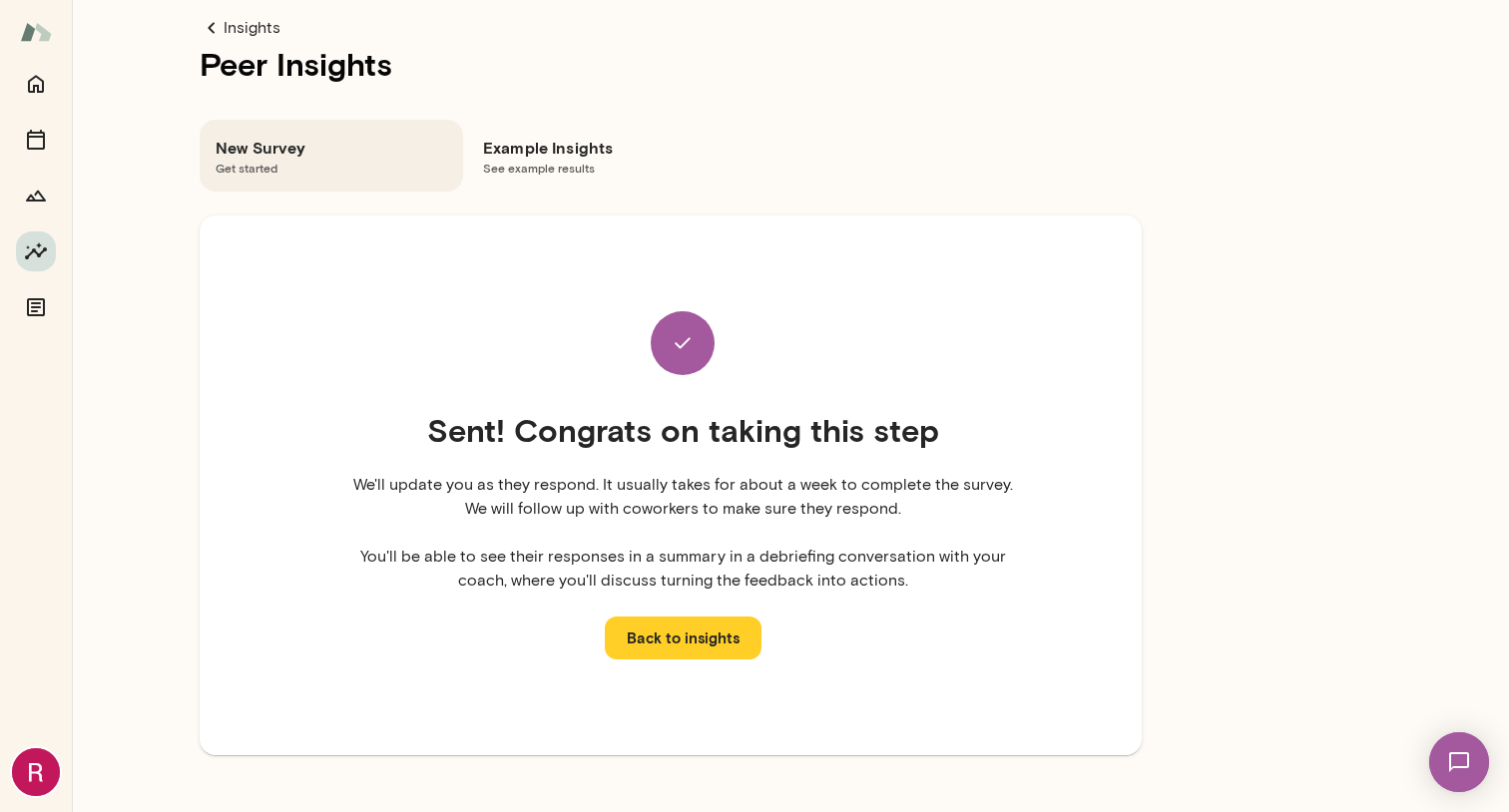click on "See example results" at bounding box center [599, 168] 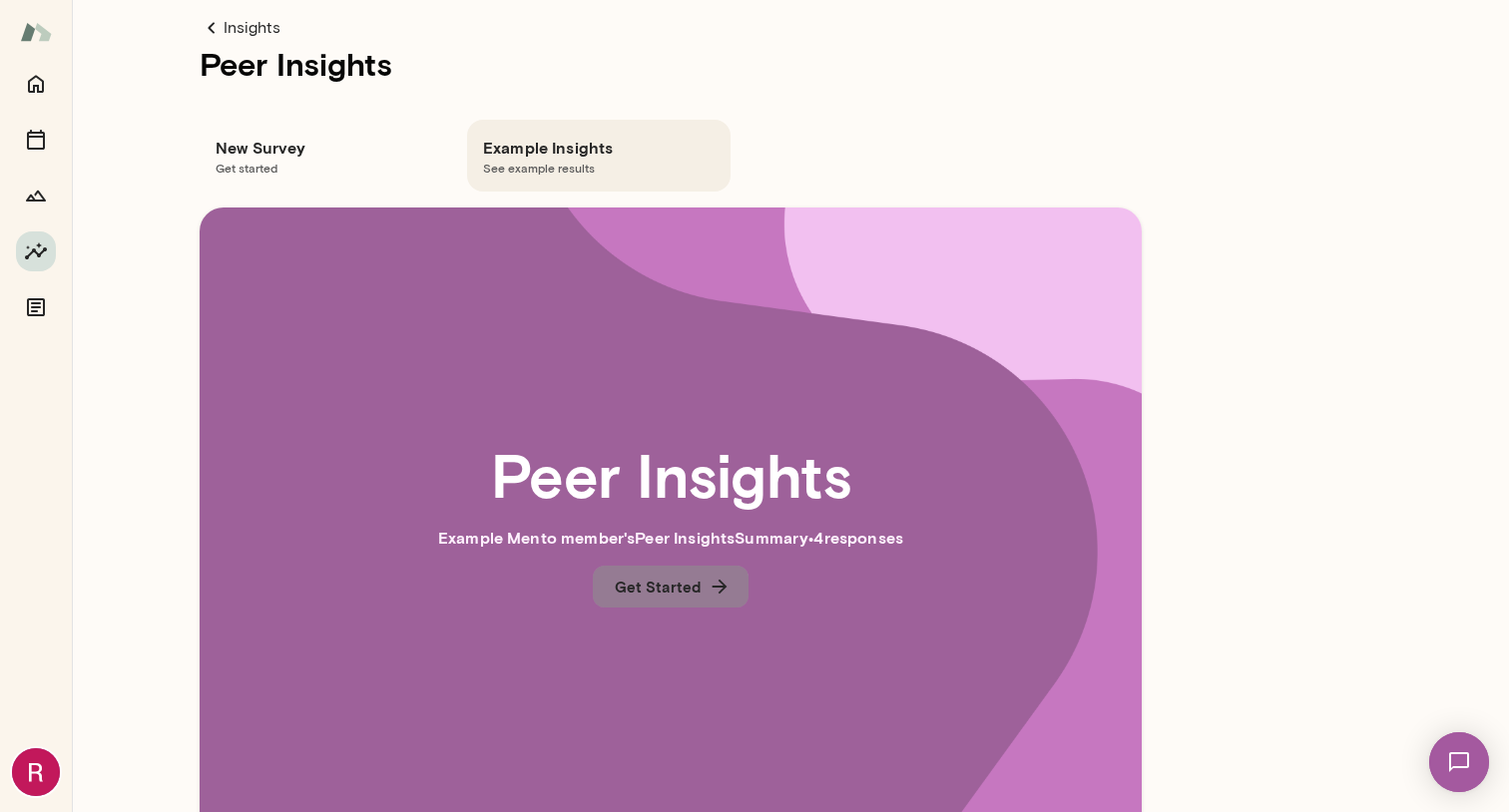 click on "Get Started" at bounding box center [671, 587] 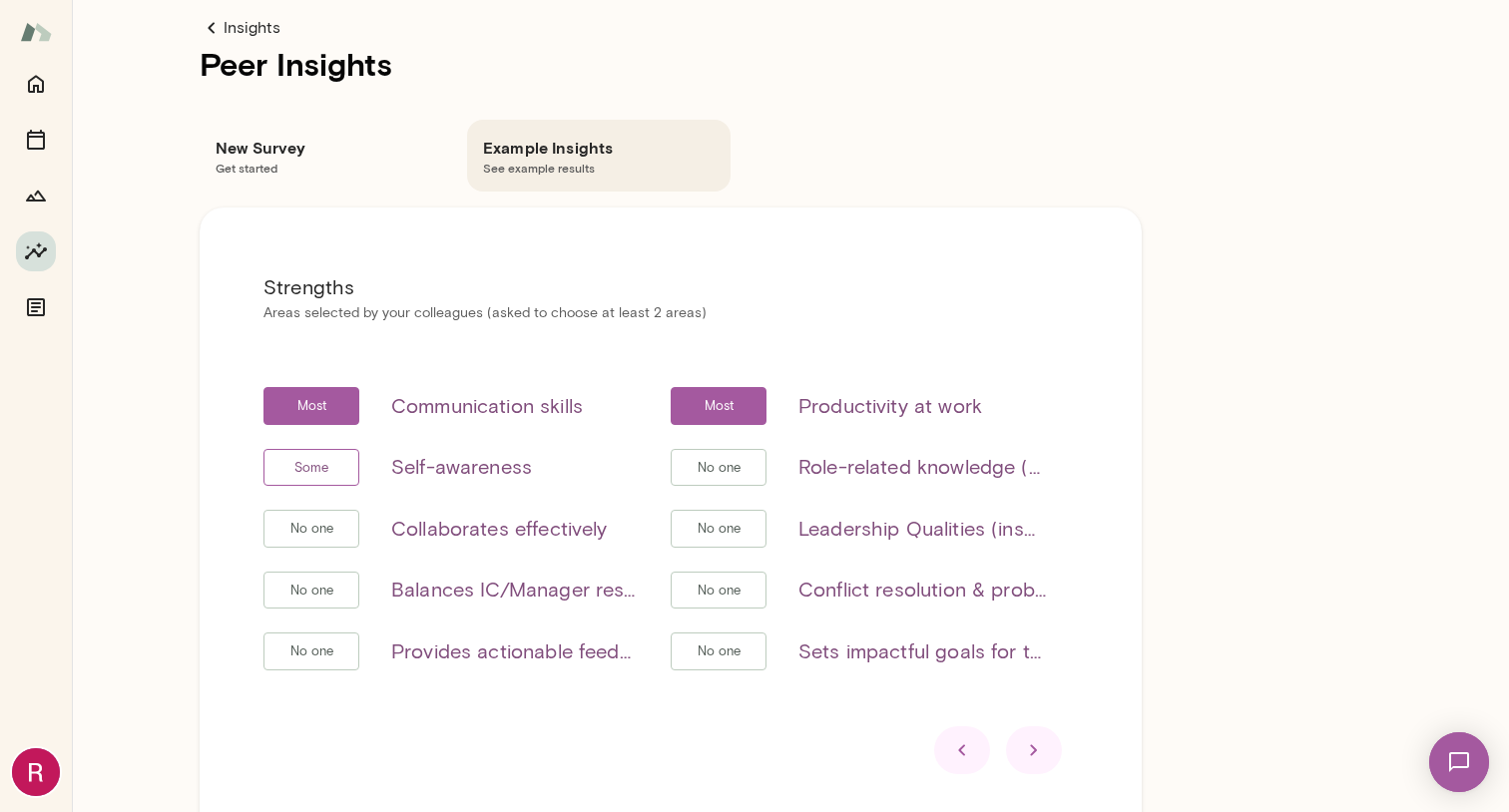 click on "Get started" at bounding box center [331, 168] 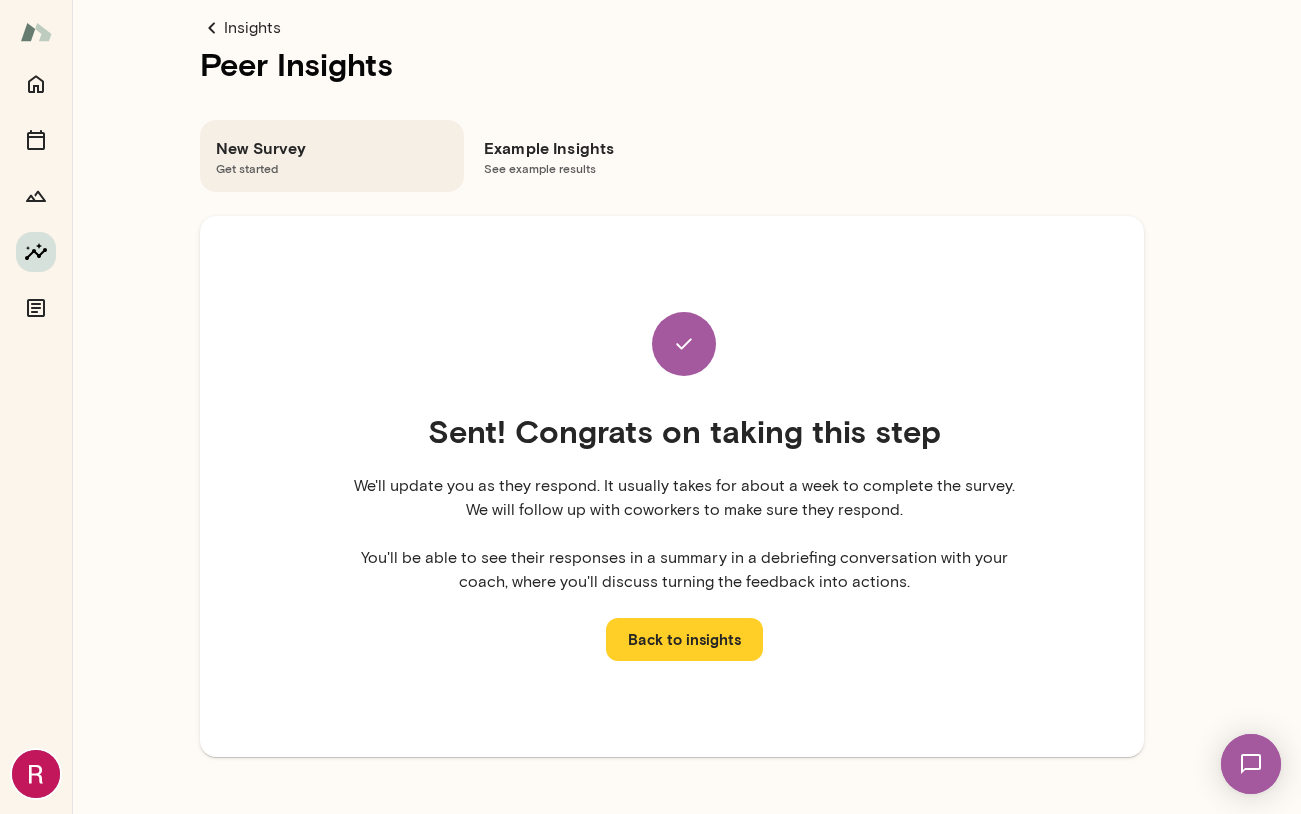 click 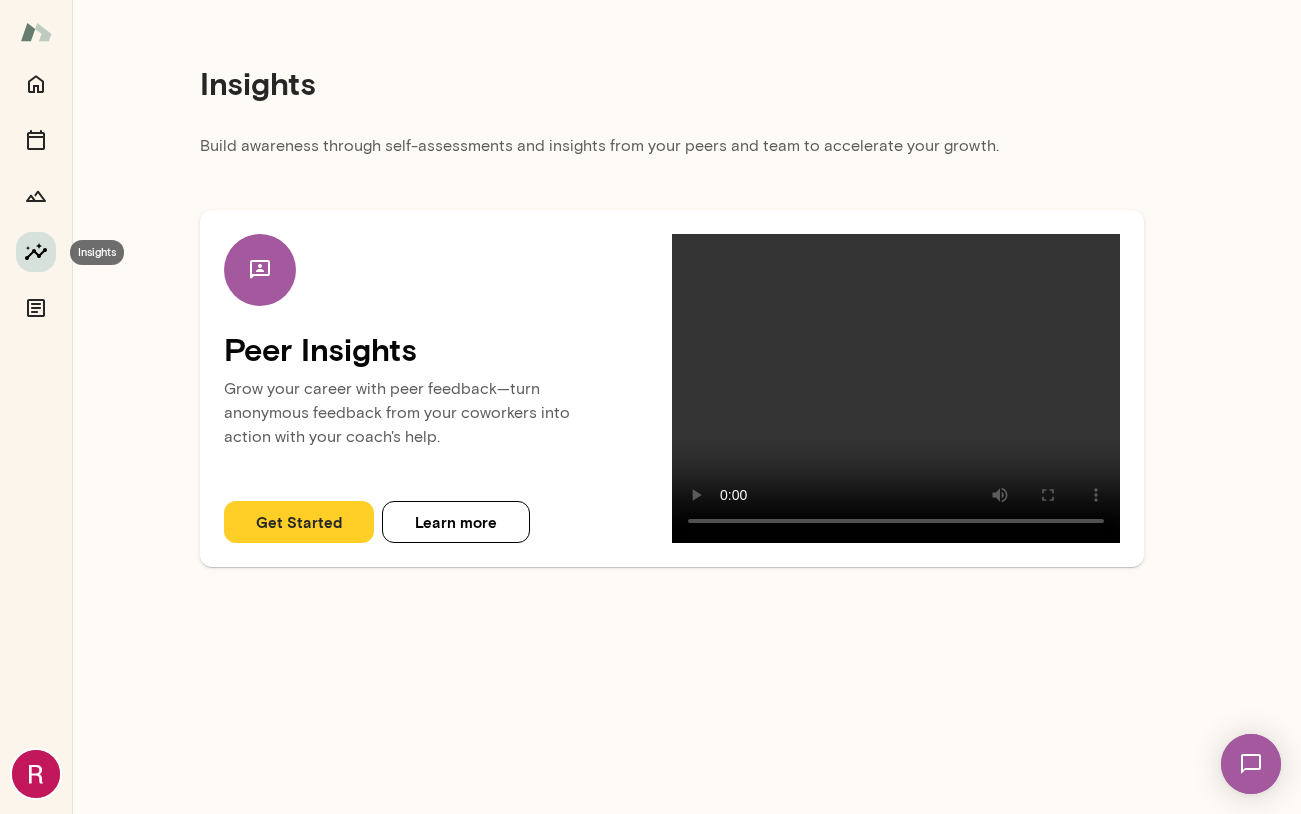 click 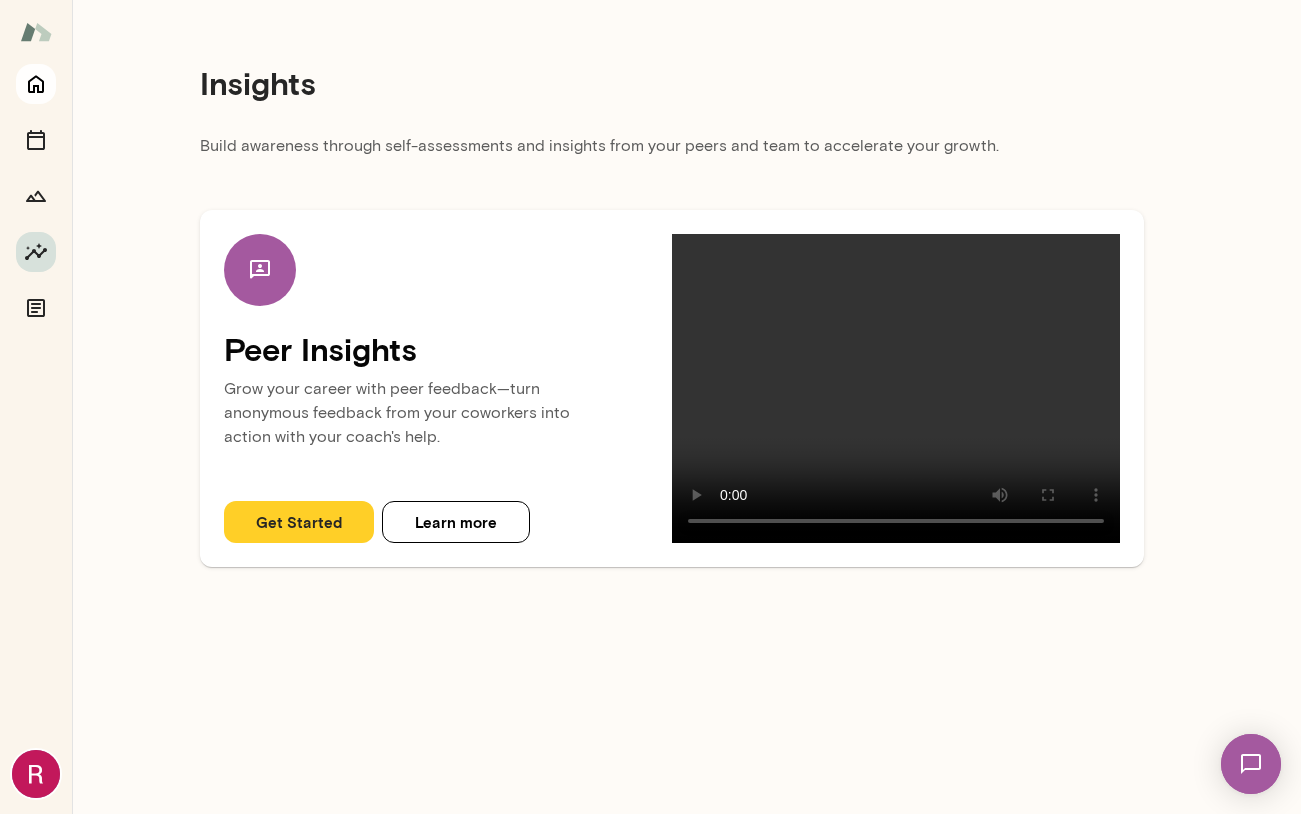 click 